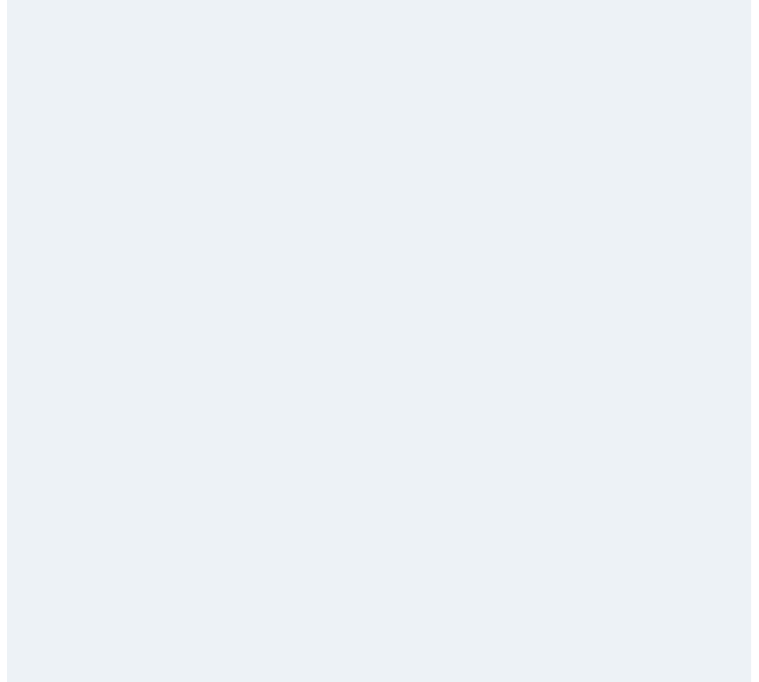 scroll, scrollTop: 0, scrollLeft: 0, axis: both 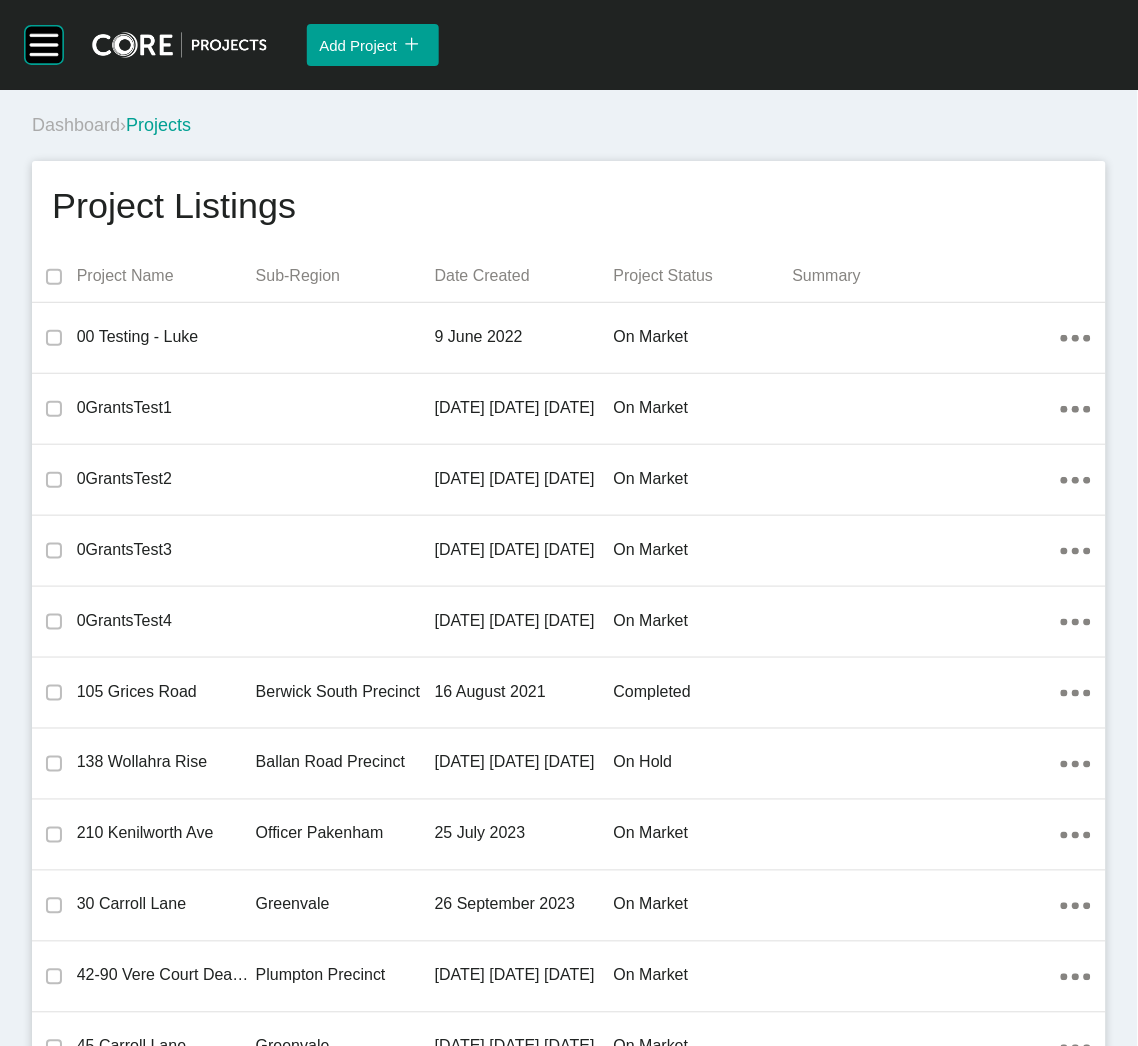 click on "Project Listings Project Name Sub-Region Date Created Project Status Summary 00 Testing - [FIRST] [LAST] 9 June 2022 on market Action Menu Dots Copy 6 Created with Sketch. 0GrantsTest1 28 November 2022 on market Action Menu Dots Copy 6 Created with Sketch. 0GrantsTest2 28 November 2022 on market Action Menu Dots Copy 6 Created with Sketch. 0GrantsTest3 7 December 2022 on market Action Menu Dots Copy 6 Created with Sketch. 0GrantsTest4 7 December 2022 on market Action Menu Dots Copy 6 Created with Sketch. [NUMBER] [STREET] [SUBURB] [STATE] 16 August 2021 completed Action Menu Dots Copy 6 Created with Sketch. [NUMBER] [STREET] [SUBURB] [STATE] 8 June 2023 on hold Action Menu Dots Copy 6 Created with Sketch. [NUMBER] [STREET] [SUBURB] [STATE] 25 July 2023 on market Action Menu Dots Copy 6 Created with Sketch. [NUMBER] [STREET] [SUBURB] 26 September 2023 on market Action Menu Dots Copy 6 Created with Sketch. [NUMBER]-[NUMBER] [STREET] [SUBURB] [SUBURB] Precinct 6 March 2025 on market Action Menu Dots Copy 6 [NUMBER] [STREET]" at bounding box center (569, 24371) 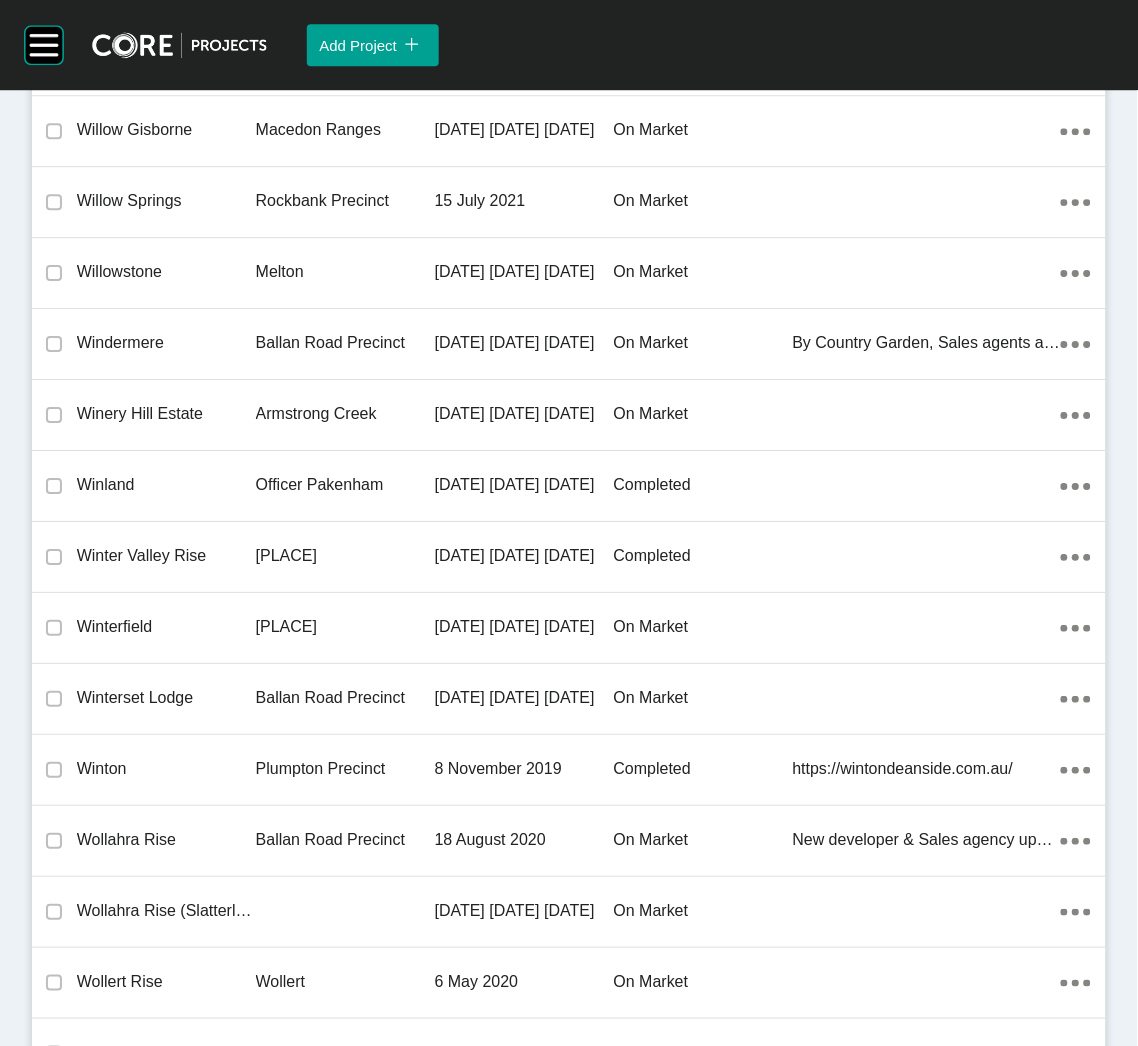 click on "[DATE] [DATE] [DATE]" at bounding box center (524, 698) 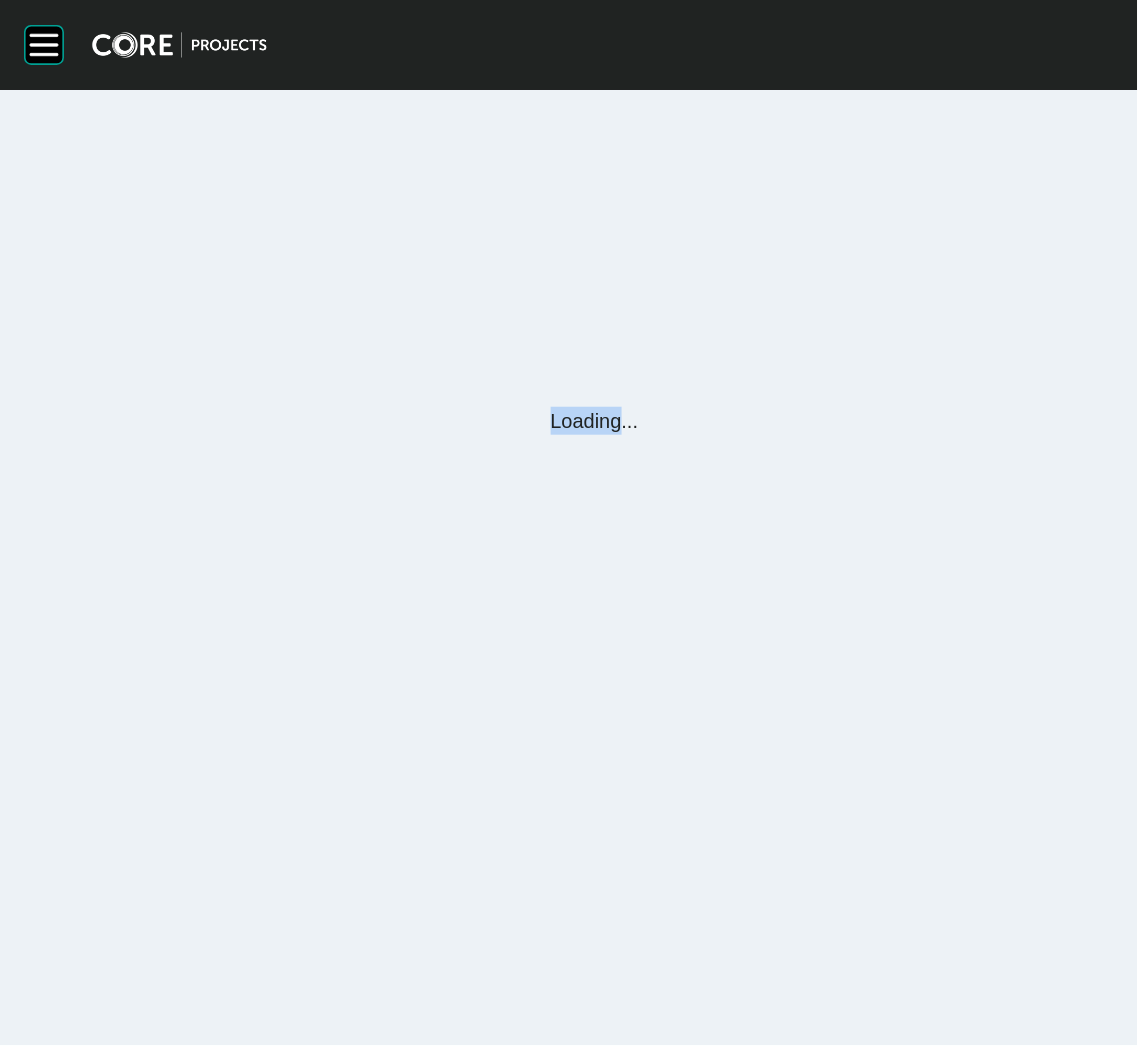 scroll, scrollTop: 0, scrollLeft: 0, axis: both 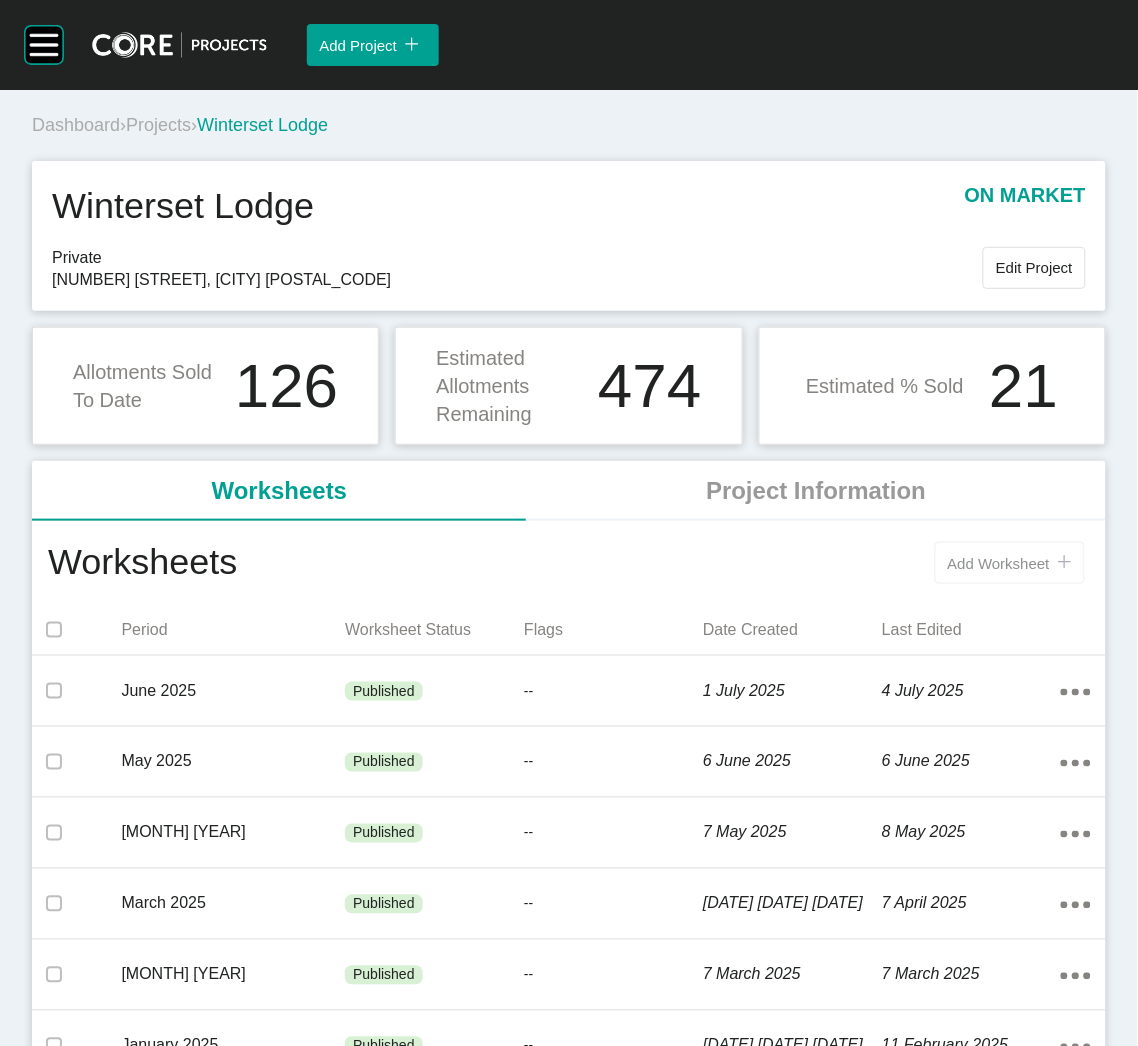 click on "Add Worksheet" at bounding box center (999, 563) 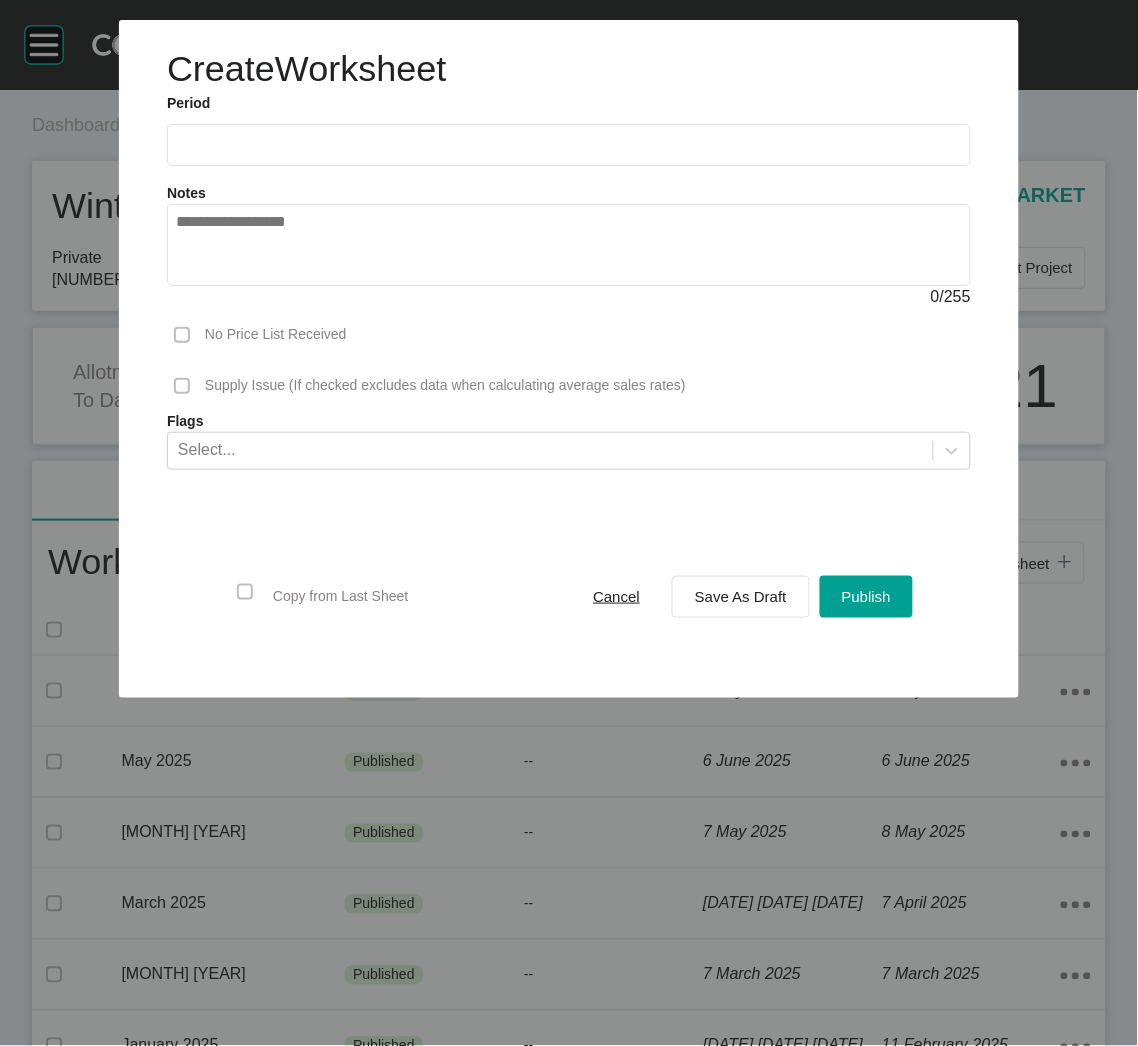click at bounding box center [569, 144] 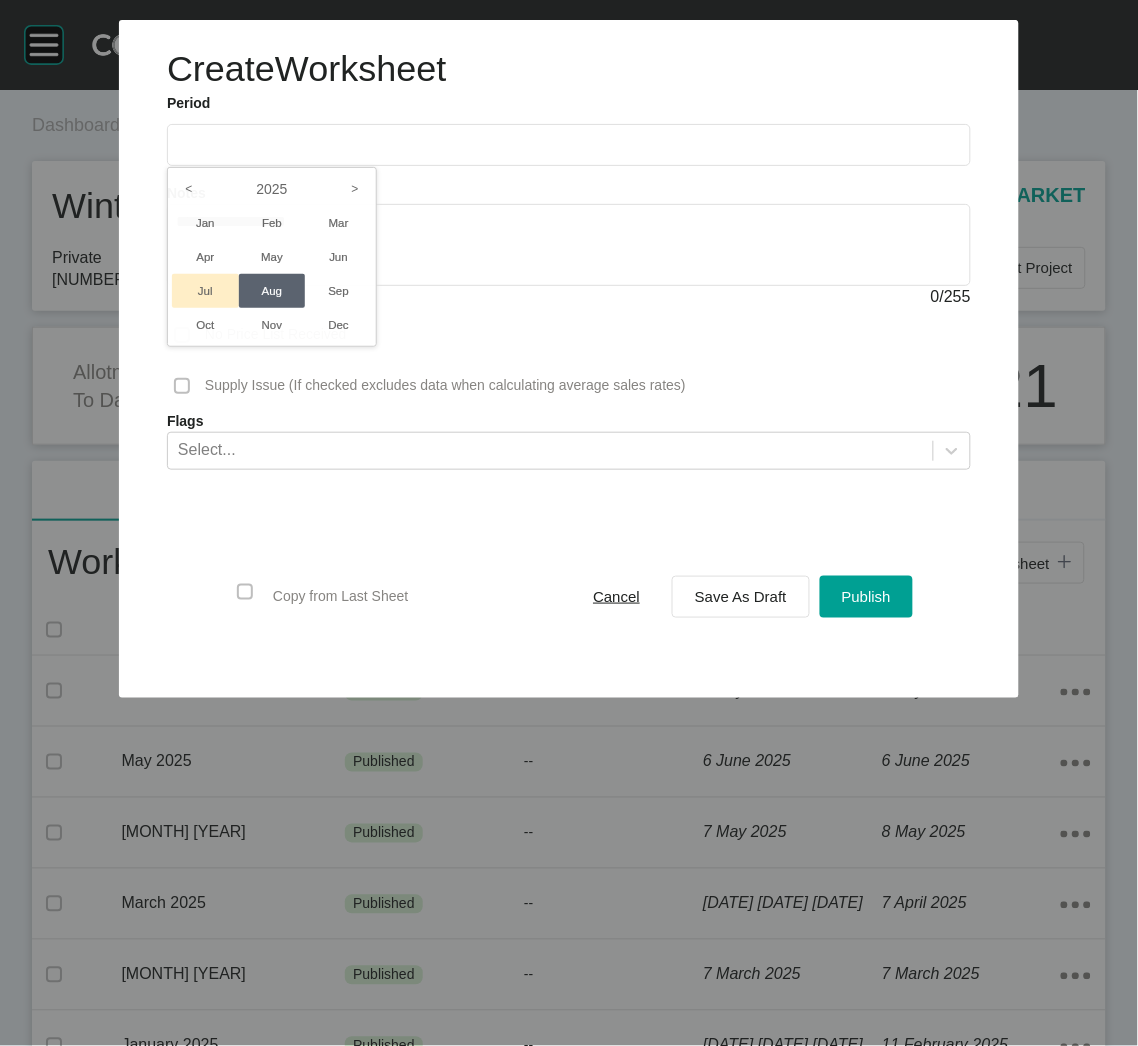 click on "Jul" at bounding box center [205, 291] 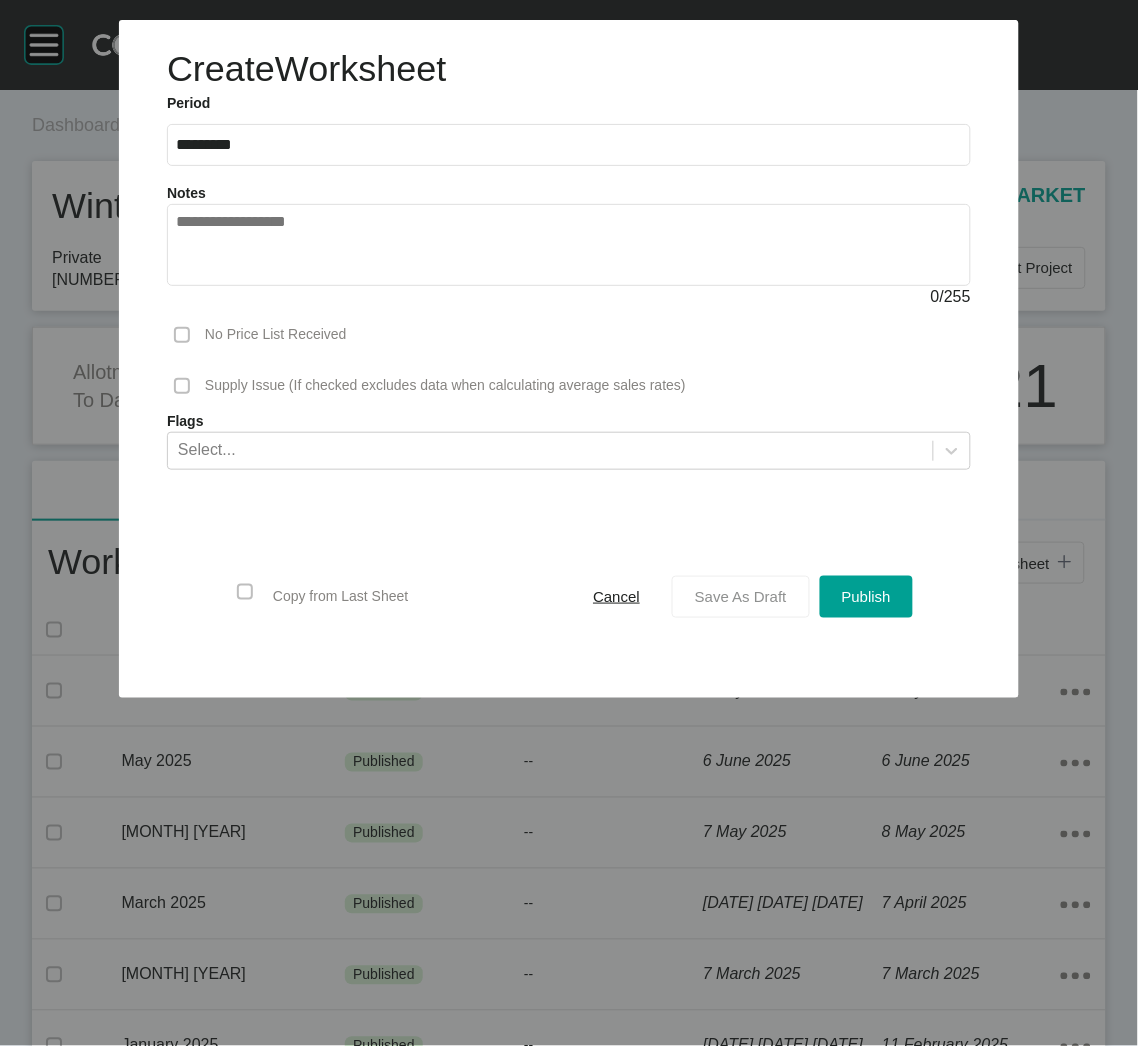 click on "Save As Draft" at bounding box center (741, 596) 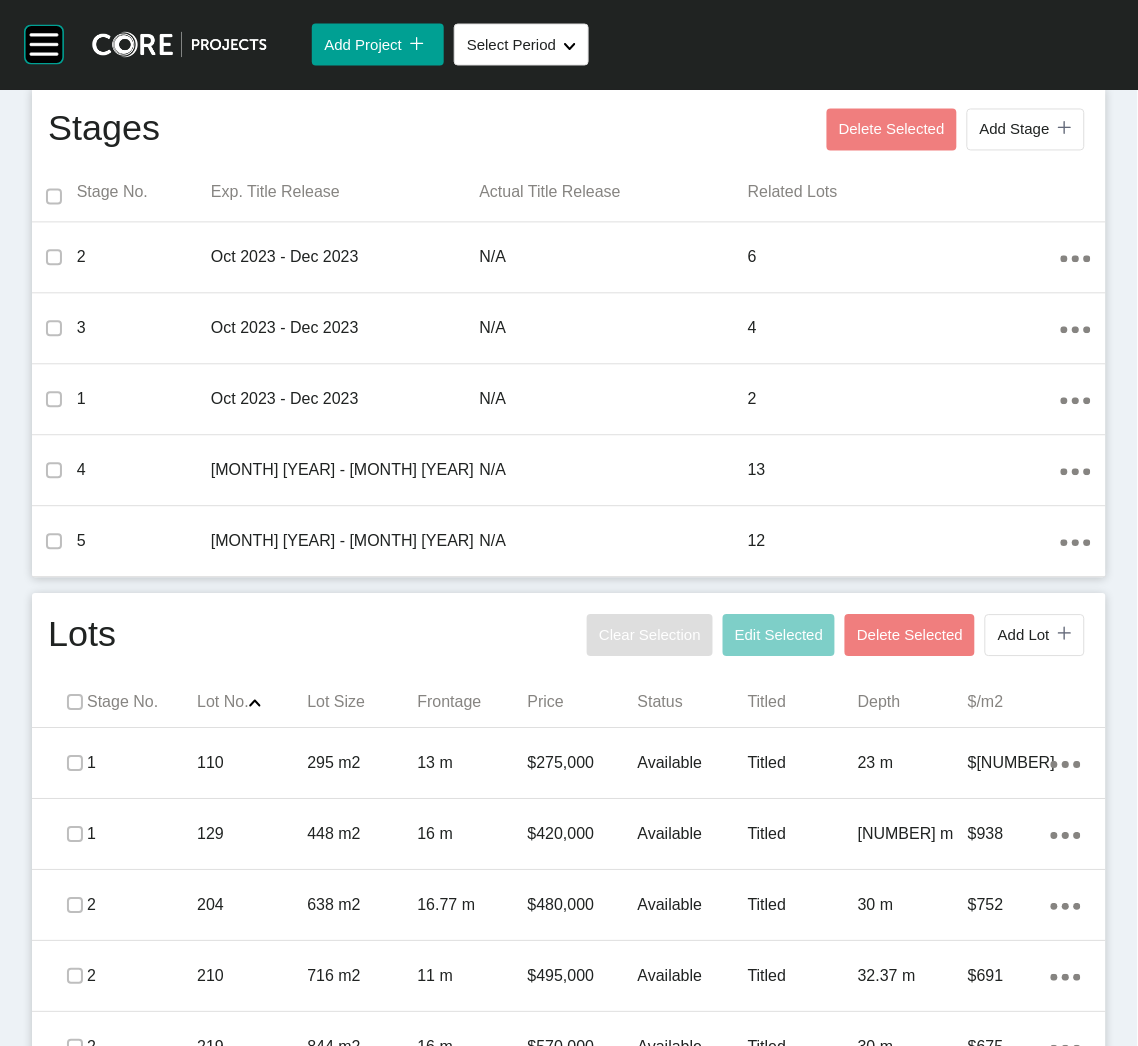 scroll, scrollTop: 682, scrollLeft: 0, axis: vertical 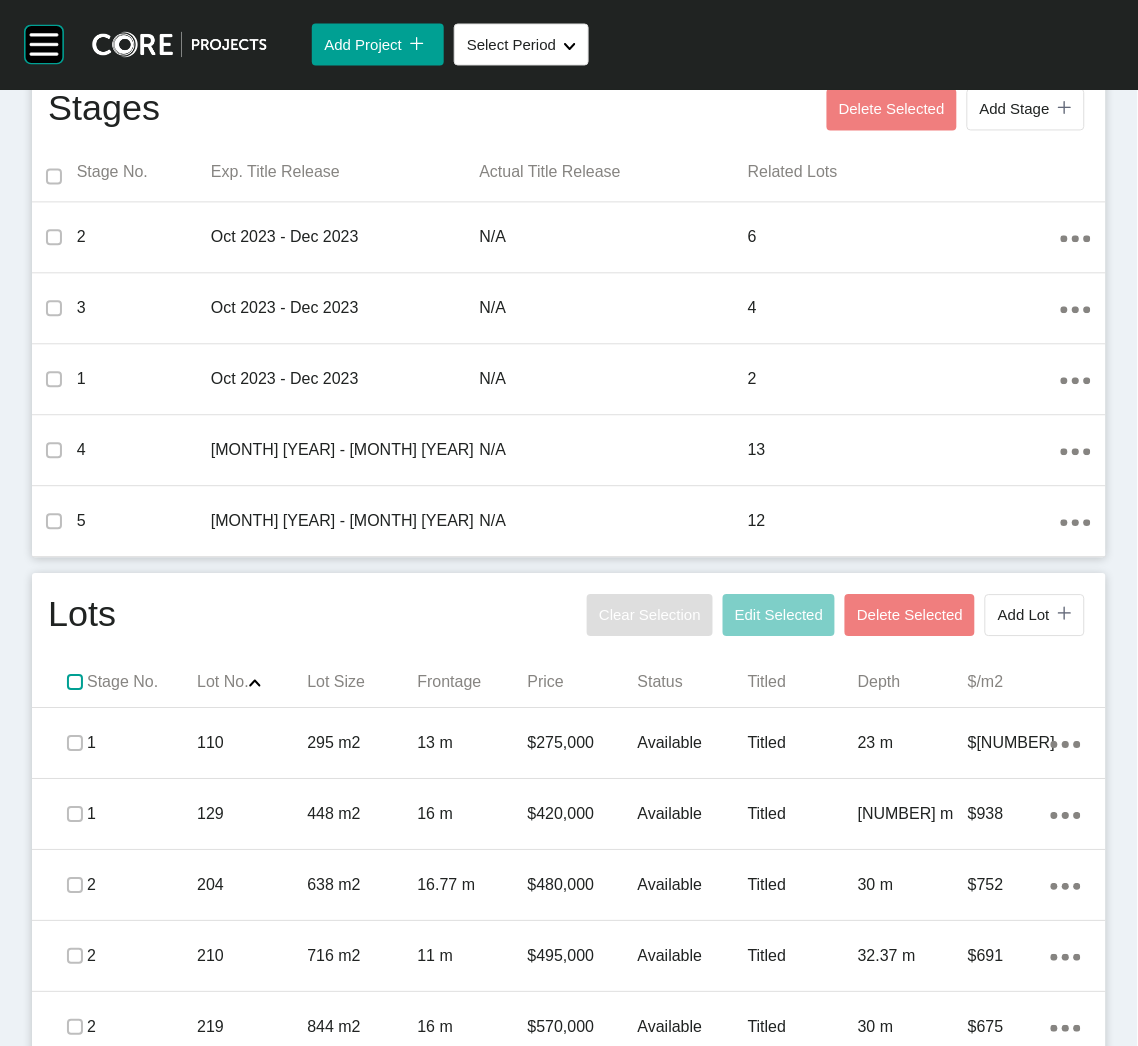 click at bounding box center [75, 683] 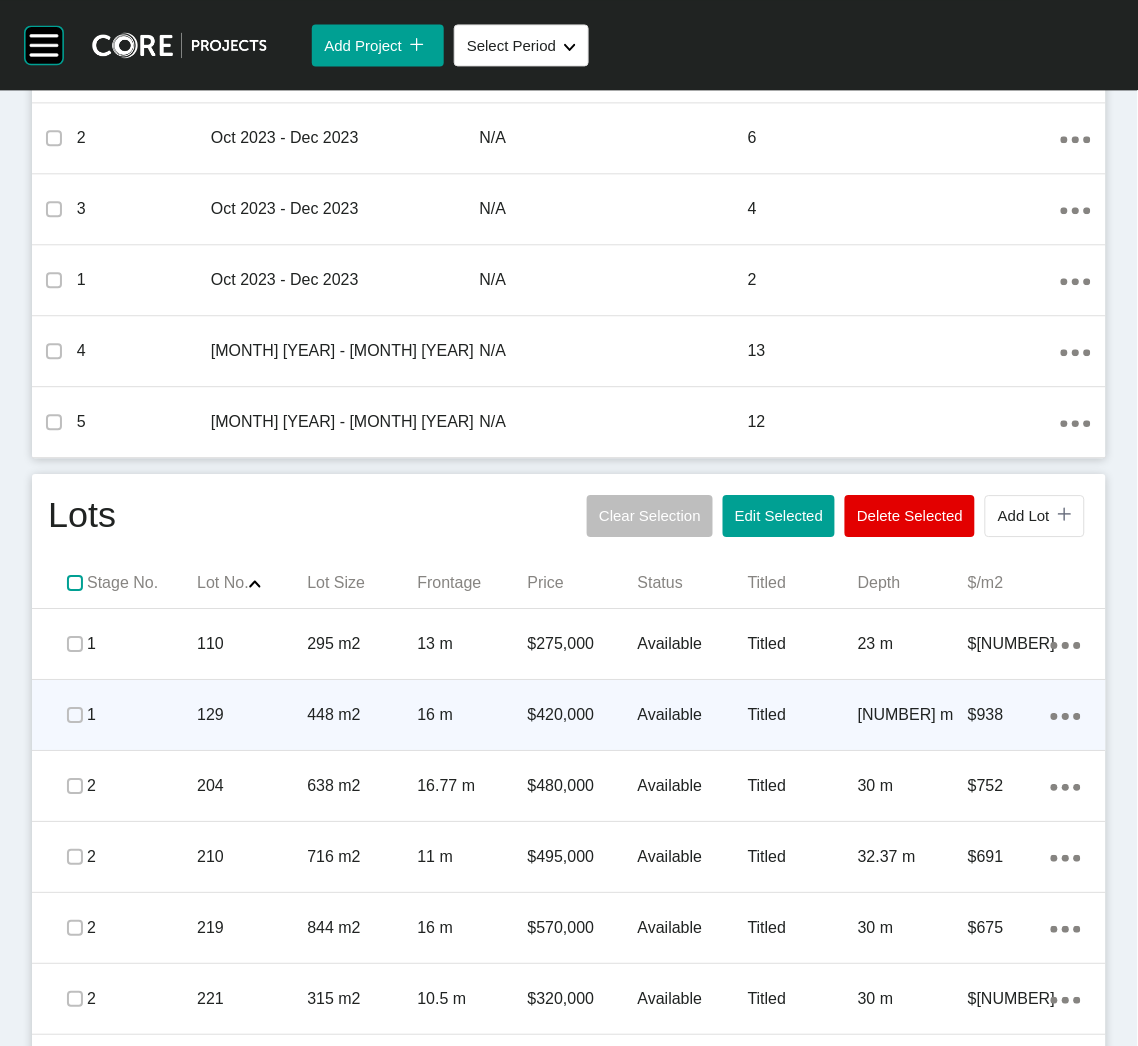scroll, scrollTop: 832, scrollLeft: 0, axis: vertical 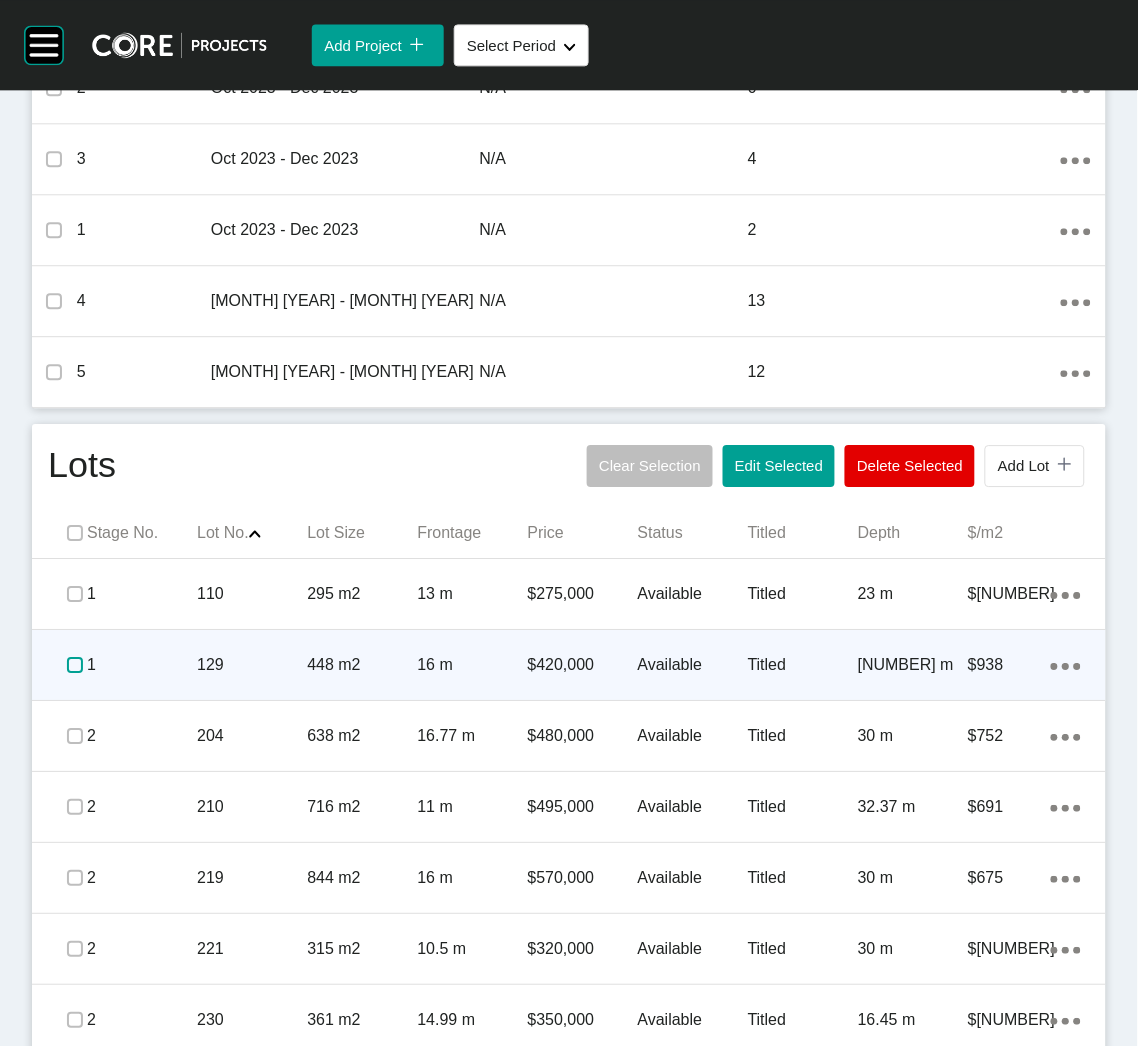click at bounding box center (75, 665) 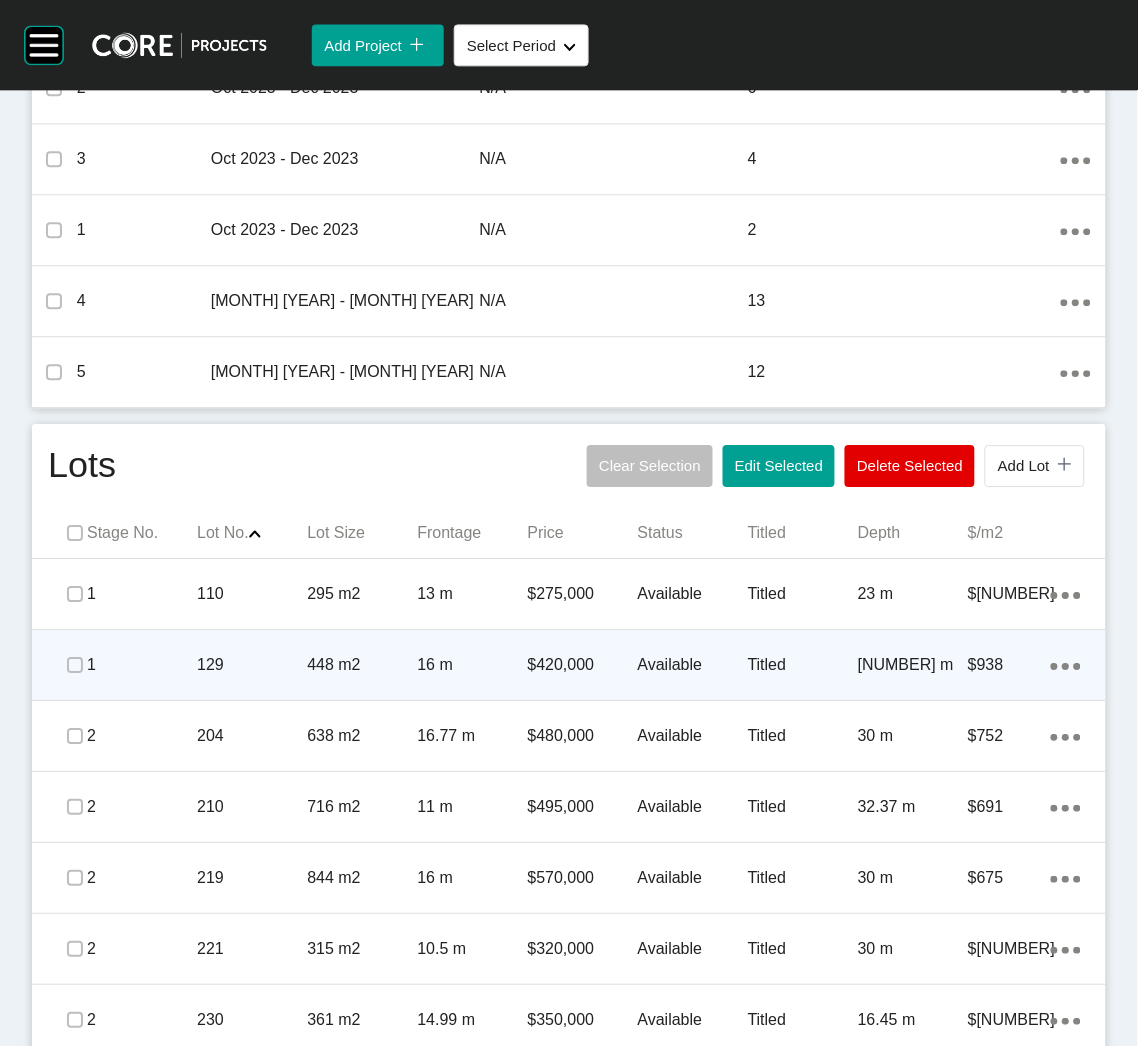 click on "129" at bounding box center (252, 665) 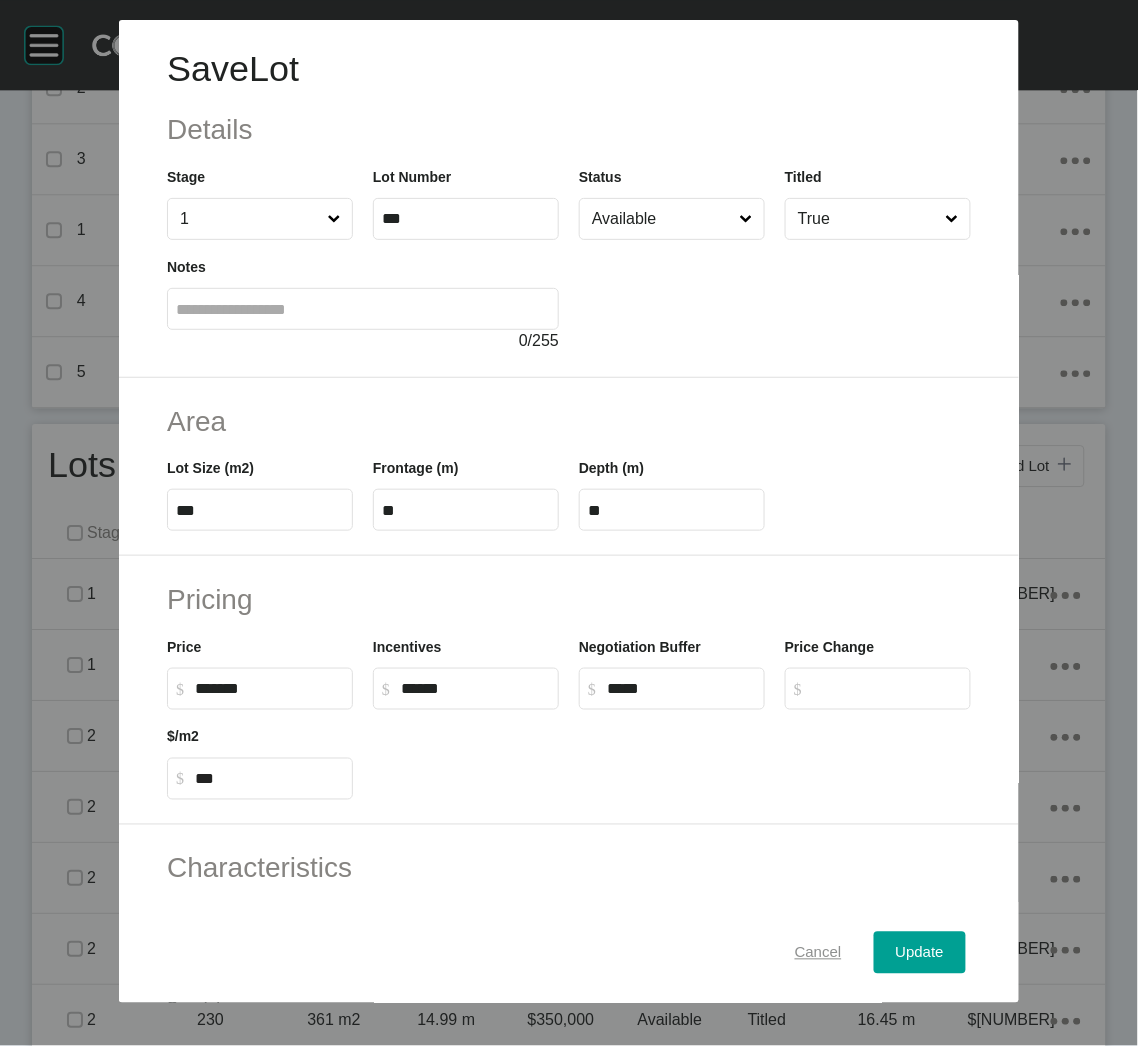 click on "Cancel" at bounding box center [818, 953] 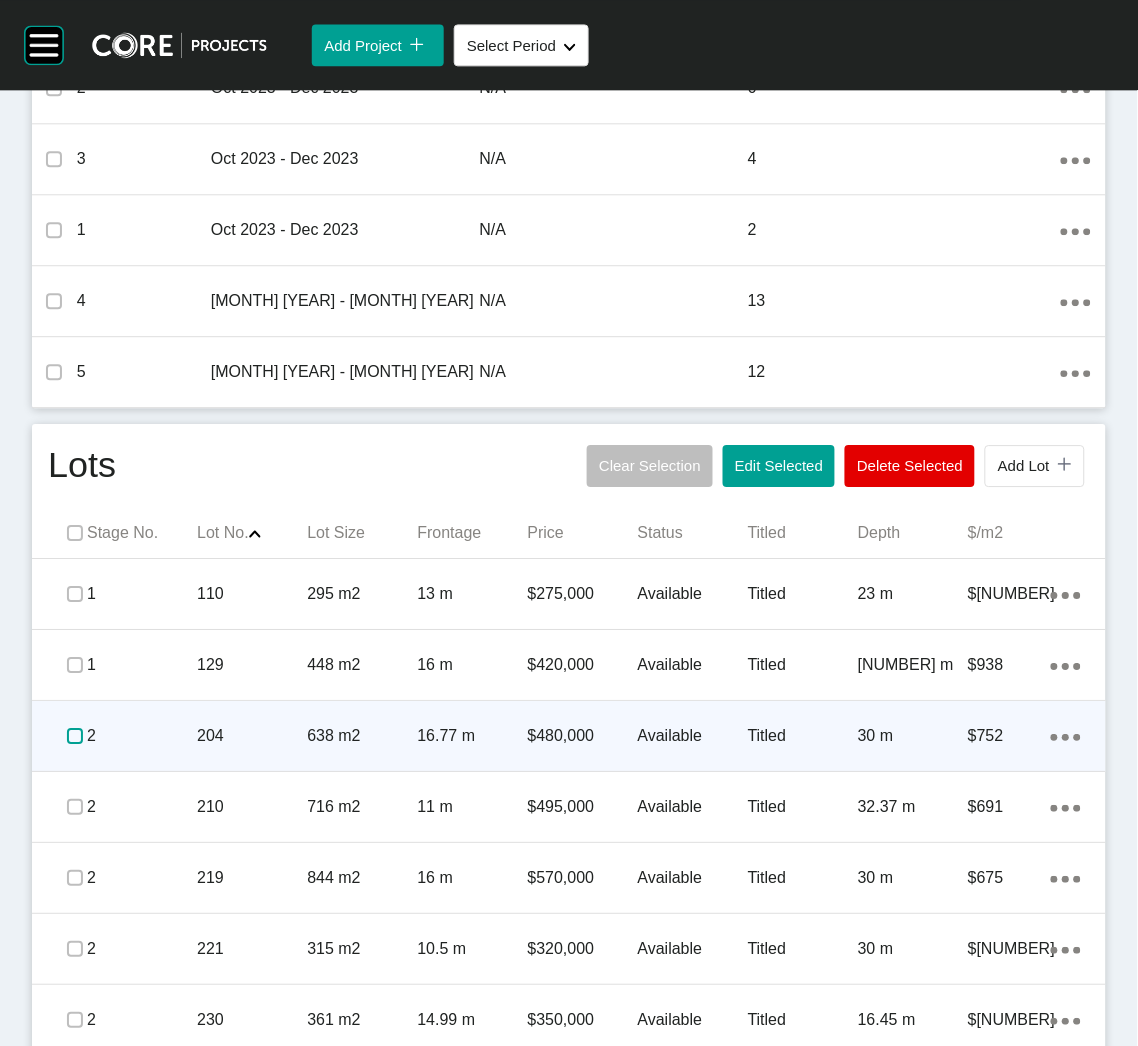 click at bounding box center [75, 736] 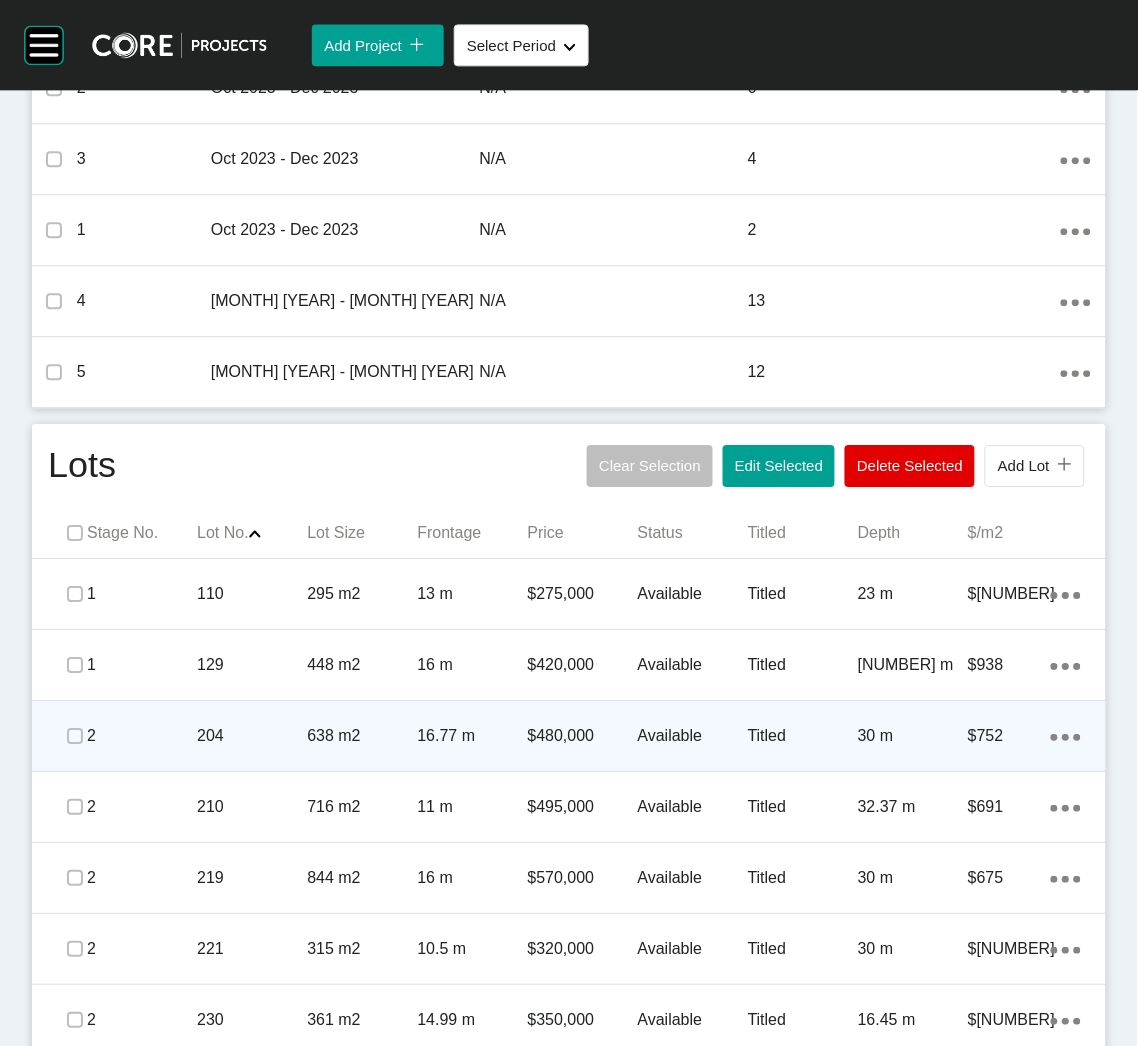 click on "204" at bounding box center [252, 736] 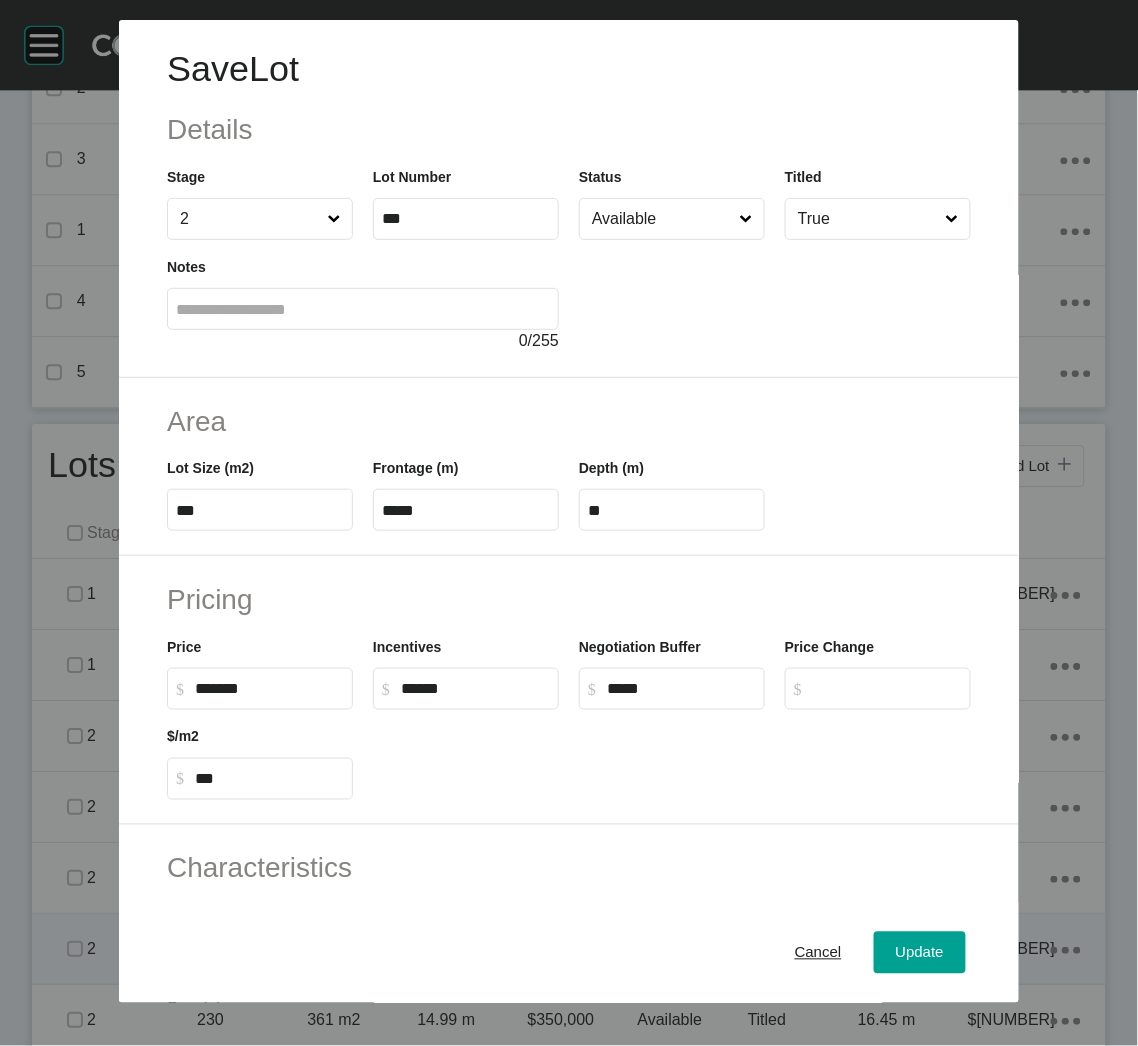 click on "Cancel" at bounding box center (818, 953) 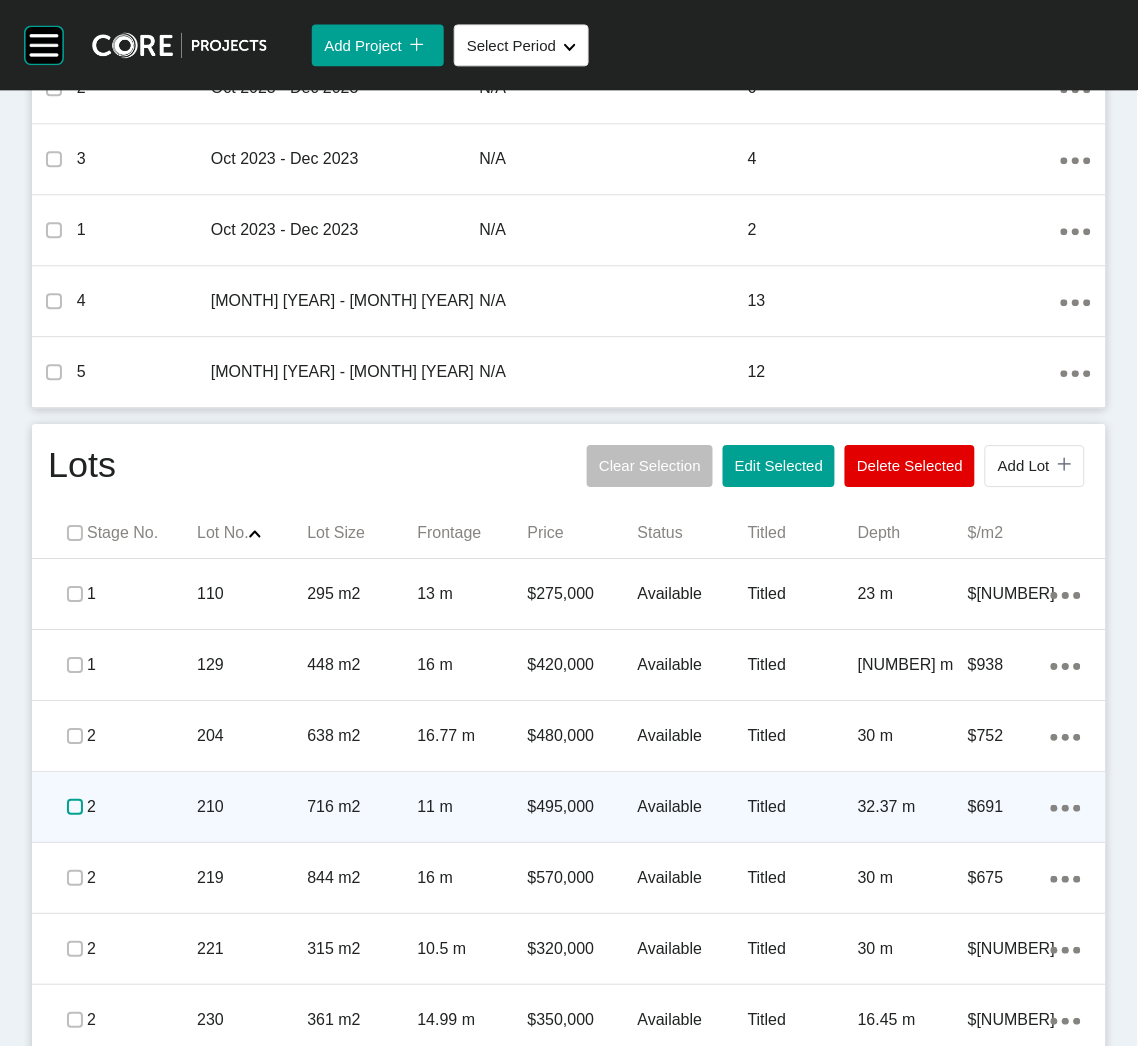 click at bounding box center [75, 807] 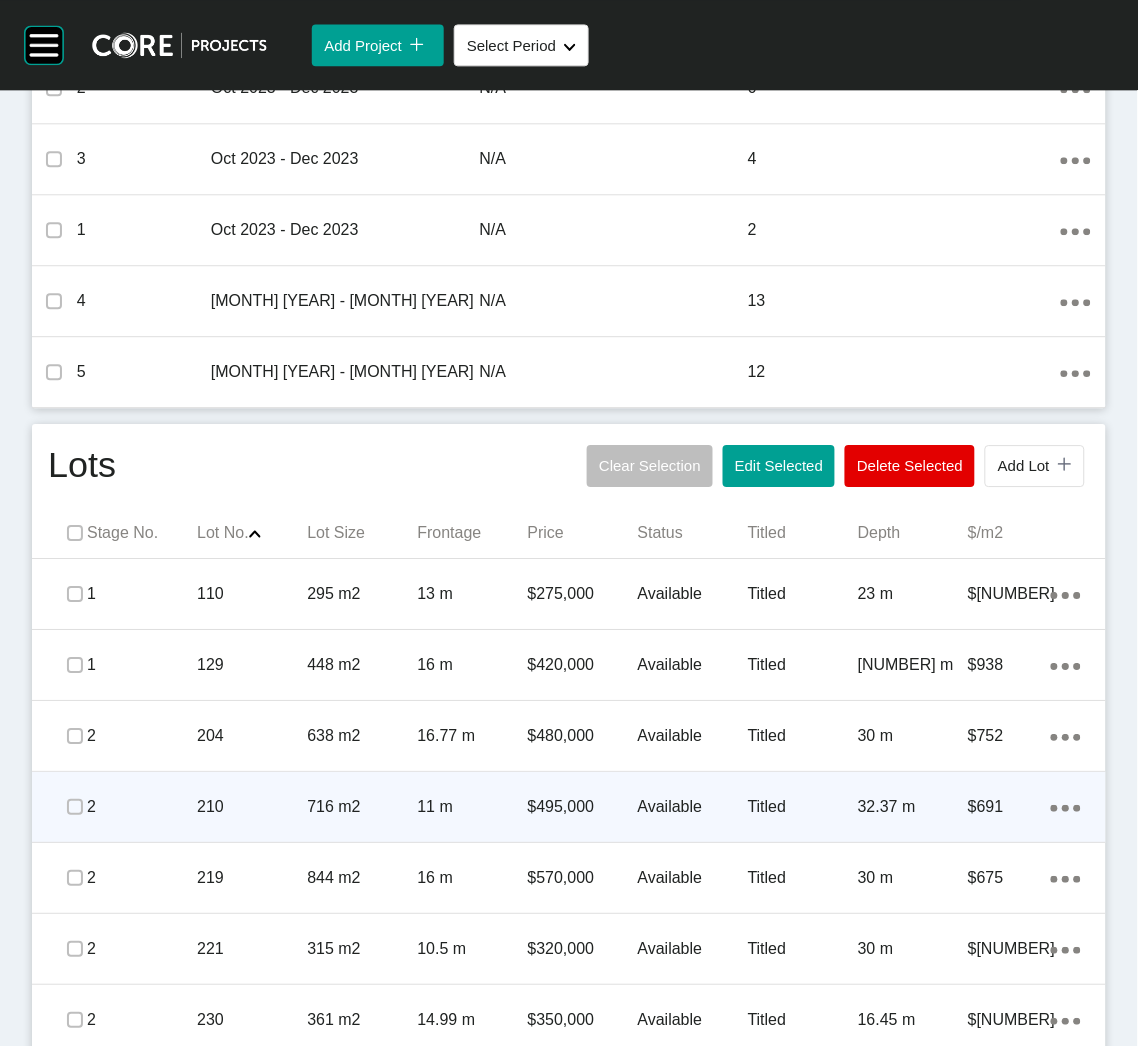 click on "210" at bounding box center (252, 807) 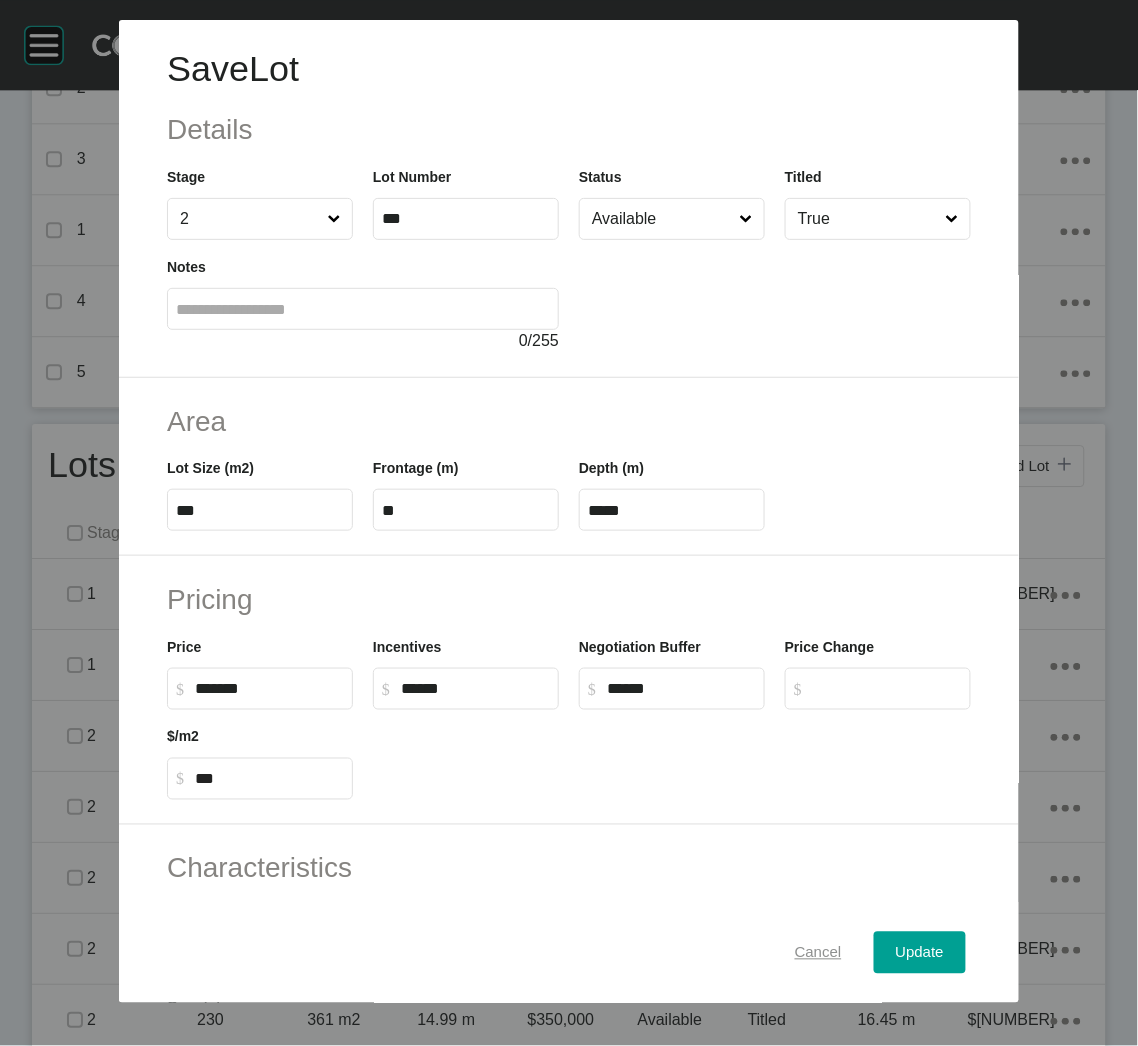 click on "Cancel" at bounding box center (818, 953) 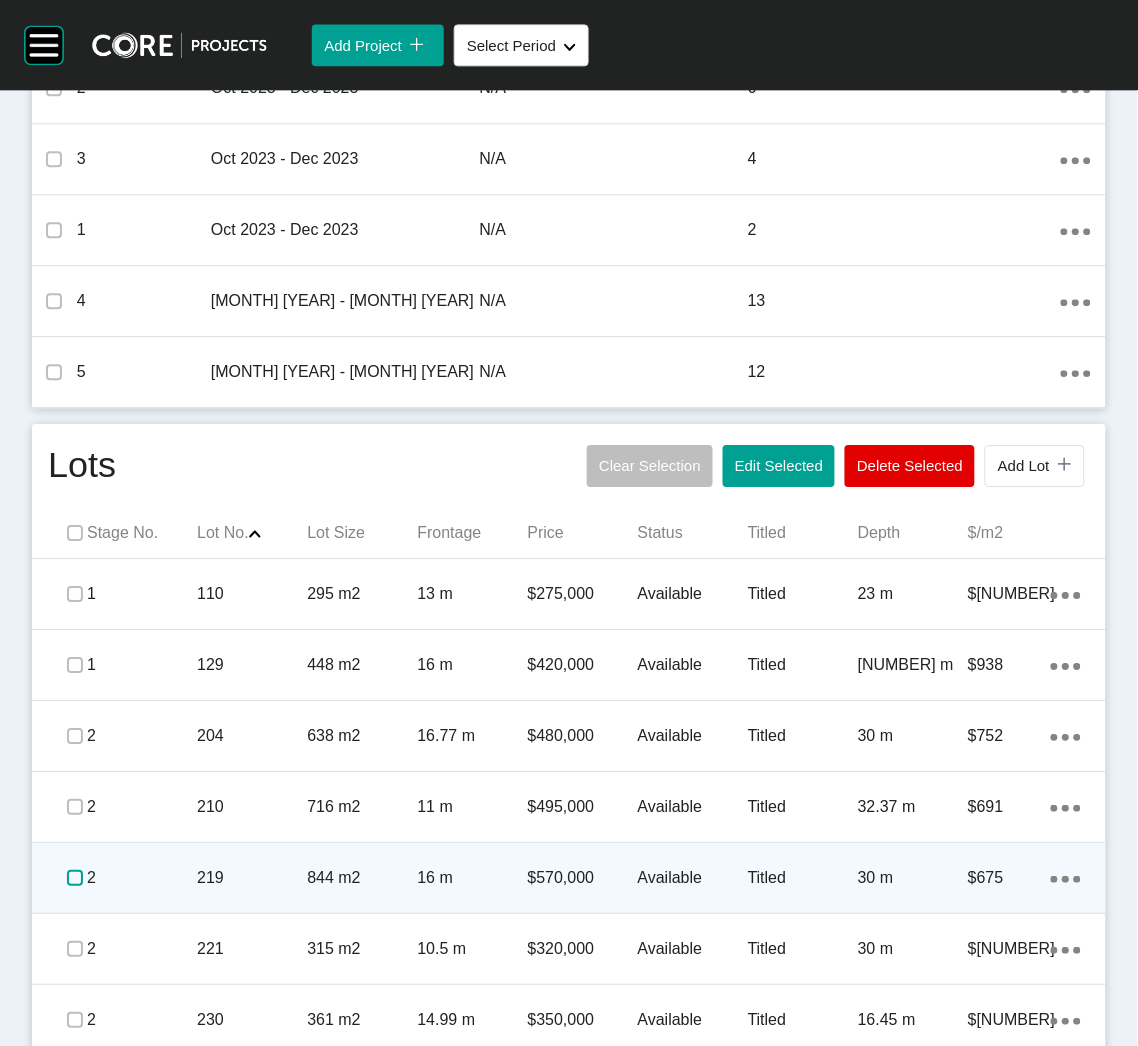 click at bounding box center (75, 878) 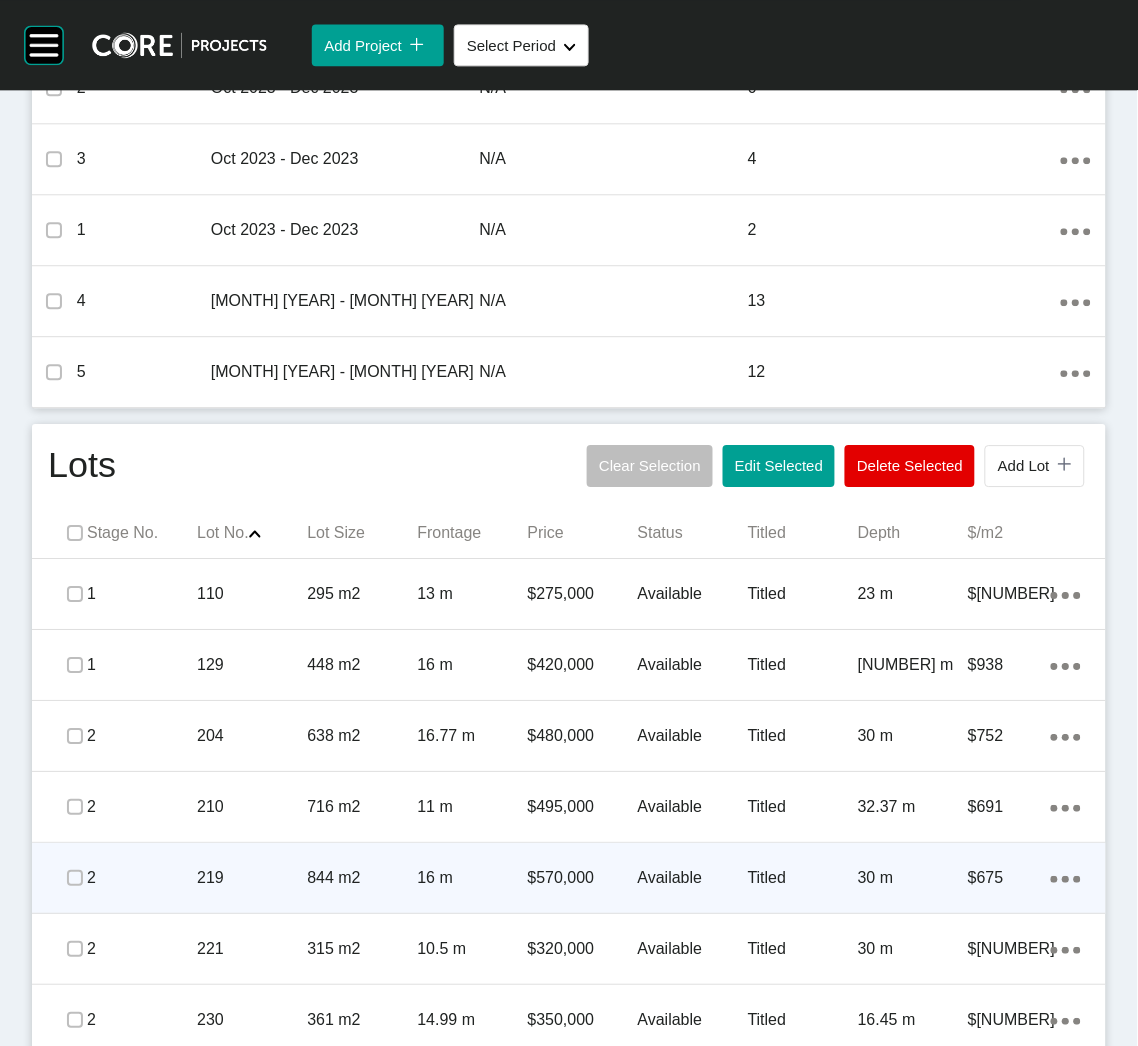 click on "219" at bounding box center (252, 878) 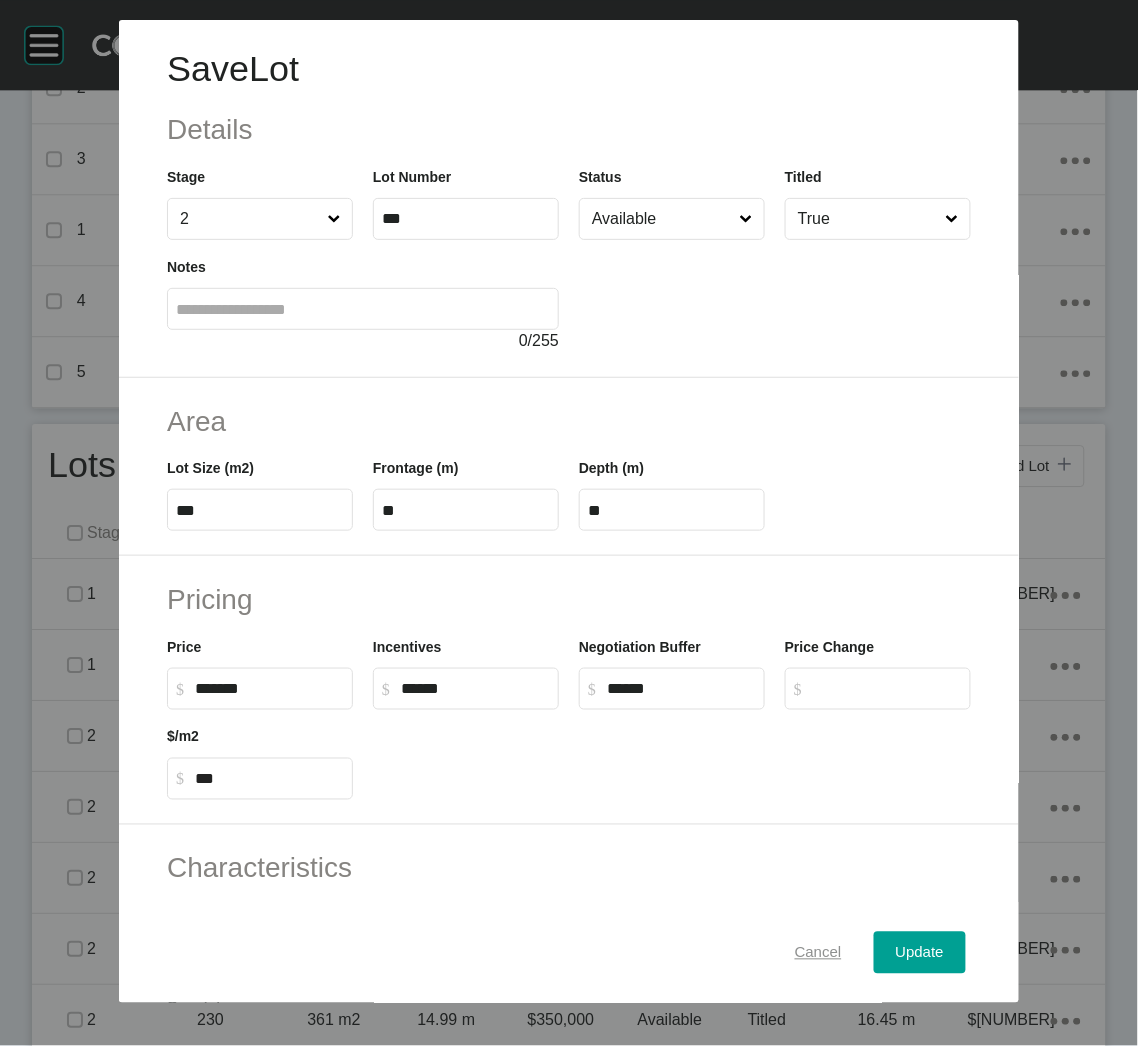 click on "Cancel" at bounding box center [818, 953] 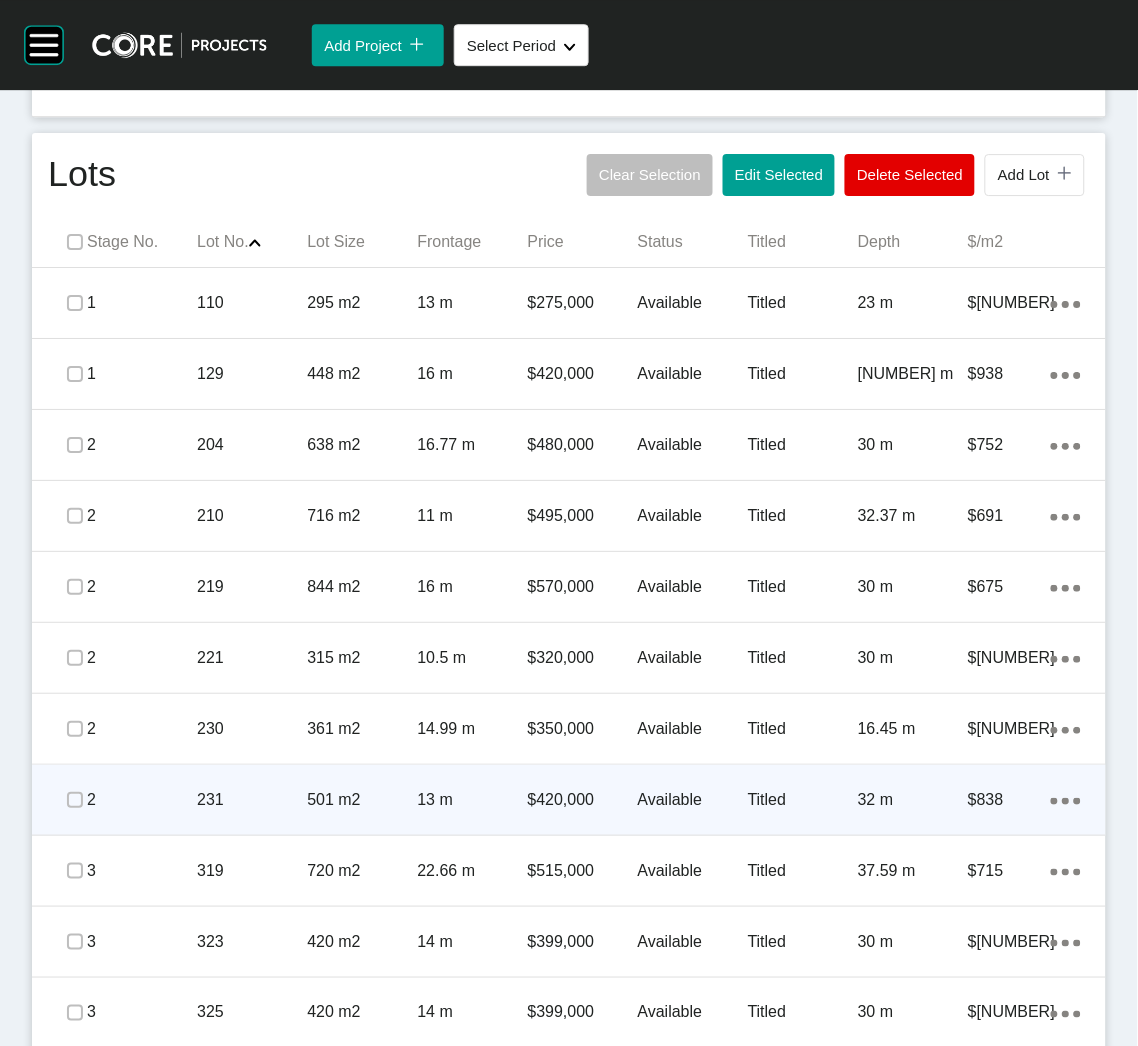 scroll, scrollTop: 1132, scrollLeft: 0, axis: vertical 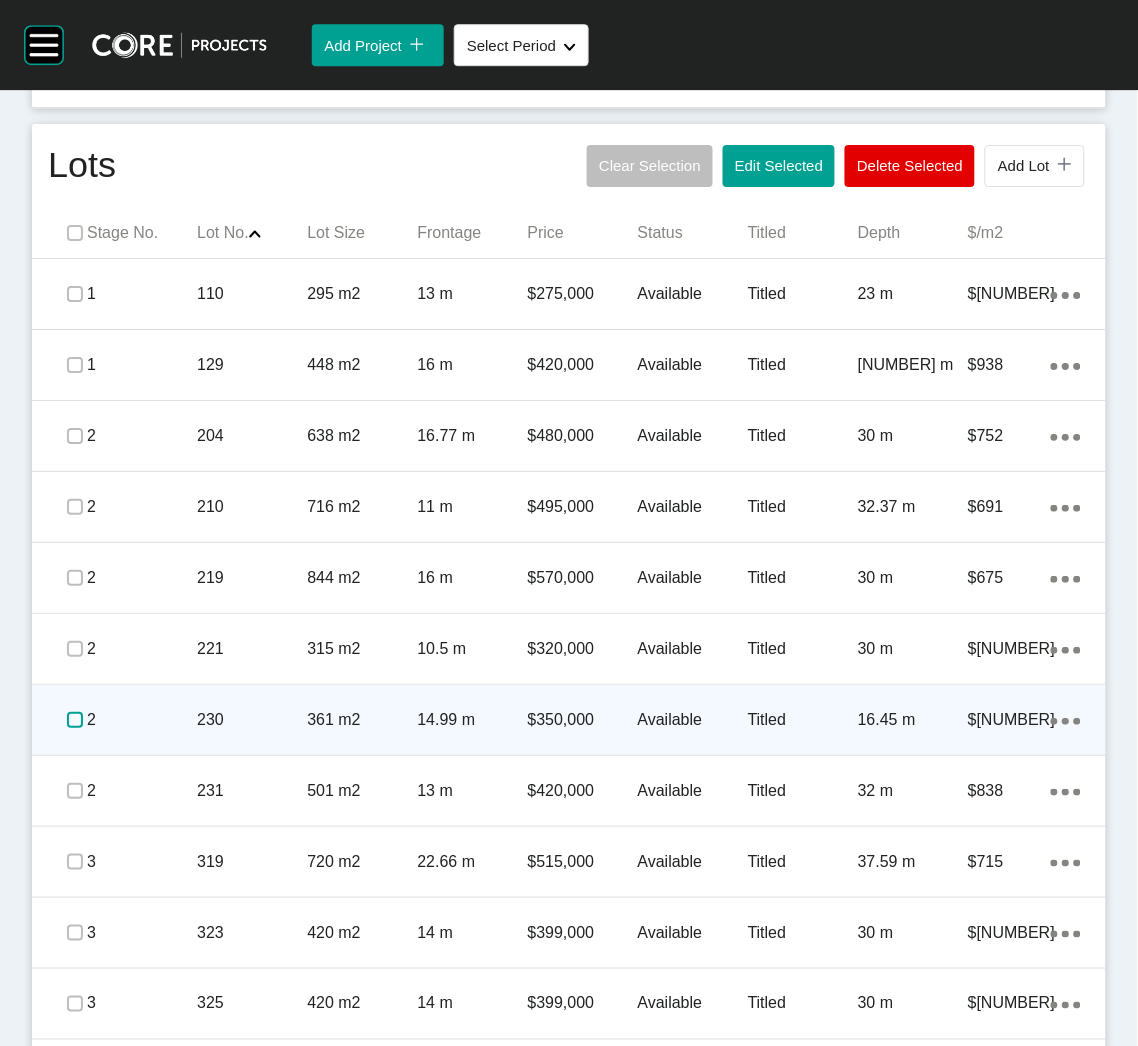 click at bounding box center (75, 720) 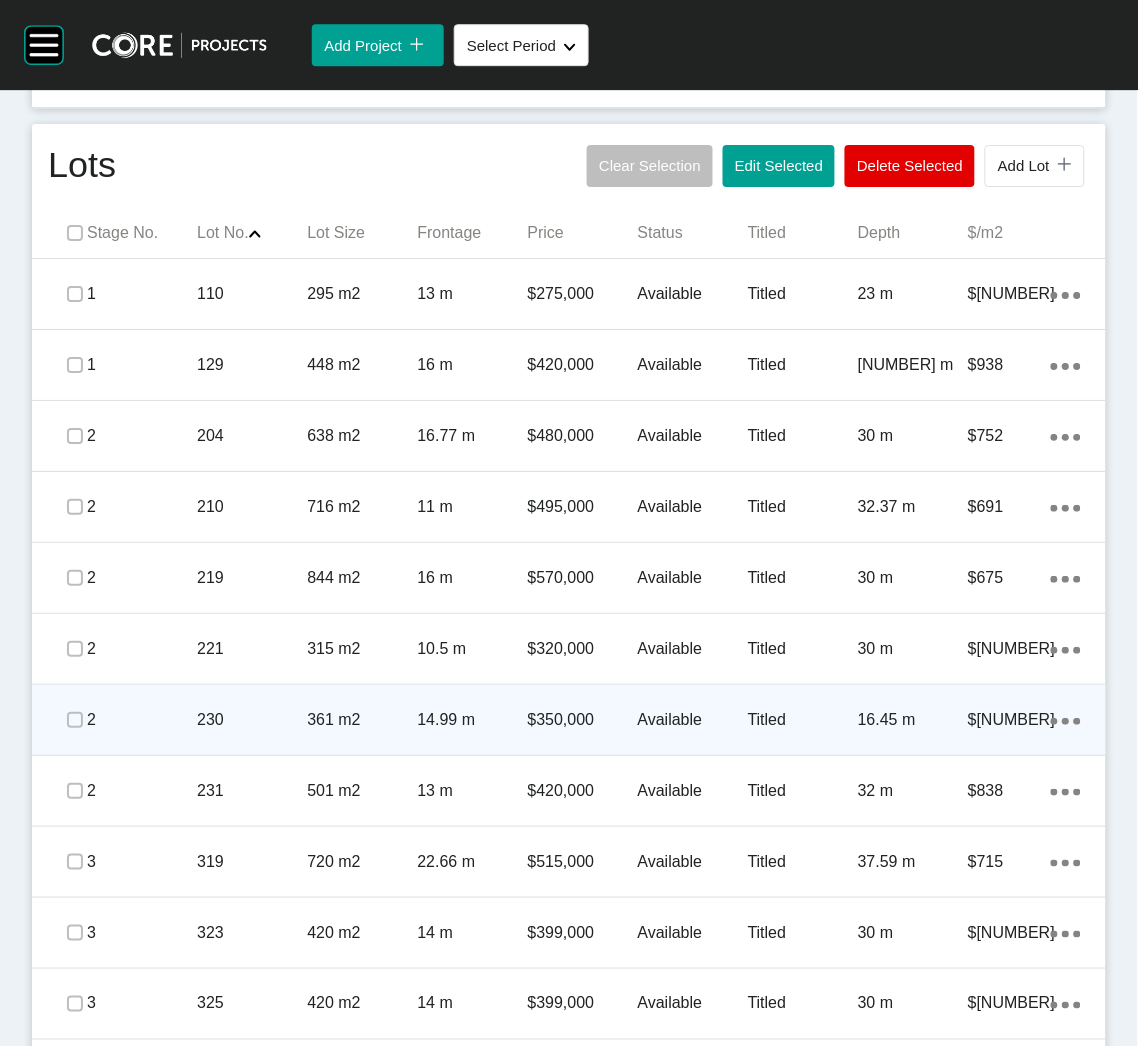 click on "230" at bounding box center (252, 720) 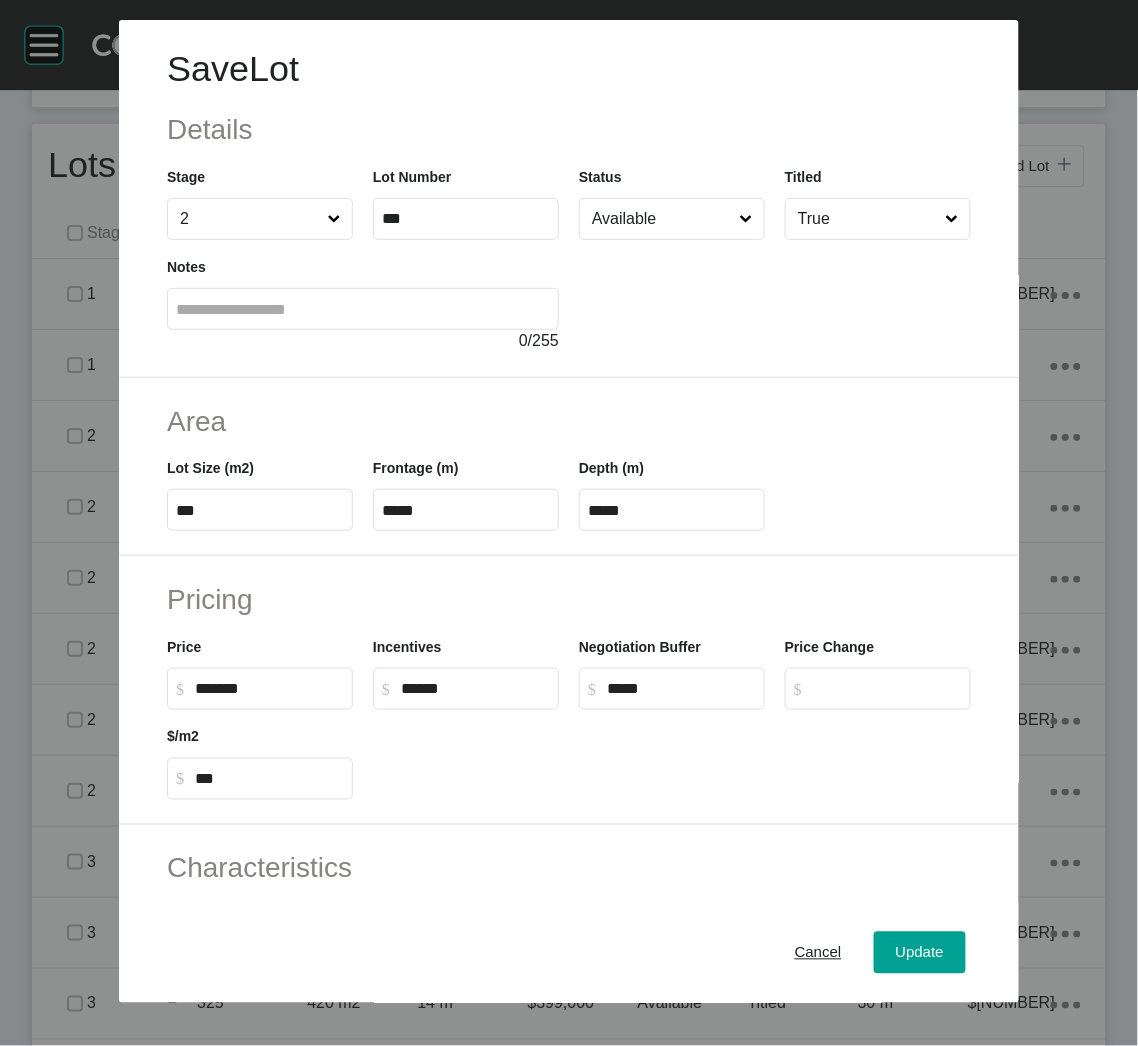 click on "Cancel Update" at bounding box center (569, 953) 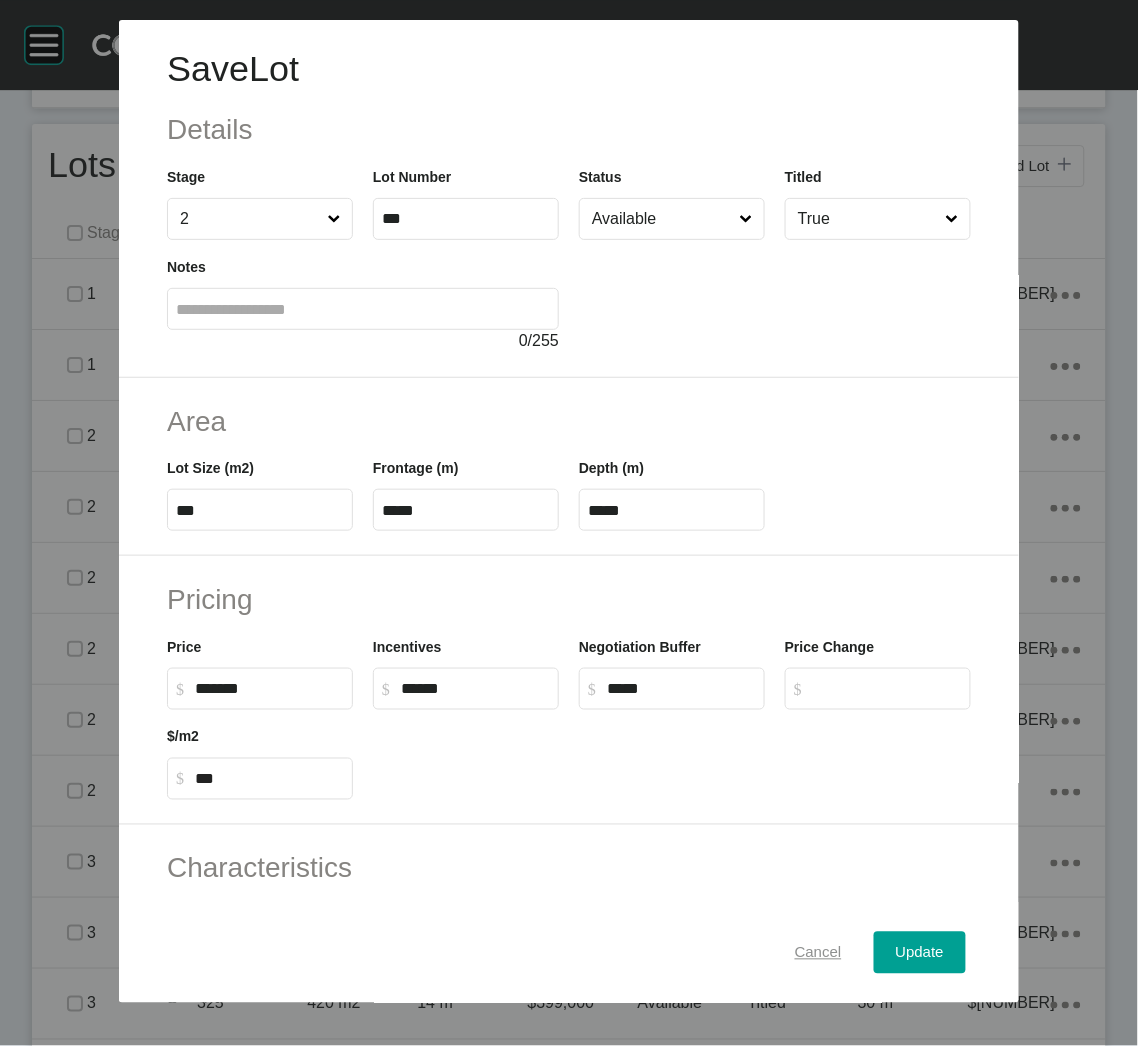 click on "Cancel" at bounding box center [818, 953] 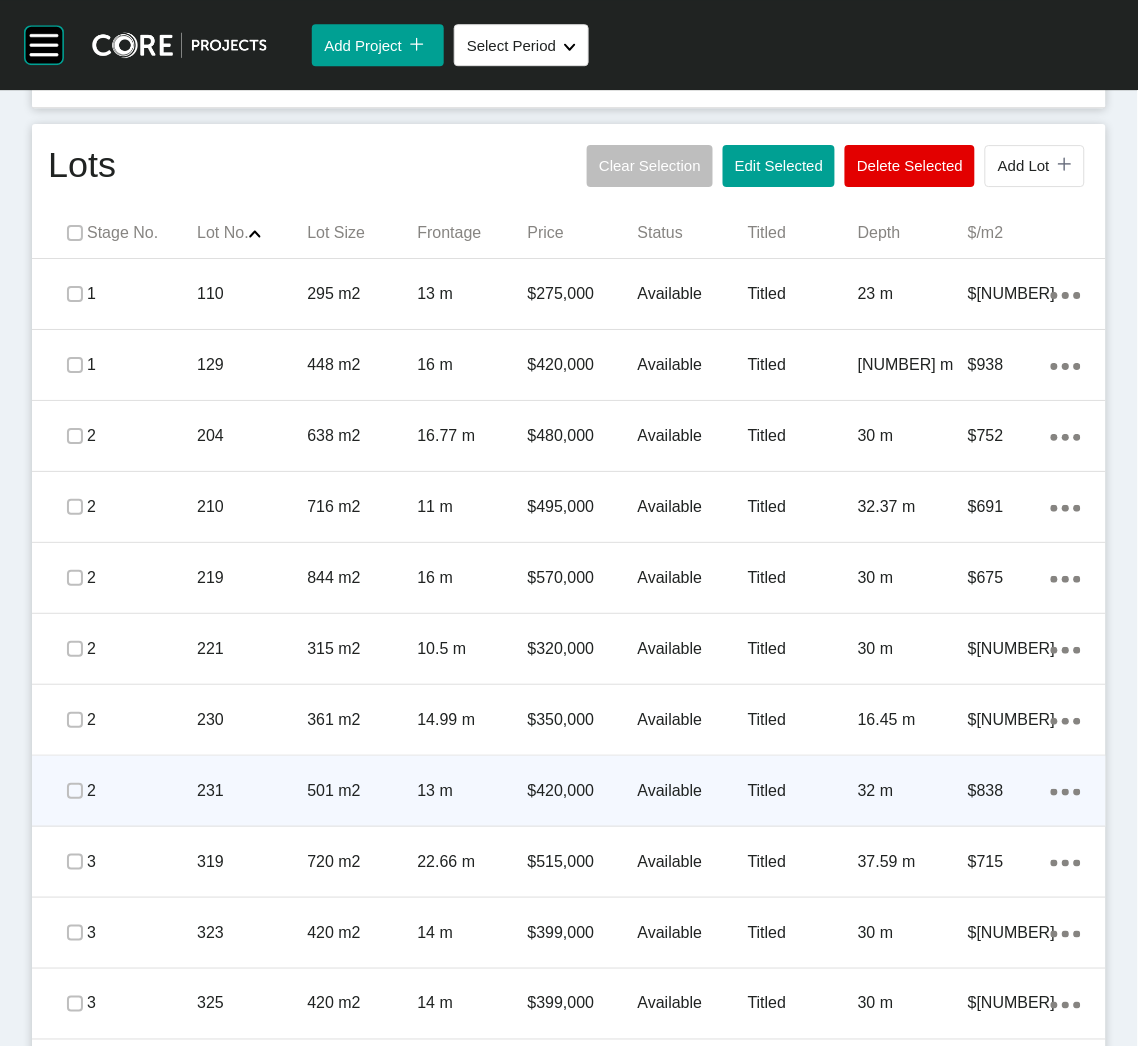 click on "501 m2" at bounding box center (362, 791) 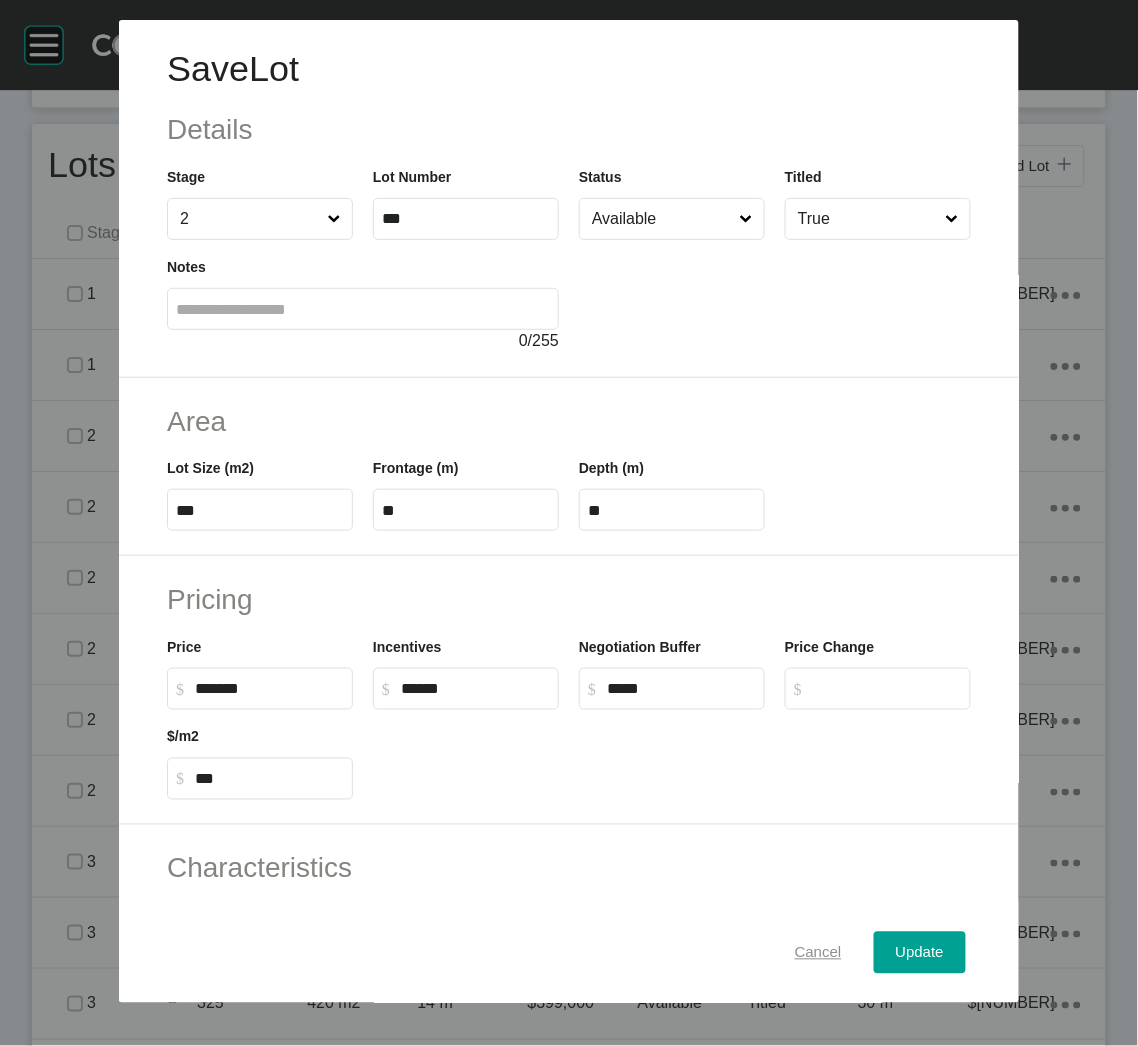 click on "Cancel" at bounding box center (818, 953) 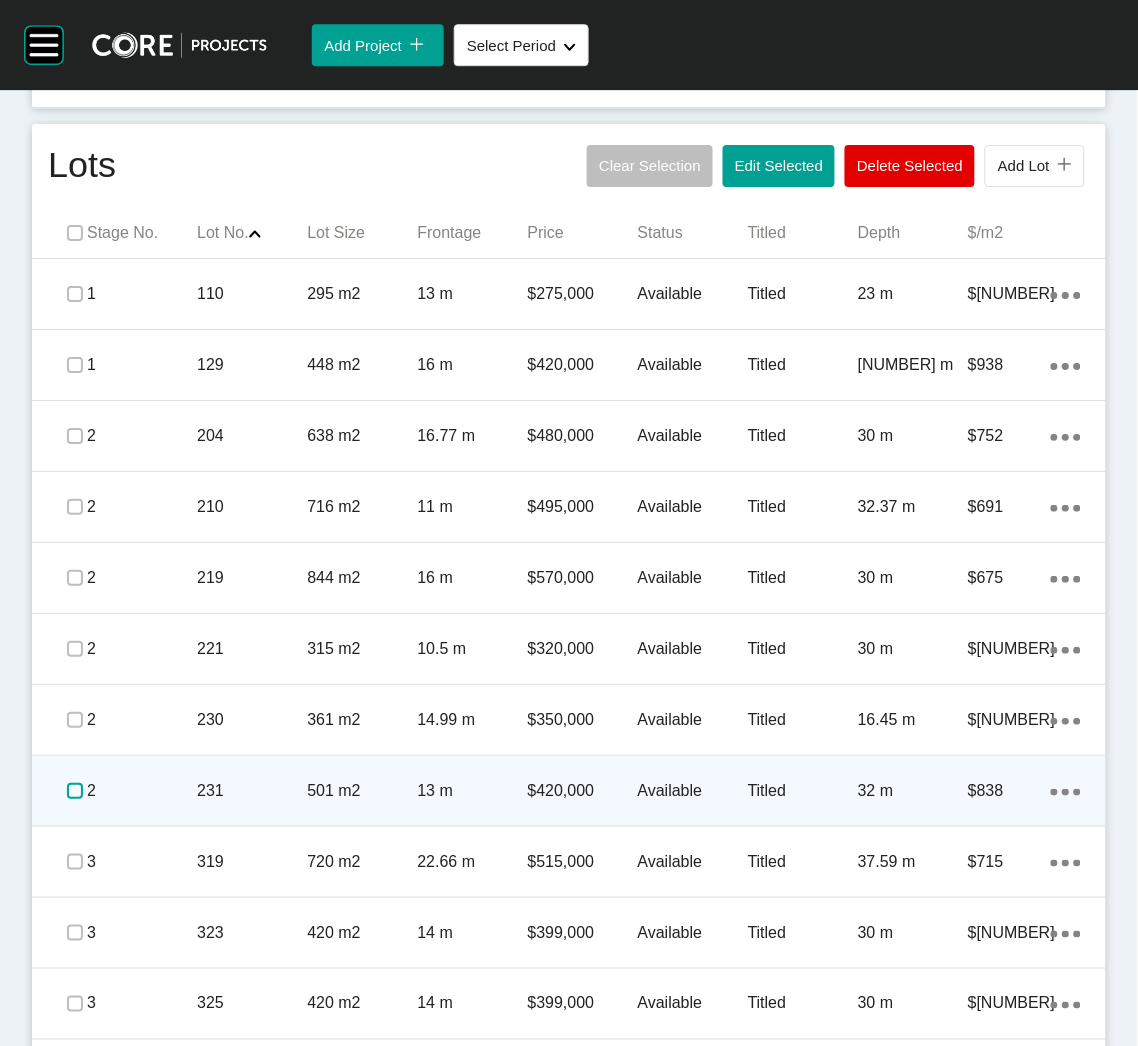 click at bounding box center (75, 791) 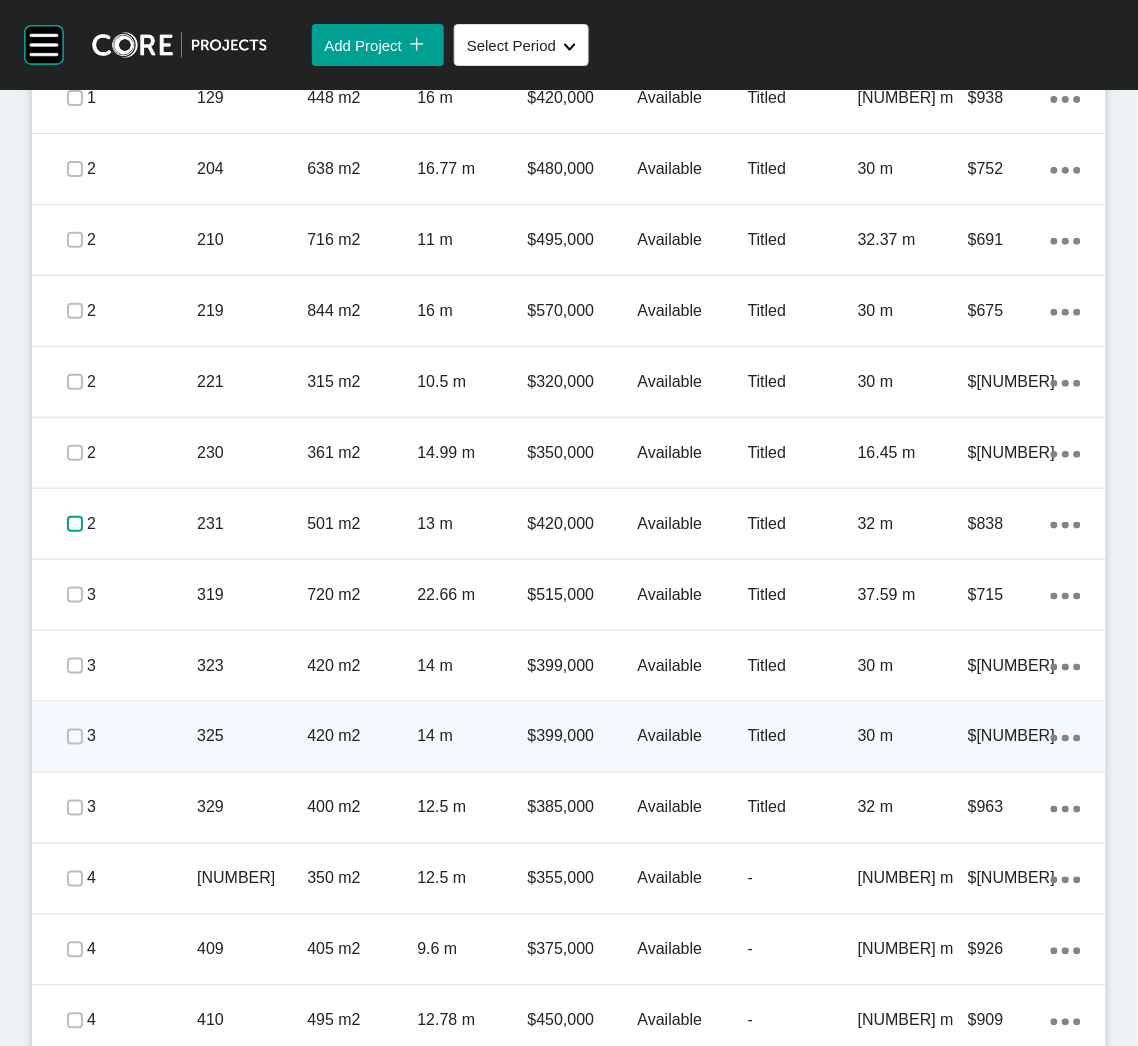 scroll, scrollTop: 1432, scrollLeft: 0, axis: vertical 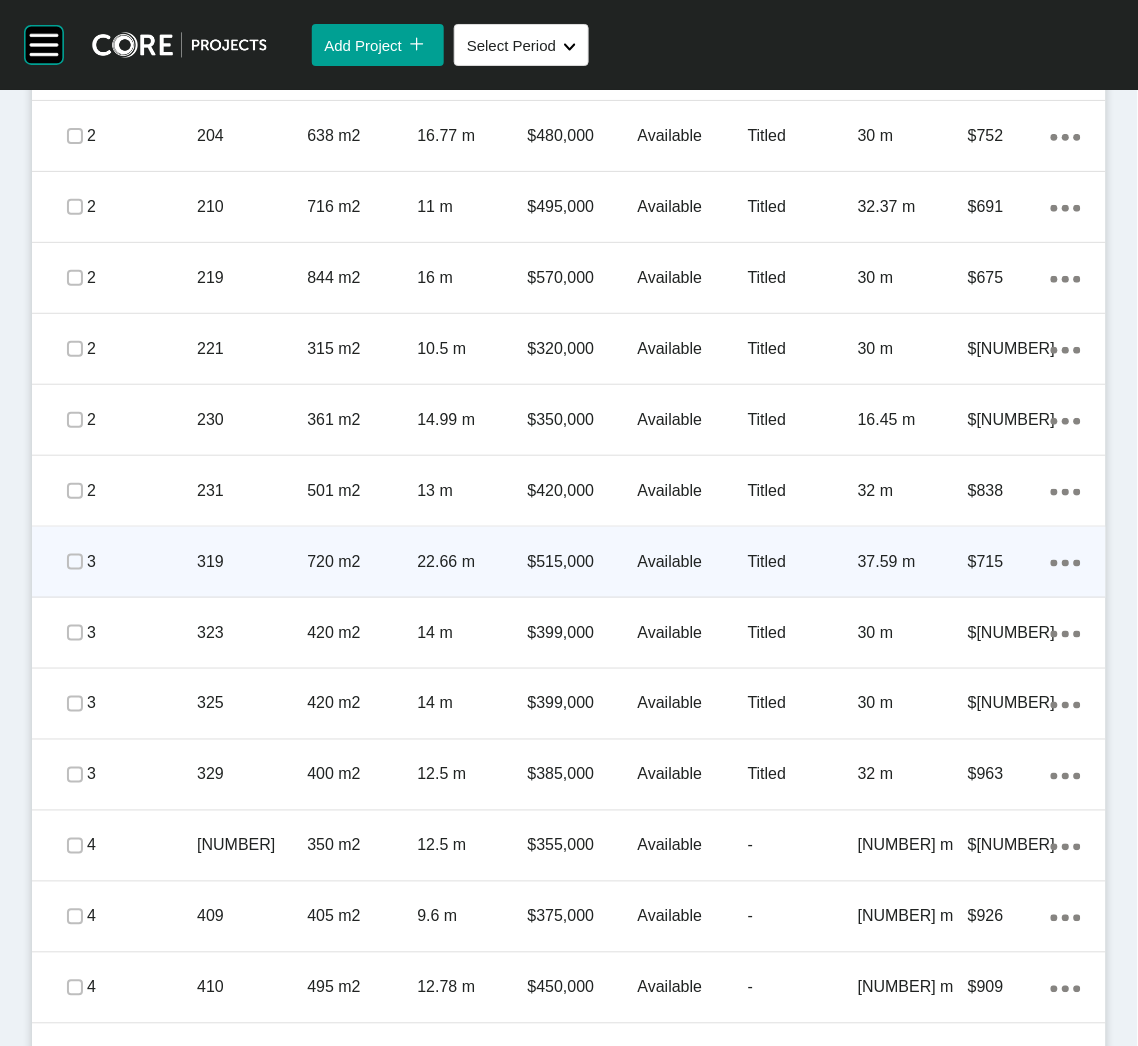 click on "3" at bounding box center (142, 562) 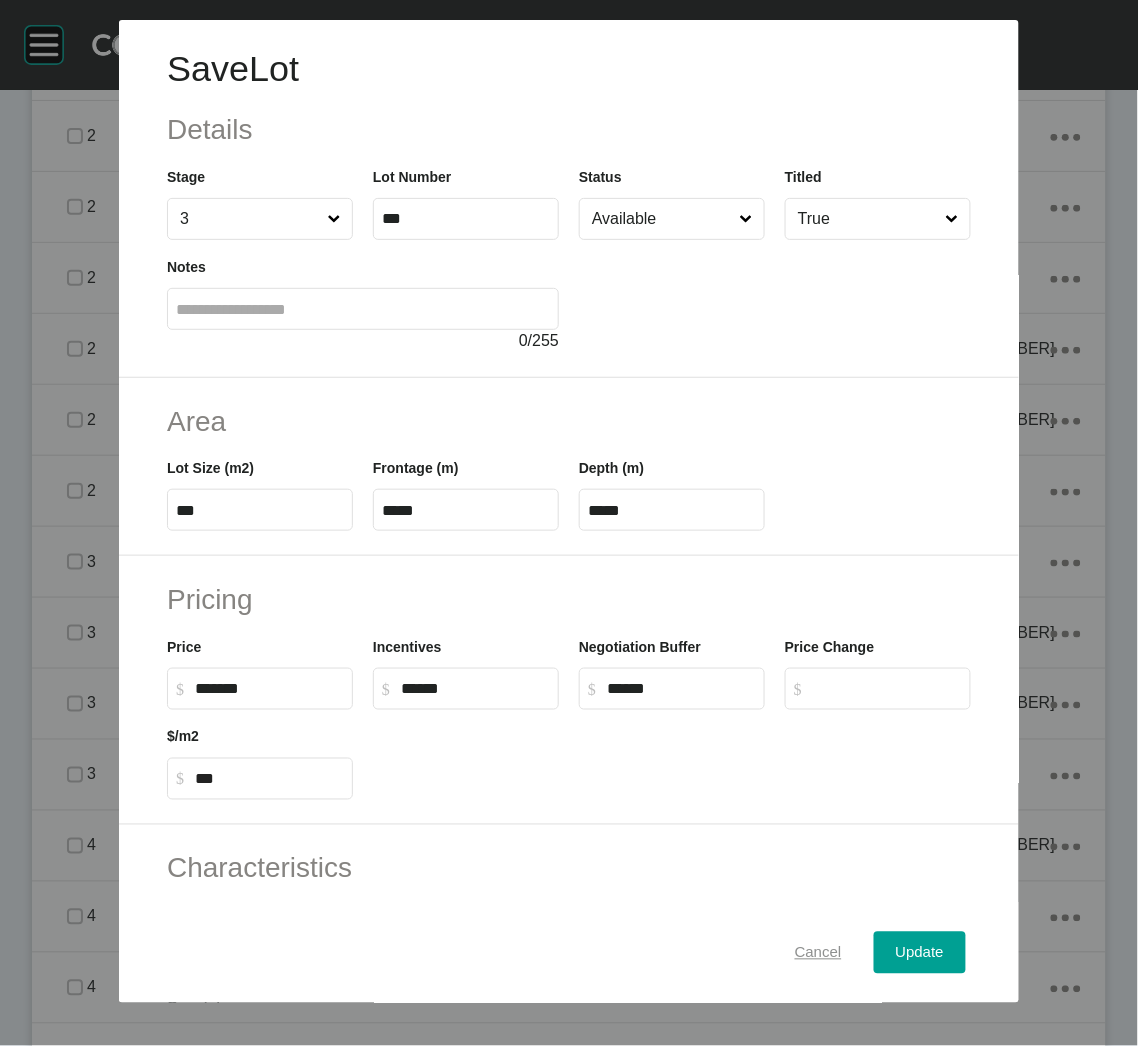 click on "Cancel" at bounding box center (818, 953) 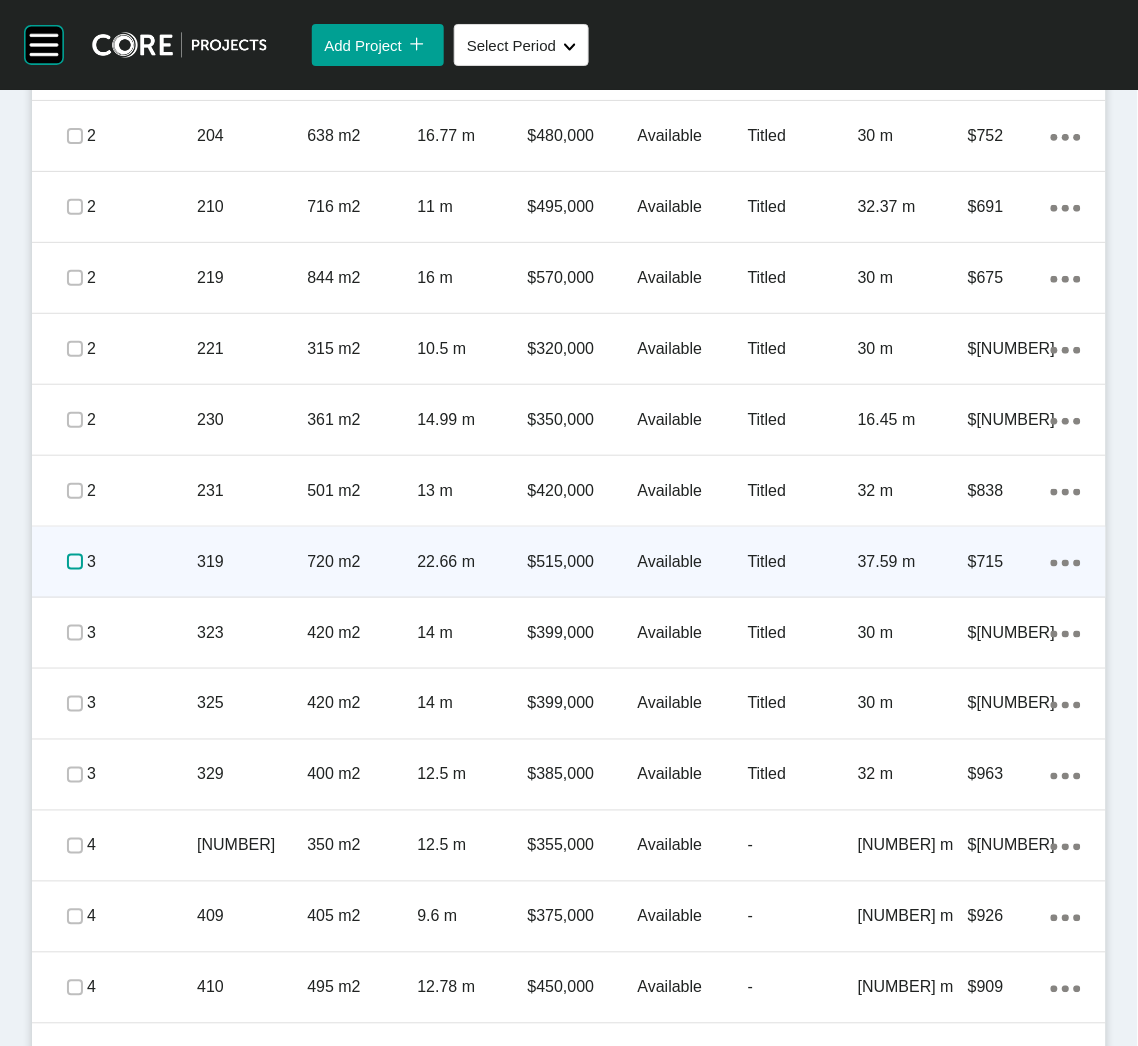 click at bounding box center (75, 562) 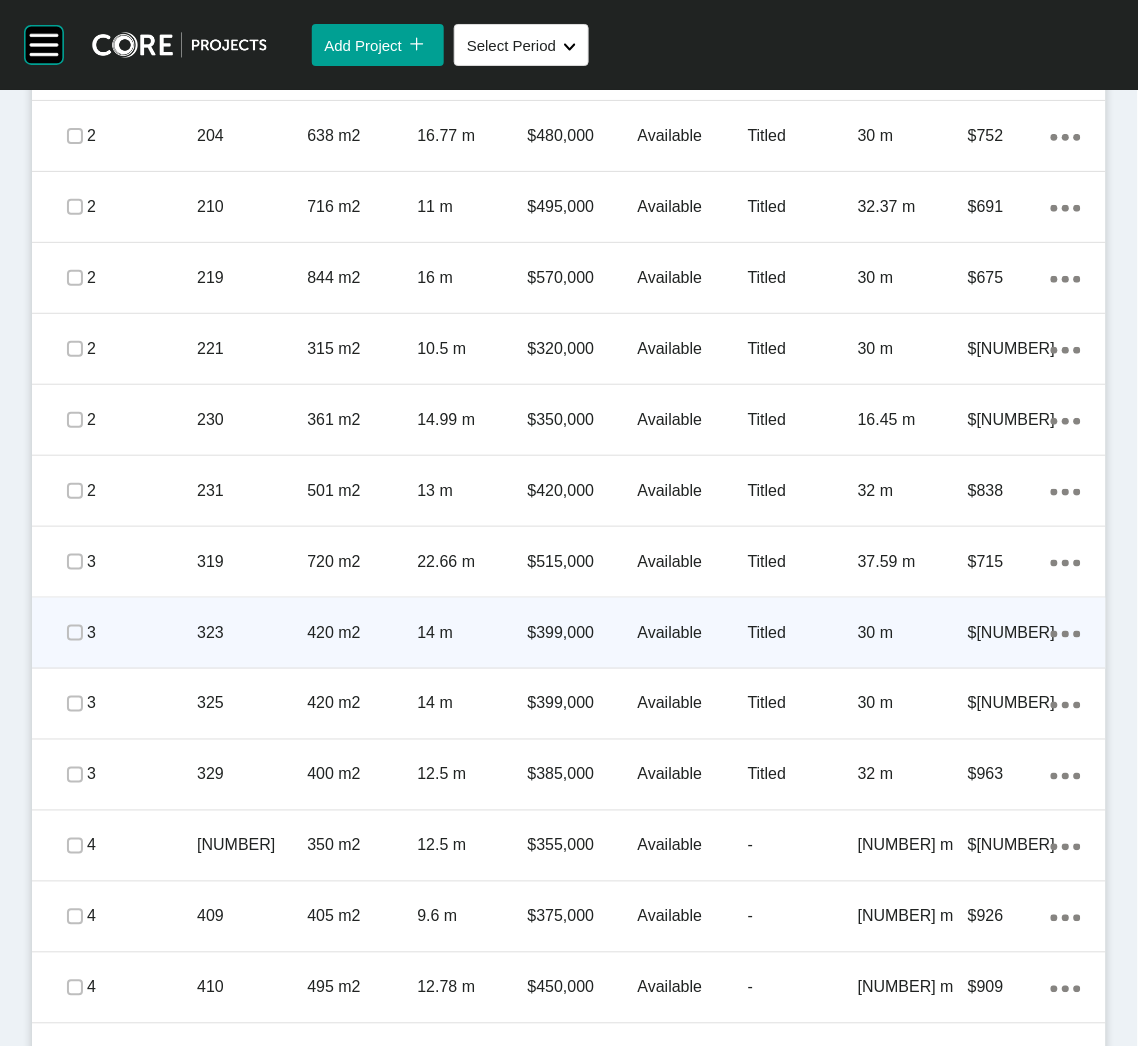 click on "323" at bounding box center [252, 633] 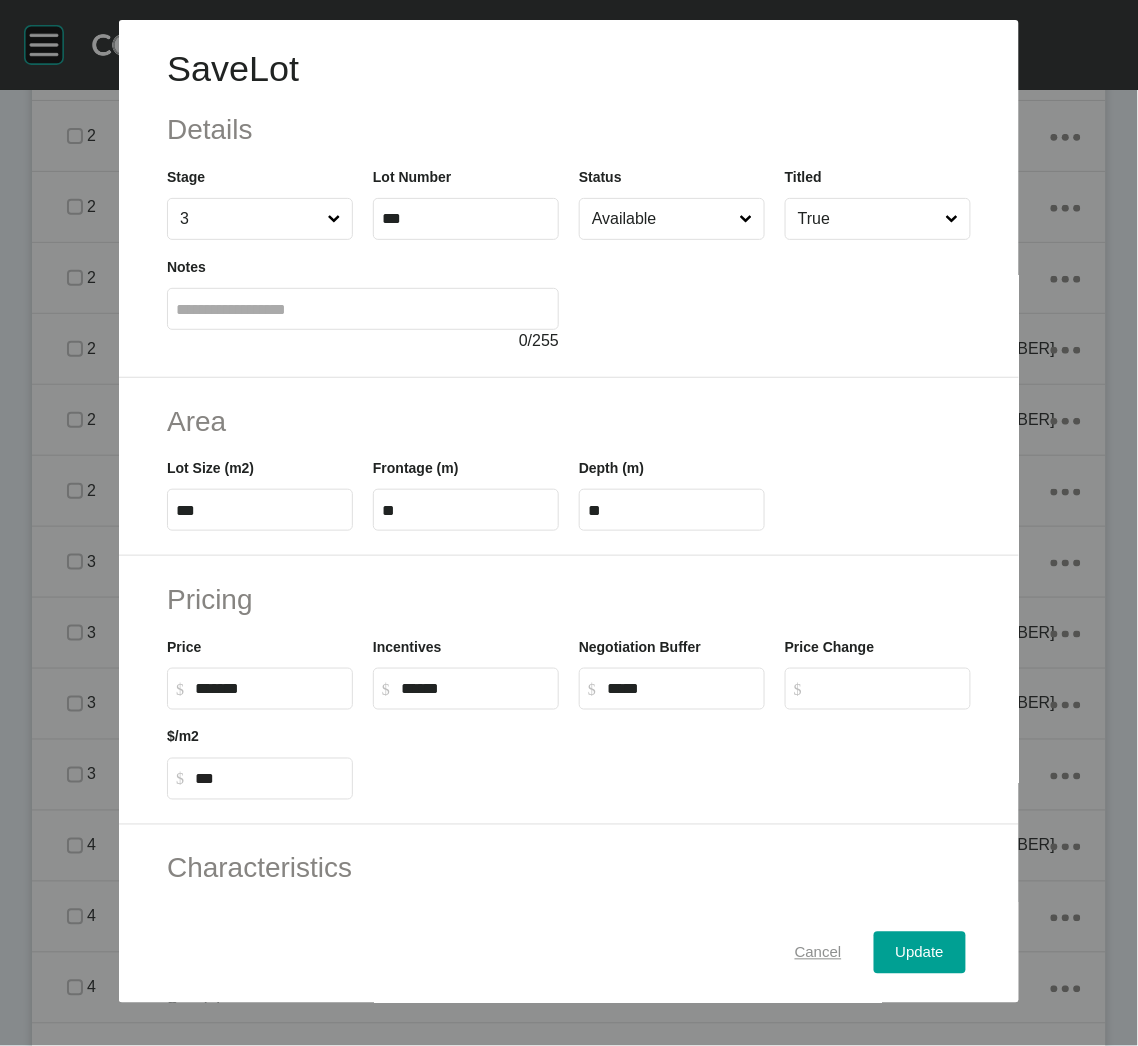click on "Cancel" at bounding box center [818, 953] 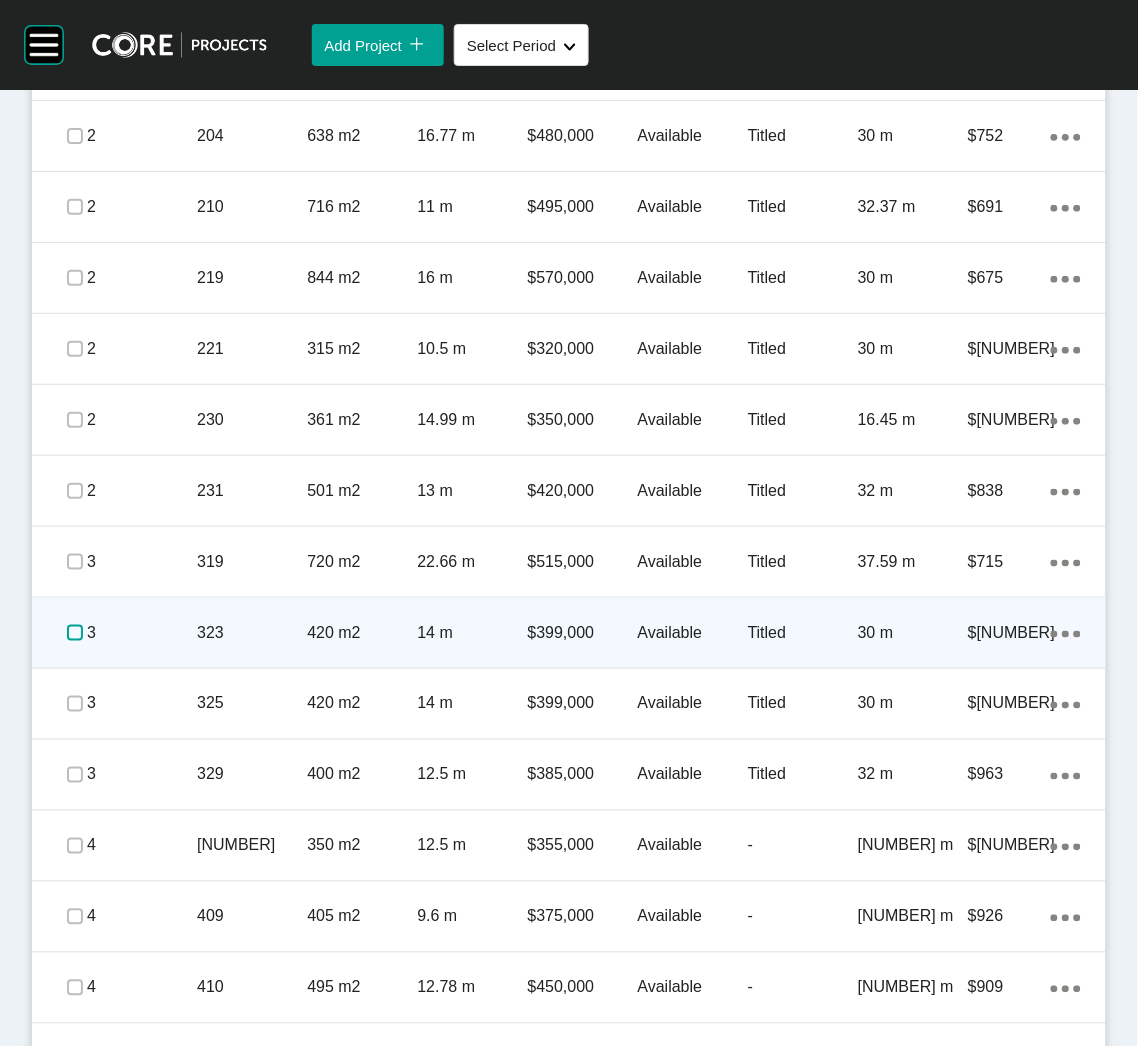 click at bounding box center [75, 633] 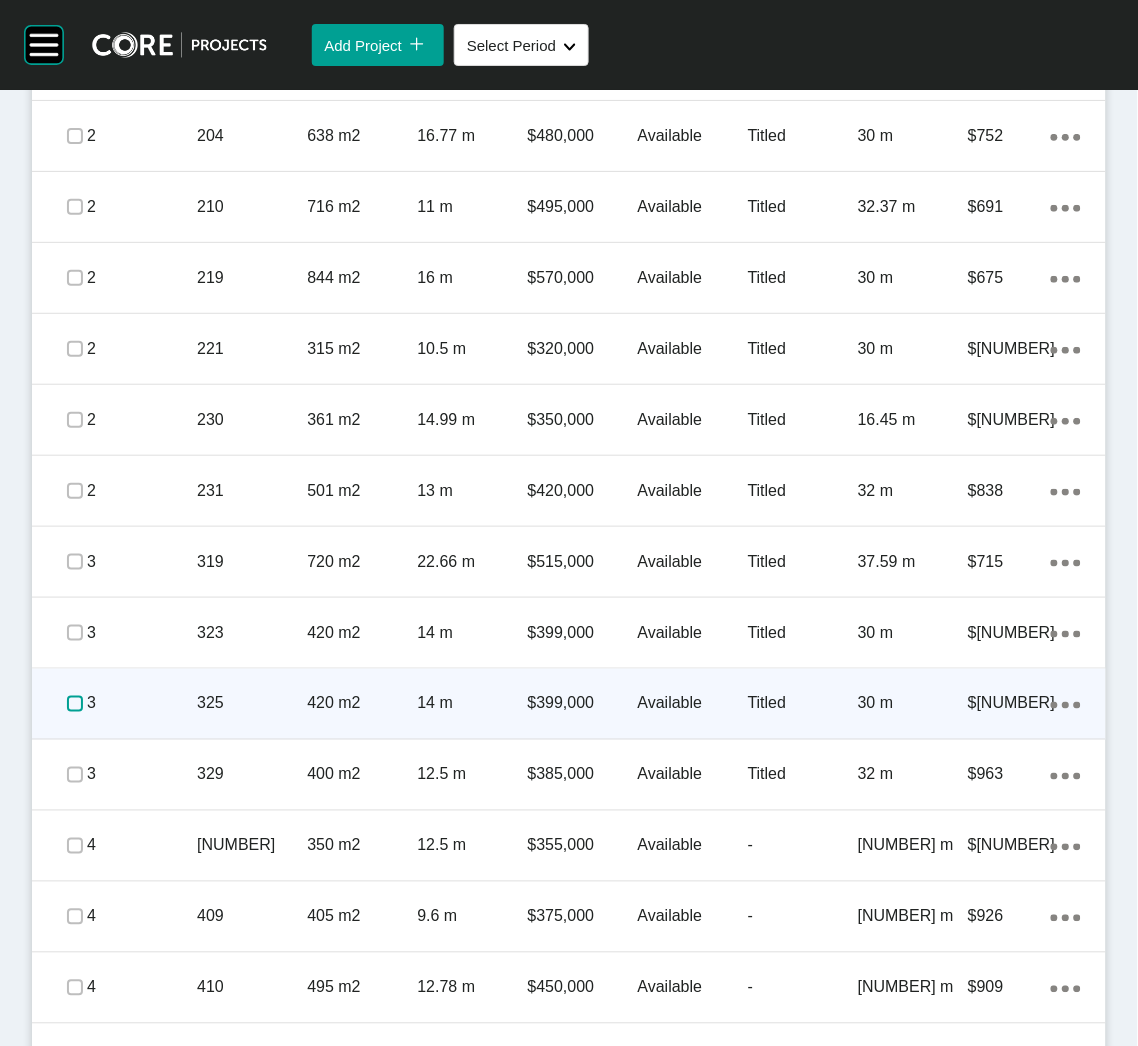 click at bounding box center [75, 704] 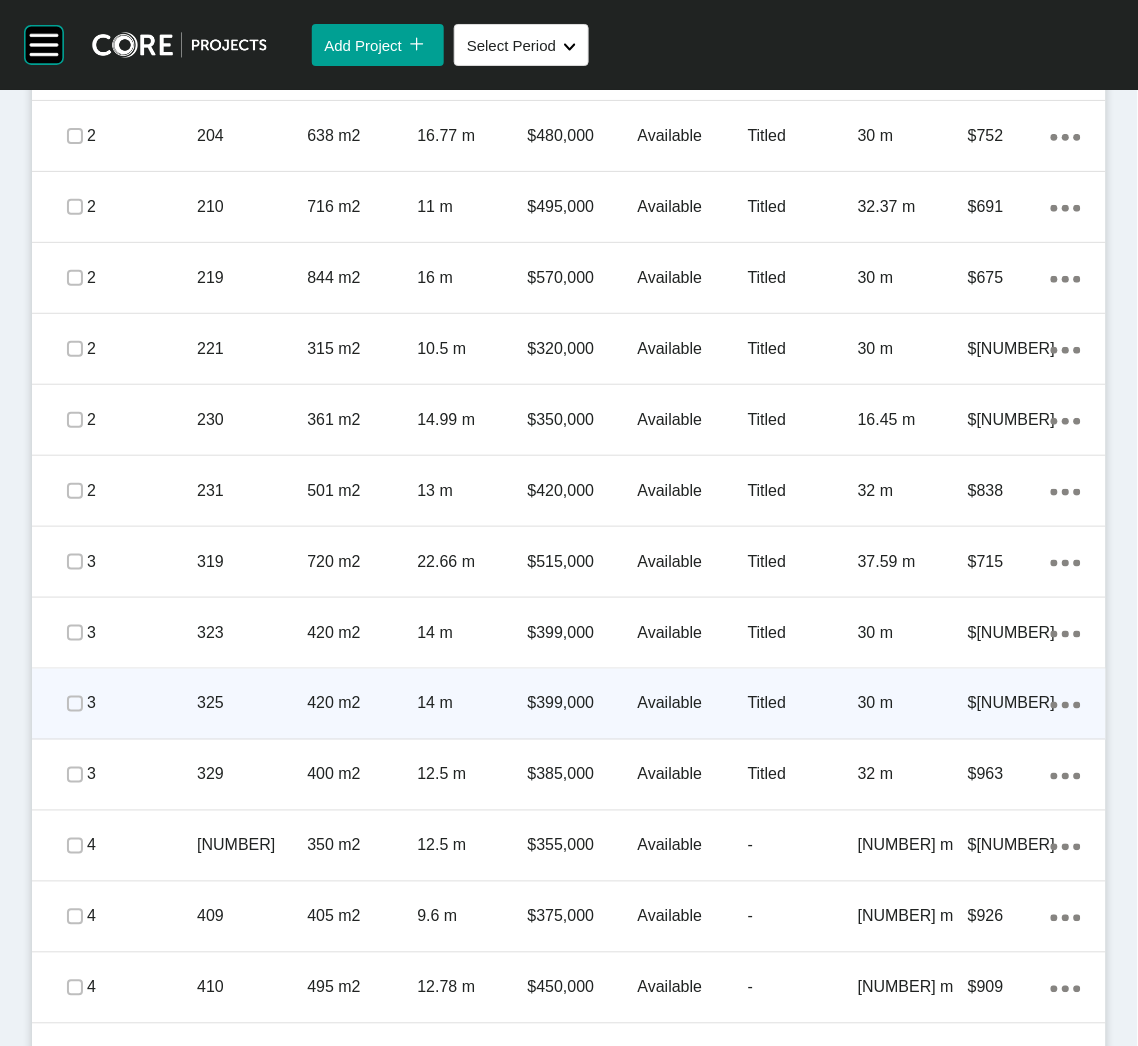 click on "325" at bounding box center (252, 704) 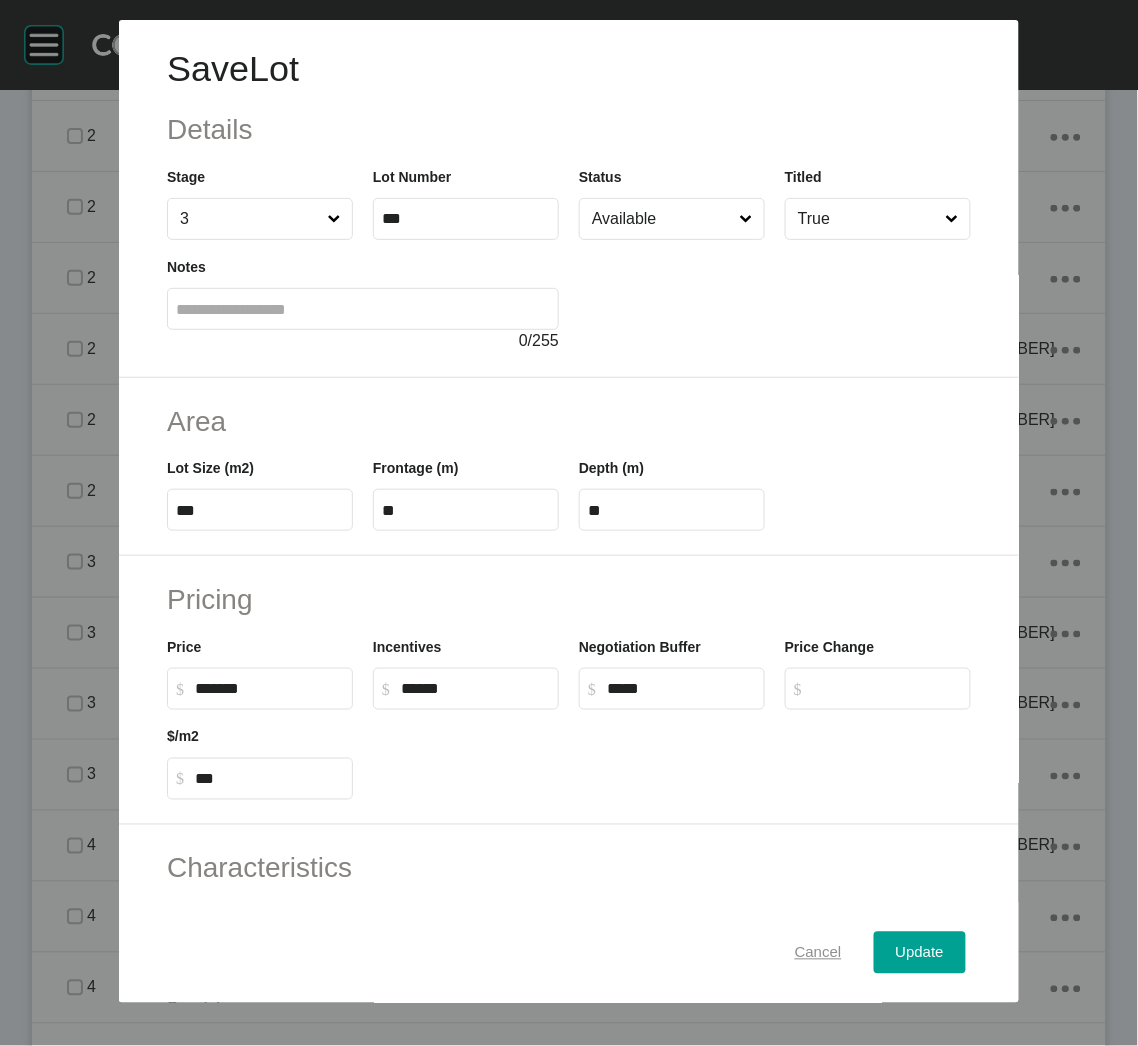 click on "Cancel" at bounding box center [818, 953] 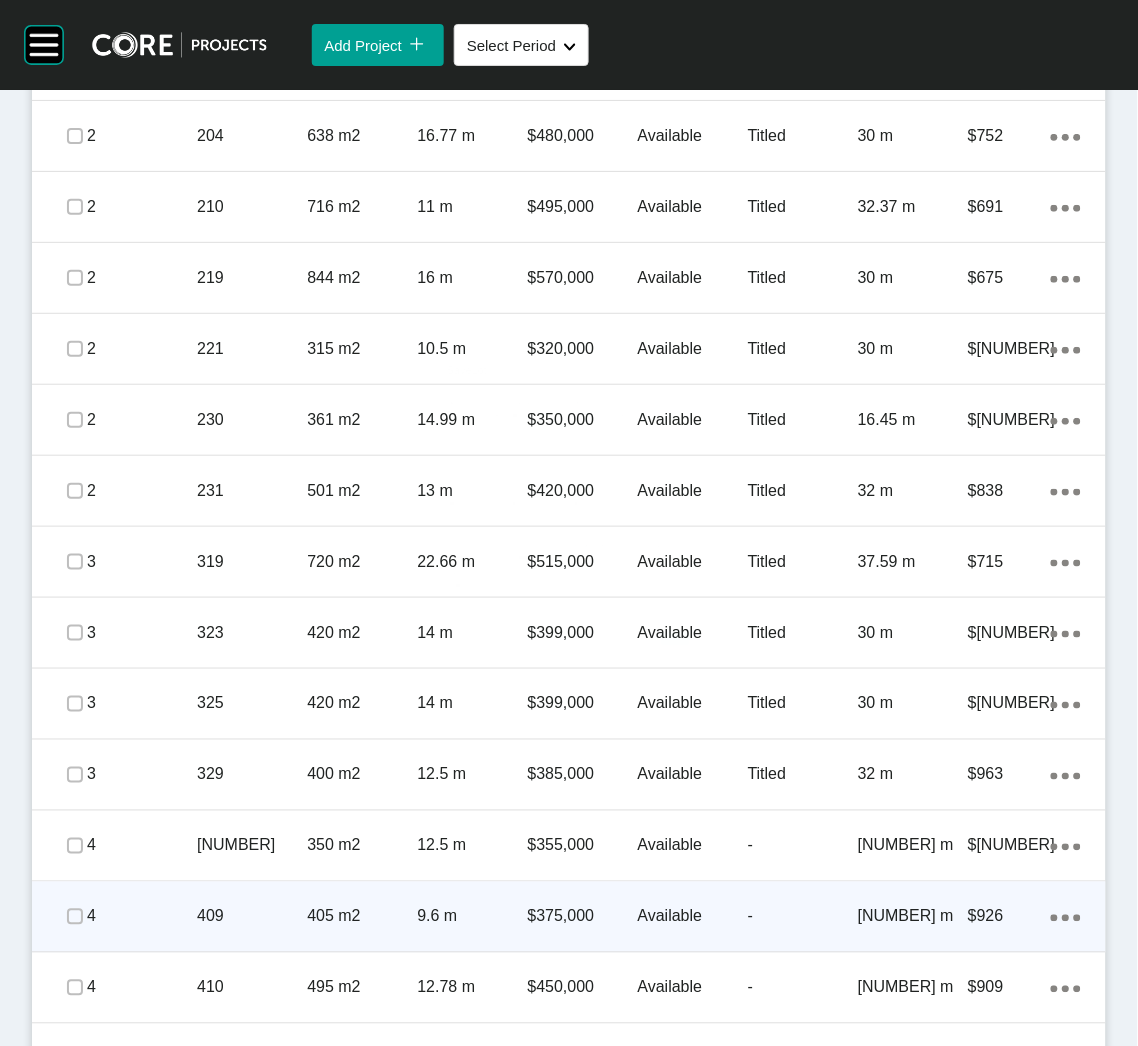 scroll, scrollTop: 1582, scrollLeft: 0, axis: vertical 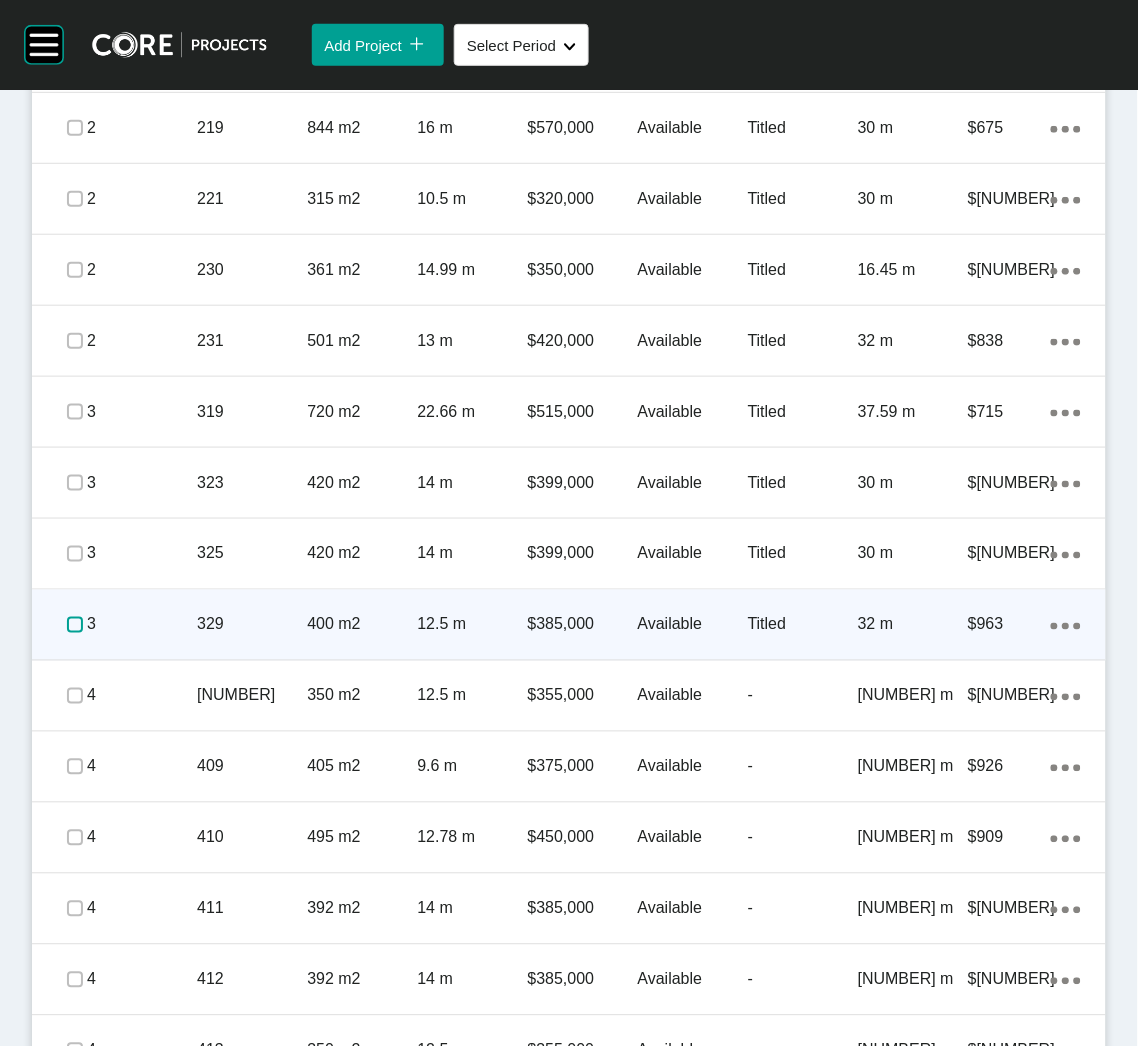 click at bounding box center (75, 625) 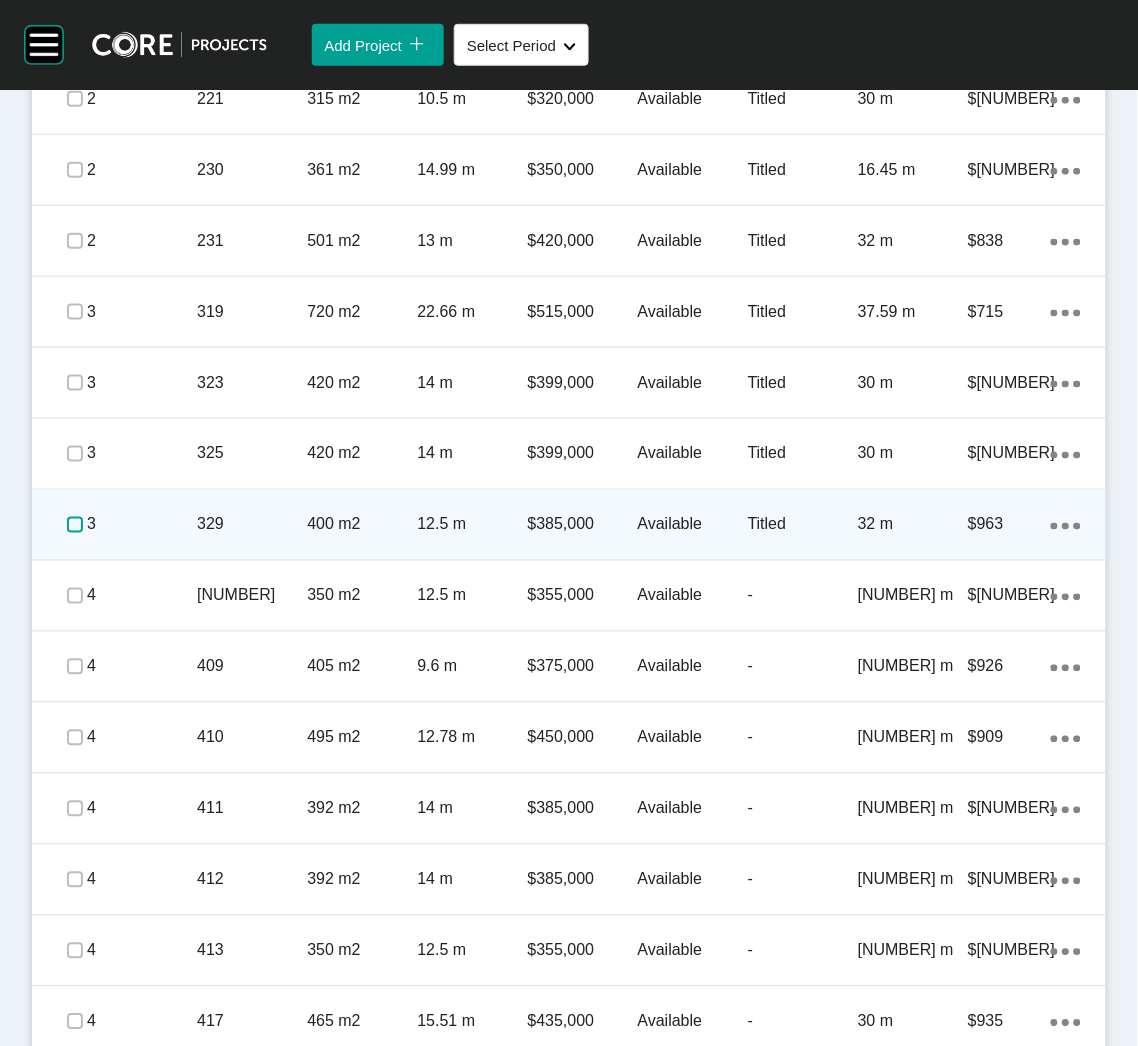 scroll, scrollTop: 1732, scrollLeft: 0, axis: vertical 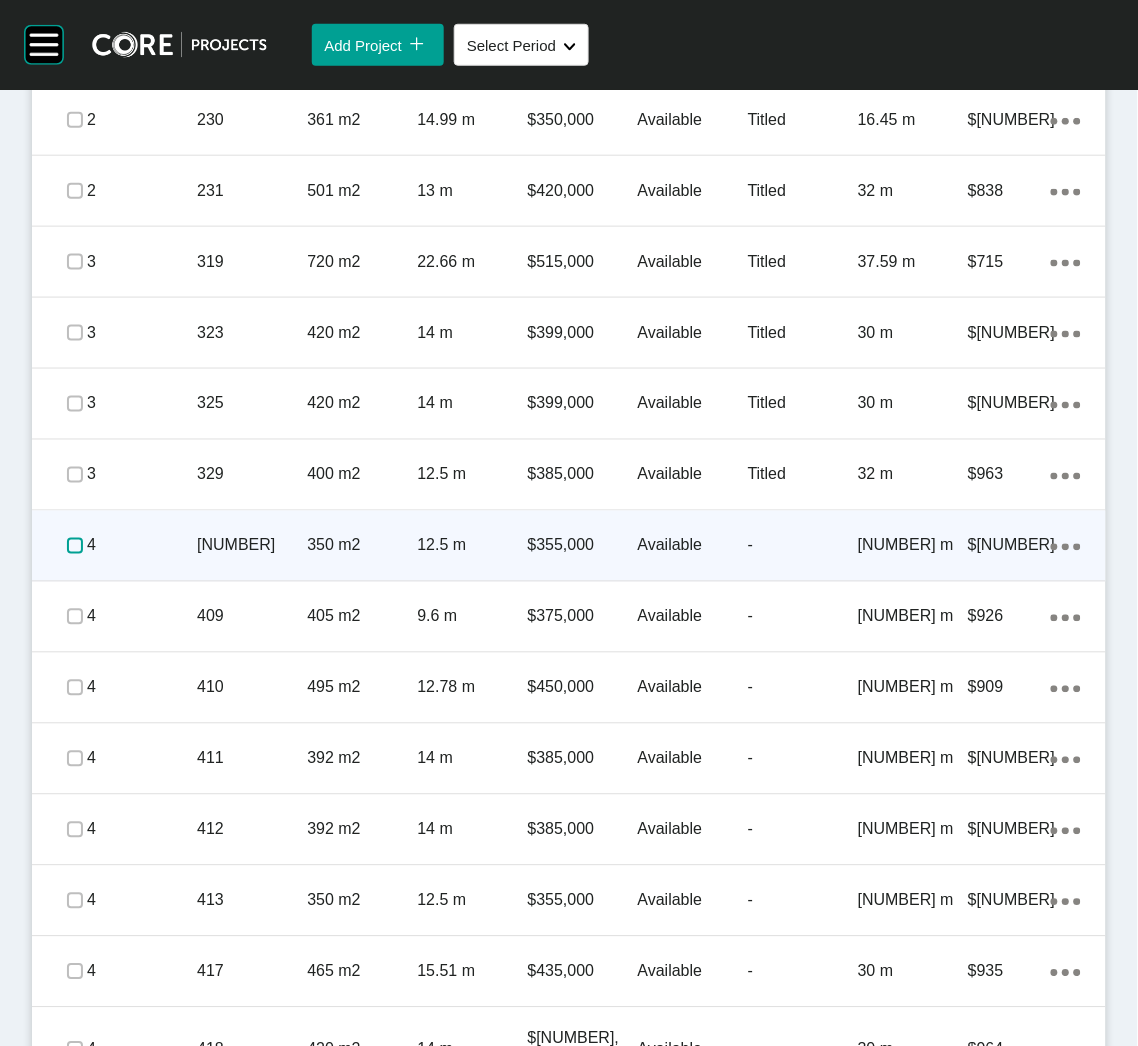 click at bounding box center (75, 546) 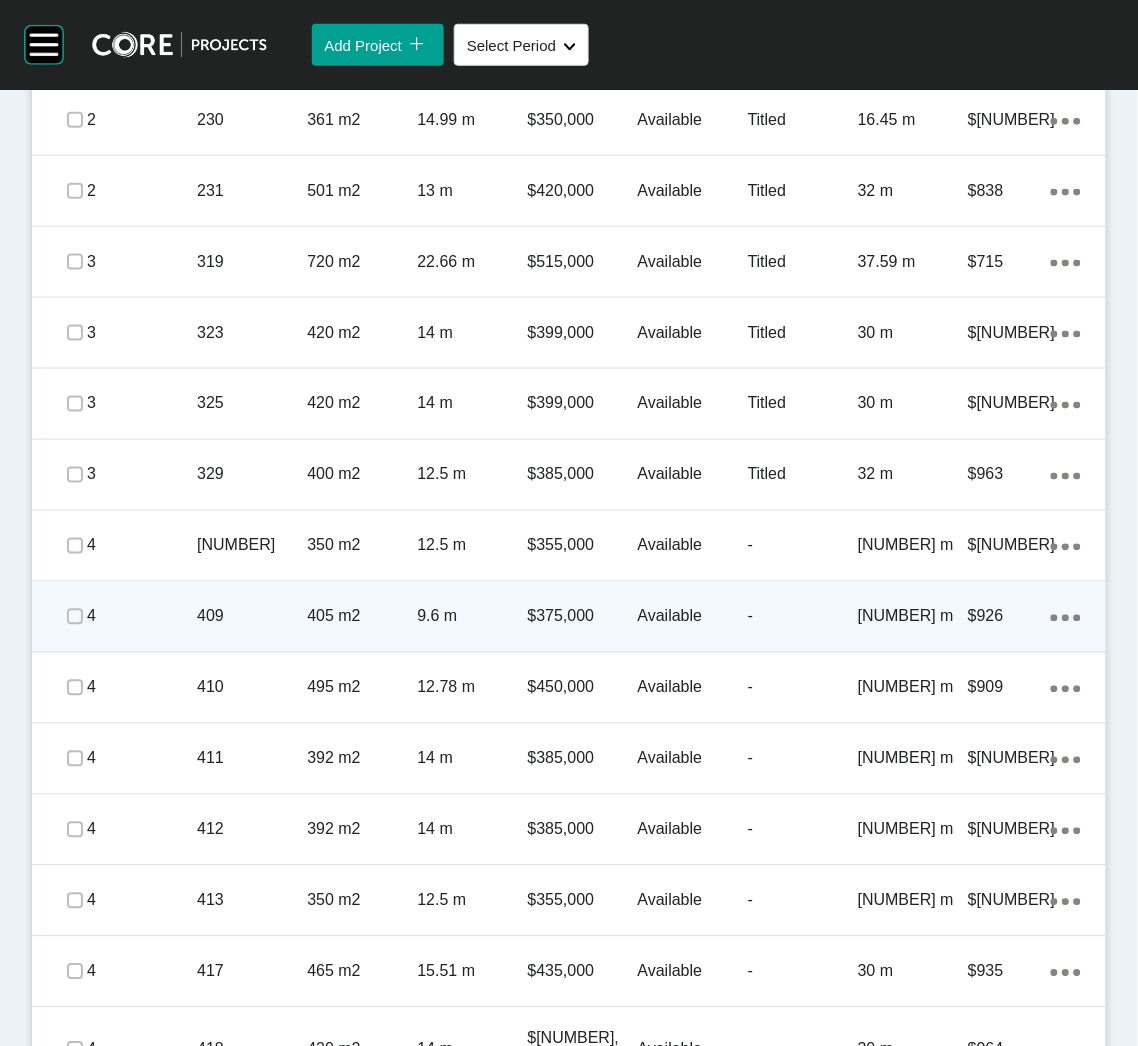 click on "409" at bounding box center [252, 617] 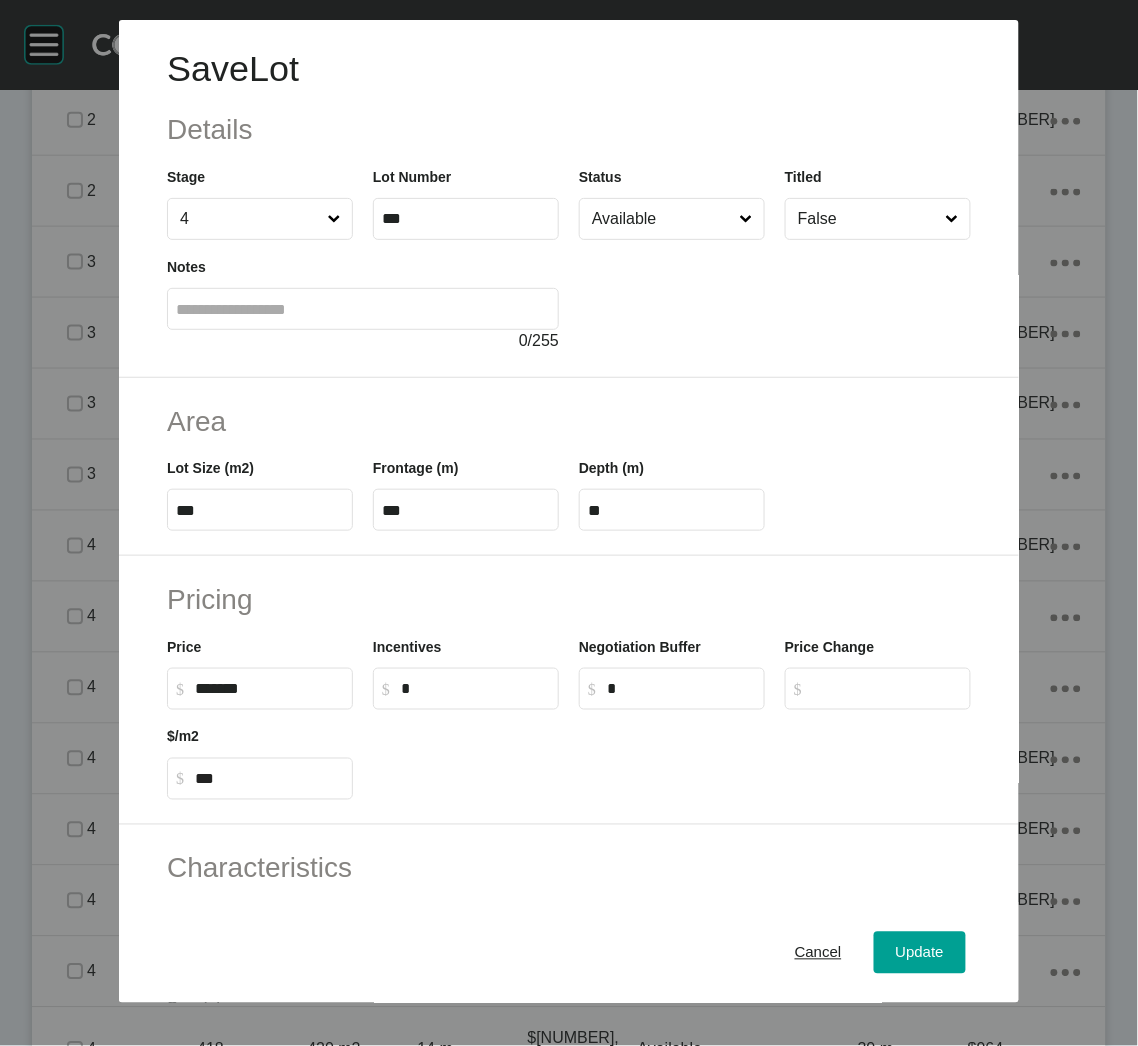 click on "*" at bounding box center [475, 688] 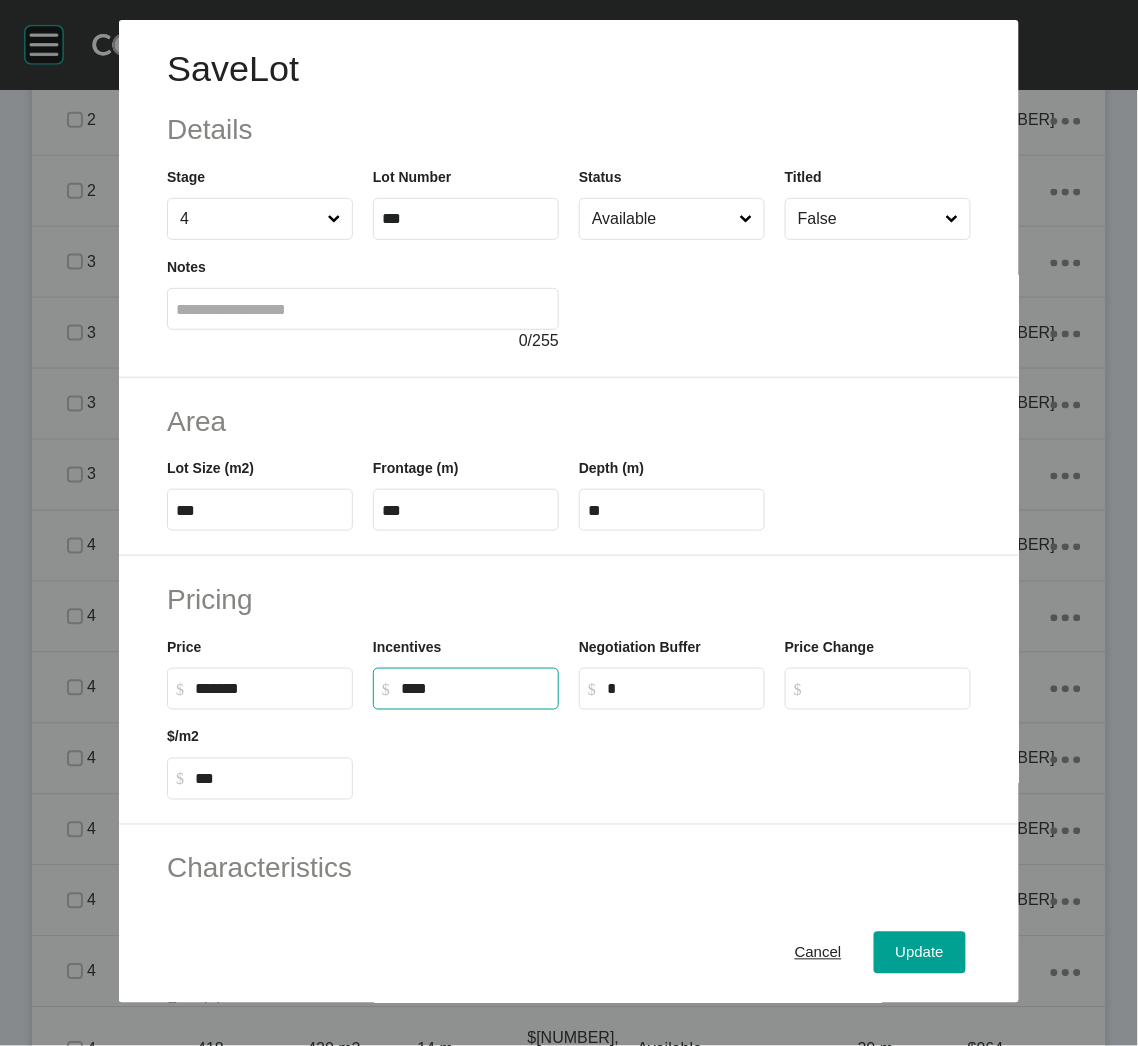 type on "*****" 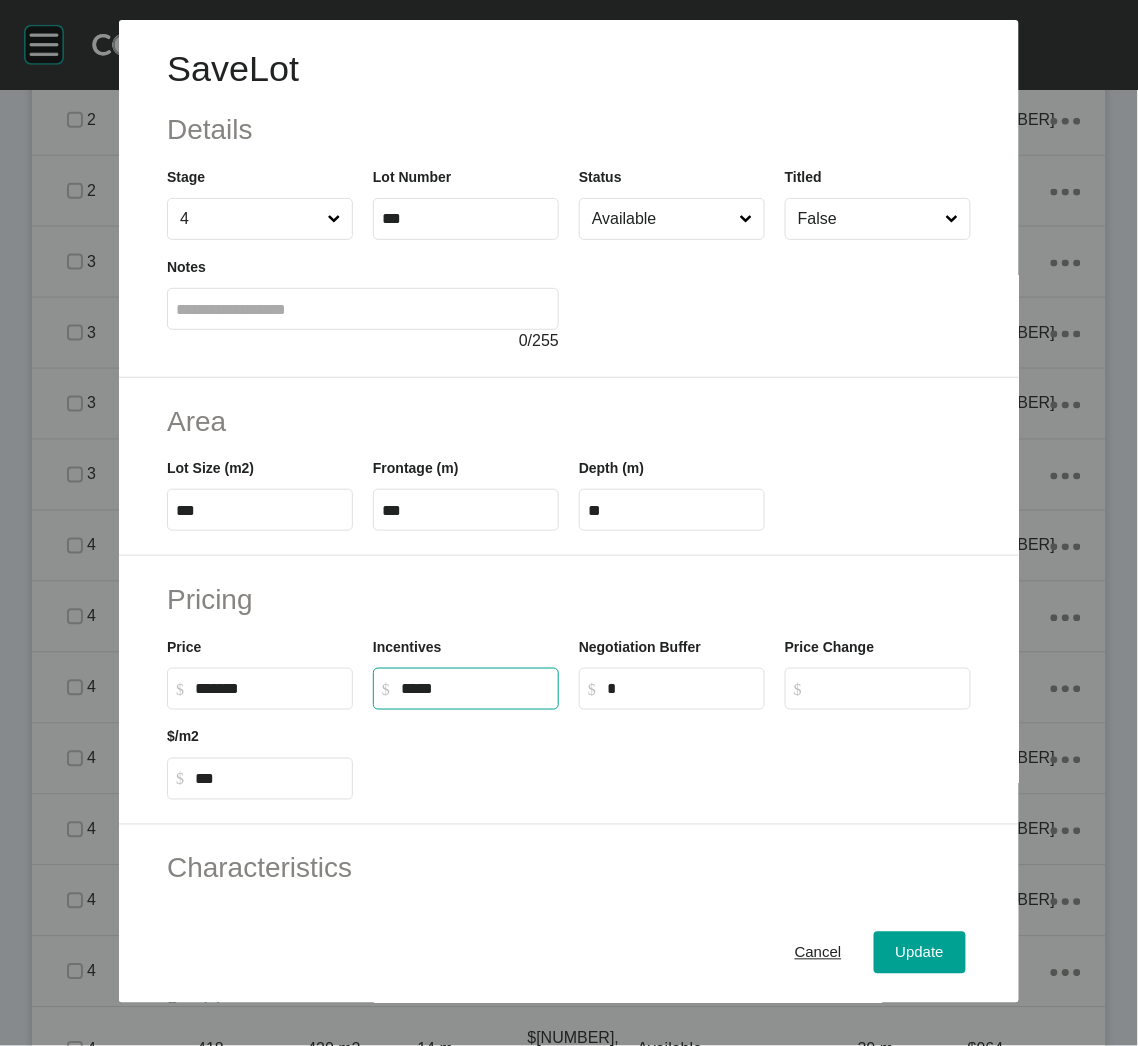 click at bounding box center [672, 755] 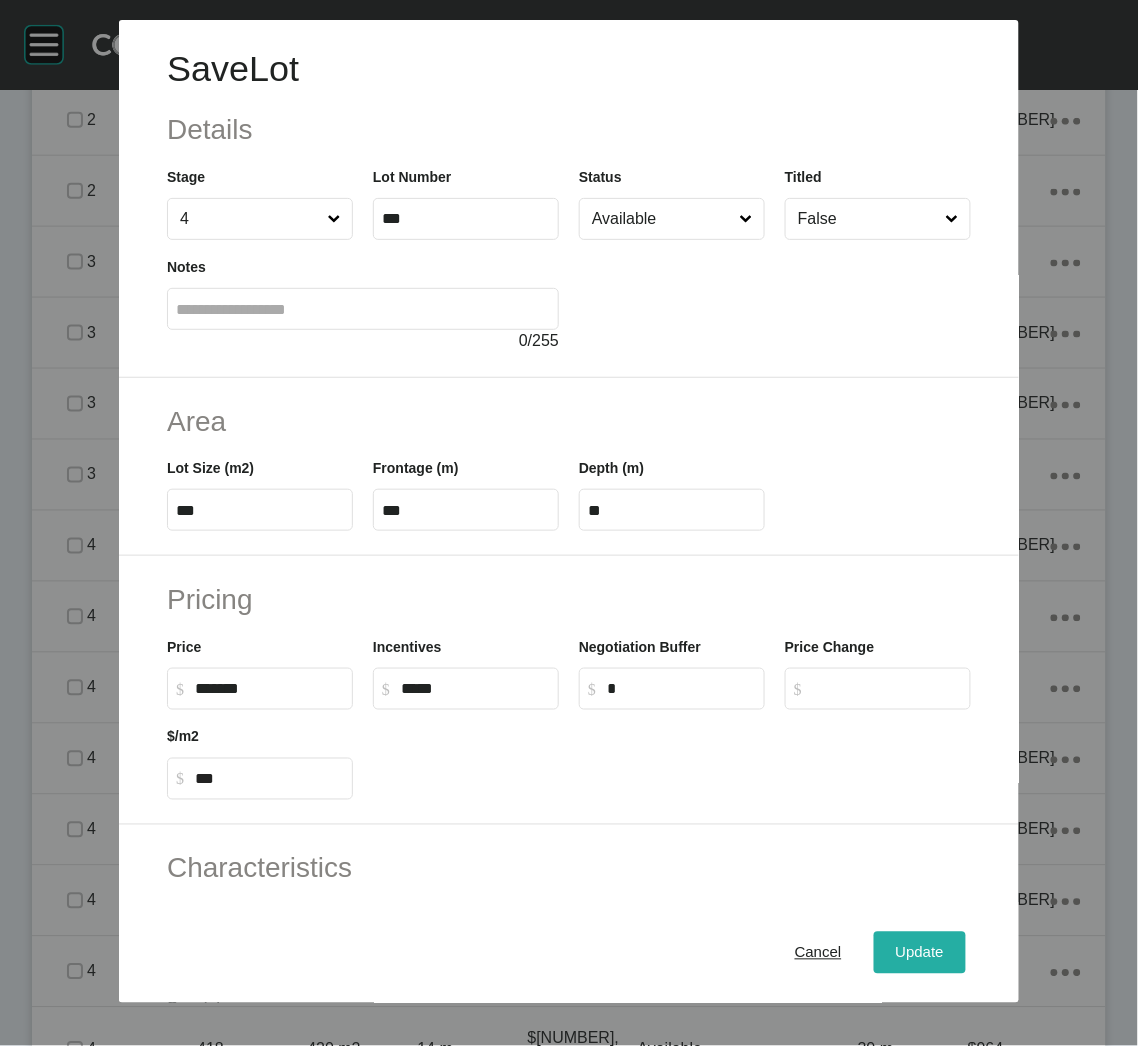 click on "Update" at bounding box center (920, 953) 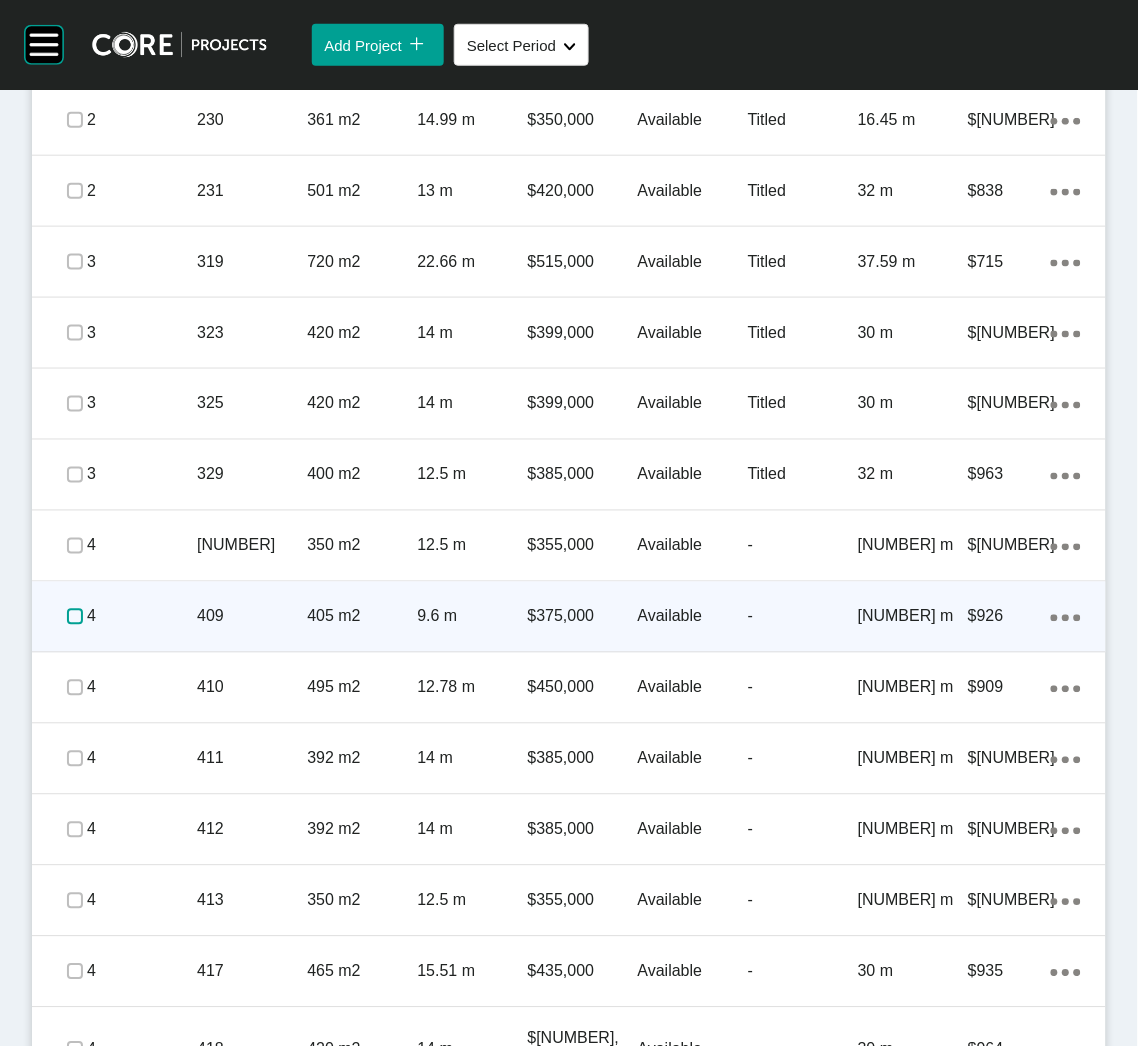 click at bounding box center (75, 617) 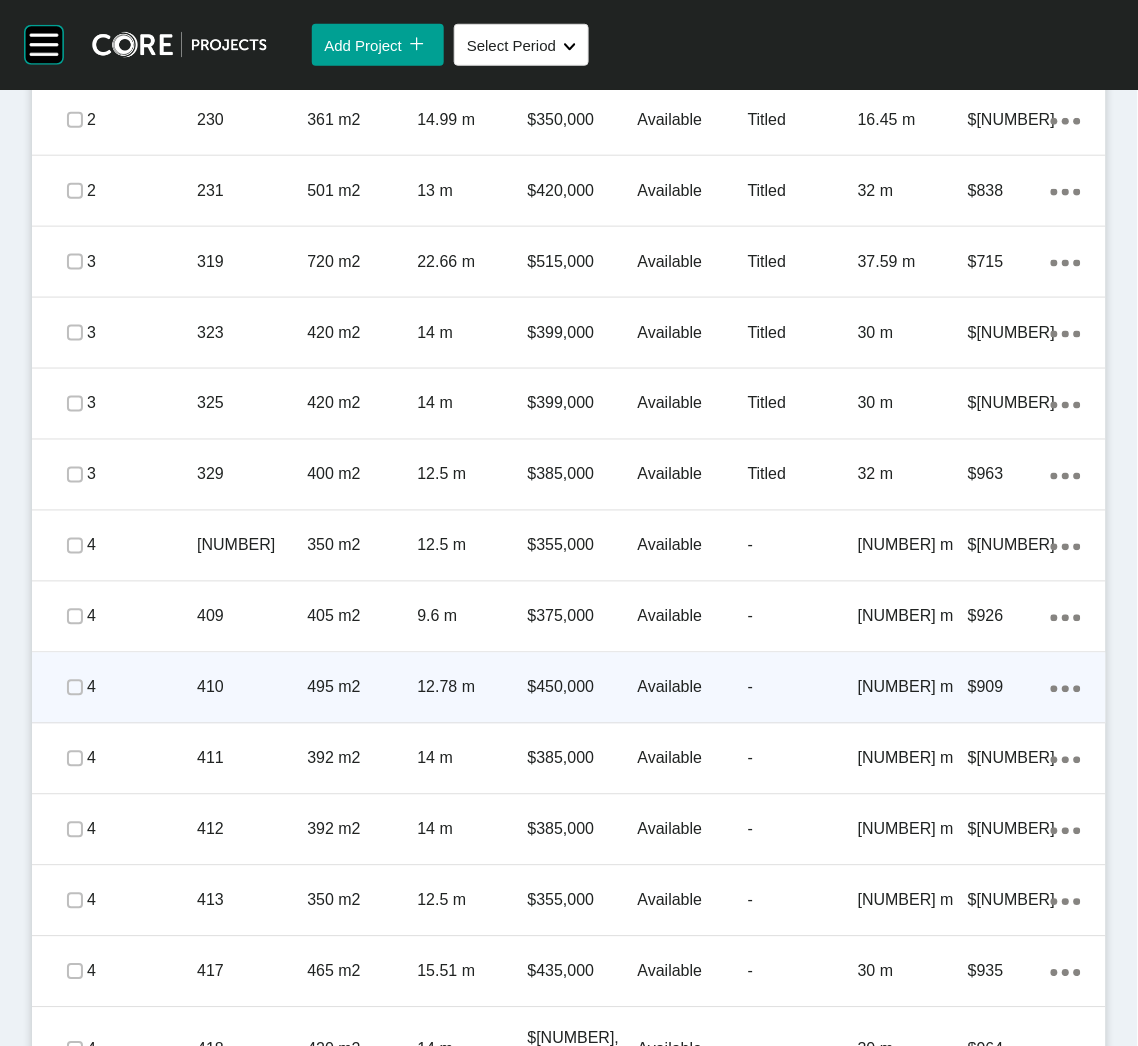 click on "410" at bounding box center [252, 688] 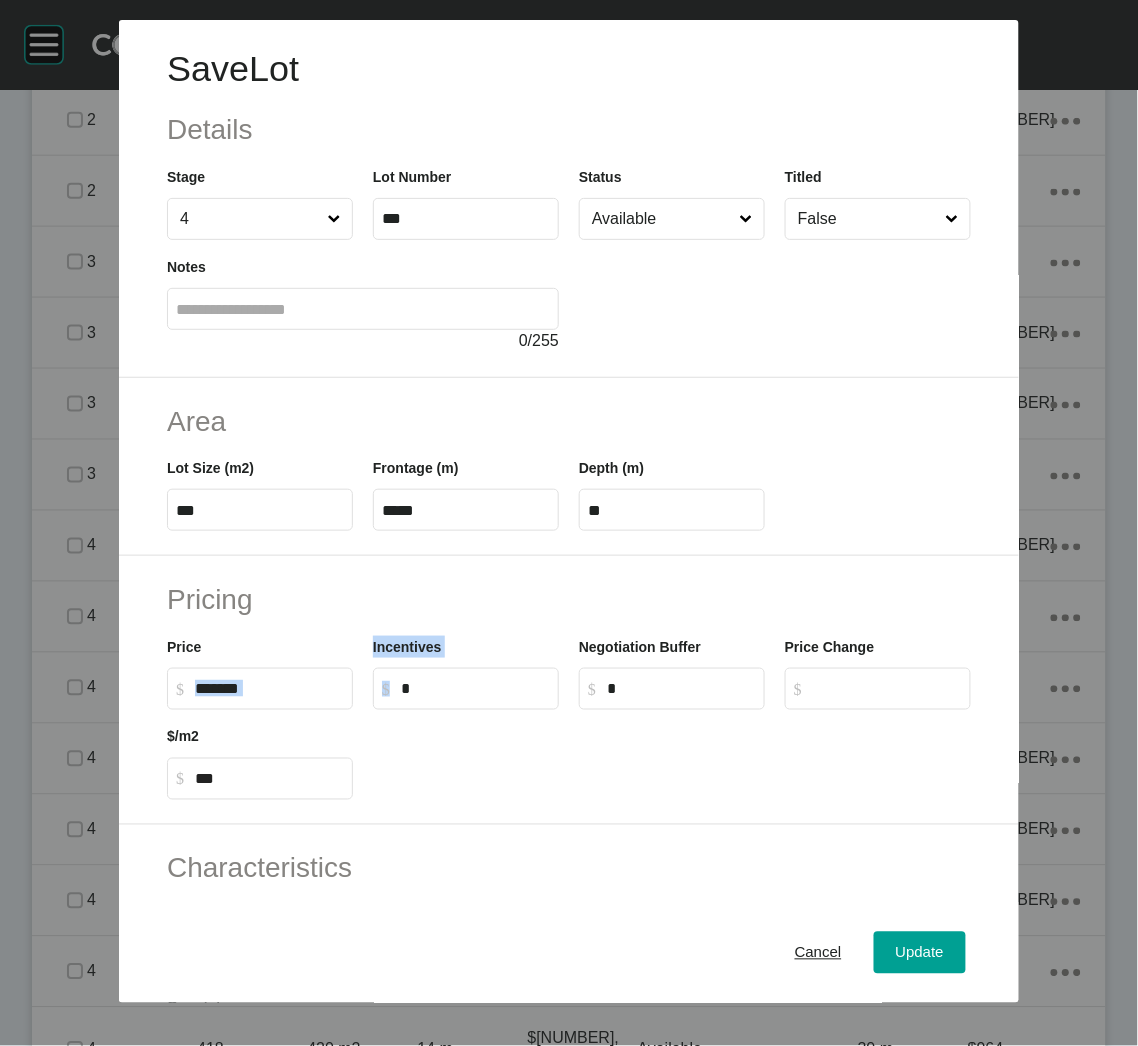 drag, startPoint x: 451, startPoint y: 698, endPoint x: 326, endPoint y: 684, distance: 125.781555 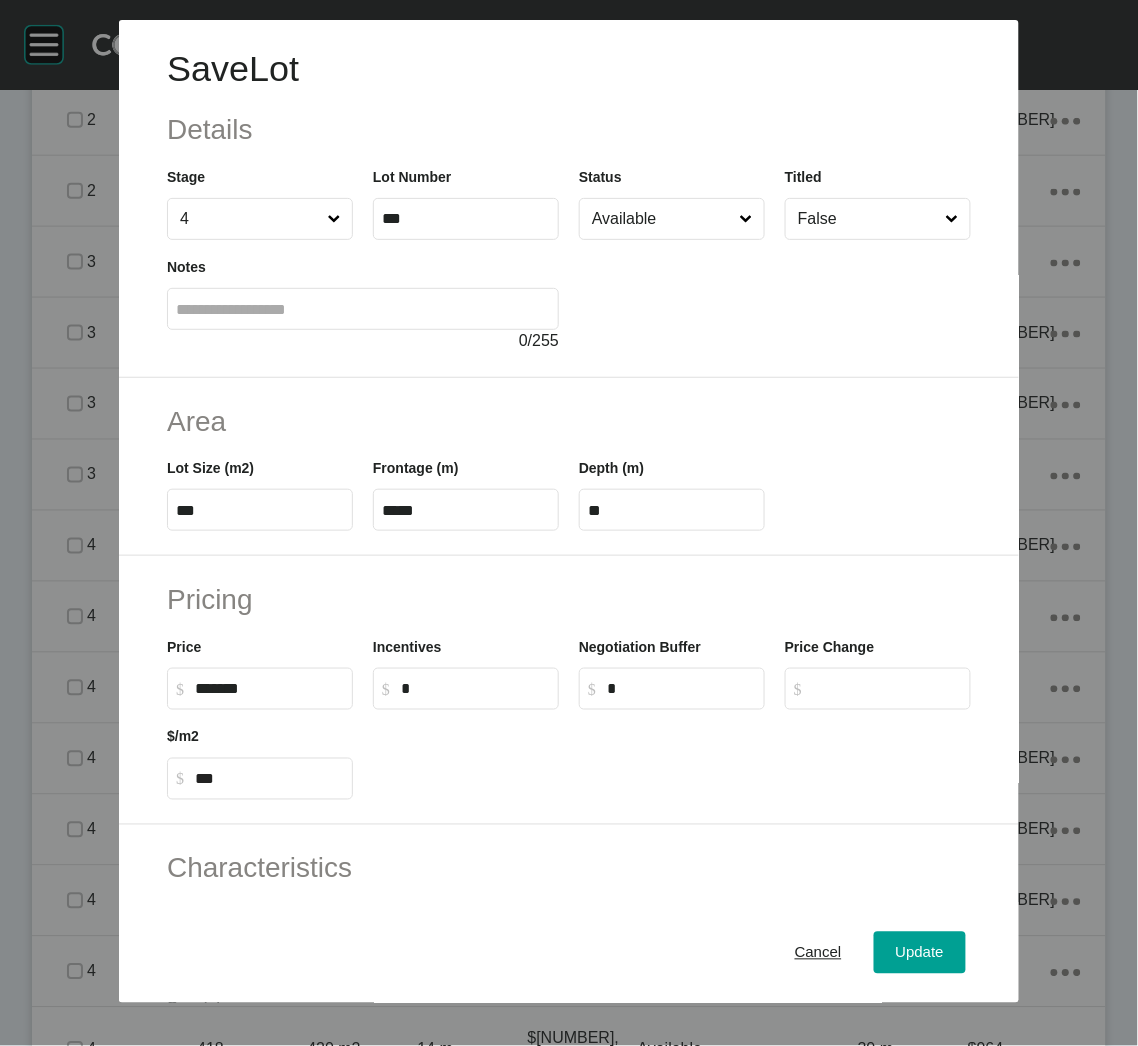 click on "$ Created with Sketch. $ *" at bounding box center [466, 689] 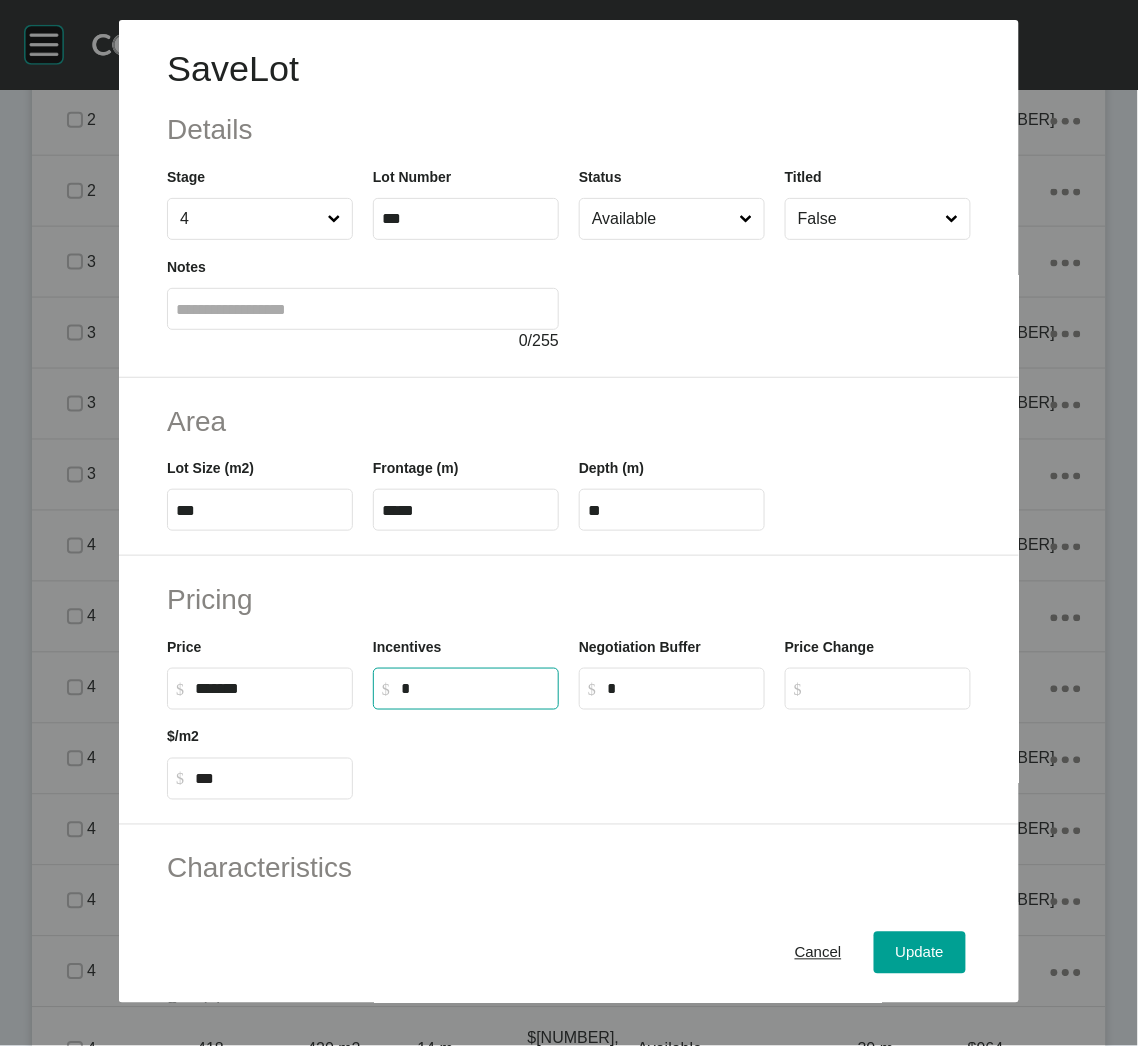 drag, startPoint x: 422, startPoint y: 684, endPoint x: 395, endPoint y: 686, distance: 27.073973 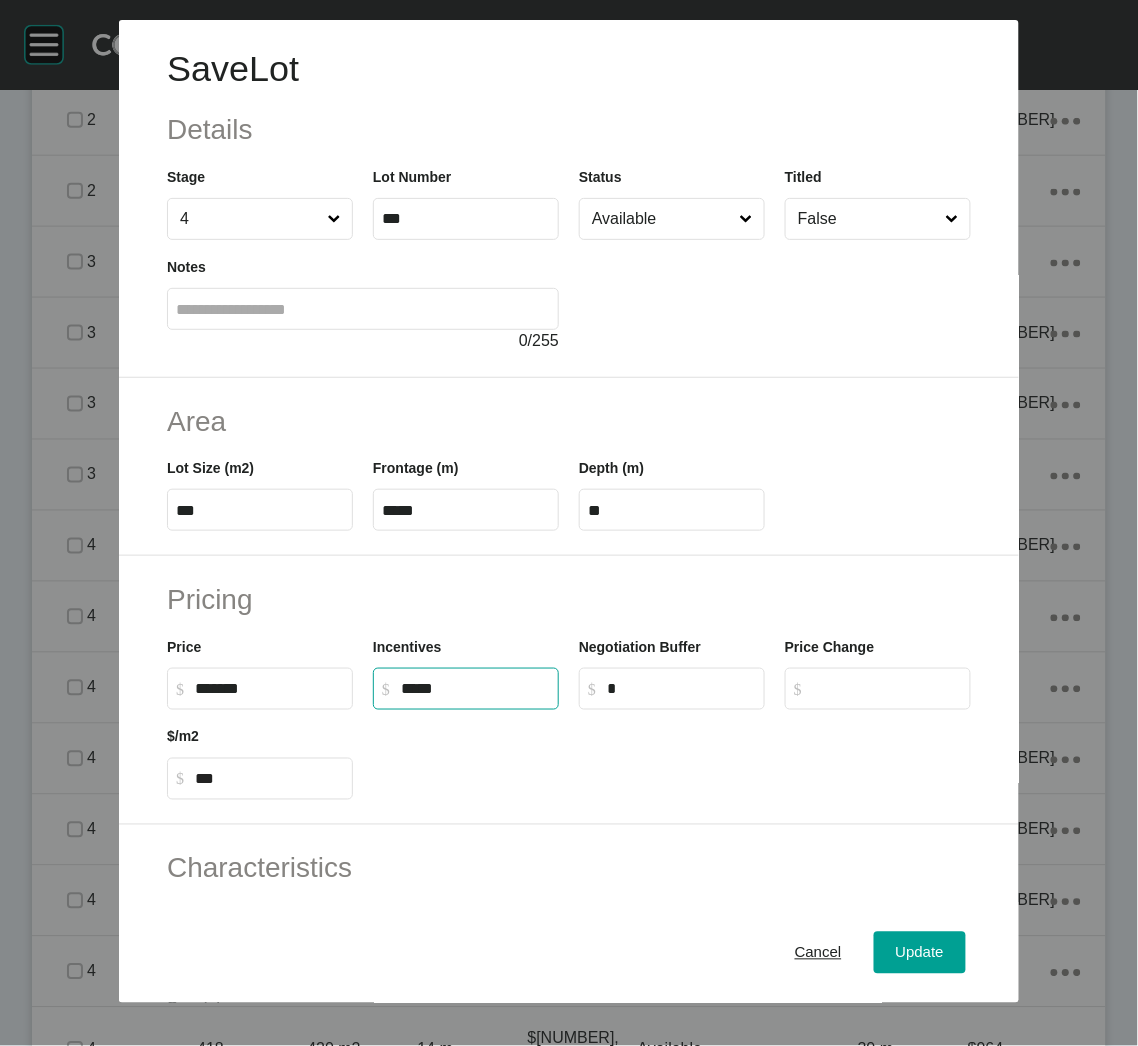type on "******" 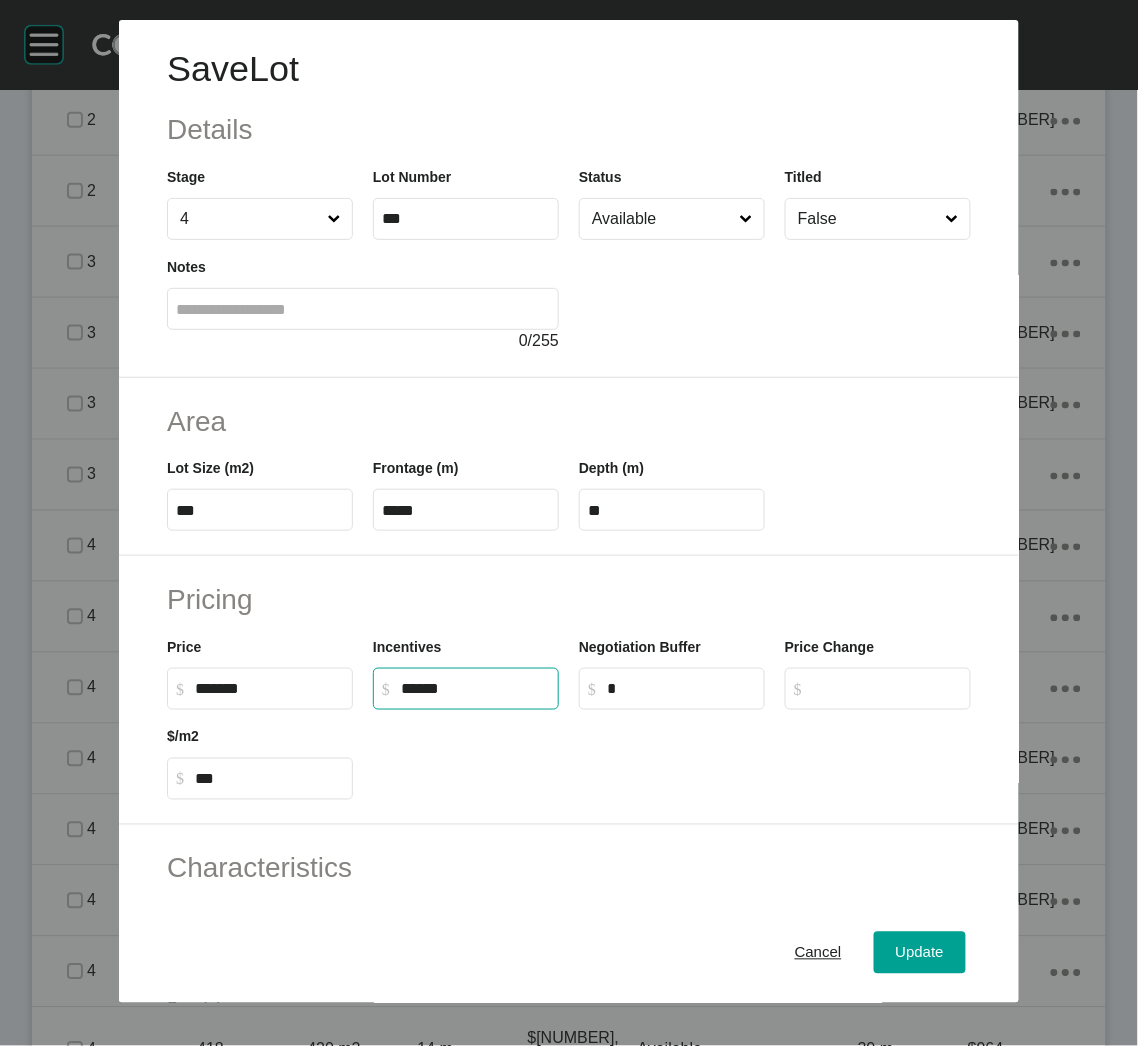 click on "Characteristics" at bounding box center [569, 868] 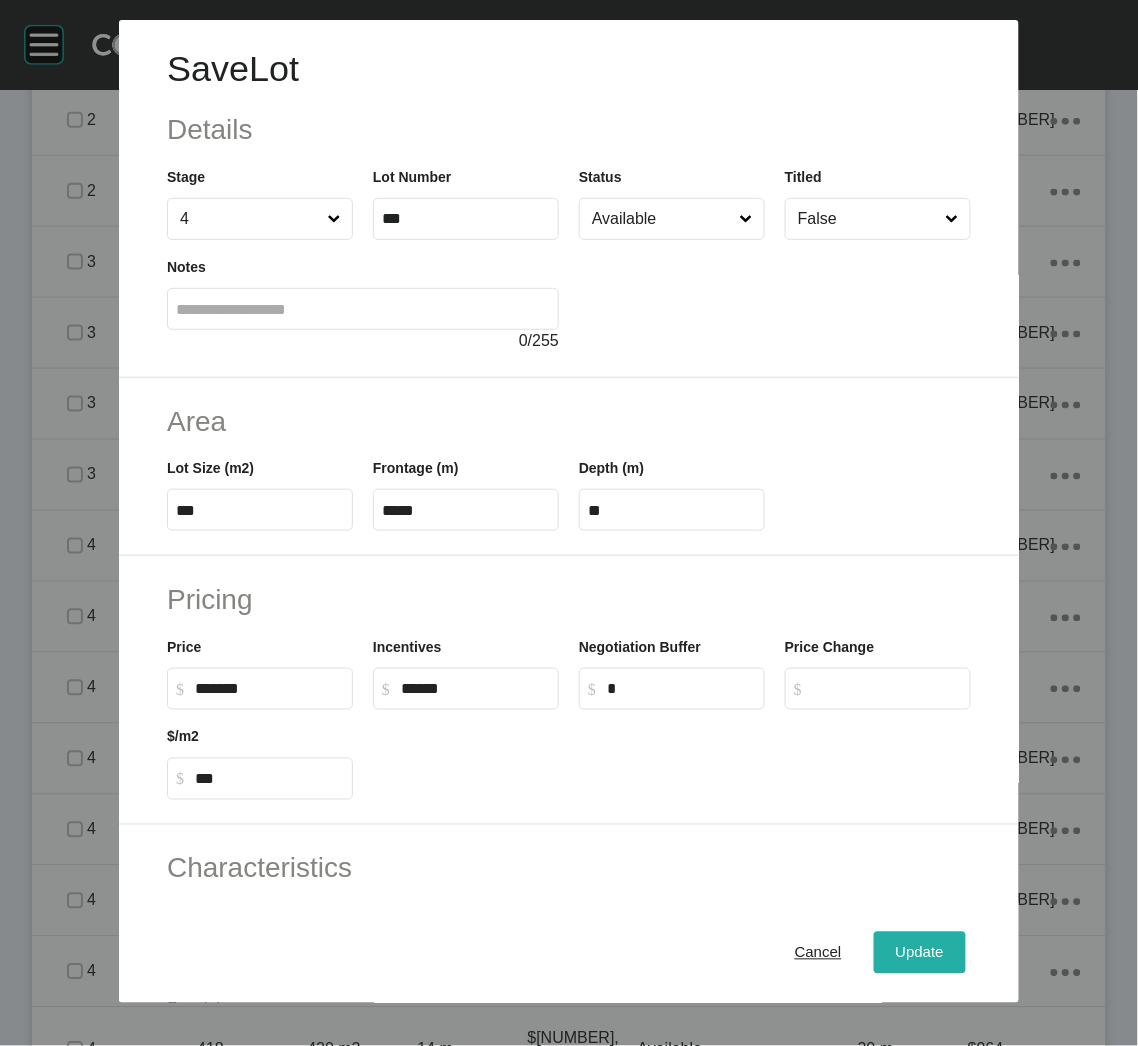 click on "Update" at bounding box center [920, 953] 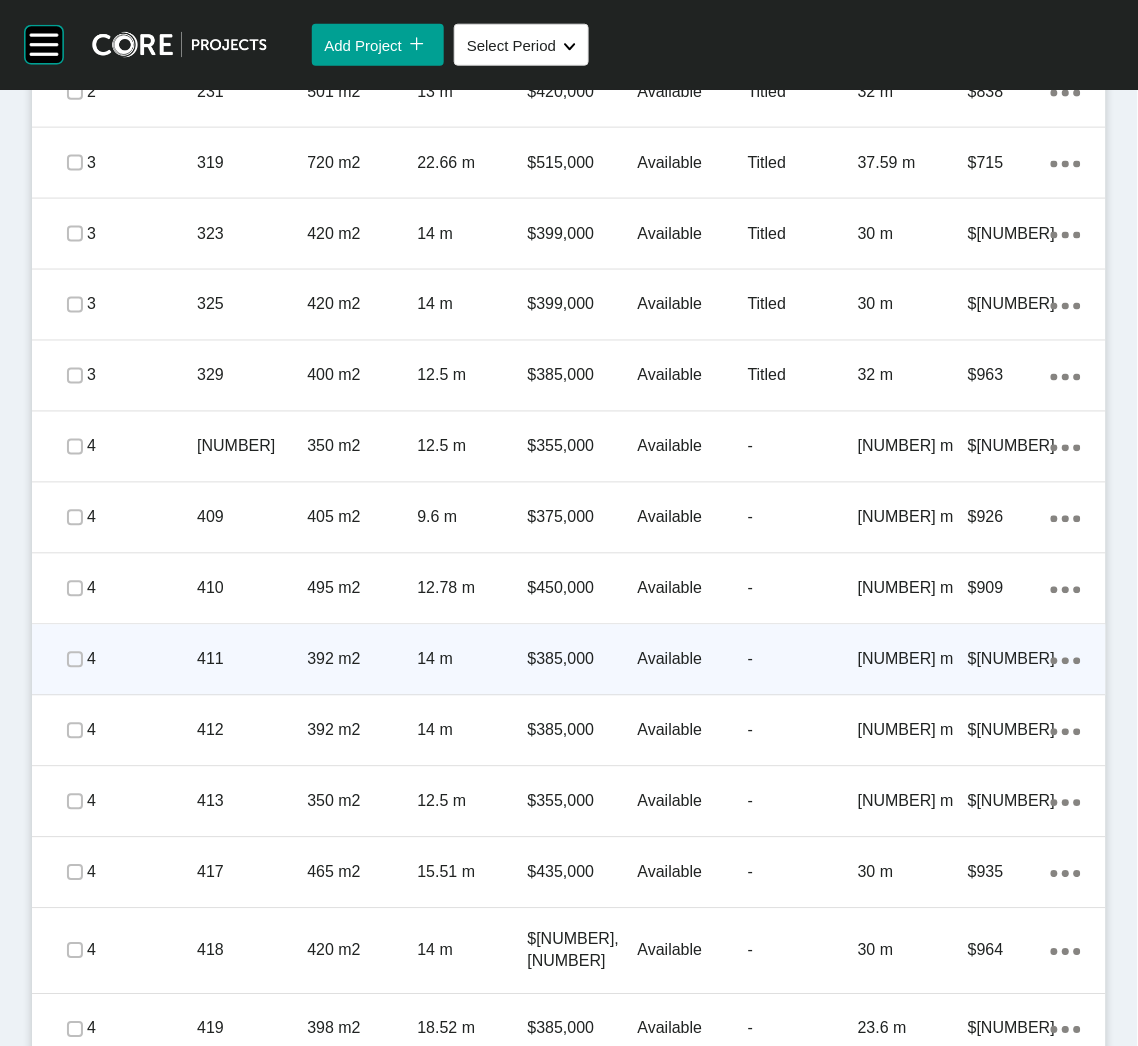 scroll, scrollTop: 1882, scrollLeft: 0, axis: vertical 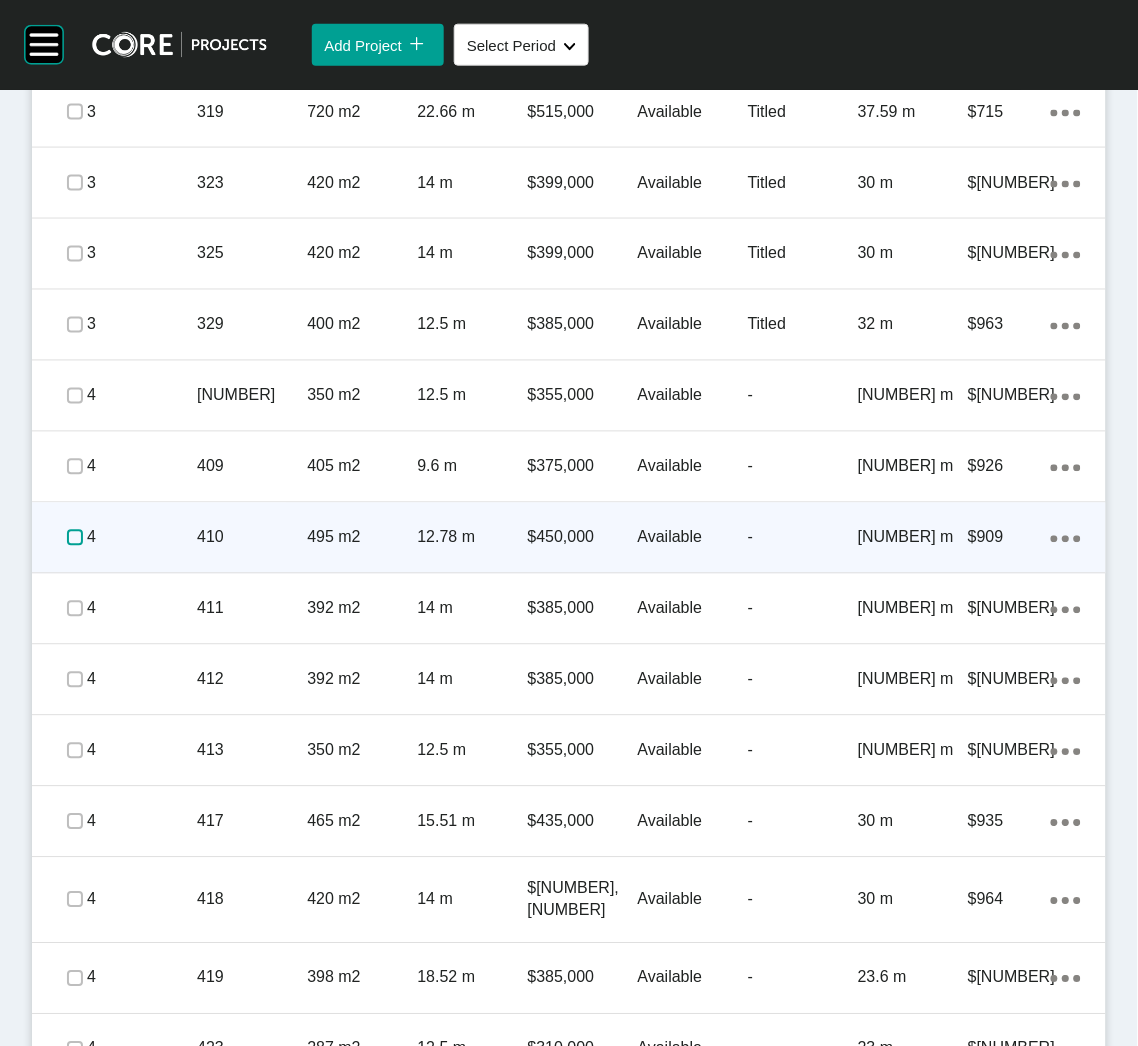 click at bounding box center [75, 538] 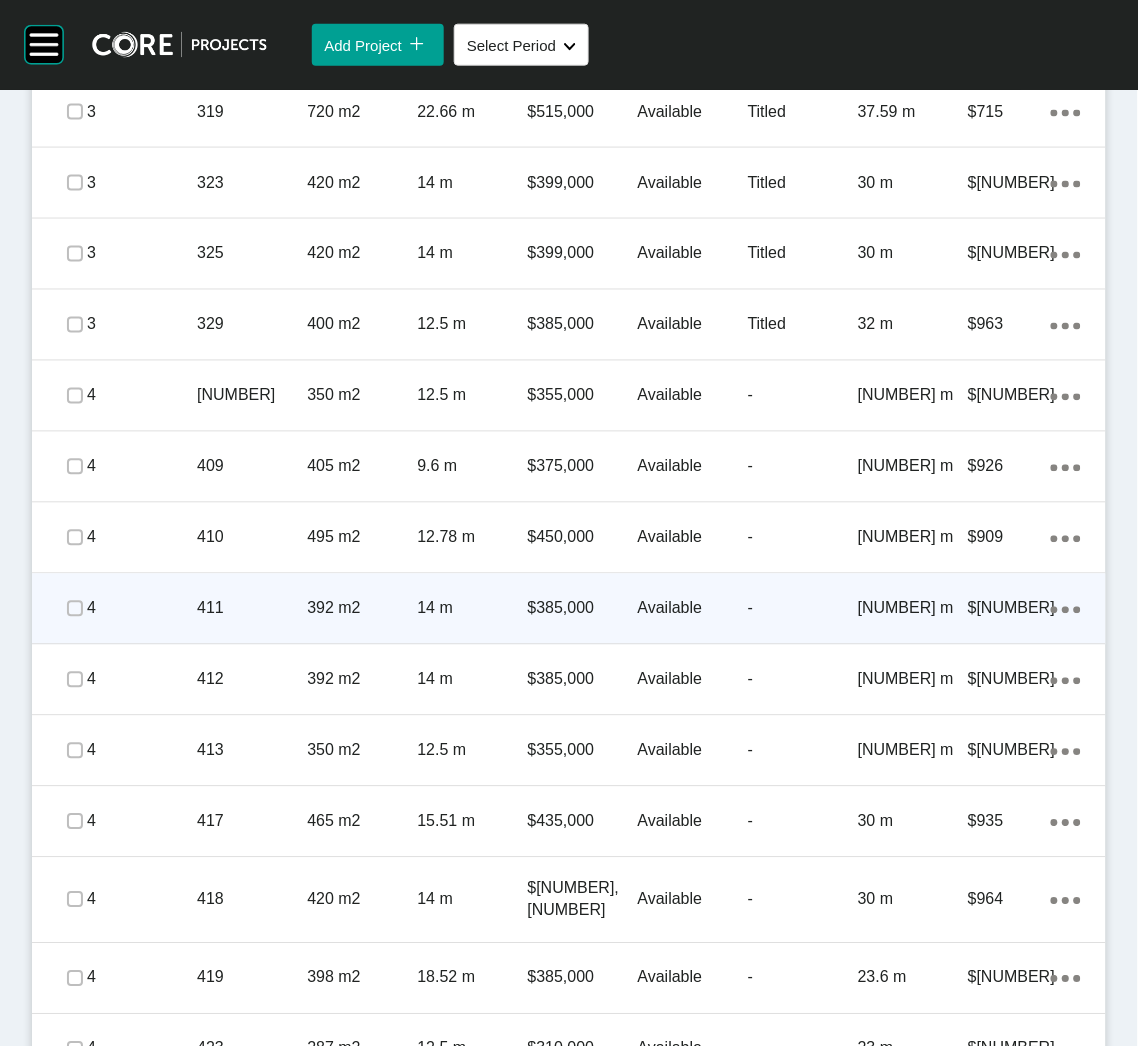 click on "411" at bounding box center (252, 609) 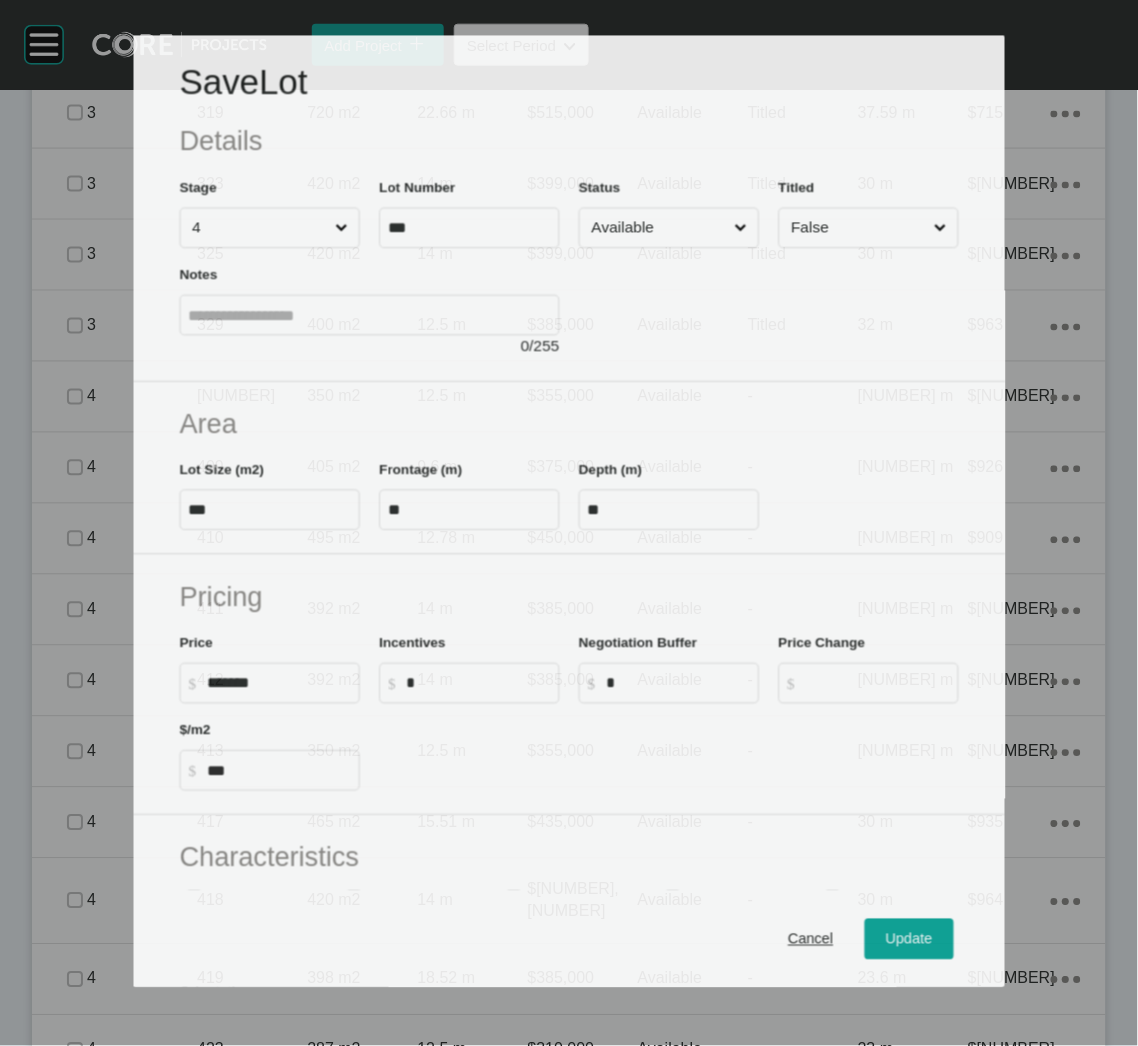 scroll, scrollTop: 1882, scrollLeft: 0, axis: vertical 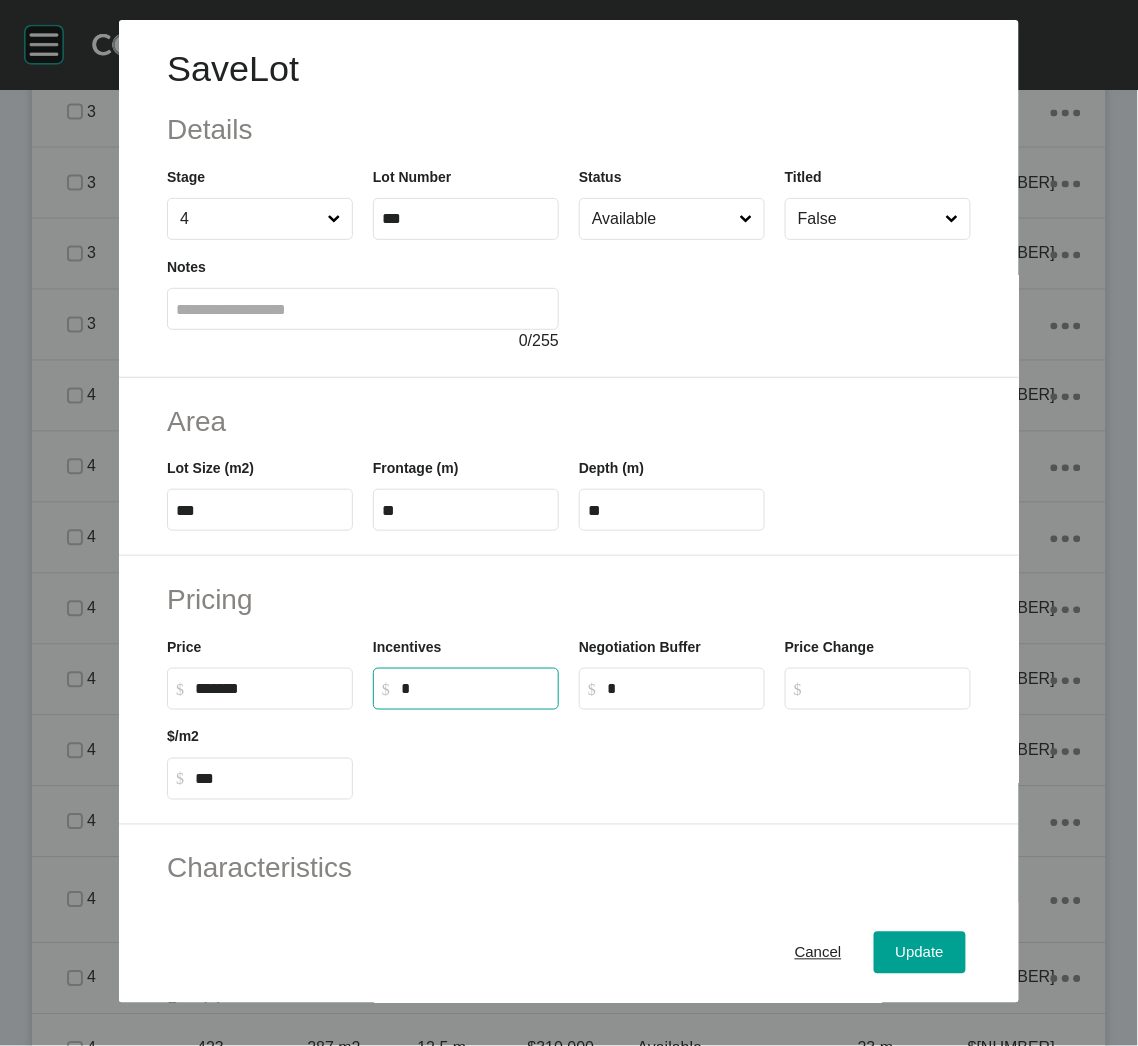 drag, startPoint x: 415, startPoint y: 692, endPoint x: 386, endPoint y: 686, distance: 29.614185 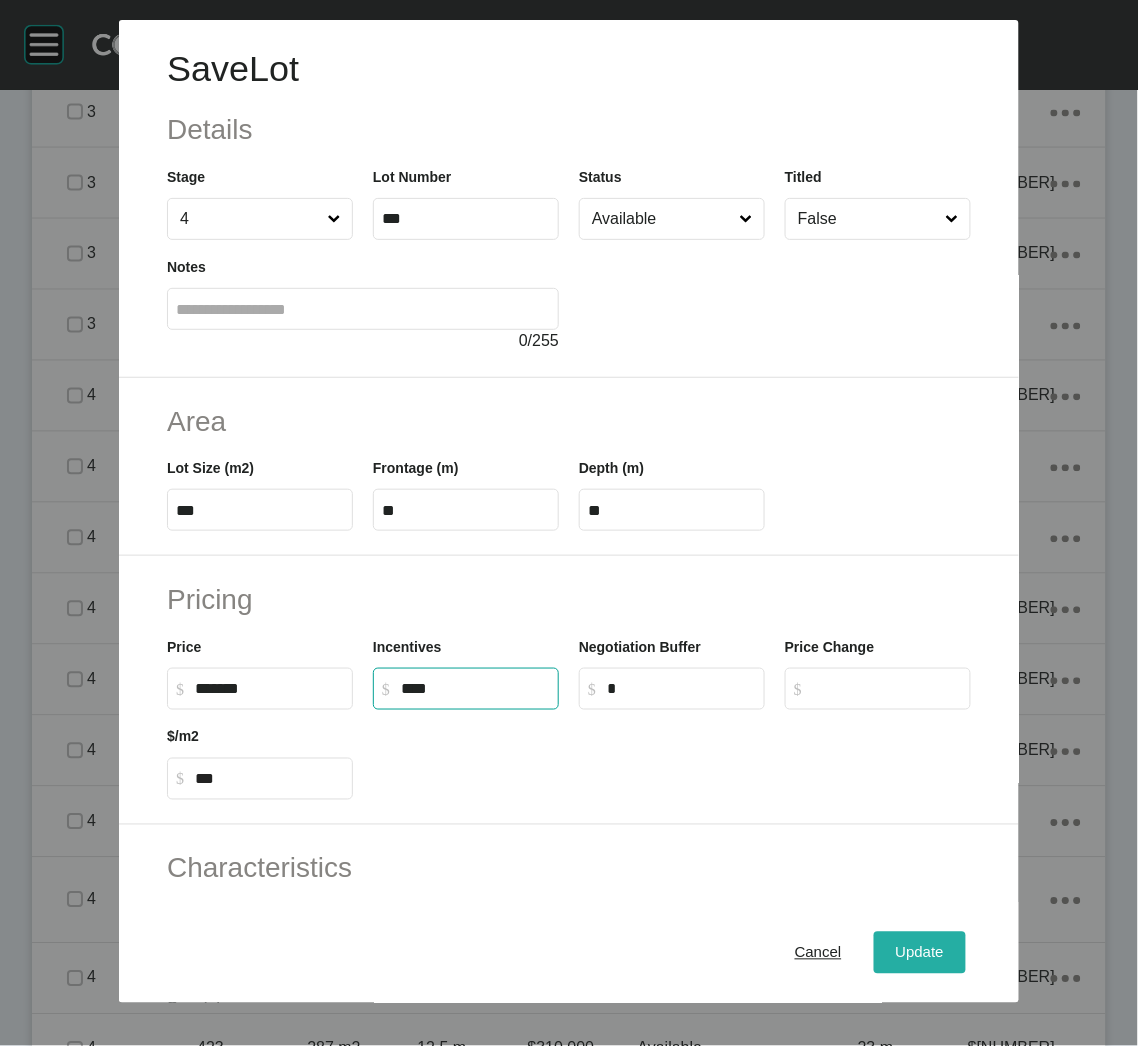 type on "*****" 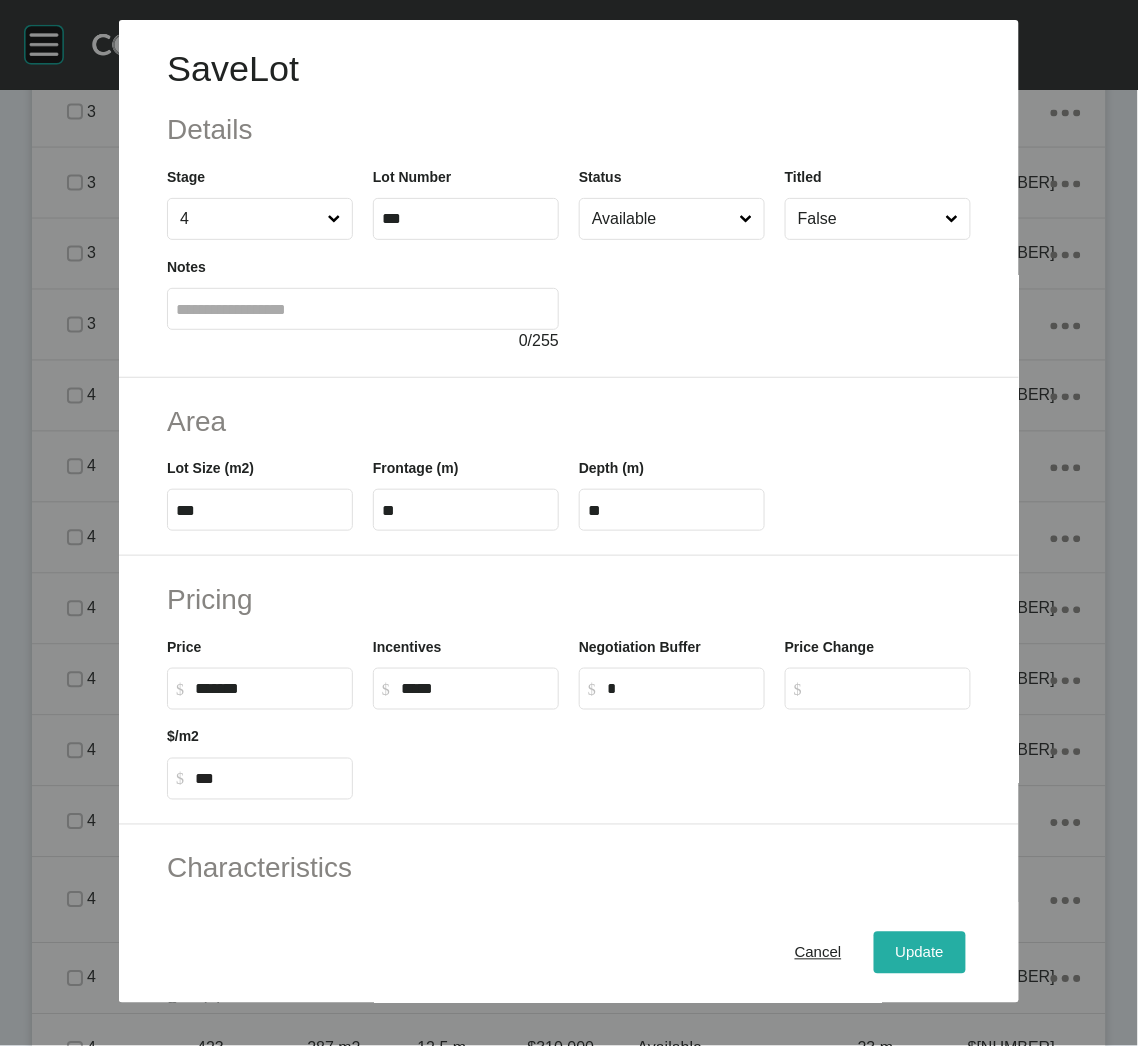 click on "Update" at bounding box center [920, 953] 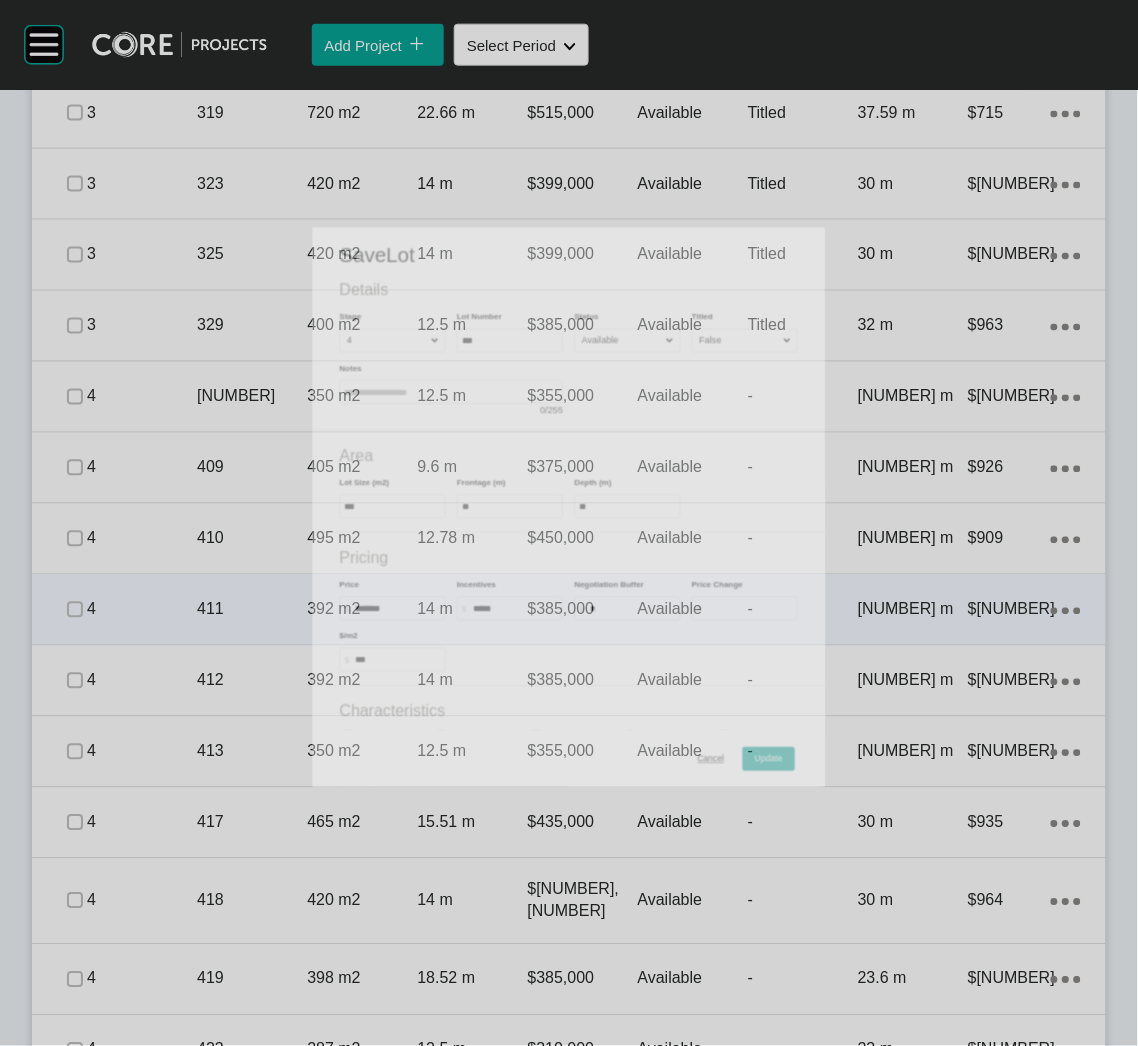 scroll, scrollTop: 1882, scrollLeft: 0, axis: vertical 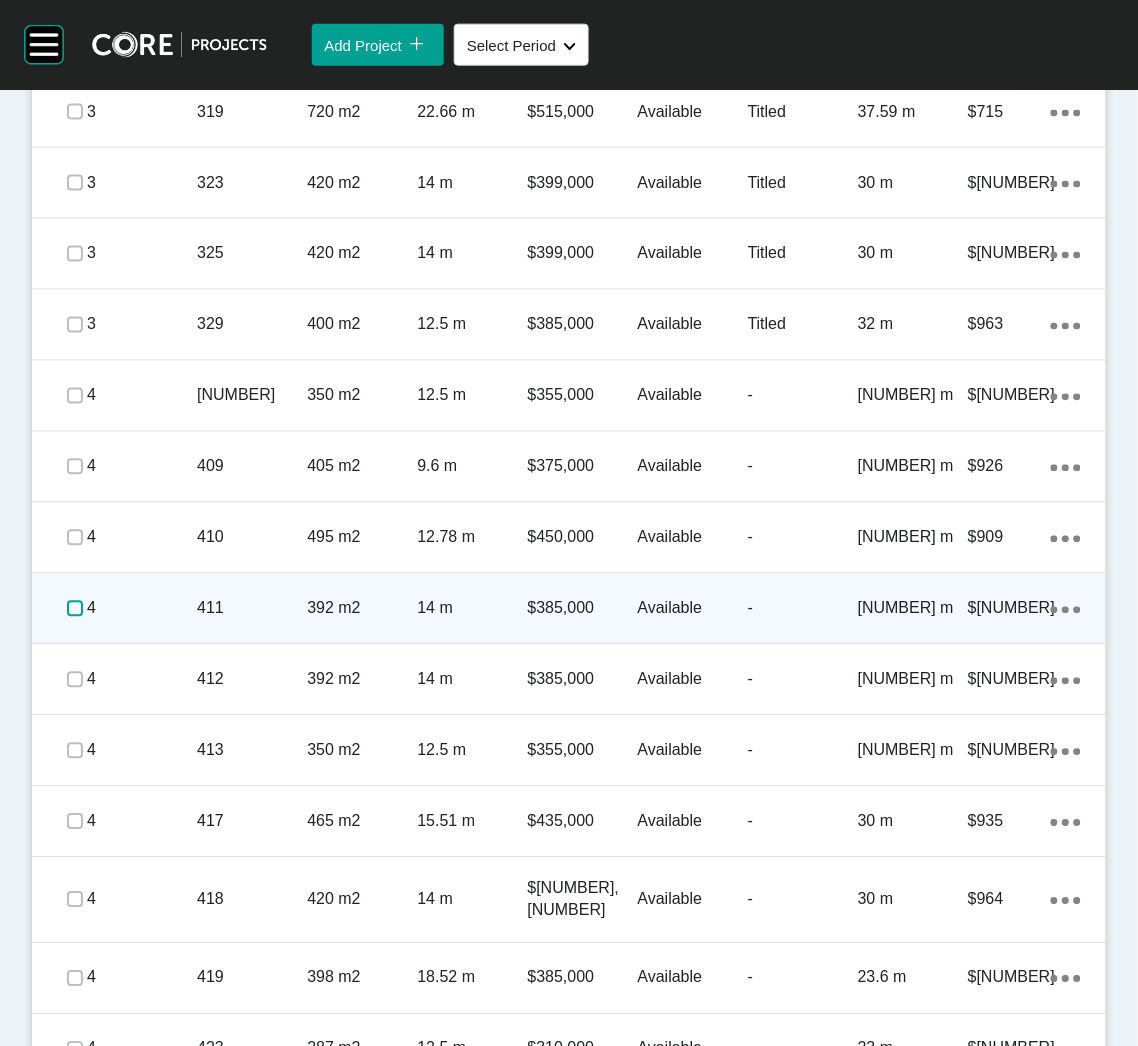 click at bounding box center (75, 609) 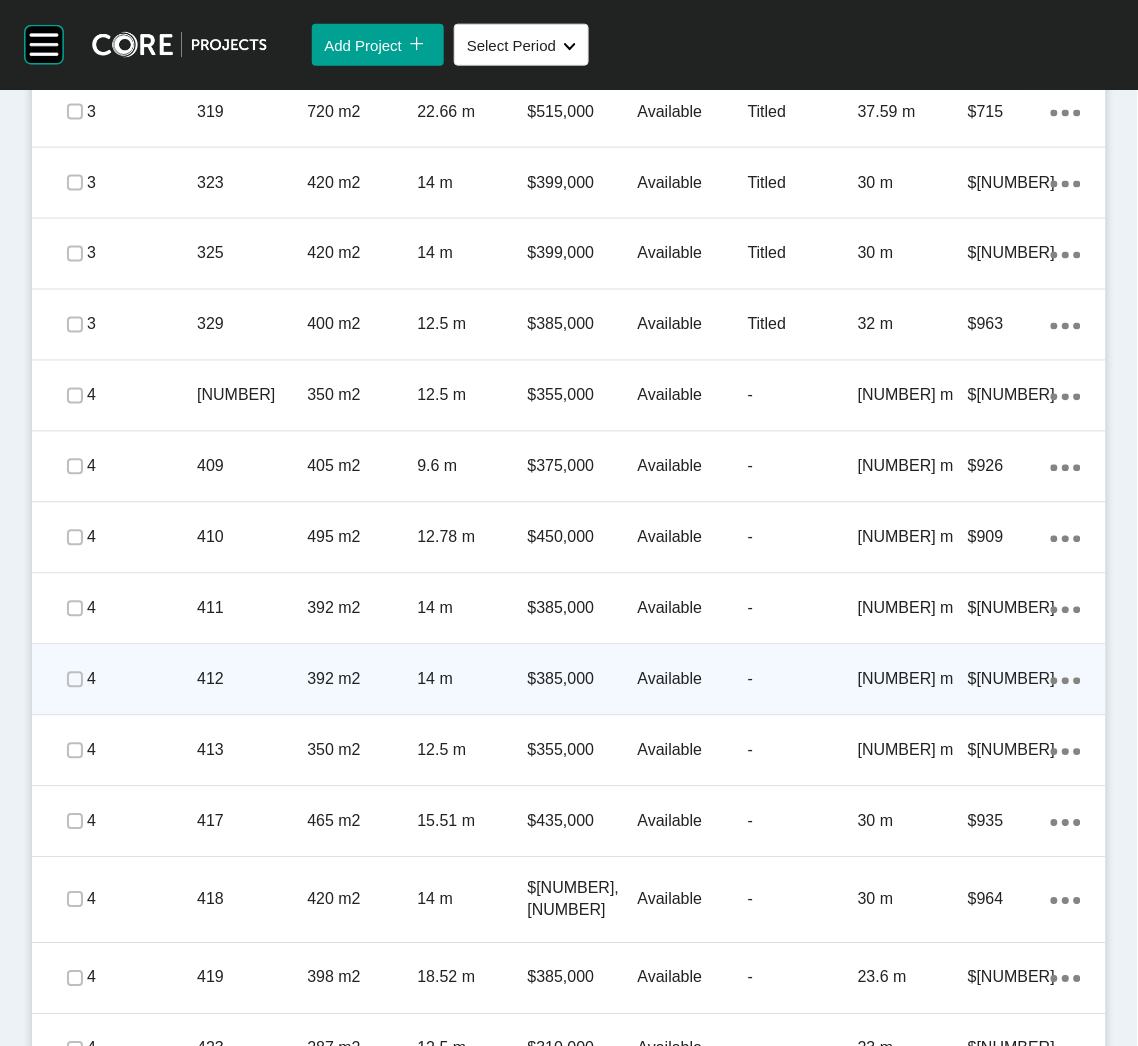 click on "4" at bounding box center (142, 680) 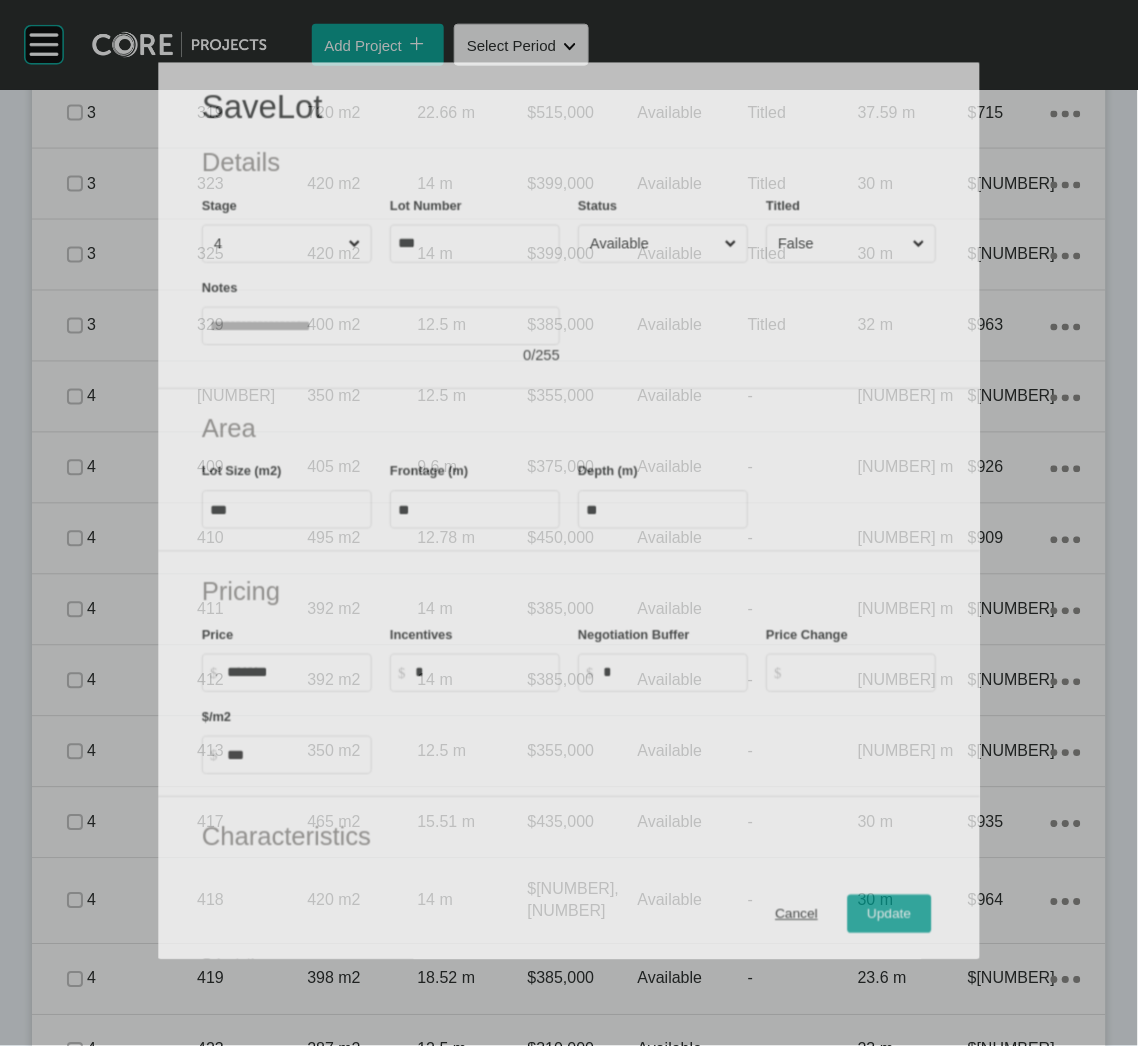 scroll, scrollTop: 1882, scrollLeft: 0, axis: vertical 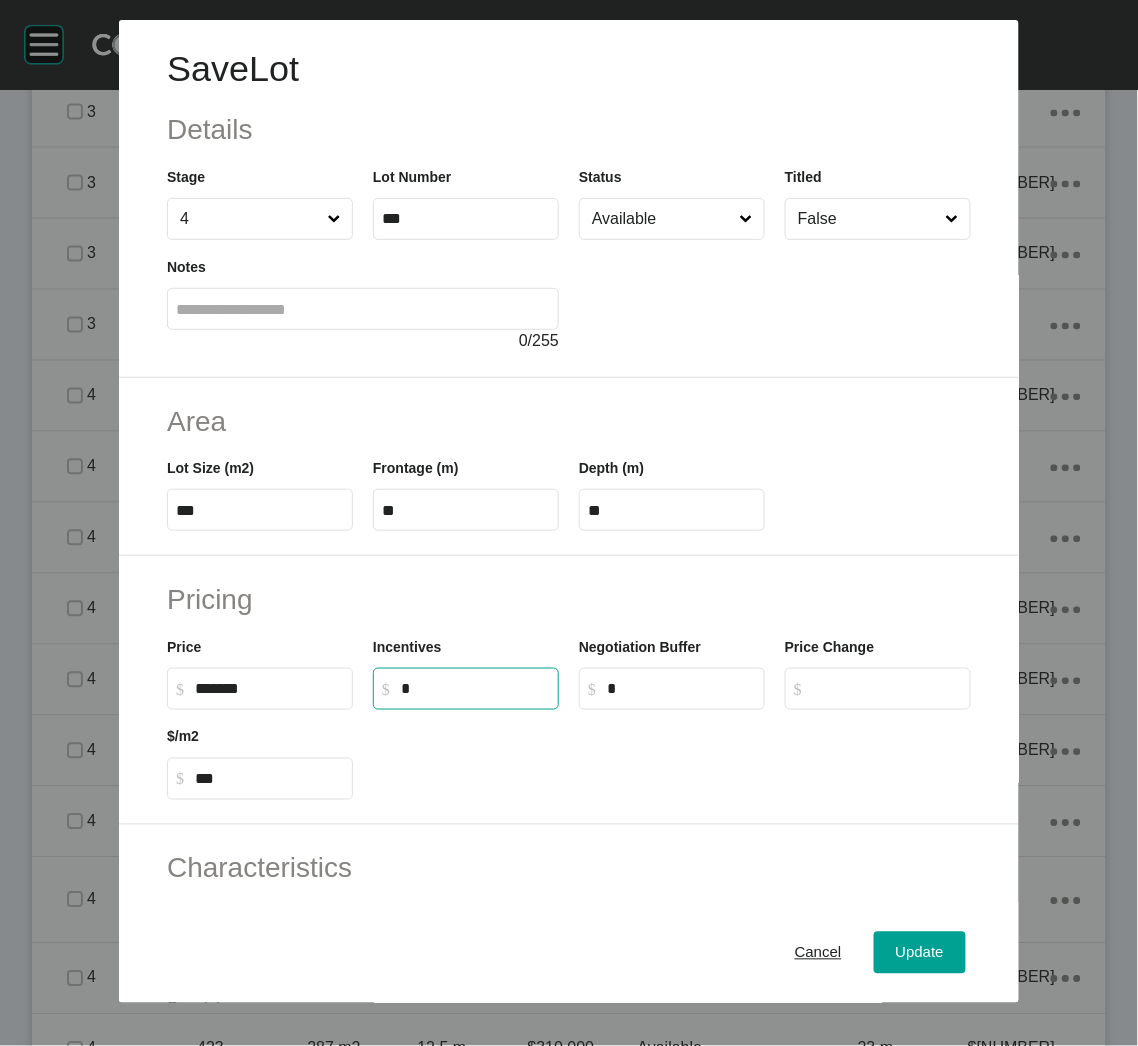 click on "*" at bounding box center (475, 688) 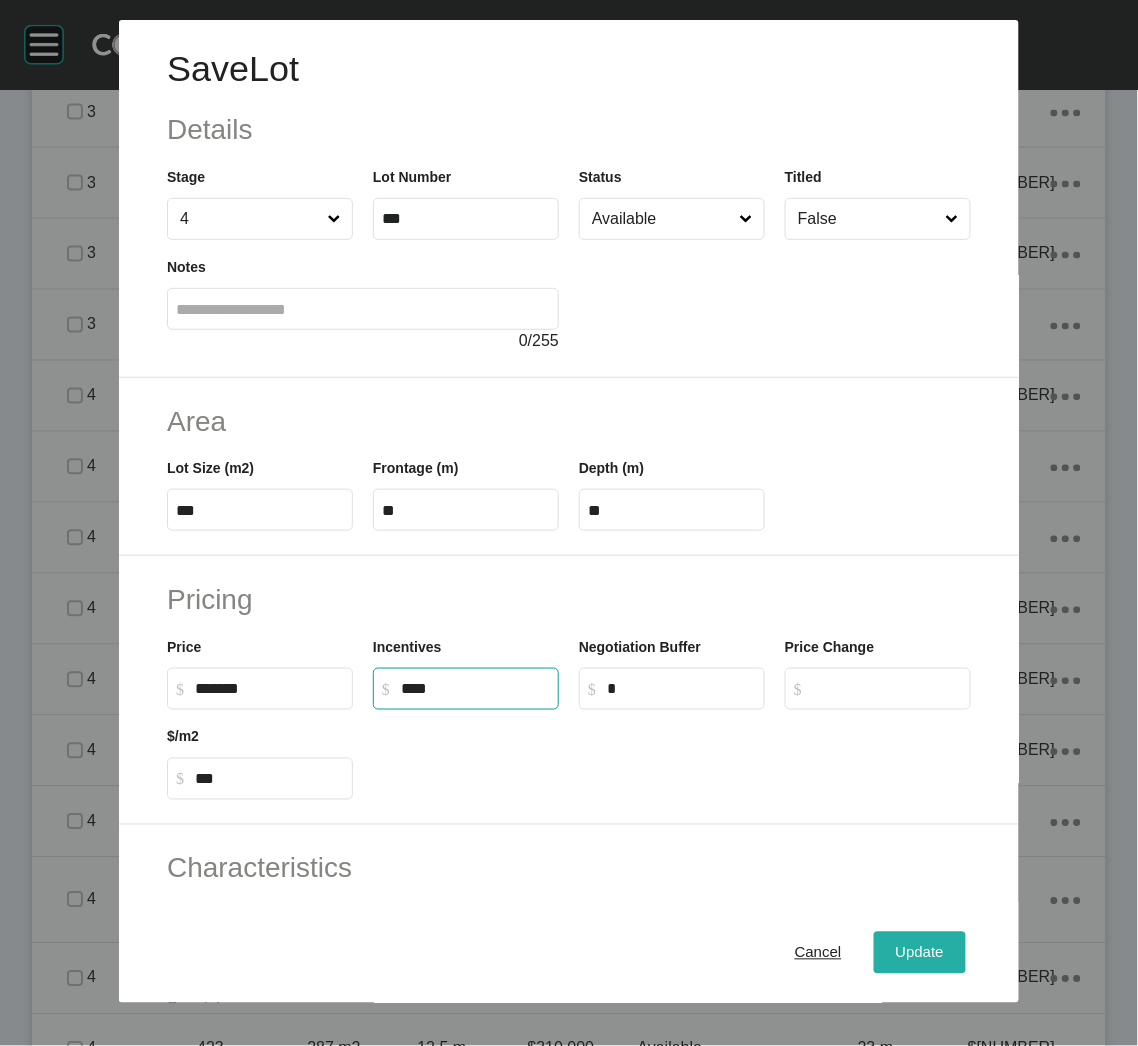 type on "*****" 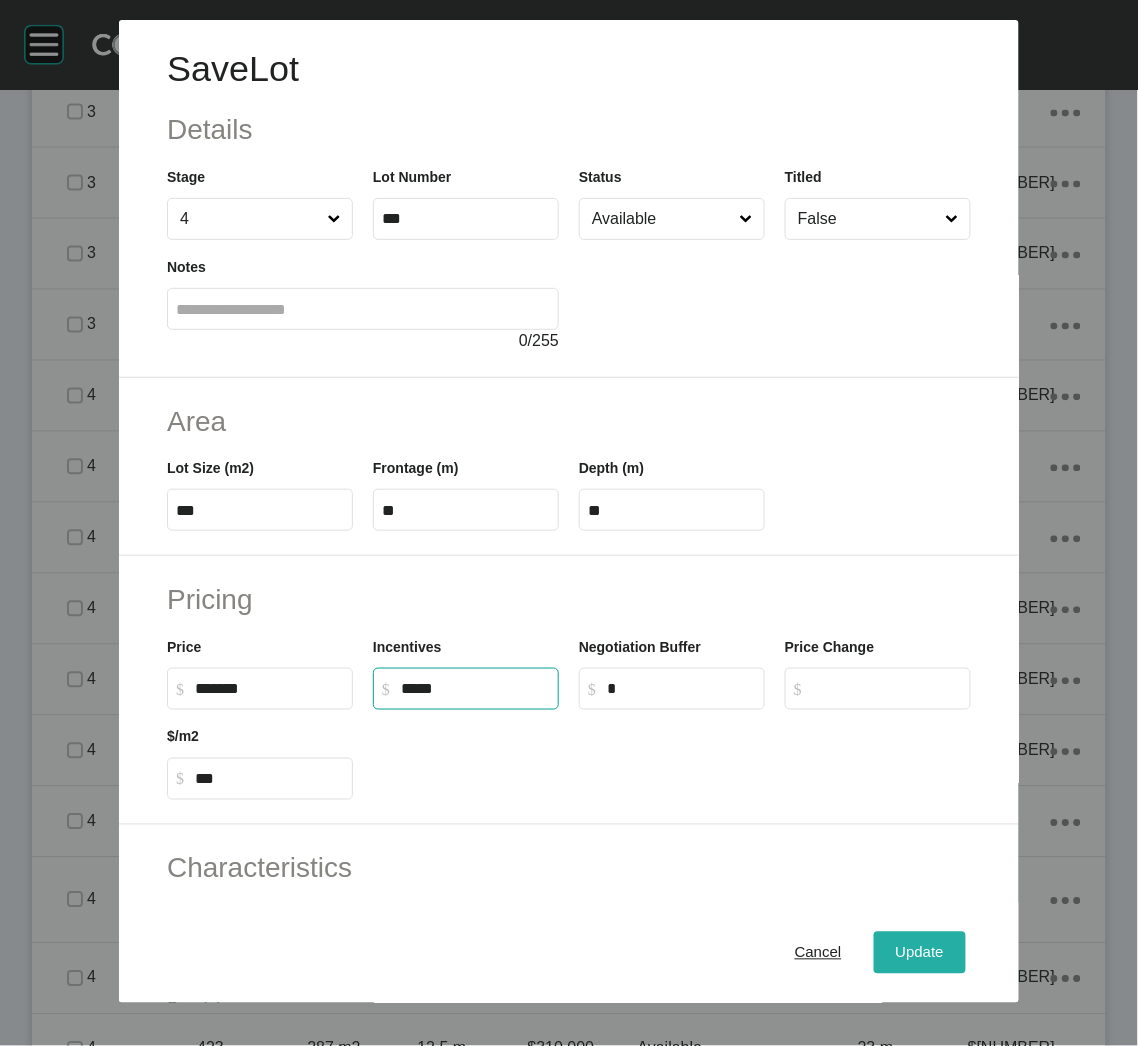 click on "Update" at bounding box center [920, 953] 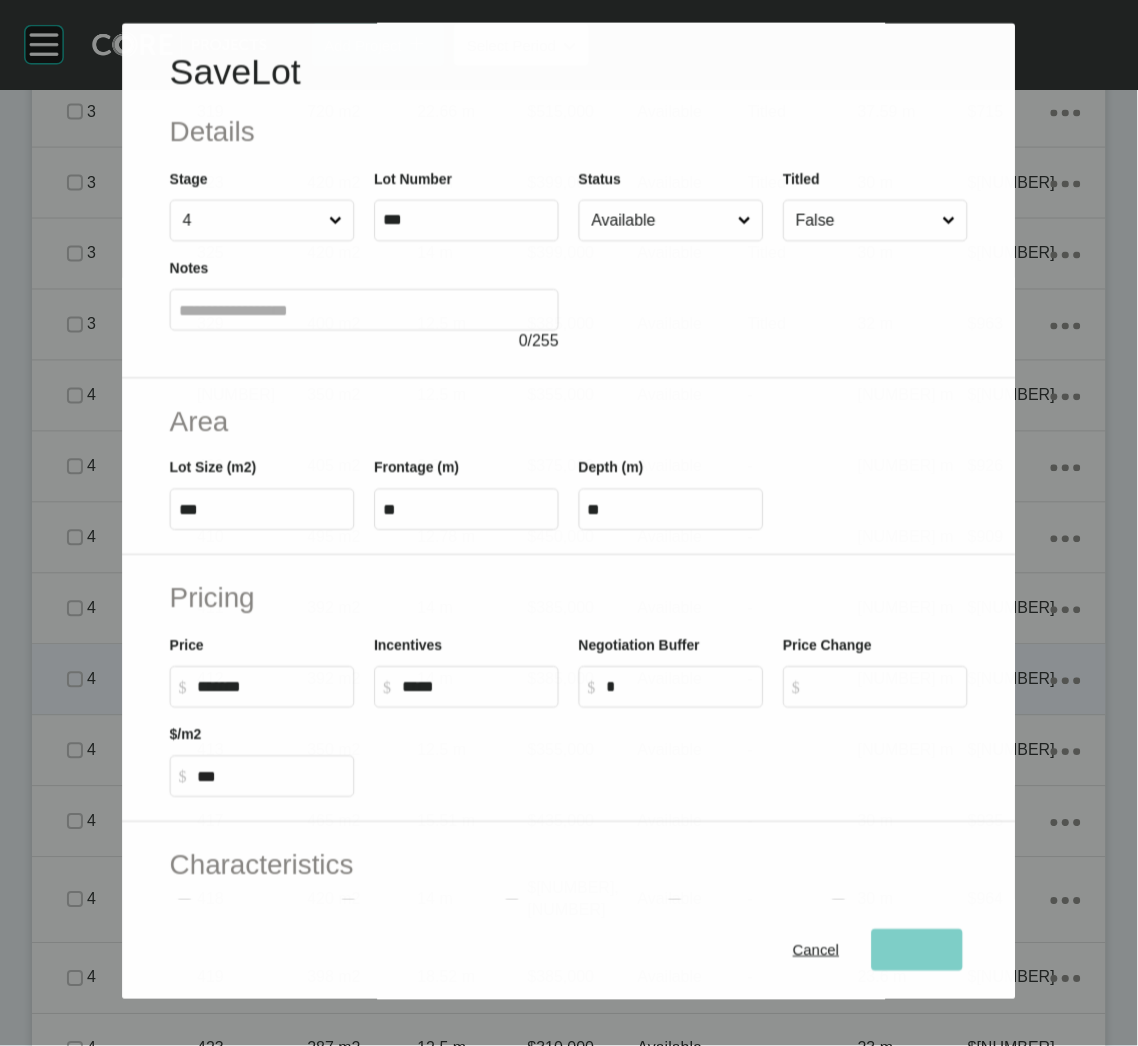 scroll, scrollTop: 1881, scrollLeft: 0, axis: vertical 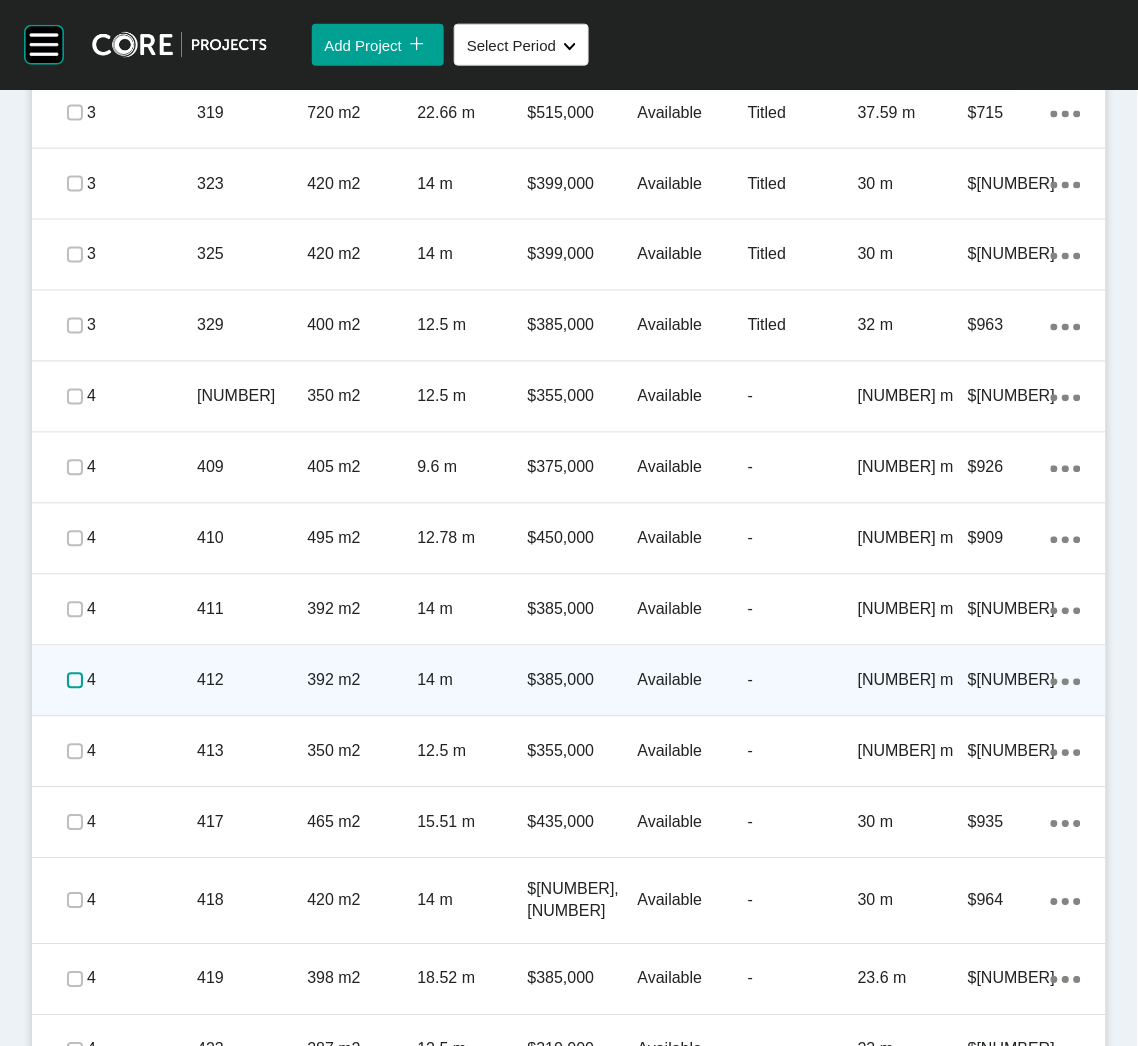 click at bounding box center [75, 681] 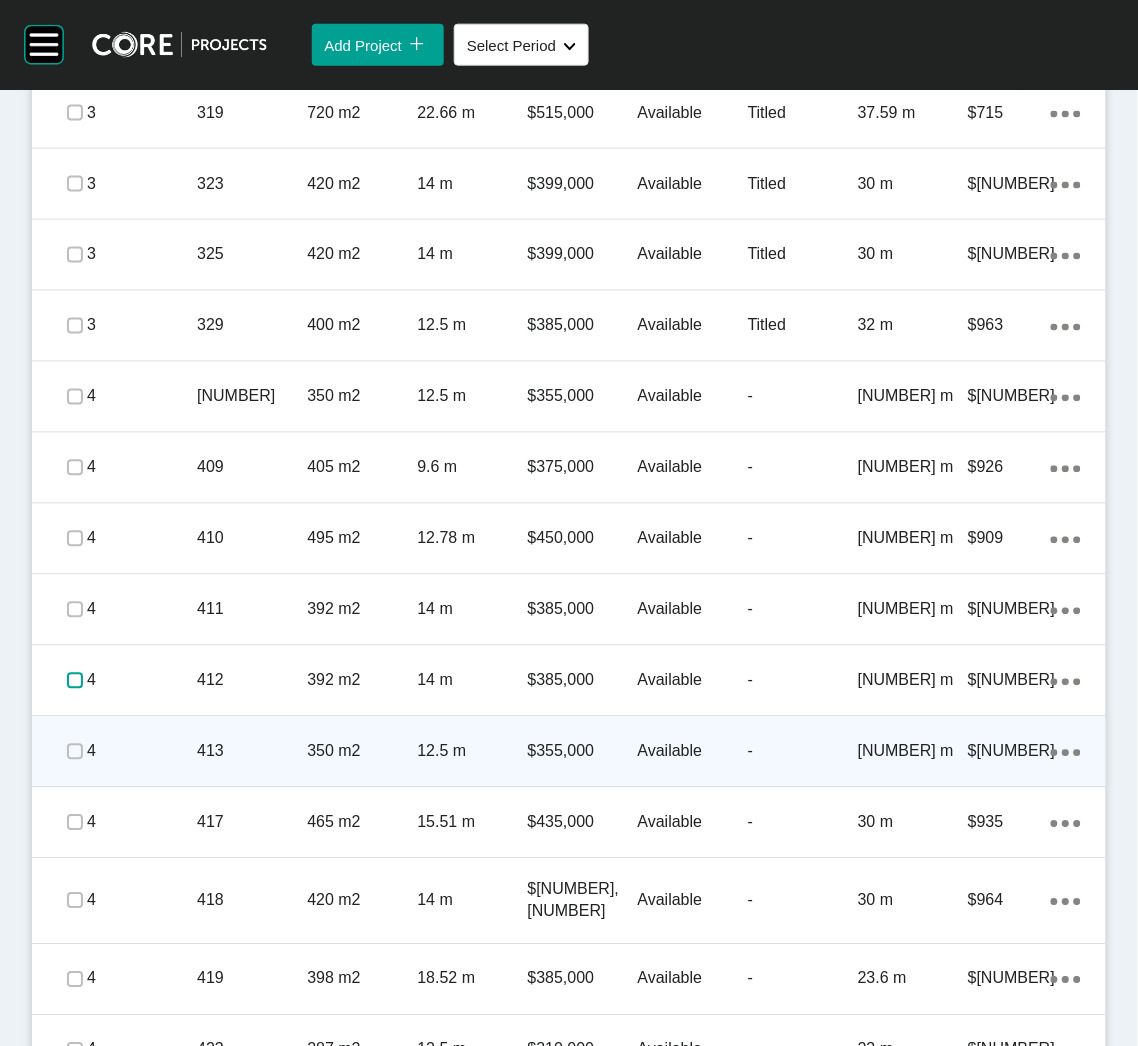 scroll, scrollTop: 1882, scrollLeft: 0, axis: vertical 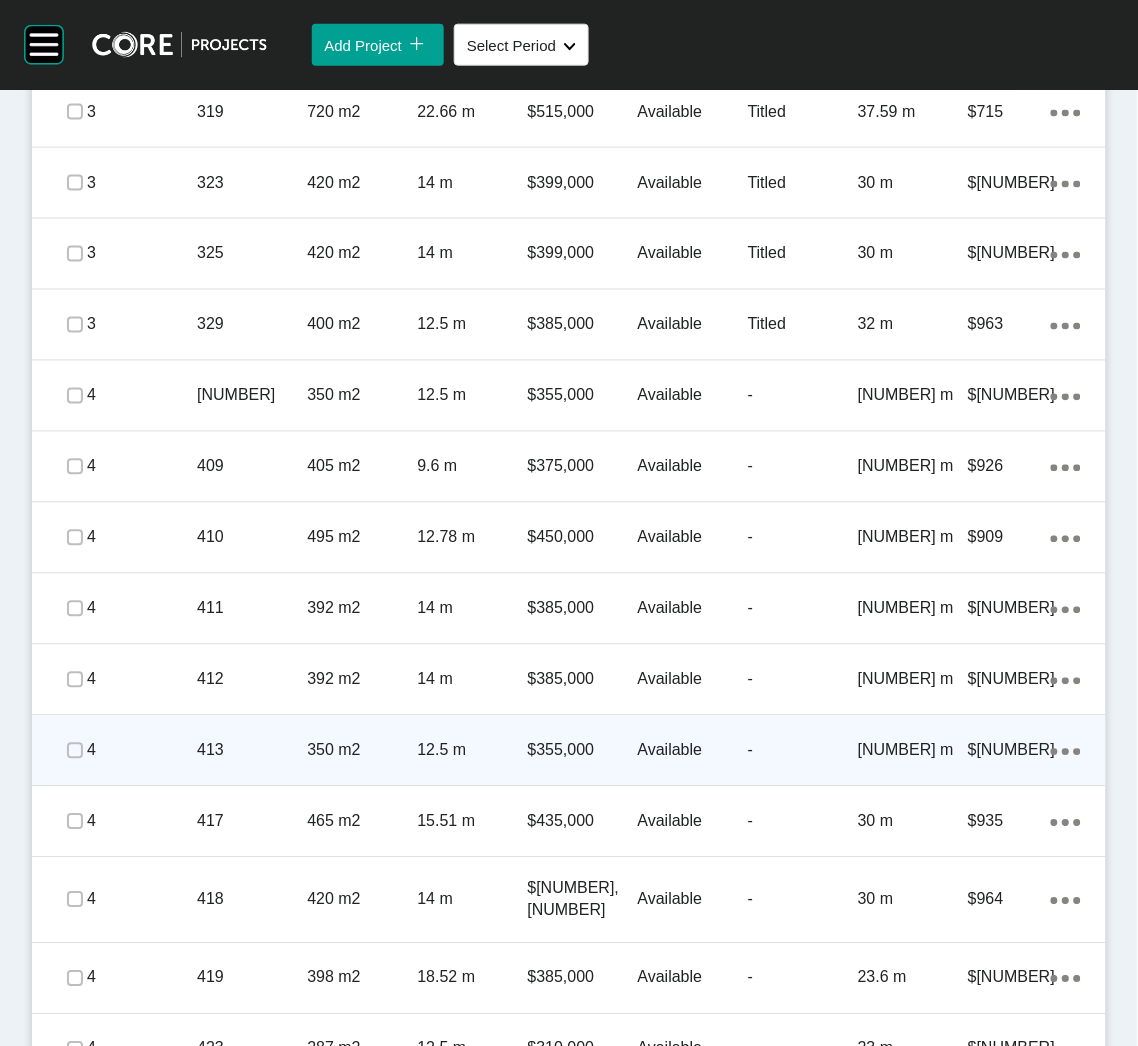 click on "413" at bounding box center [252, 751] 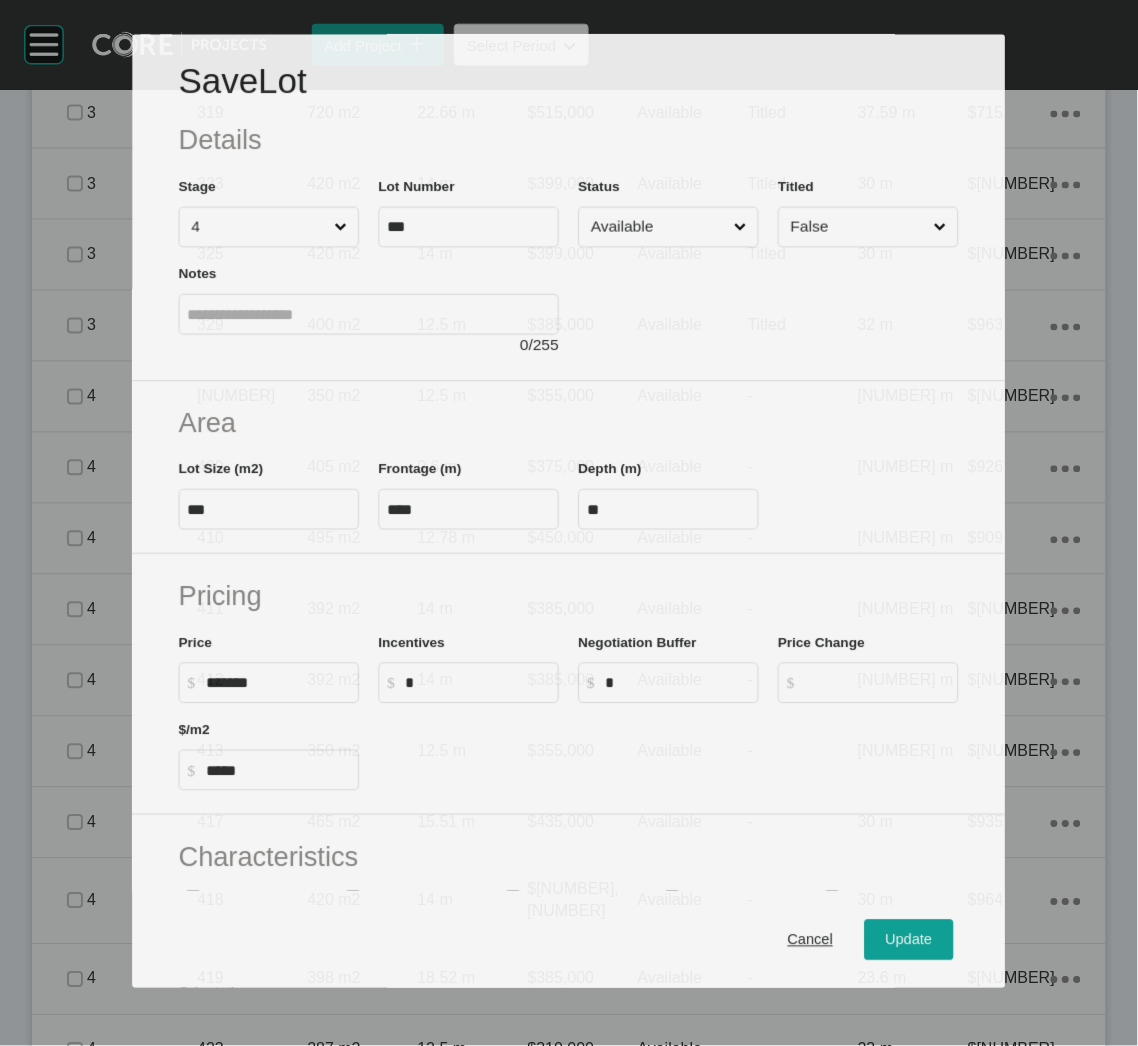 scroll, scrollTop: 1882, scrollLeft: 0, axis: vertical 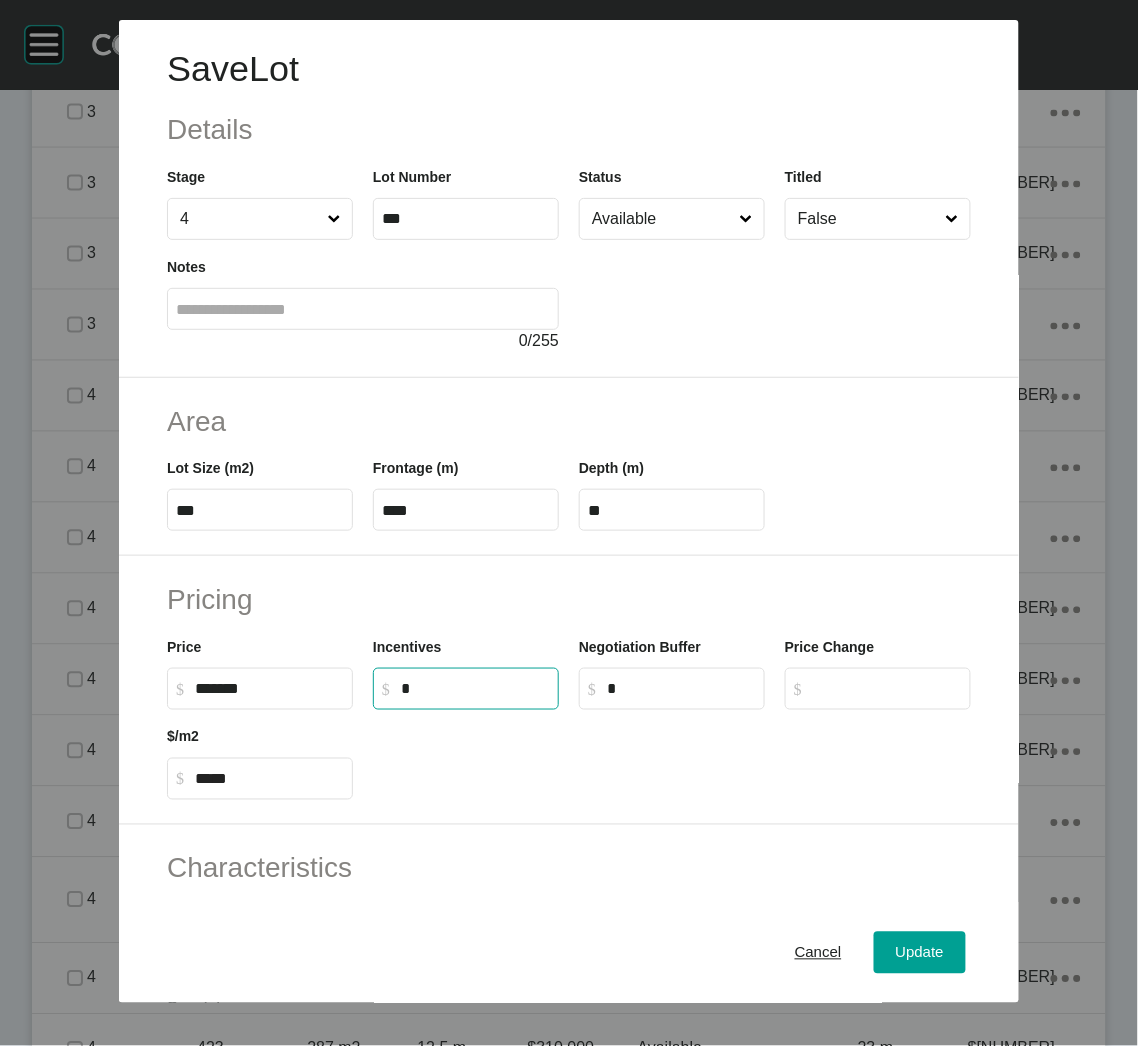 click on "*" at bounding box center [475, 688] 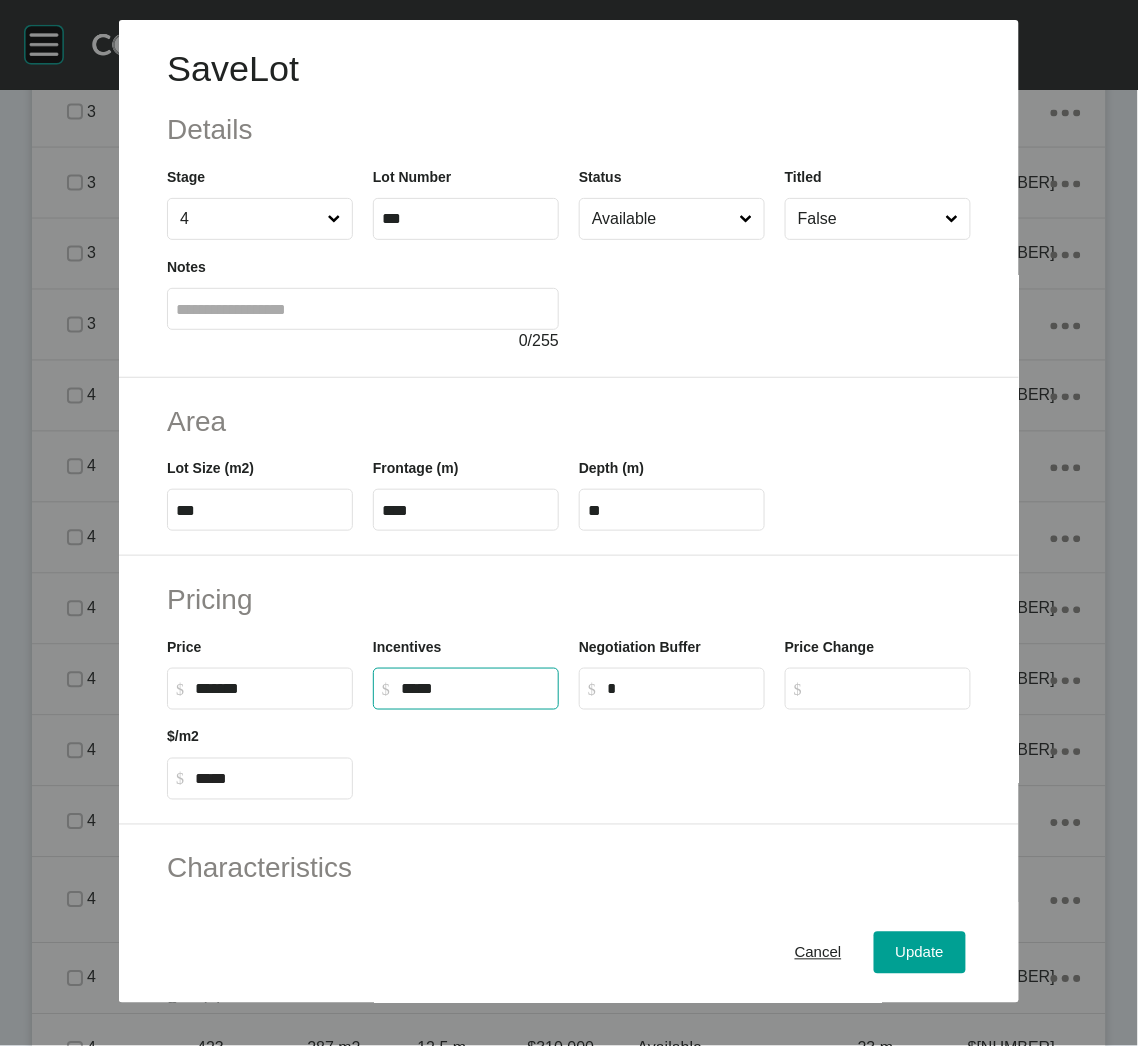 type on "******" 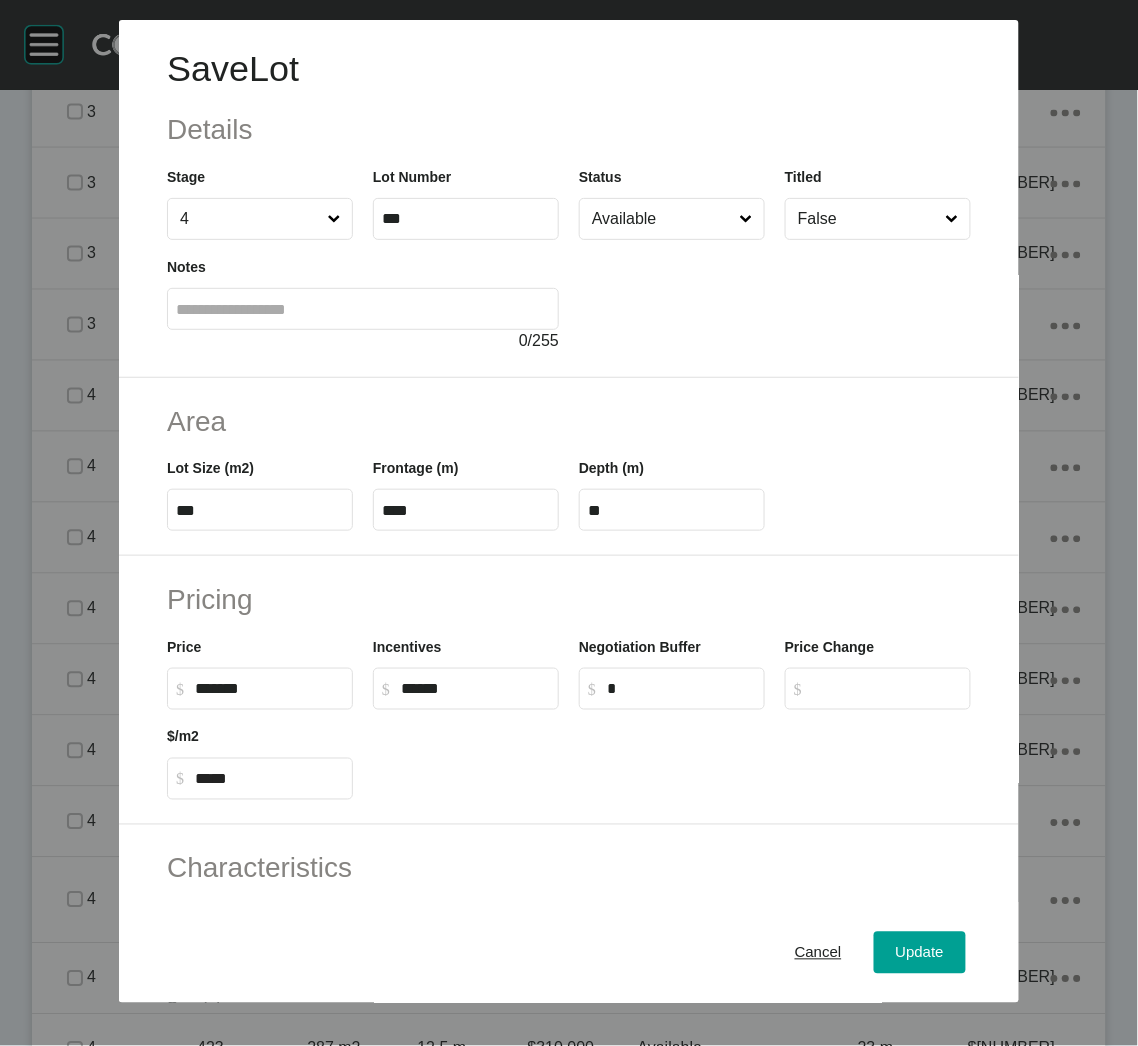 drag, startPoint x: 470, startPoint y: 727, endPoint x: 512, endPoint y: 769, distance: 59.39697 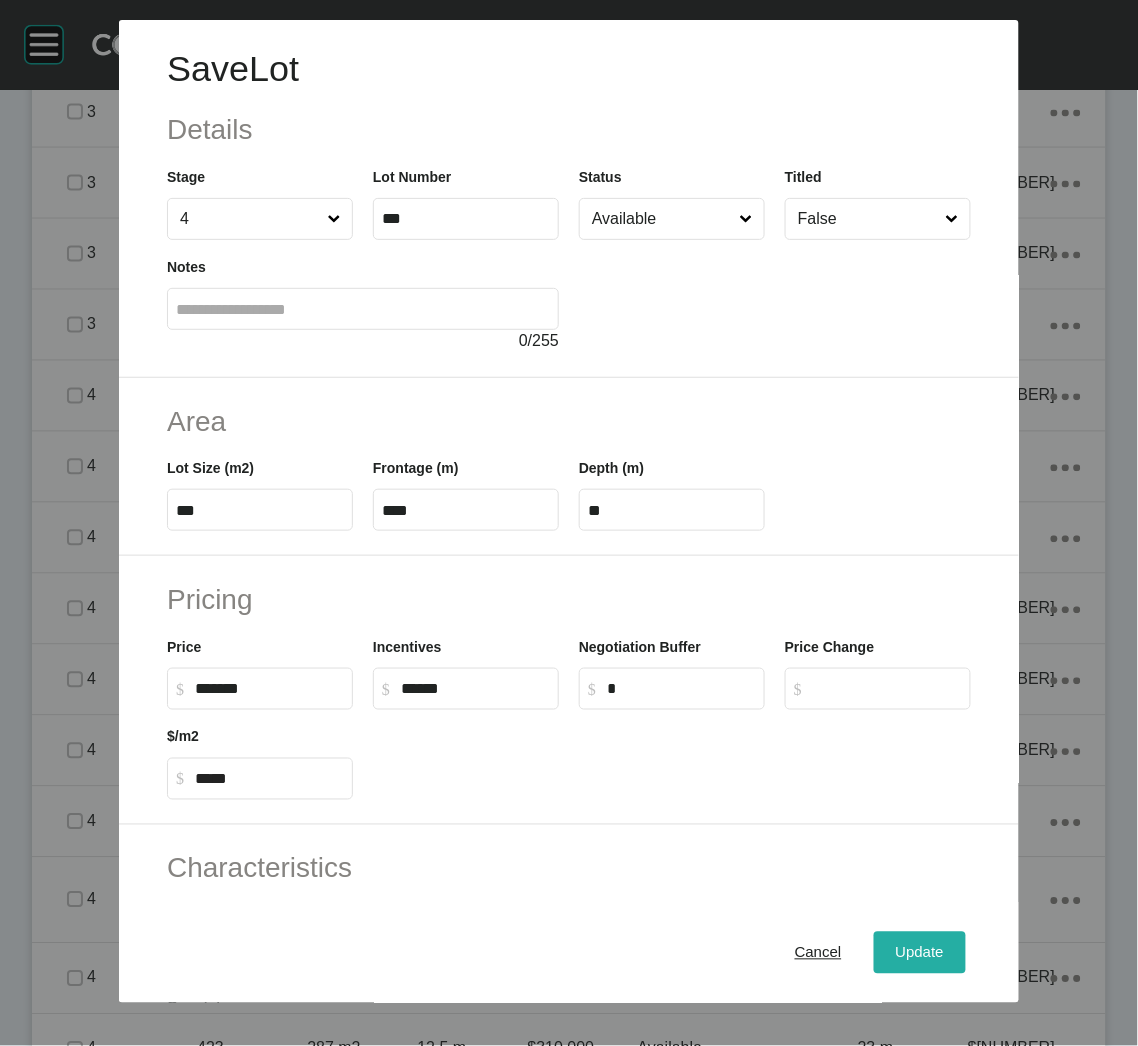 click on "Update" at bounding box center (920, 953) 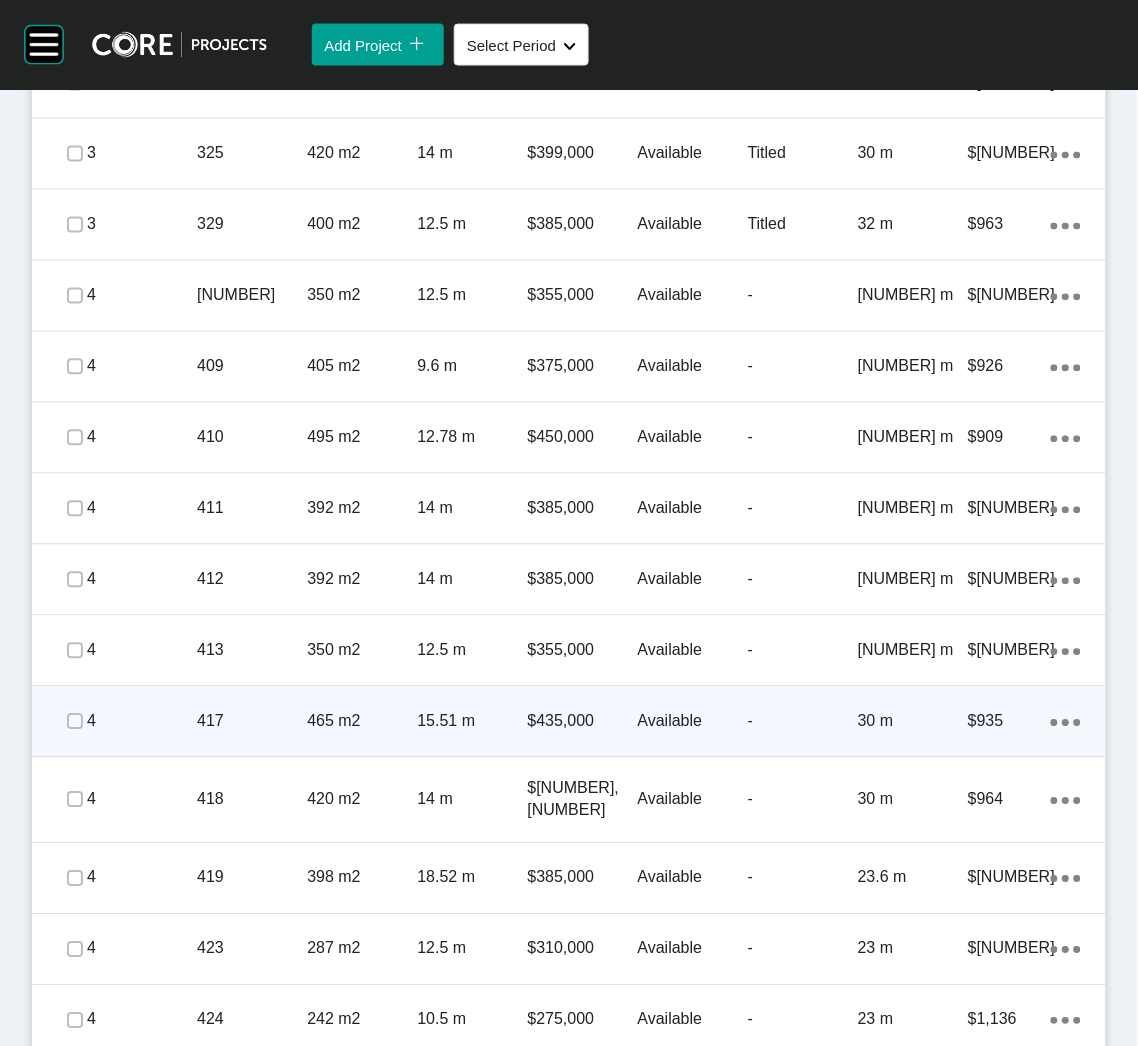 scroll, scrollTop: 2032, scrollLeft: 0, axis: vertical 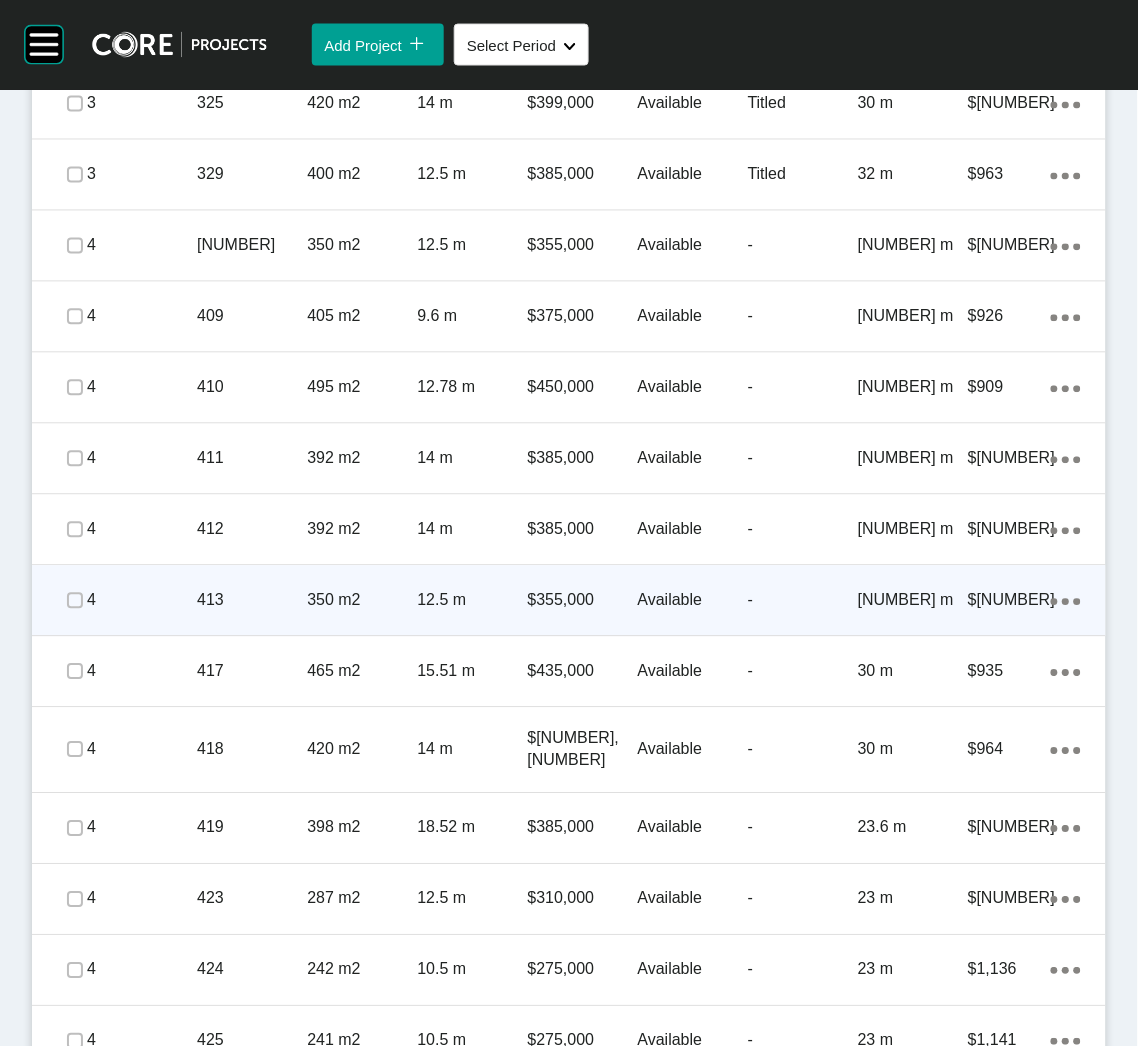 click on "4" at bounding box center (142, 601) 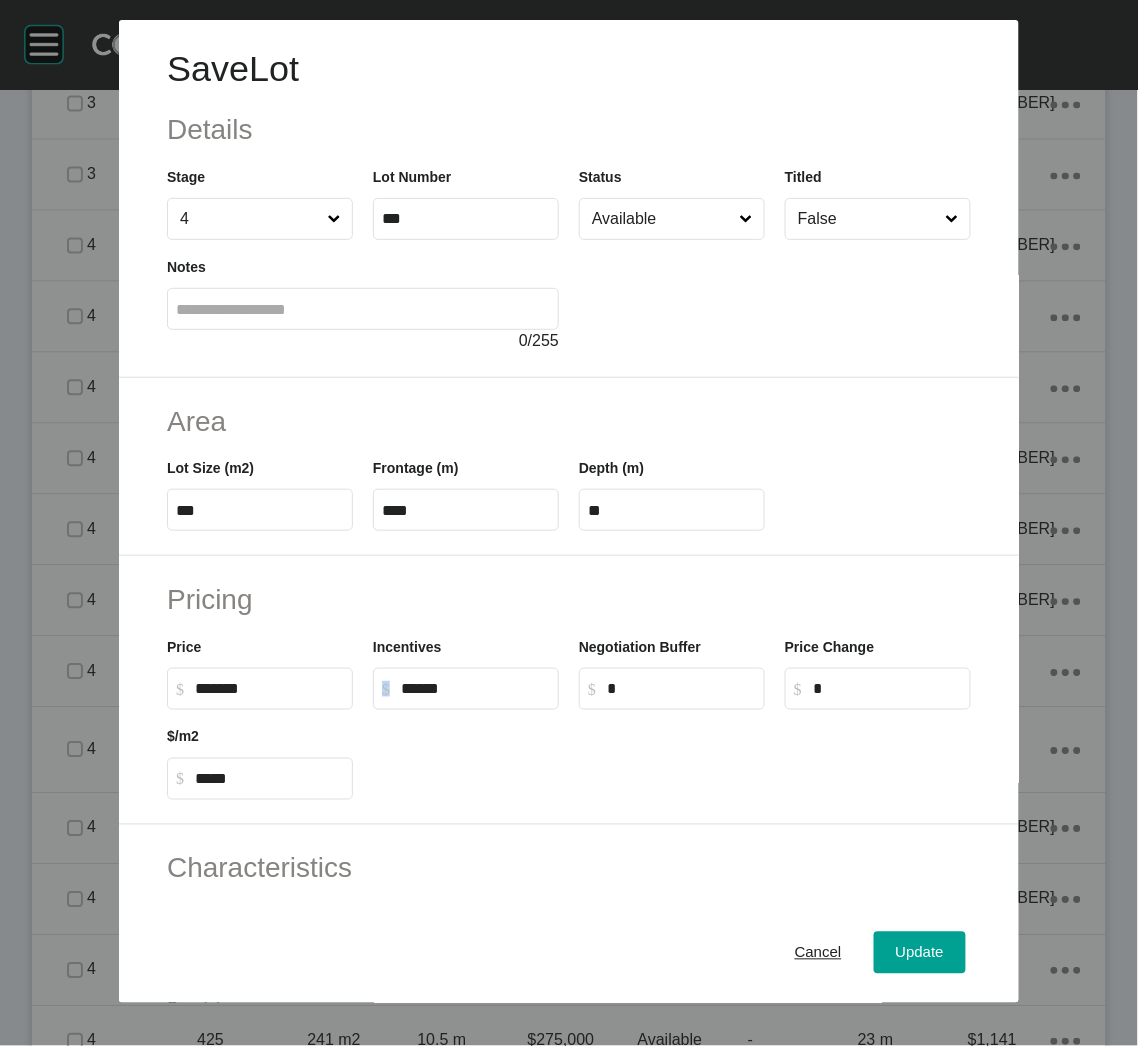 drag, startPoint x: 512, startPoint y: 701, endPoint x: 379, endPoint y: 686, distance: 133.84319 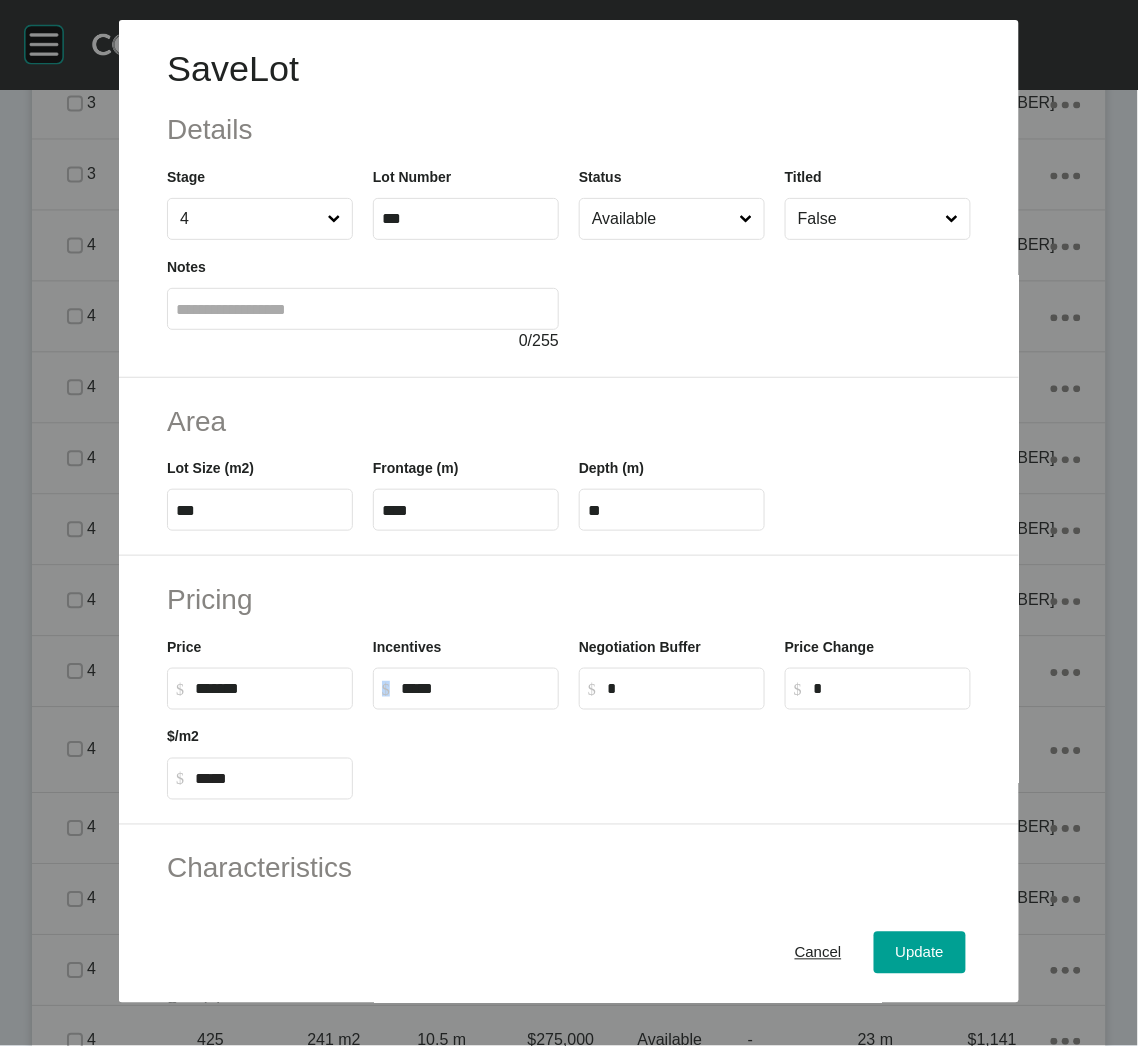 drag, startPoint x: 379, startPoint y: 686, endPoint x: 428, endPoint y: 693, distance: 49.497475 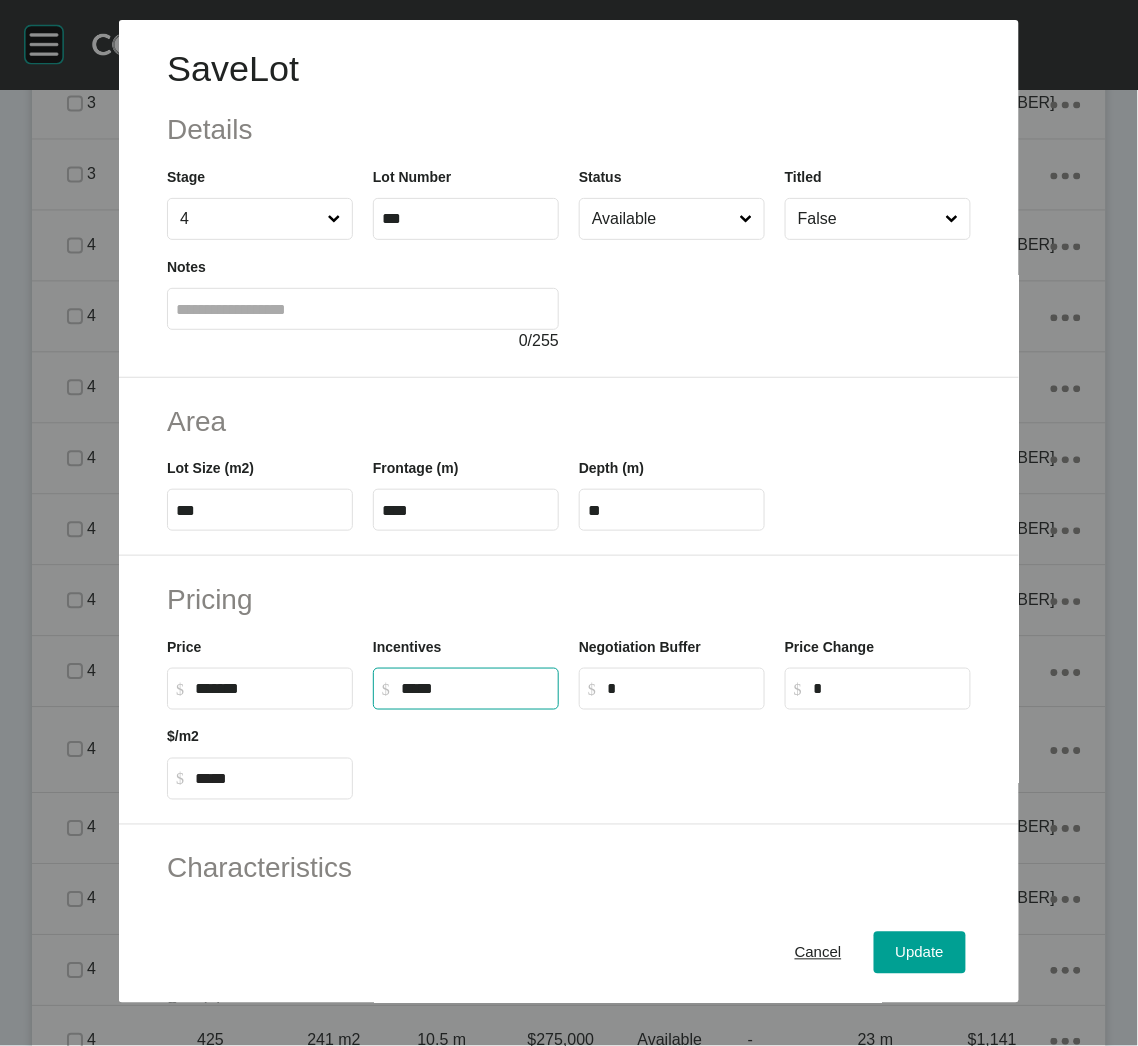 click on "*****" at bounding box center (475, 688) 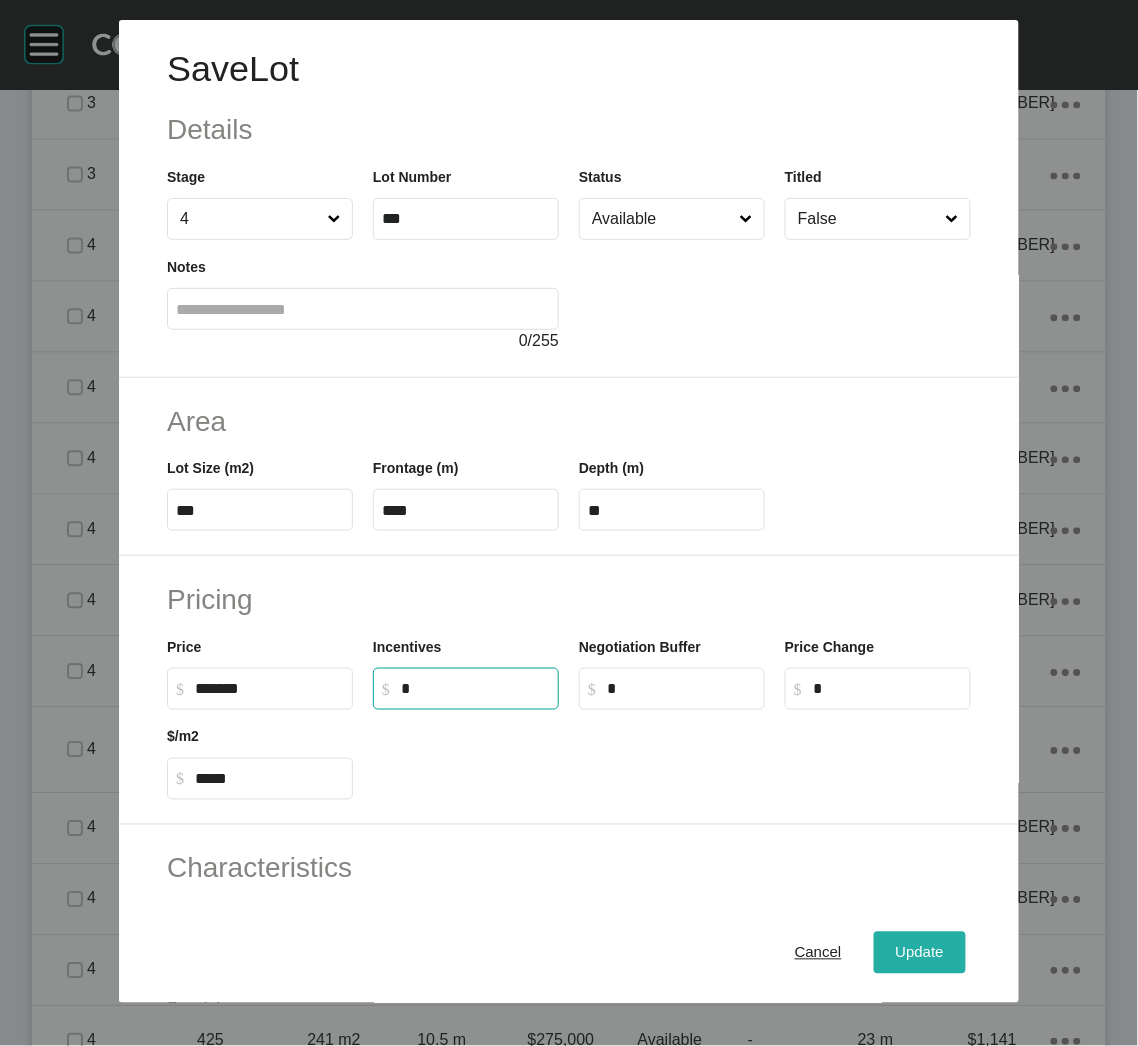 type on "*" 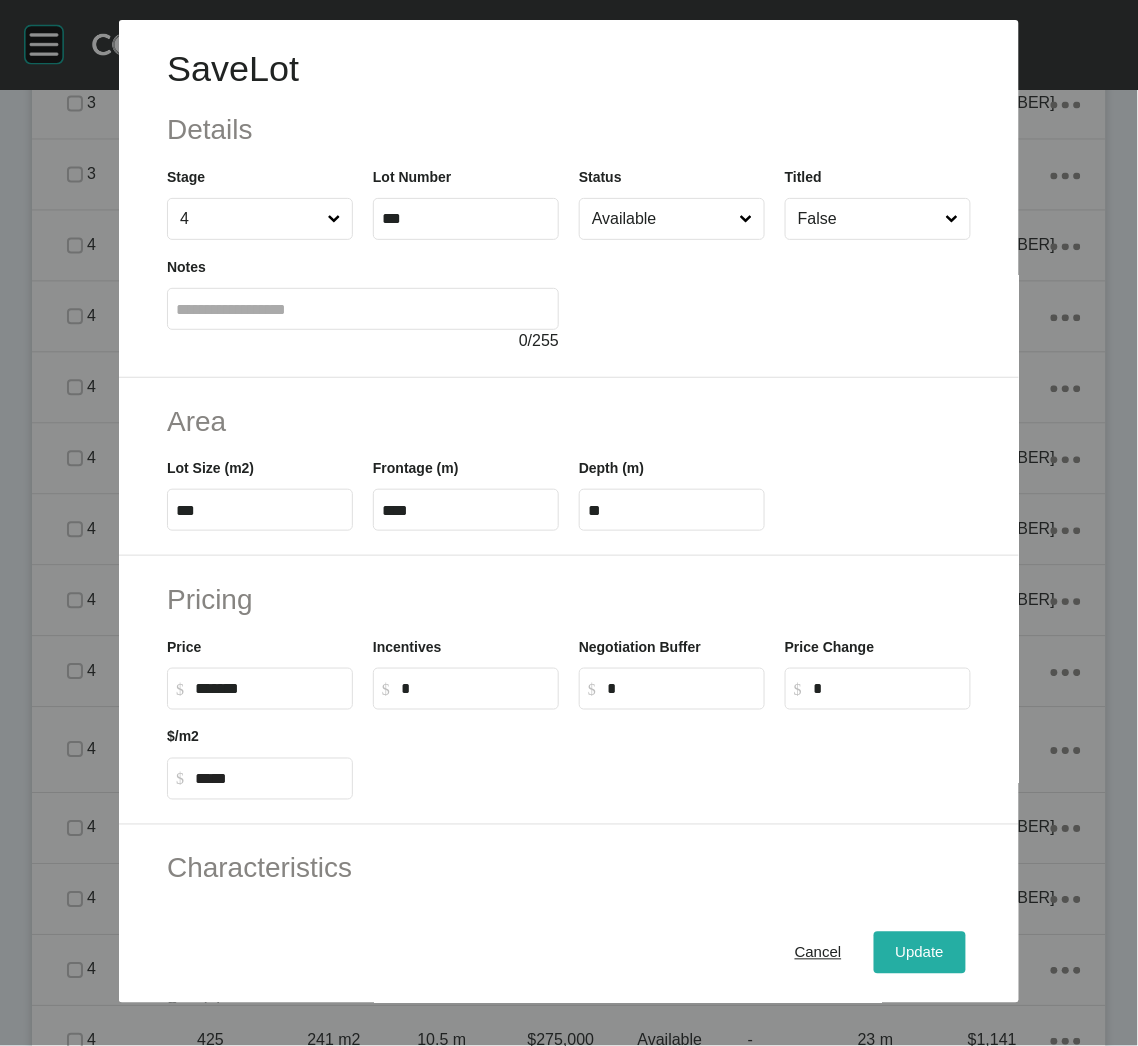 click on "Update" at bounding box center (920, 953) 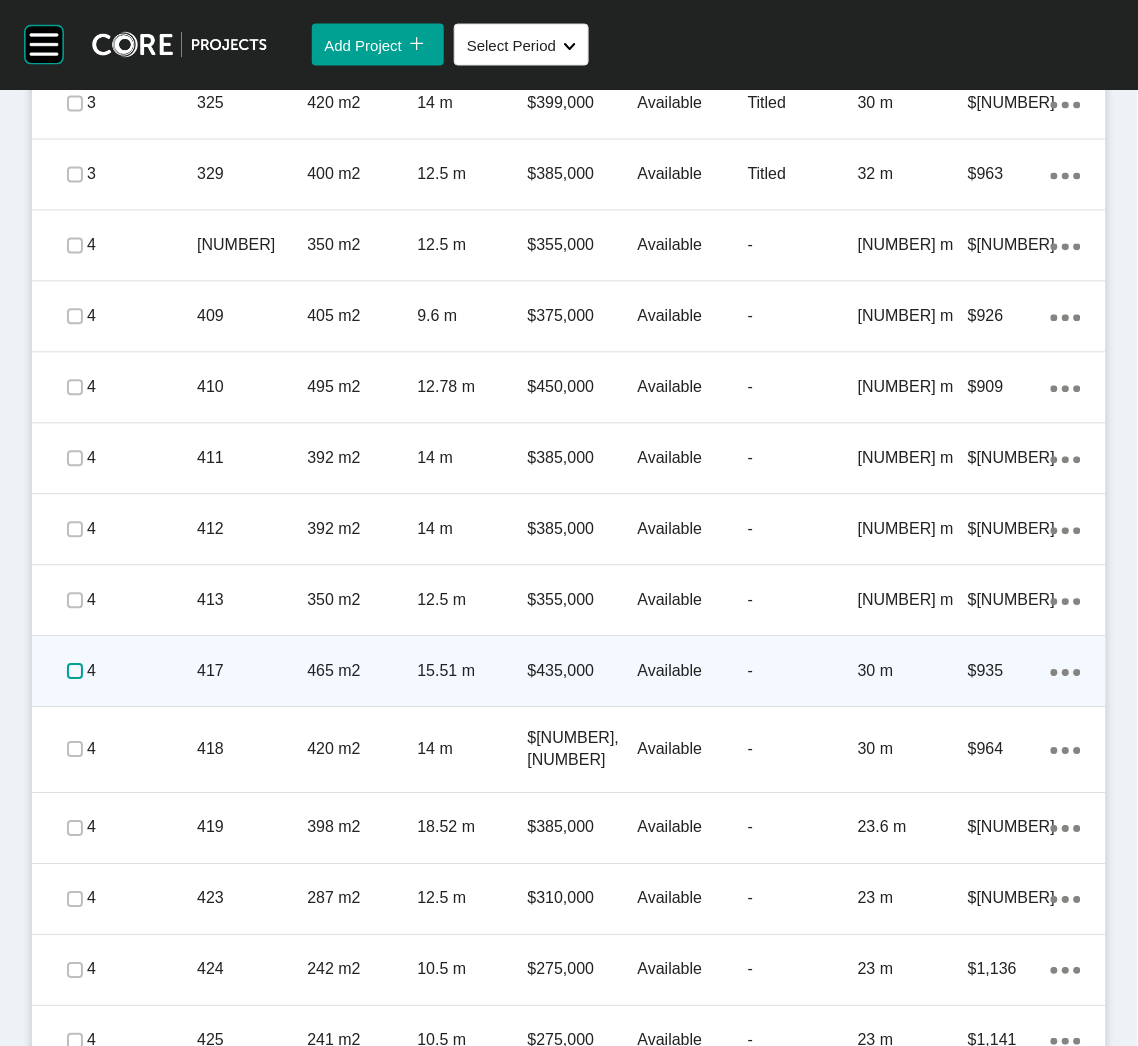 click at bounding box center (75, 672) 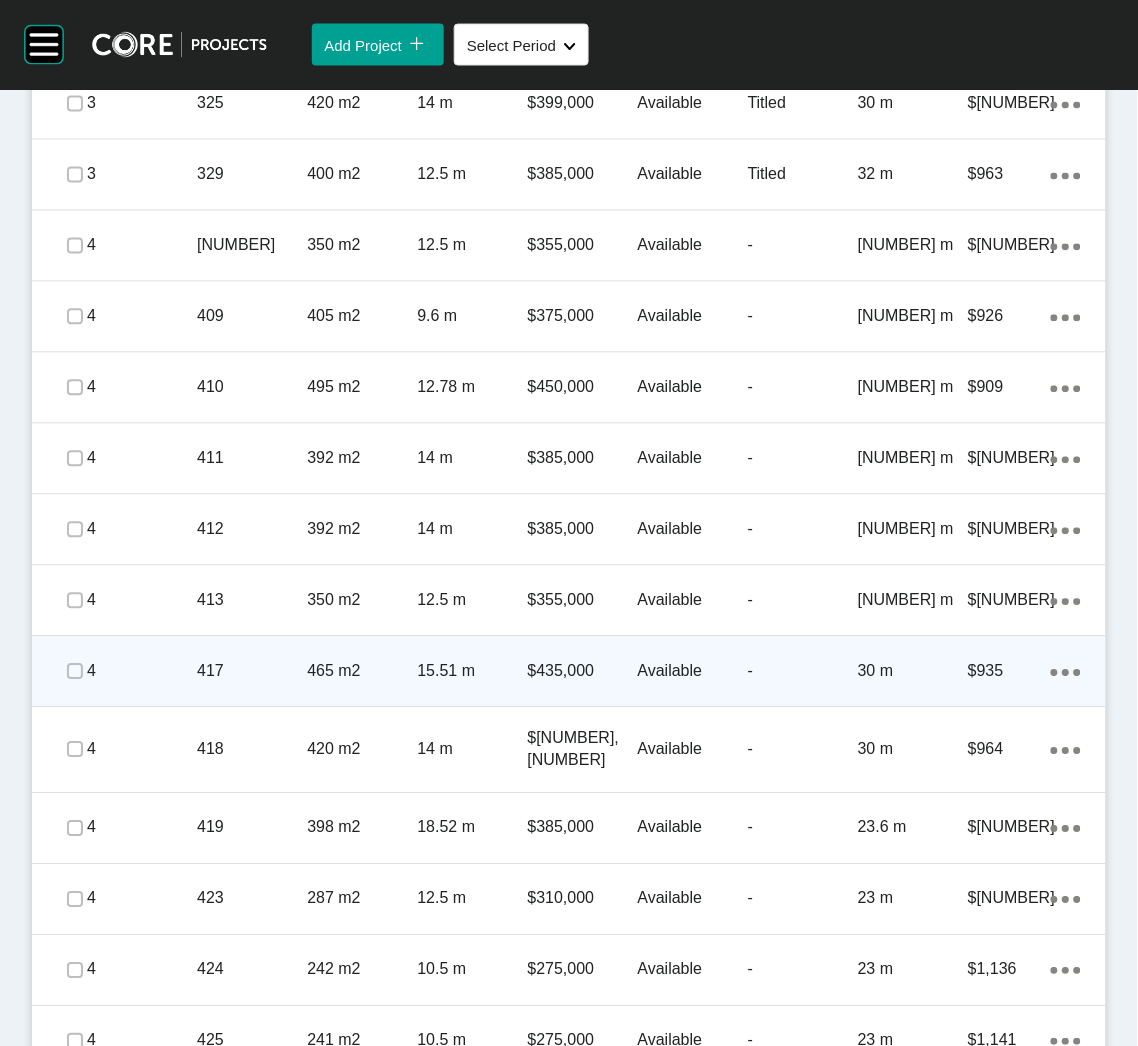 click on "417" at bounding box center (252, 672) 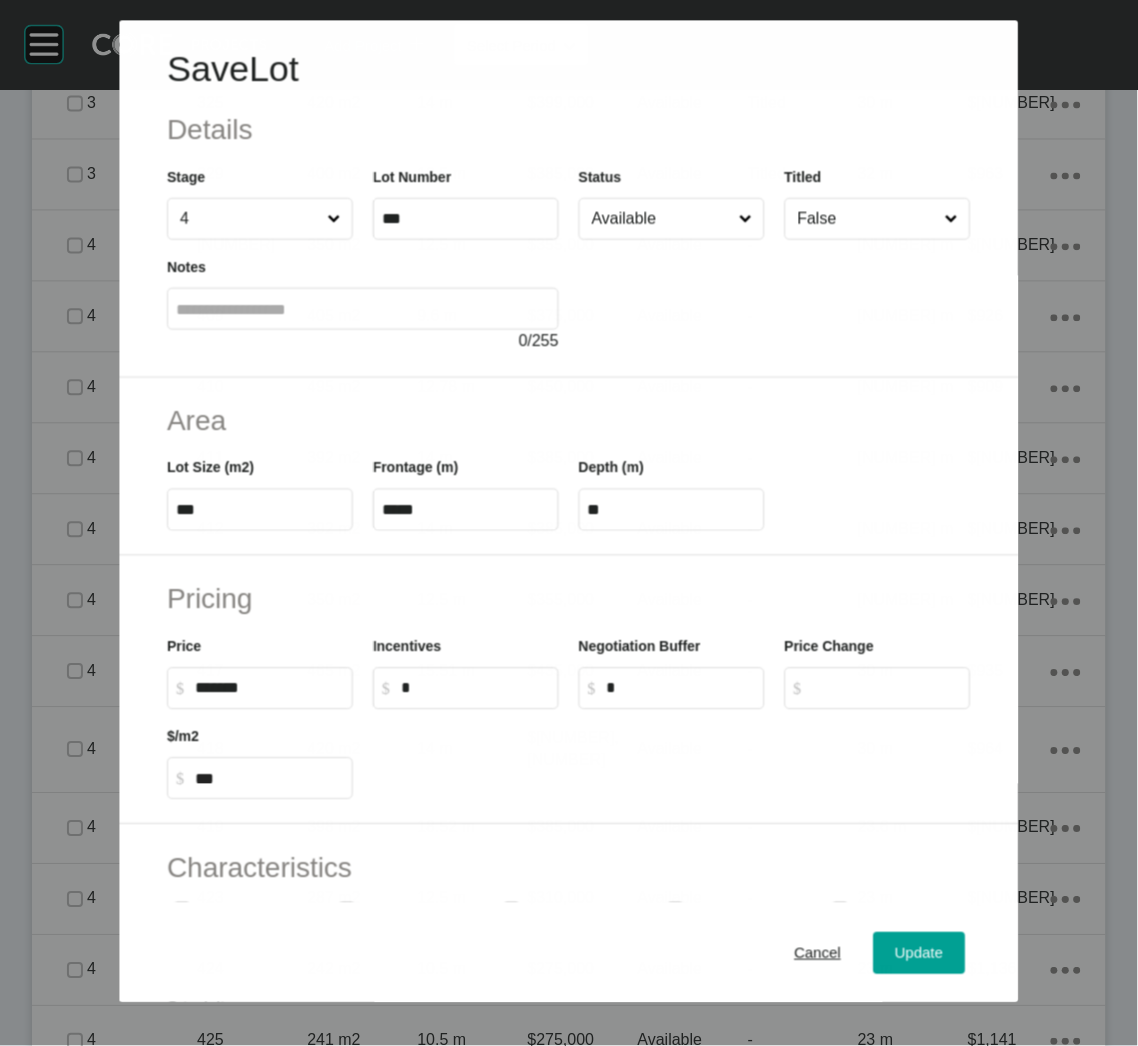 click on "*" at bounding box center (475, 688) 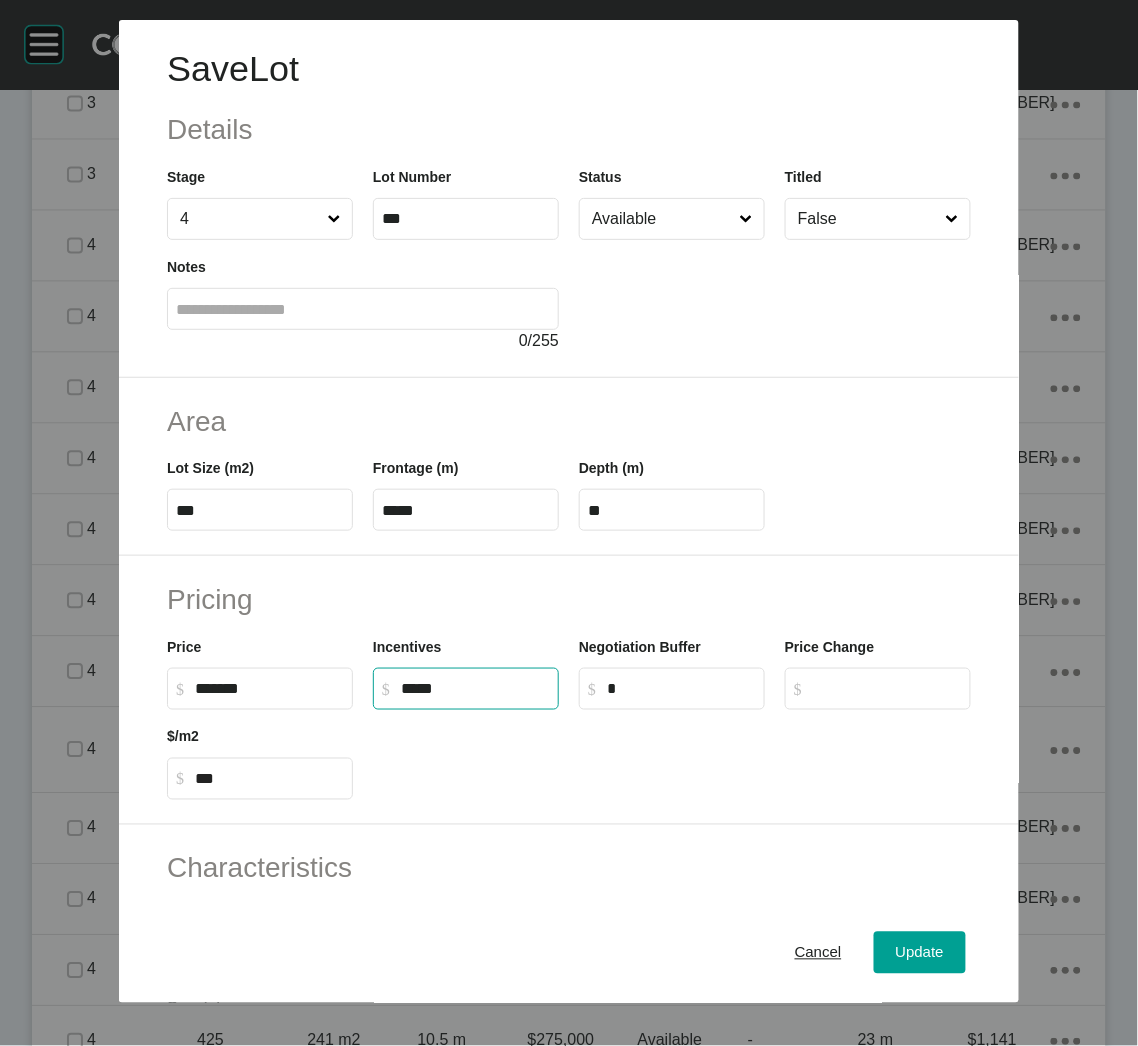 type on "******" 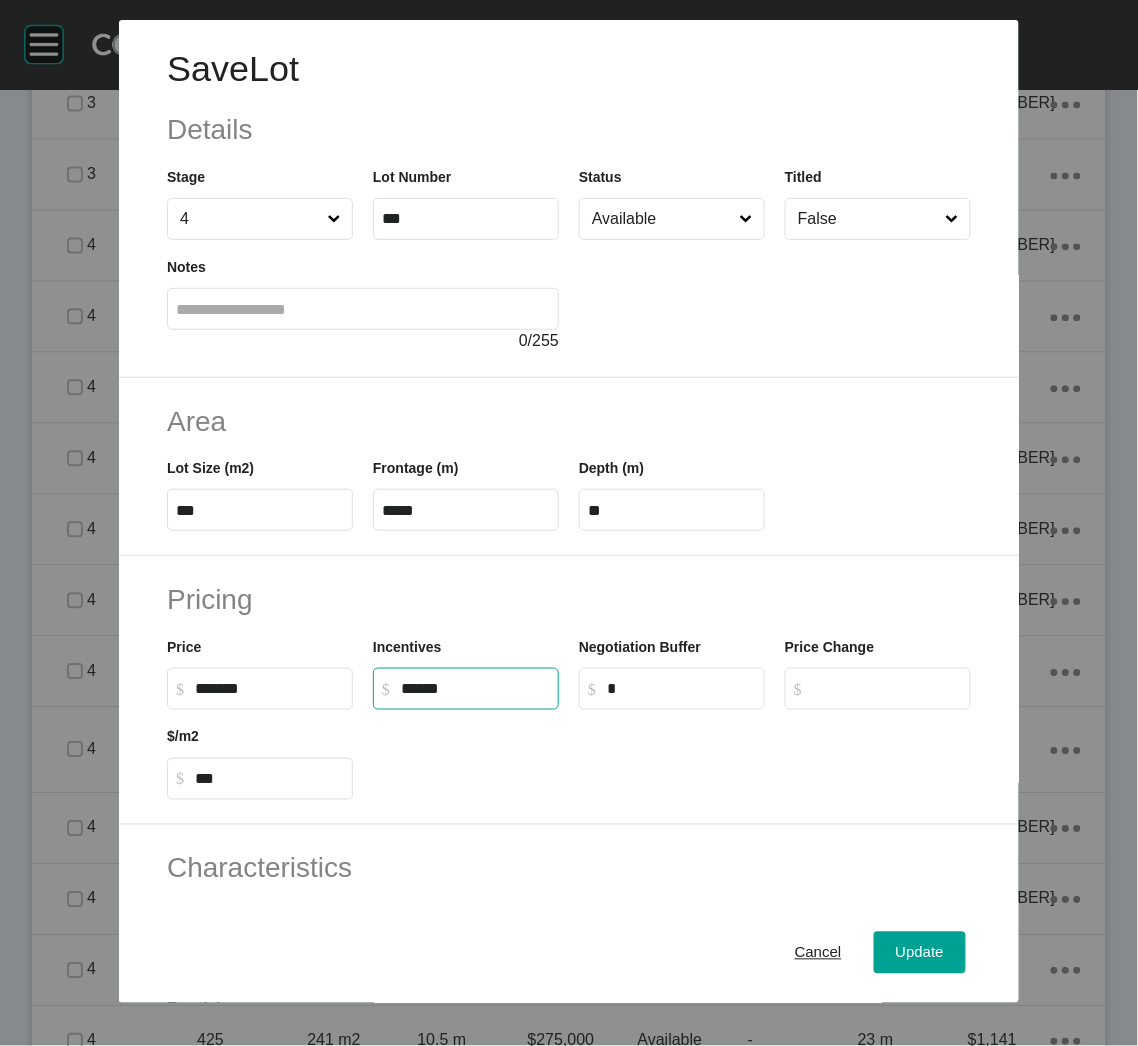 click at bounding box center [672, 755] 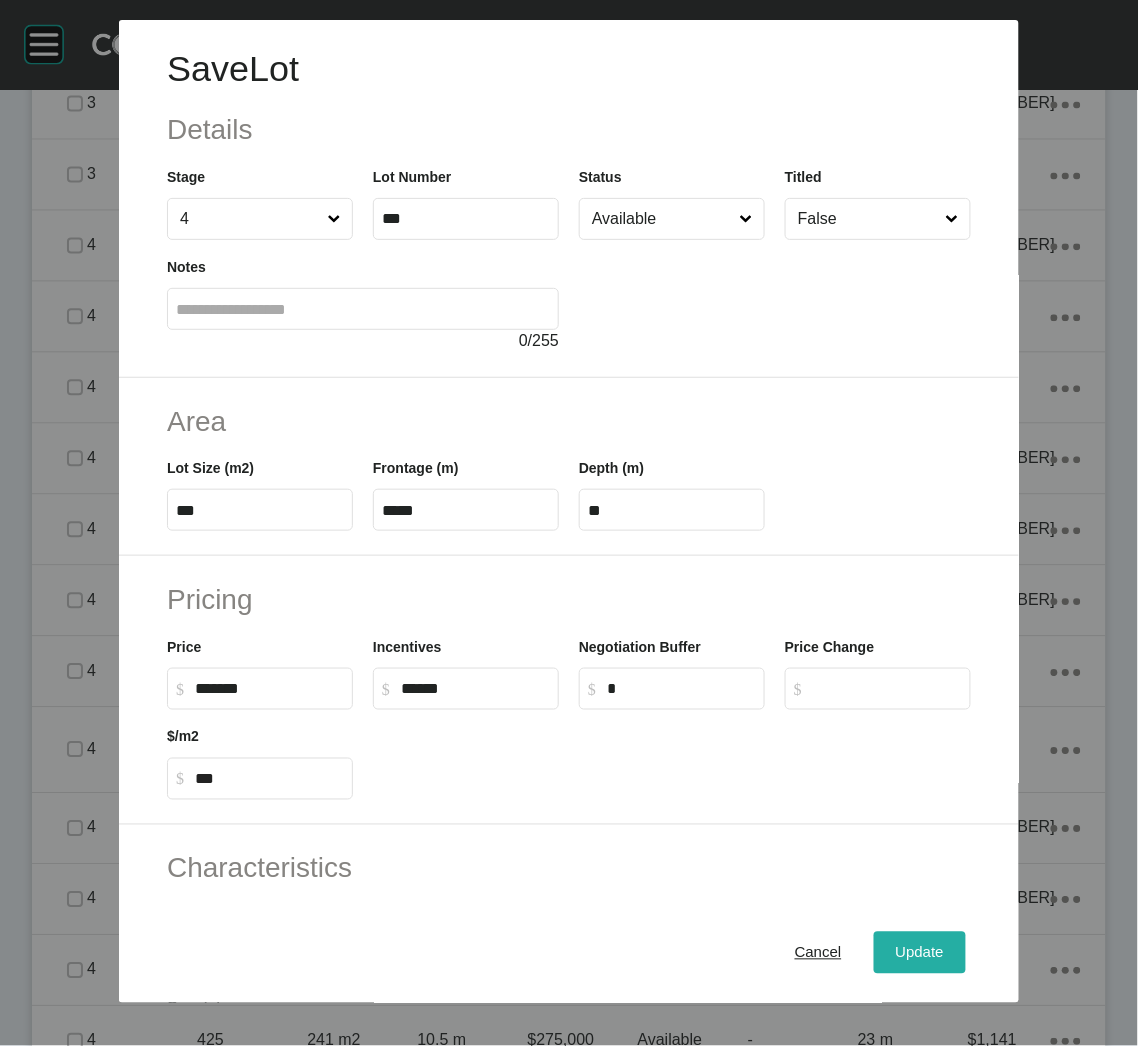 click on "Update" at bounding box center (920, 953) 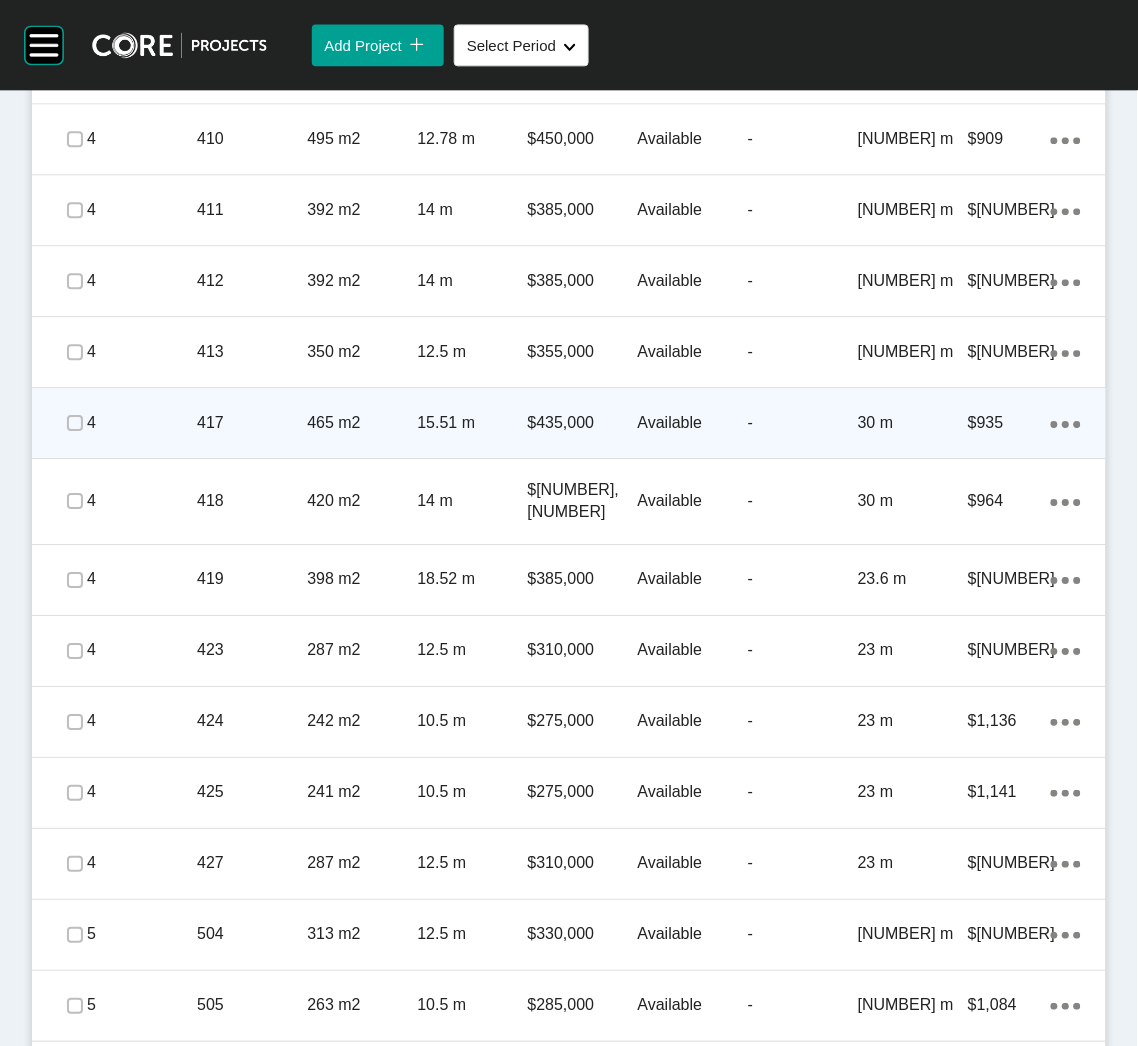 scroll, scrollTop: 2332, scrollLeft: 0, axis: vertical 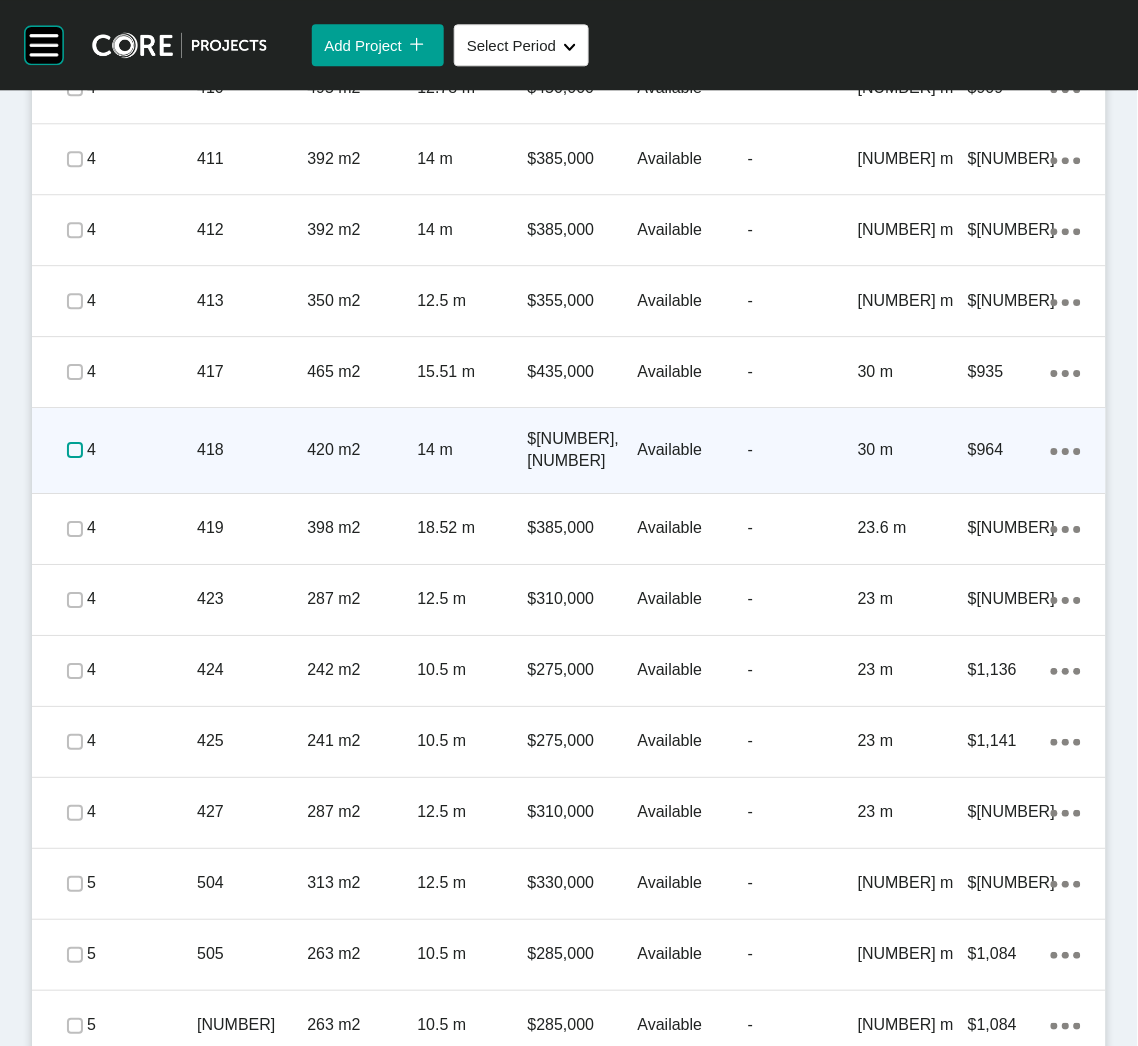 click at bounding box center (75, 450) 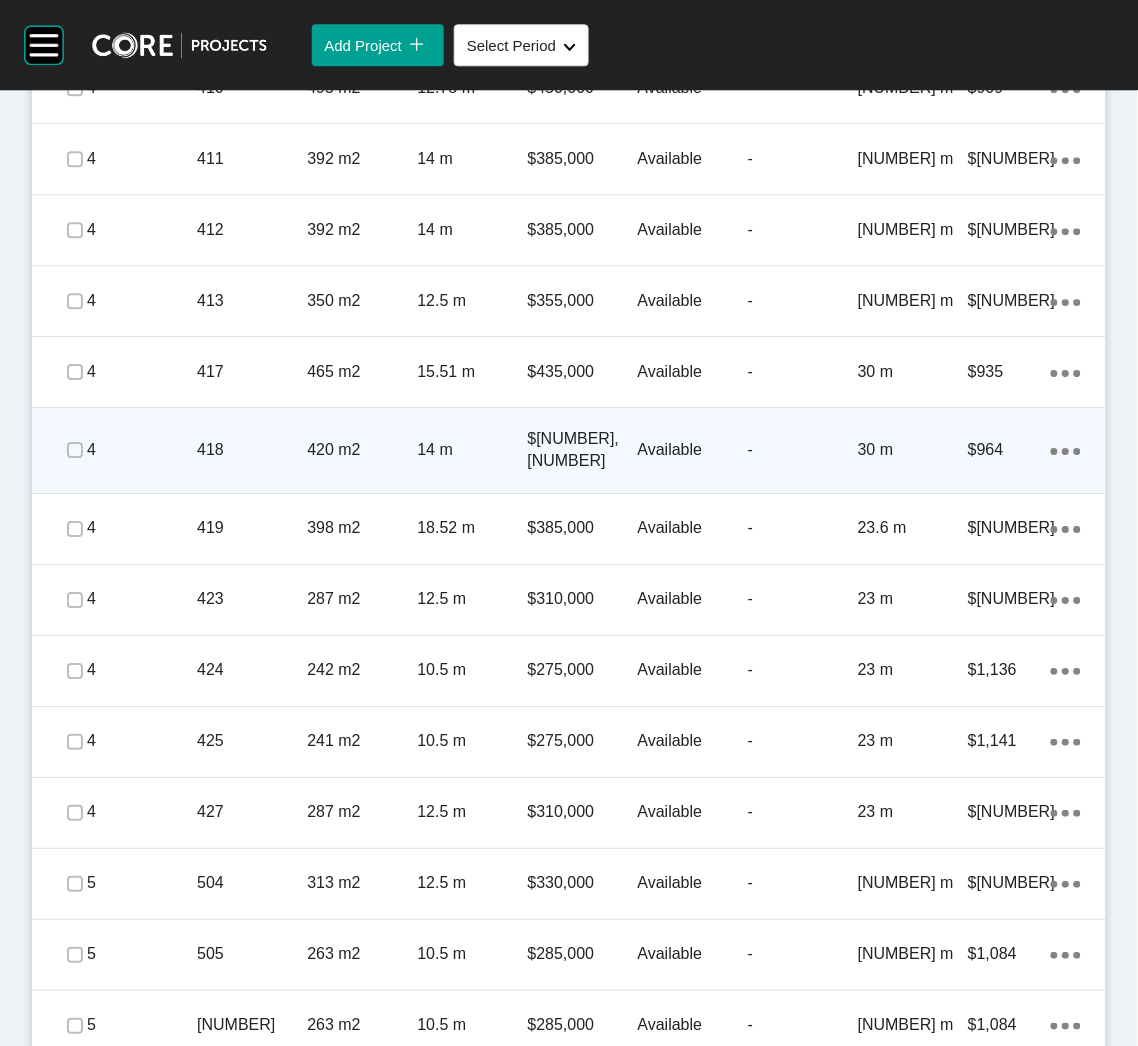 click on "418" at bounding box center (252, 450) 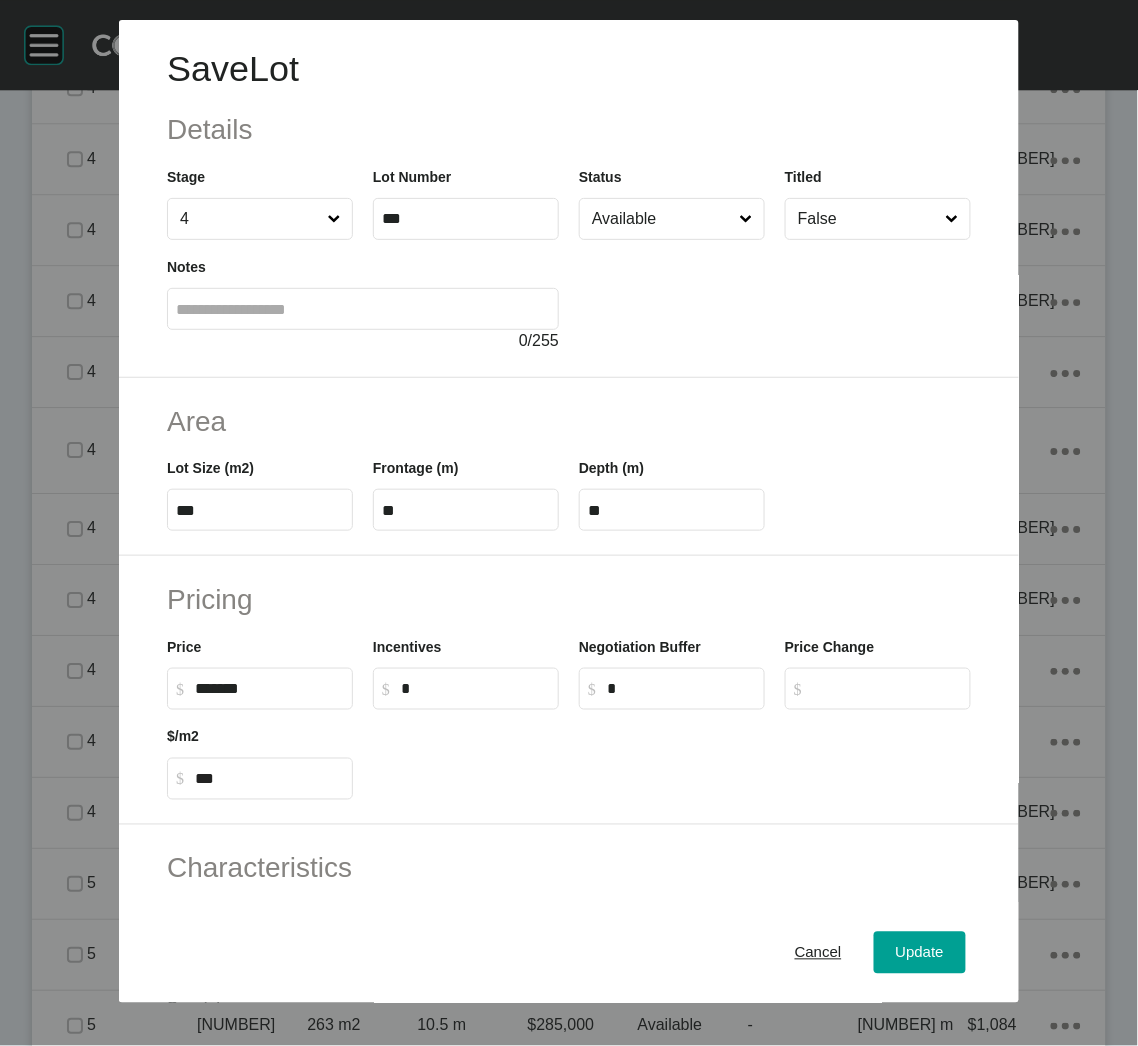 click on "$" 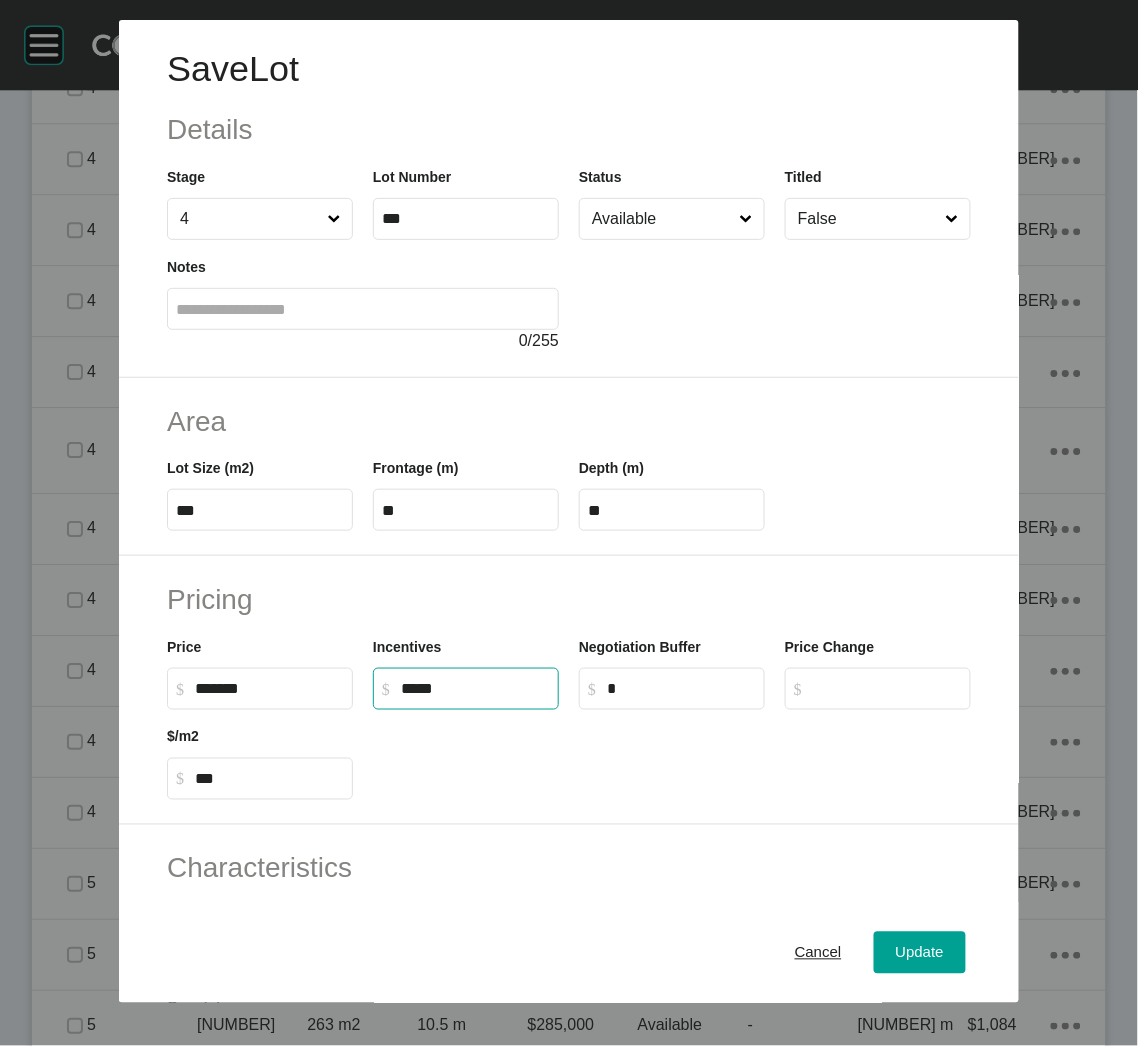 type on "******" 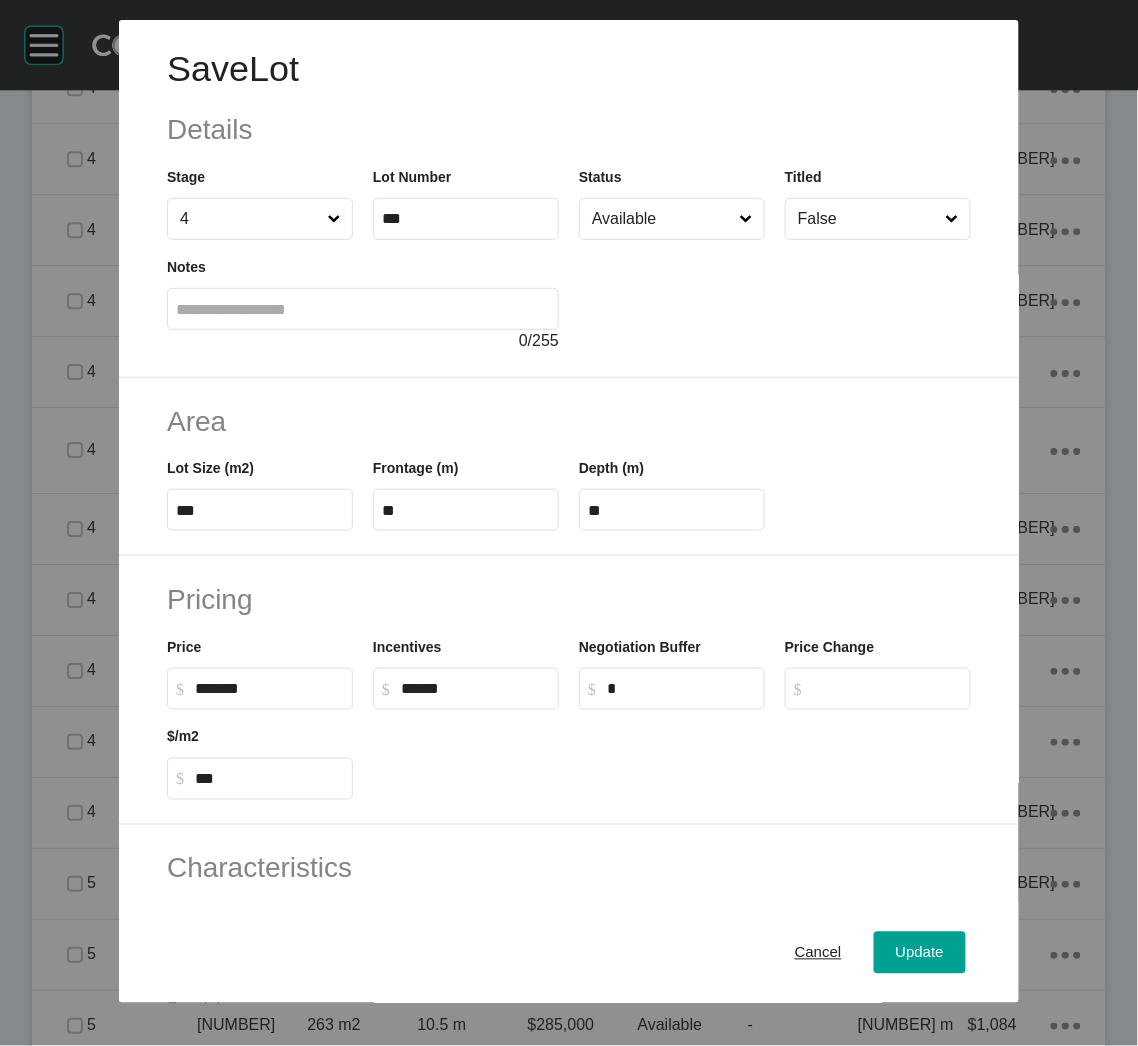 click on "Pricing Price $ Created with Sketch. $ ******* Incentives $ Created with Sketch. $ ****** Negotiation Buffer $ Created with Sketch. $ * Price Change $ Created with Sketch. $ $/m2 $ Created with Sketch. $ ***" at bounding box center (569, 690) 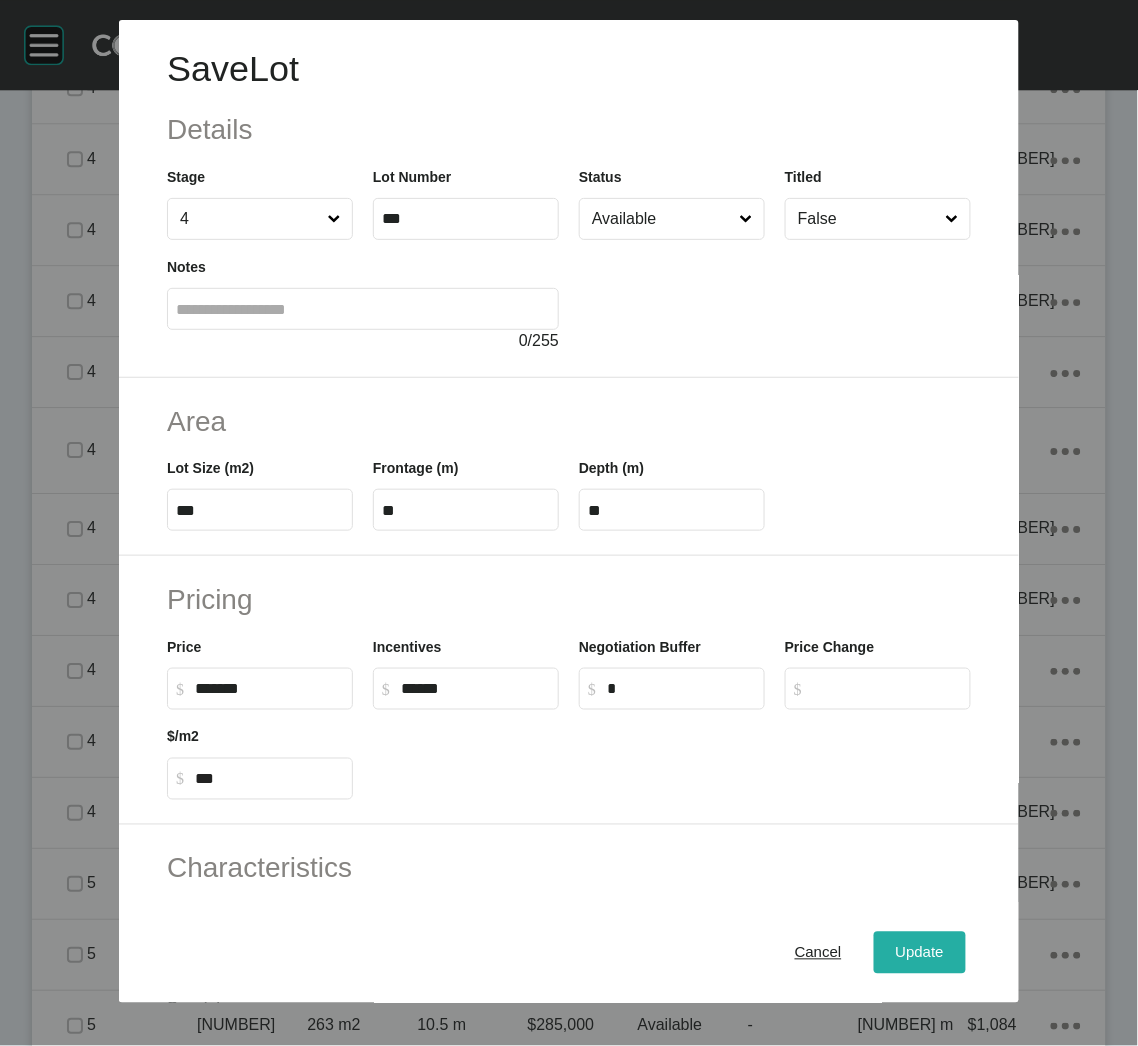 click on "Update" at bounding box center (920, 953) 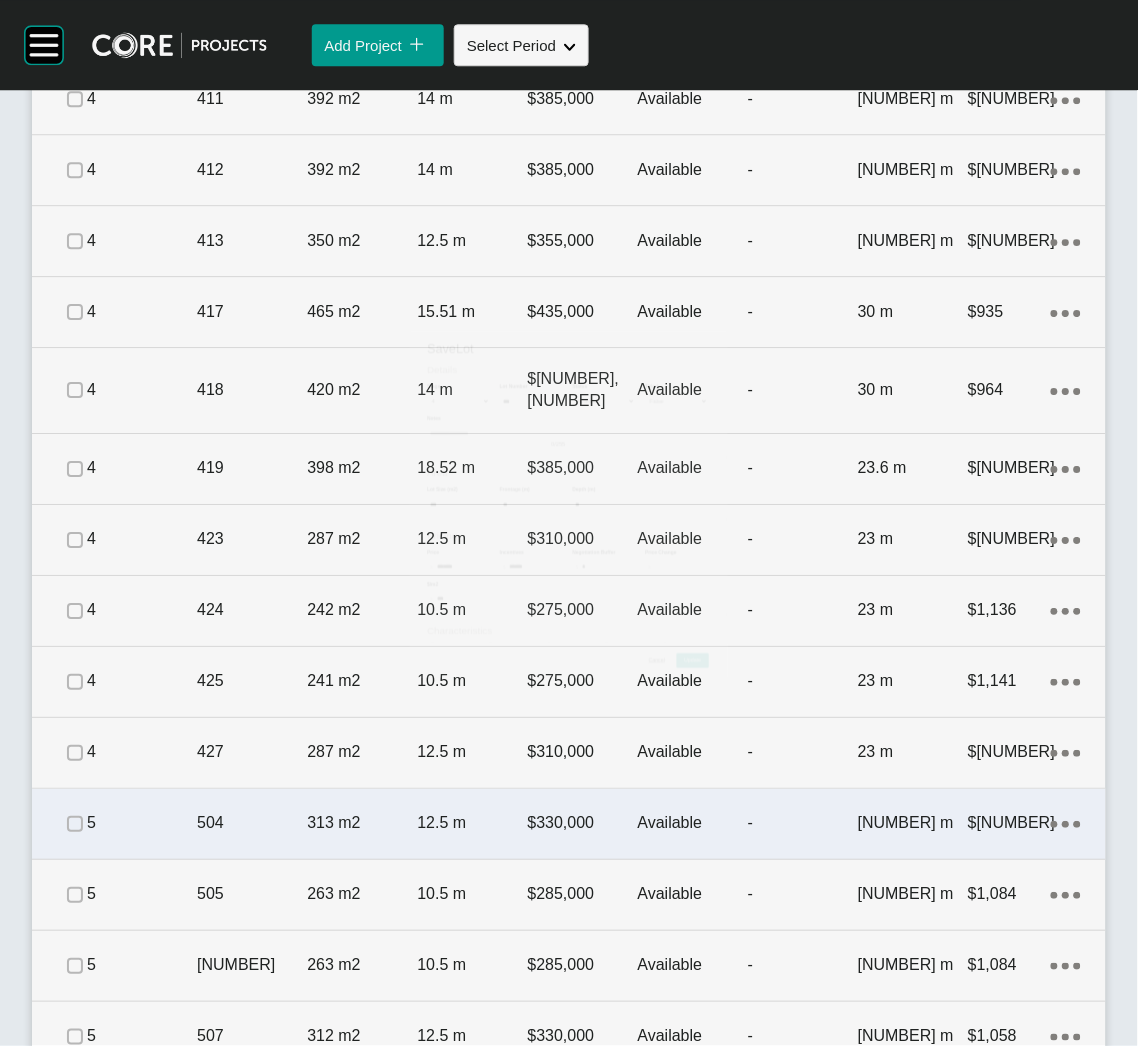 scroll, scrollTop: 2482, scrollLeft: 0, axis: vertical 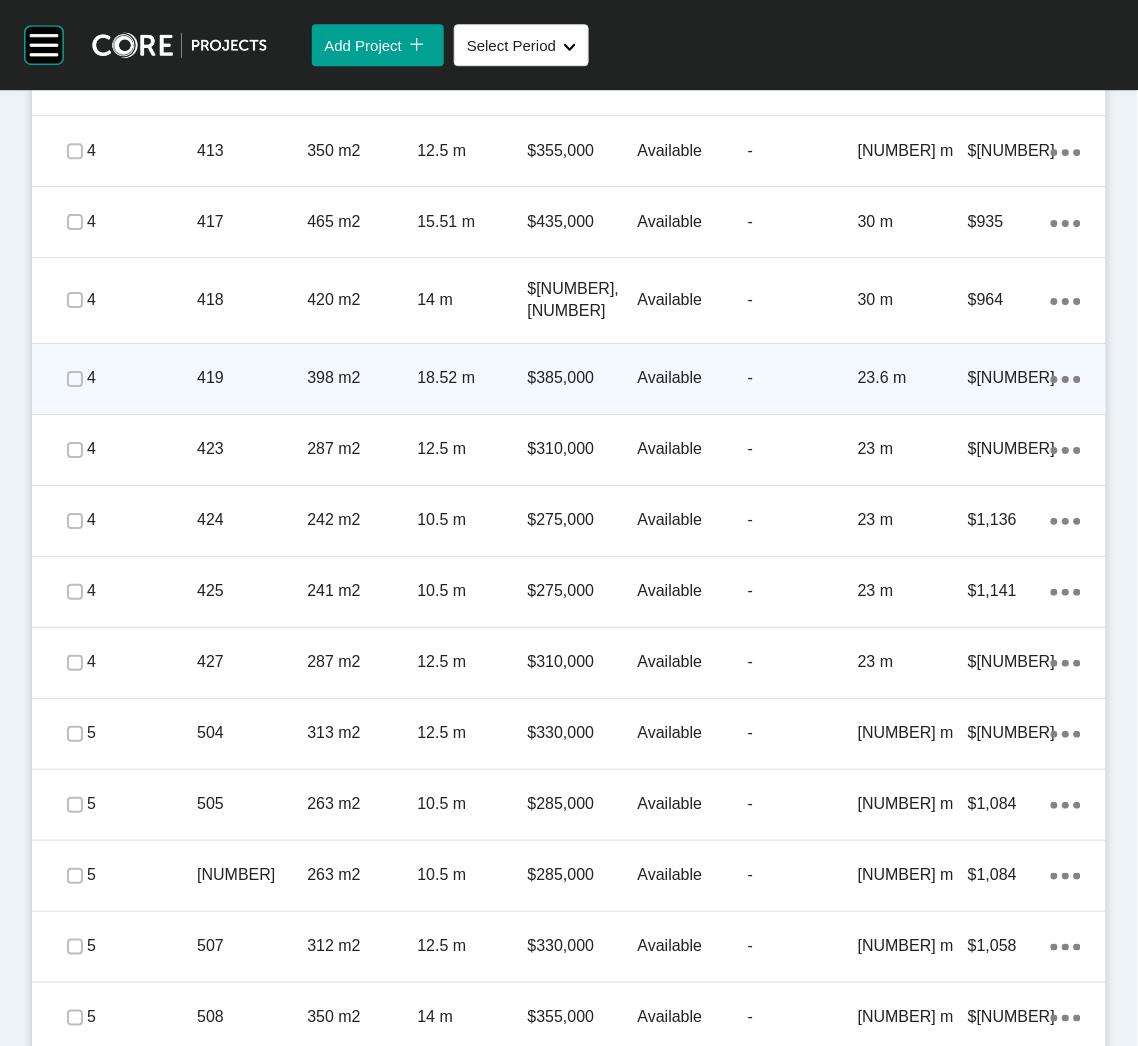 click on "419" at bounding box center (252, 378) 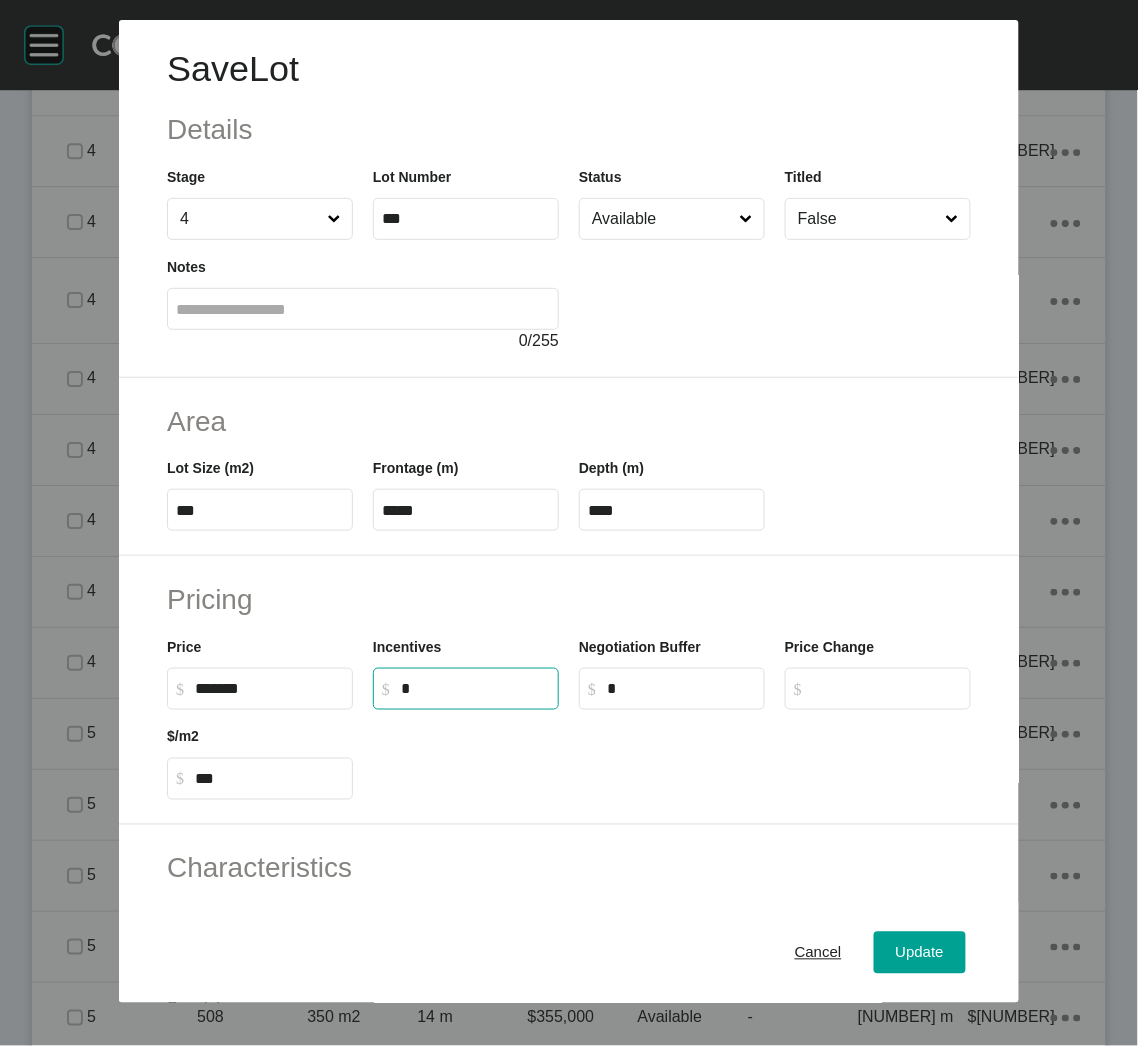 drag, startPoint x: 400, startPoint y: 683, endPoint x: 389, endPoint y: 689, distance: 12.529964 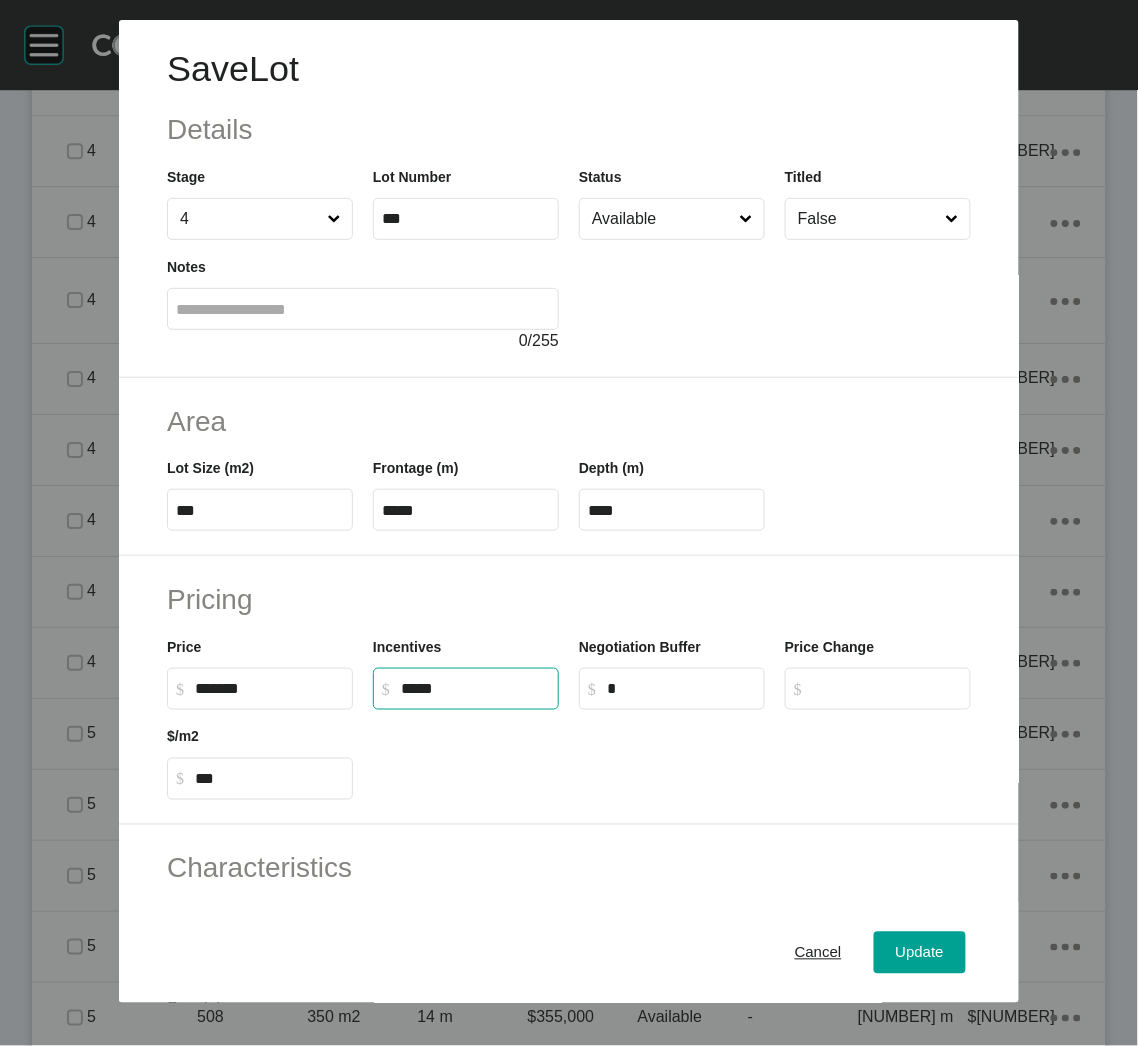 type on "******" 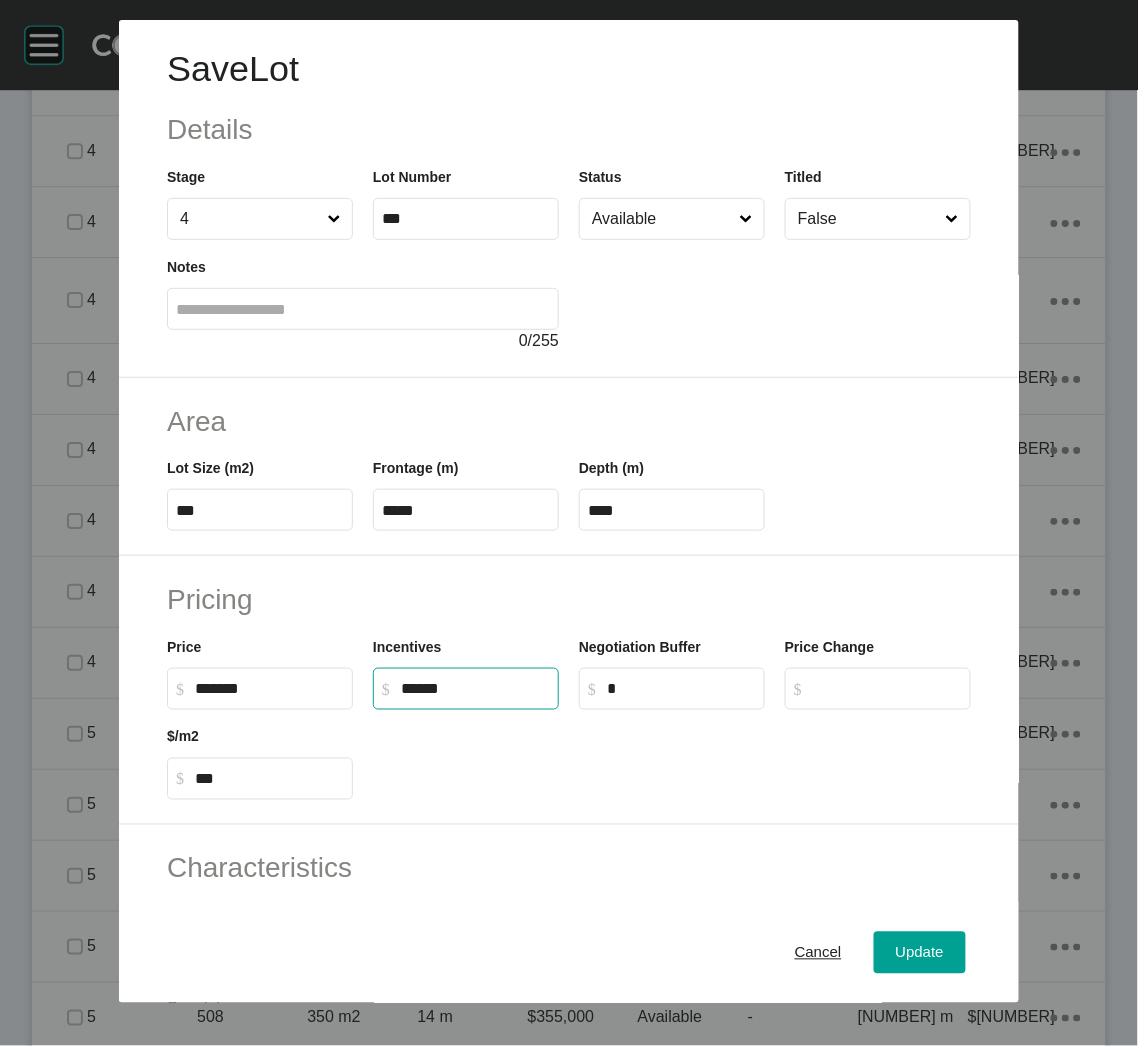 click at bounding box center [672, 755] 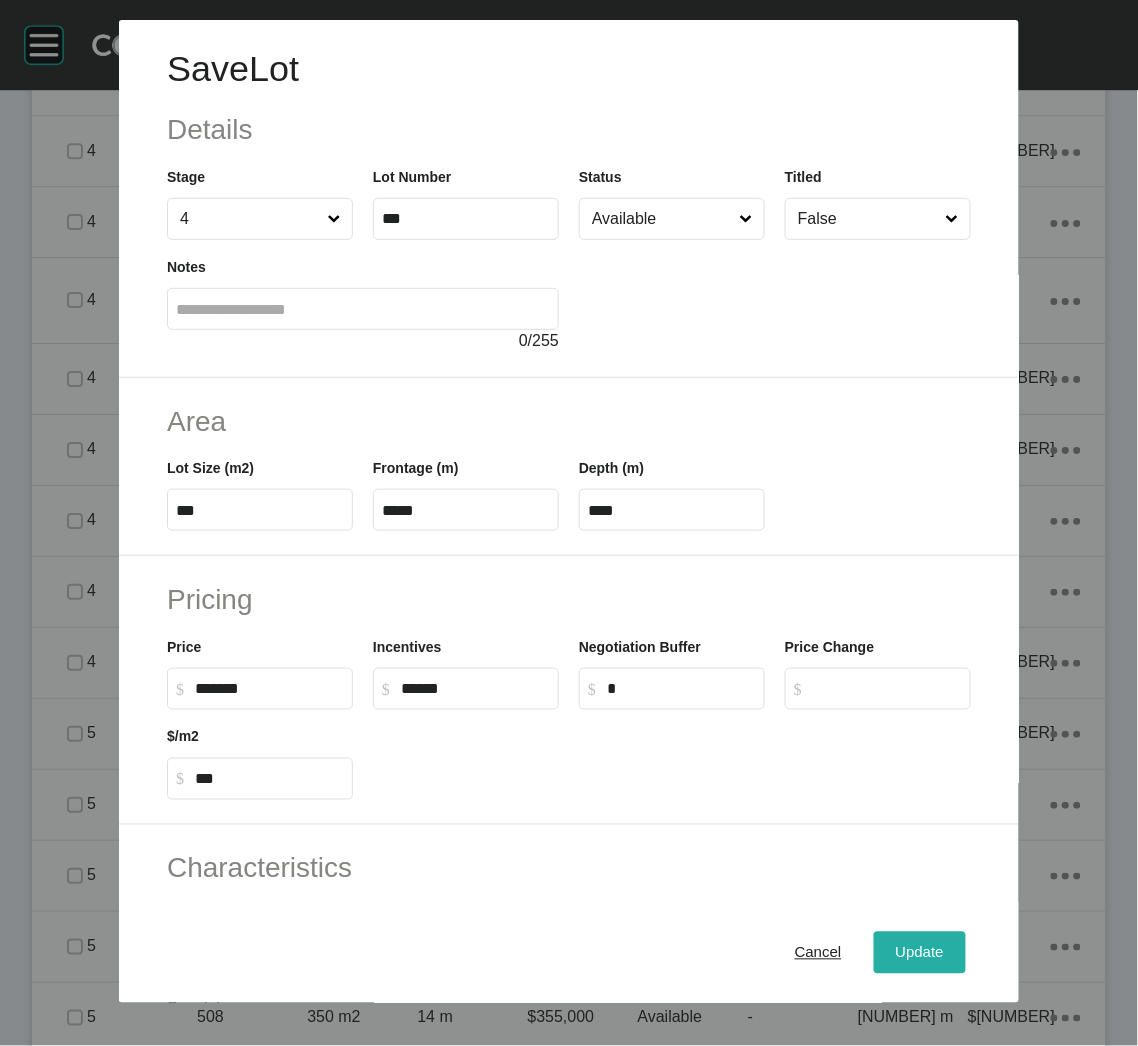 click on "Update" at bounding box center (920, 953) 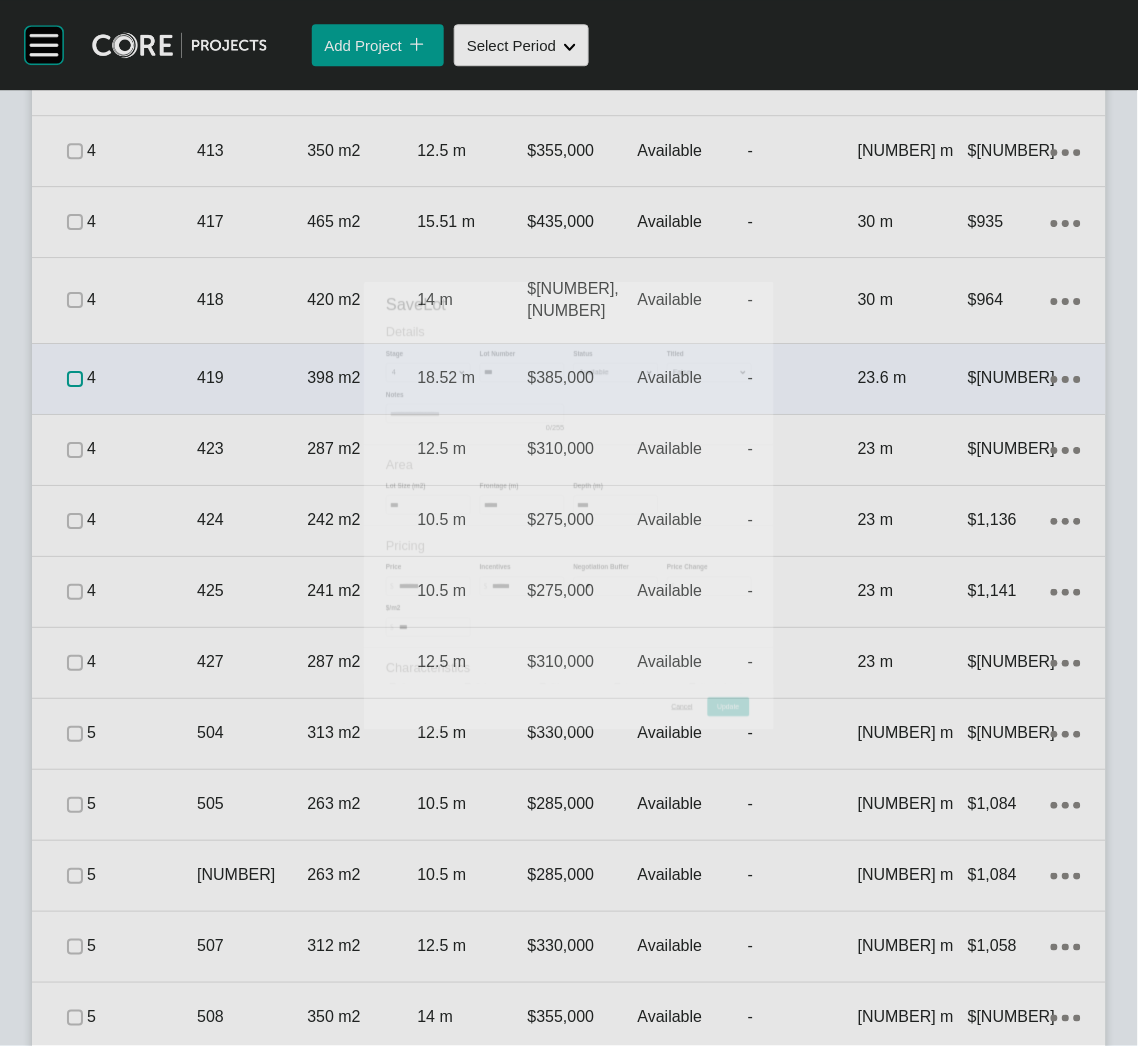 click at bounding box center (75, 379) 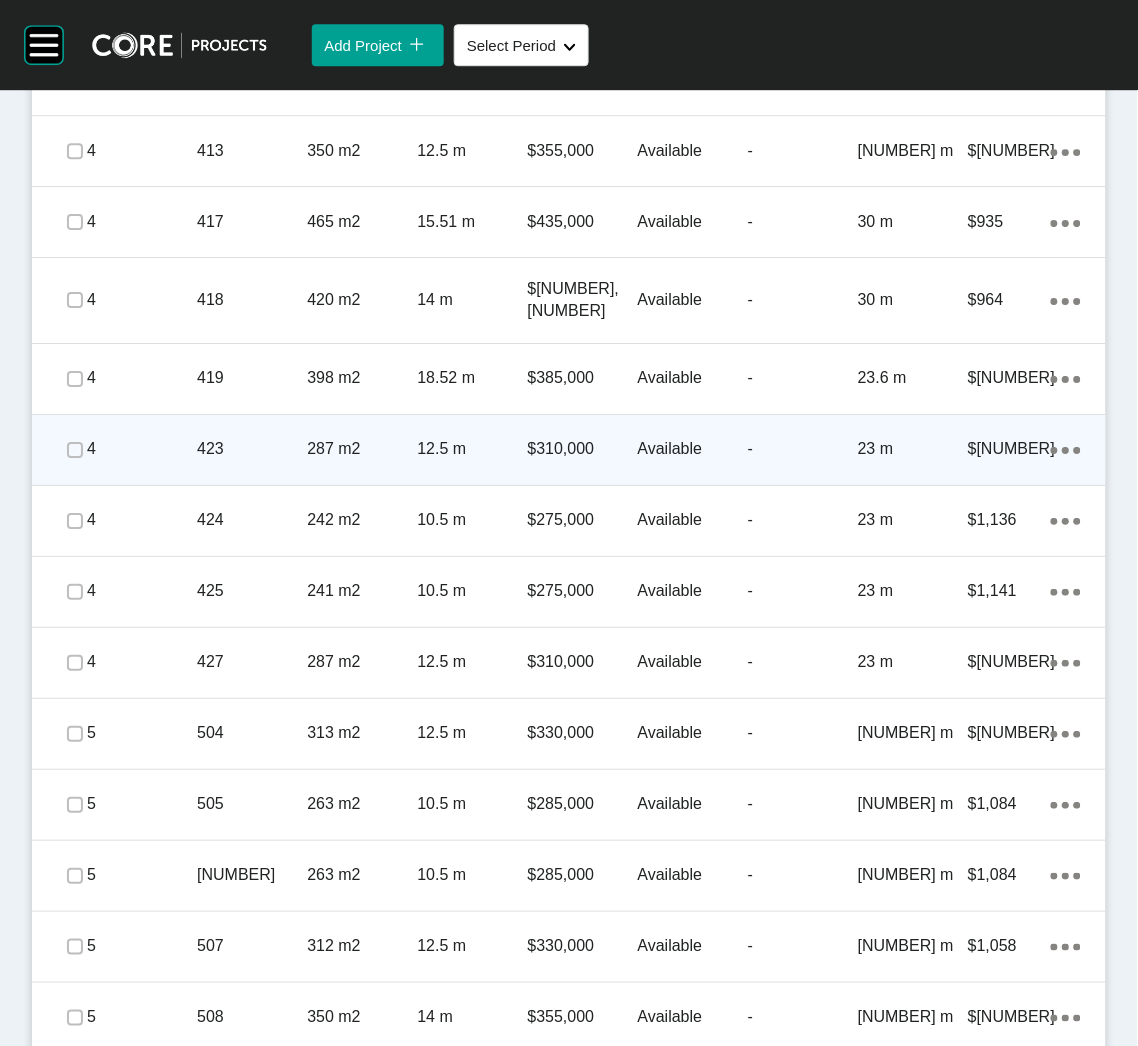 click on "4" at bounding box center (142, 449) 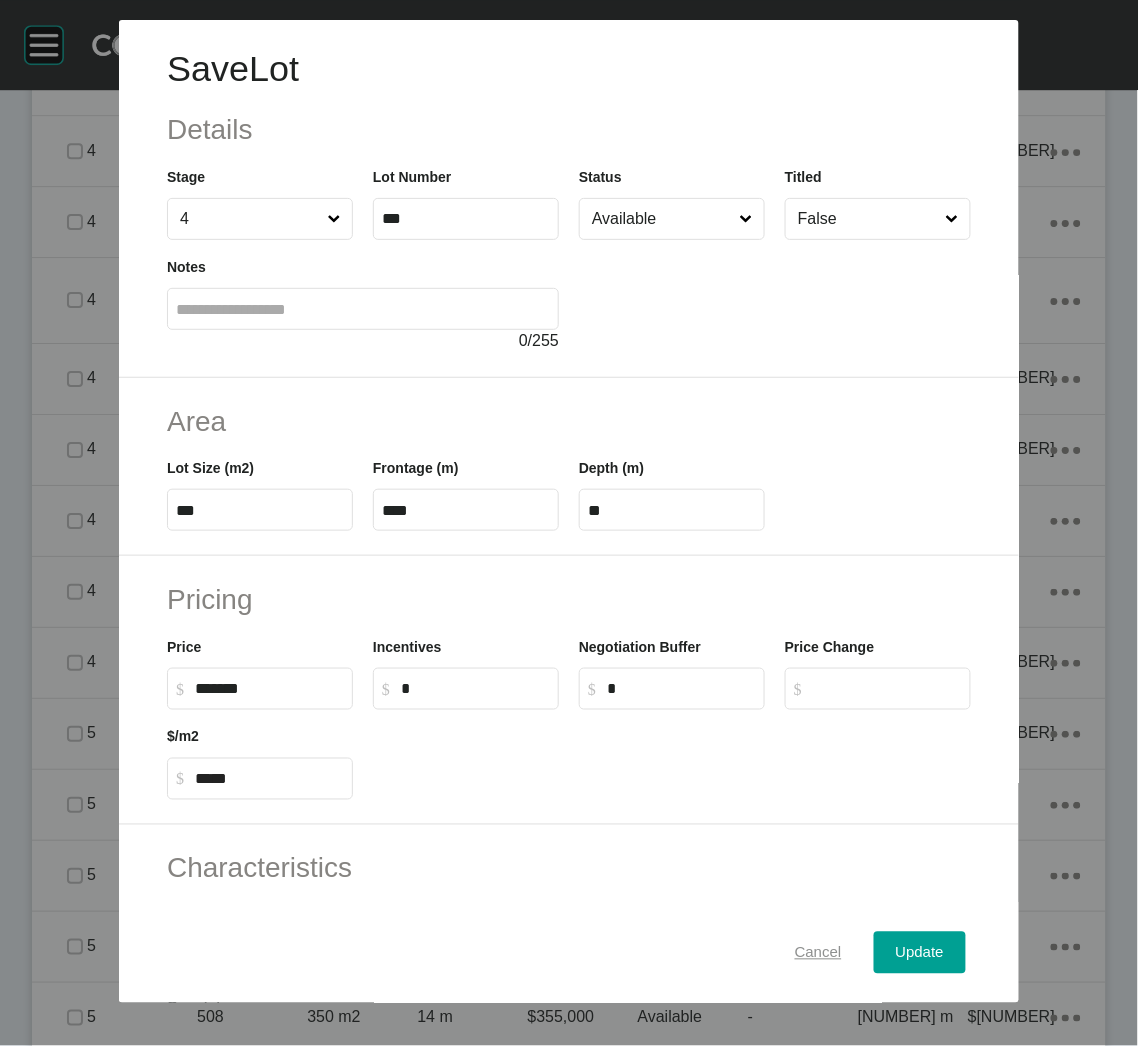 click on "Cancel" at bounding box center [818, 953] 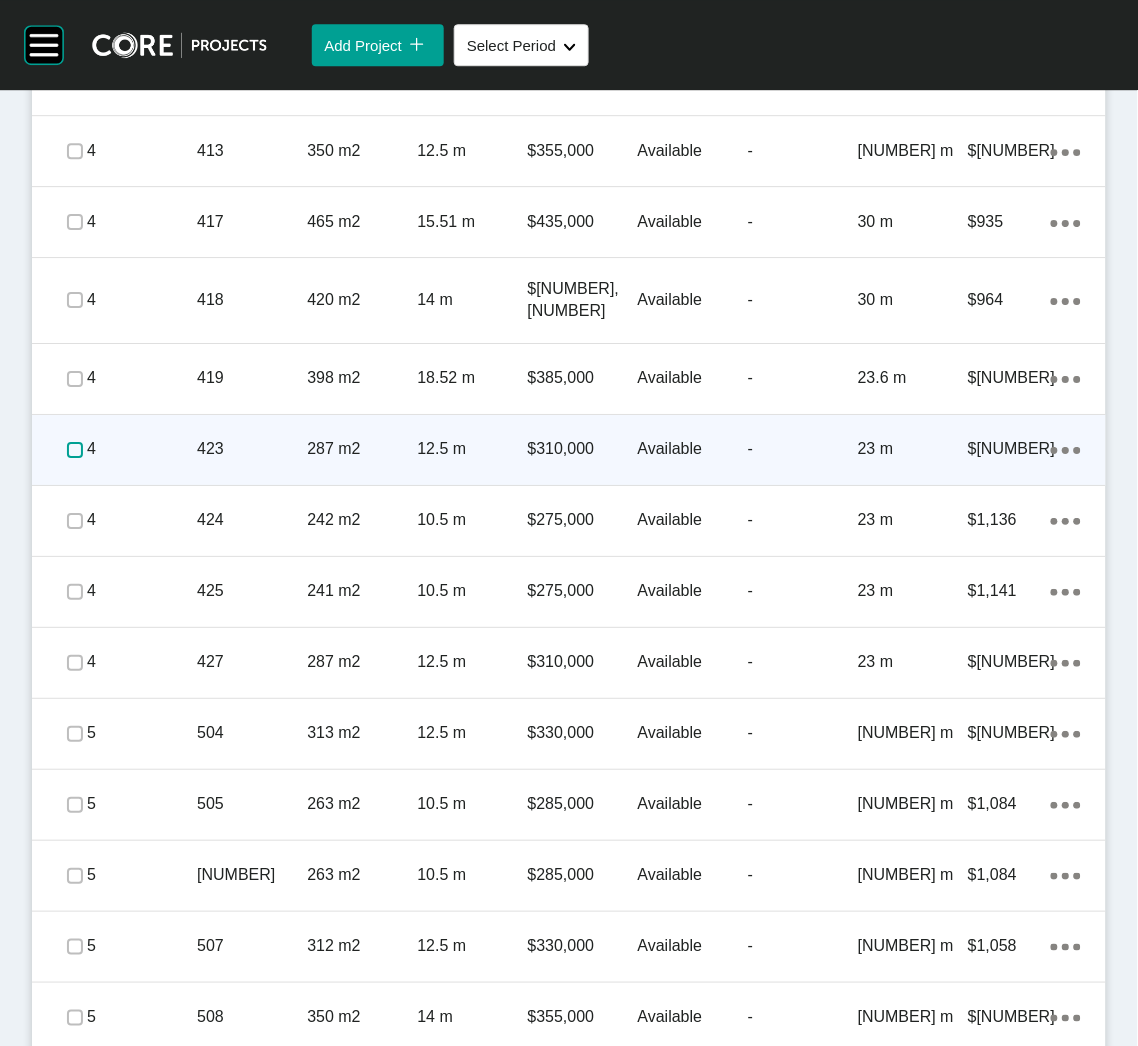 click at bounding box center (75, 450) 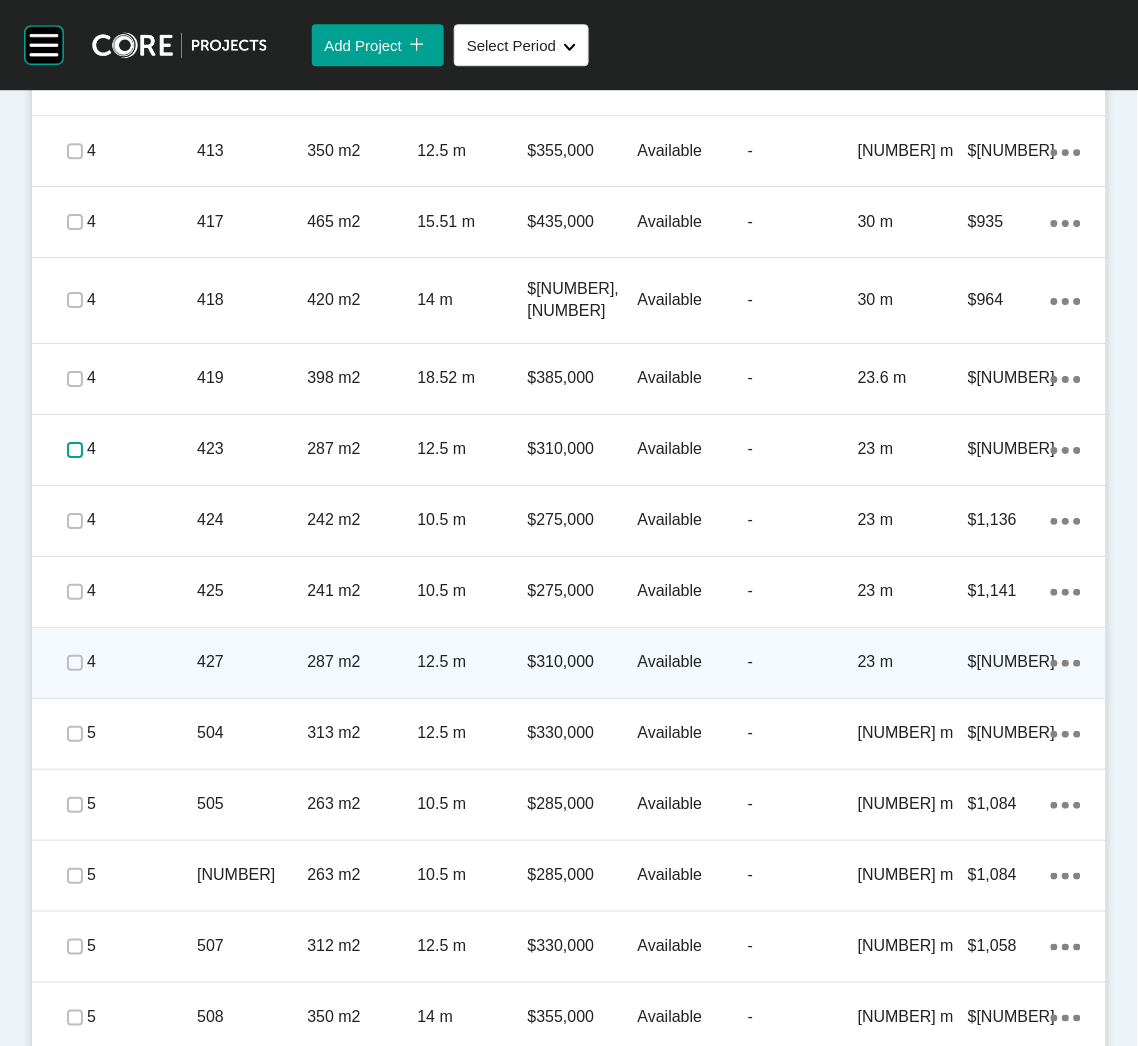 scroll, scrollTop: 2632, scrollLeft: 0, axis: vertical 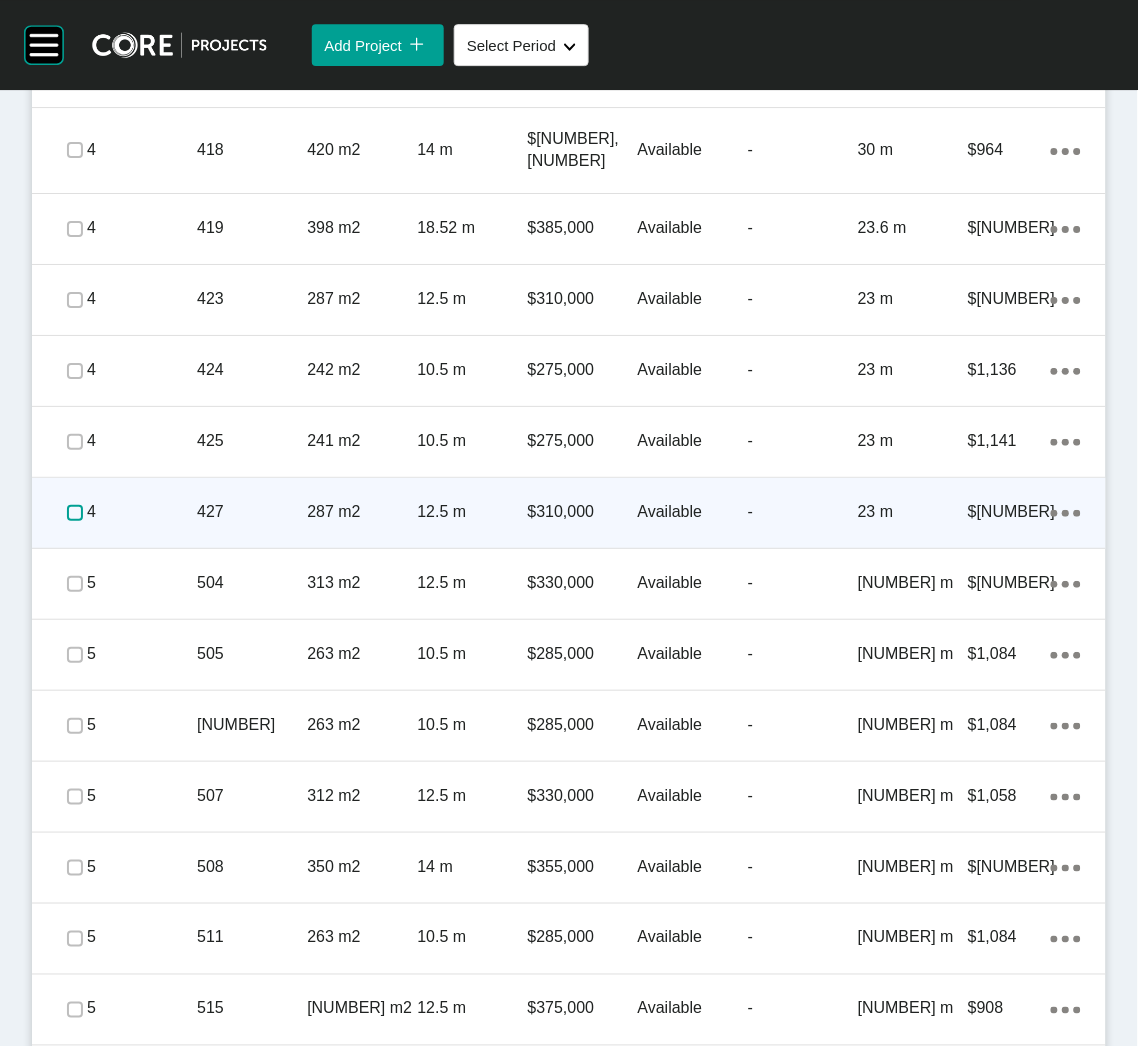 click at bounding box center (75, 513) 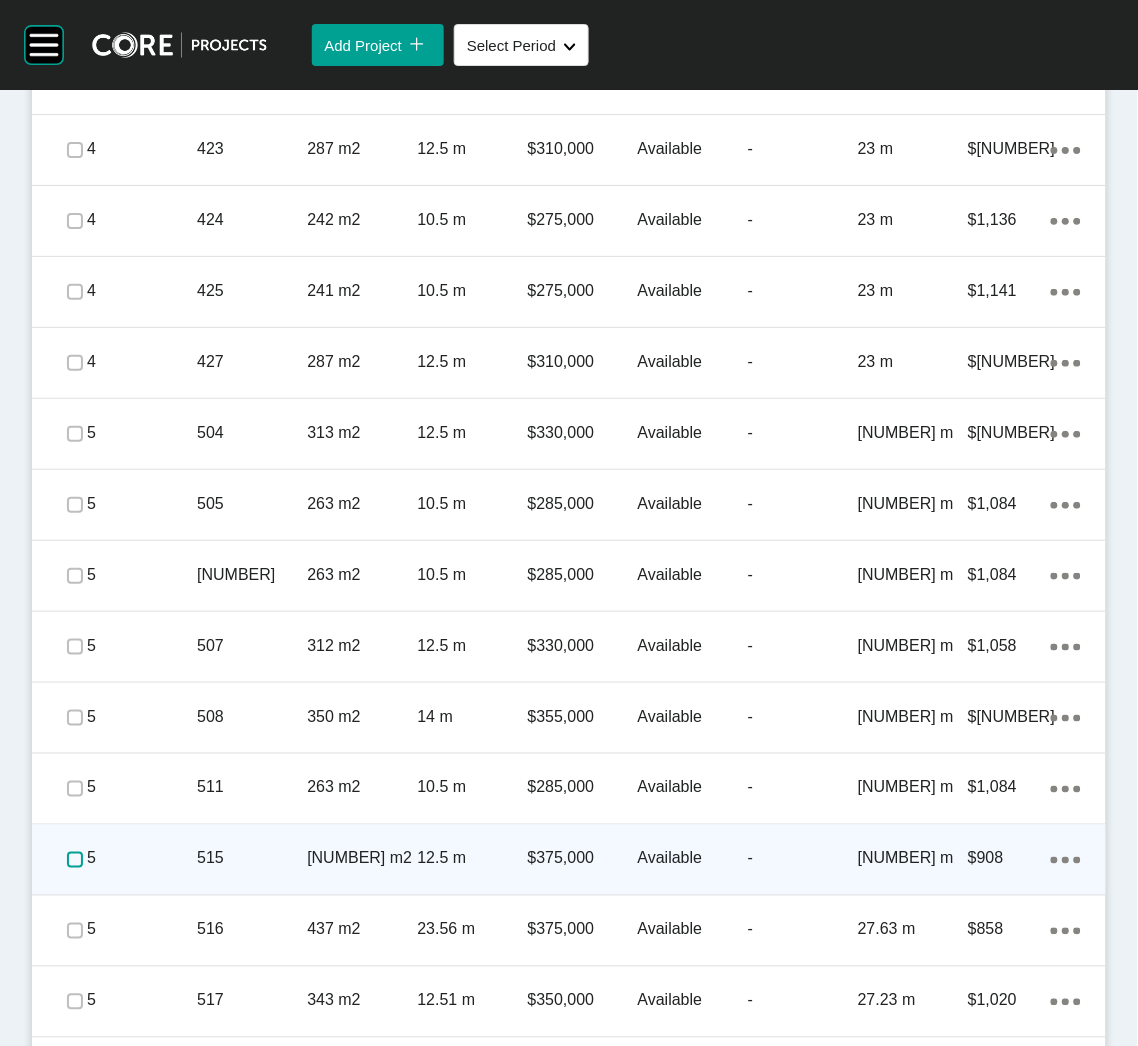 click at bounding box center [75, 860] 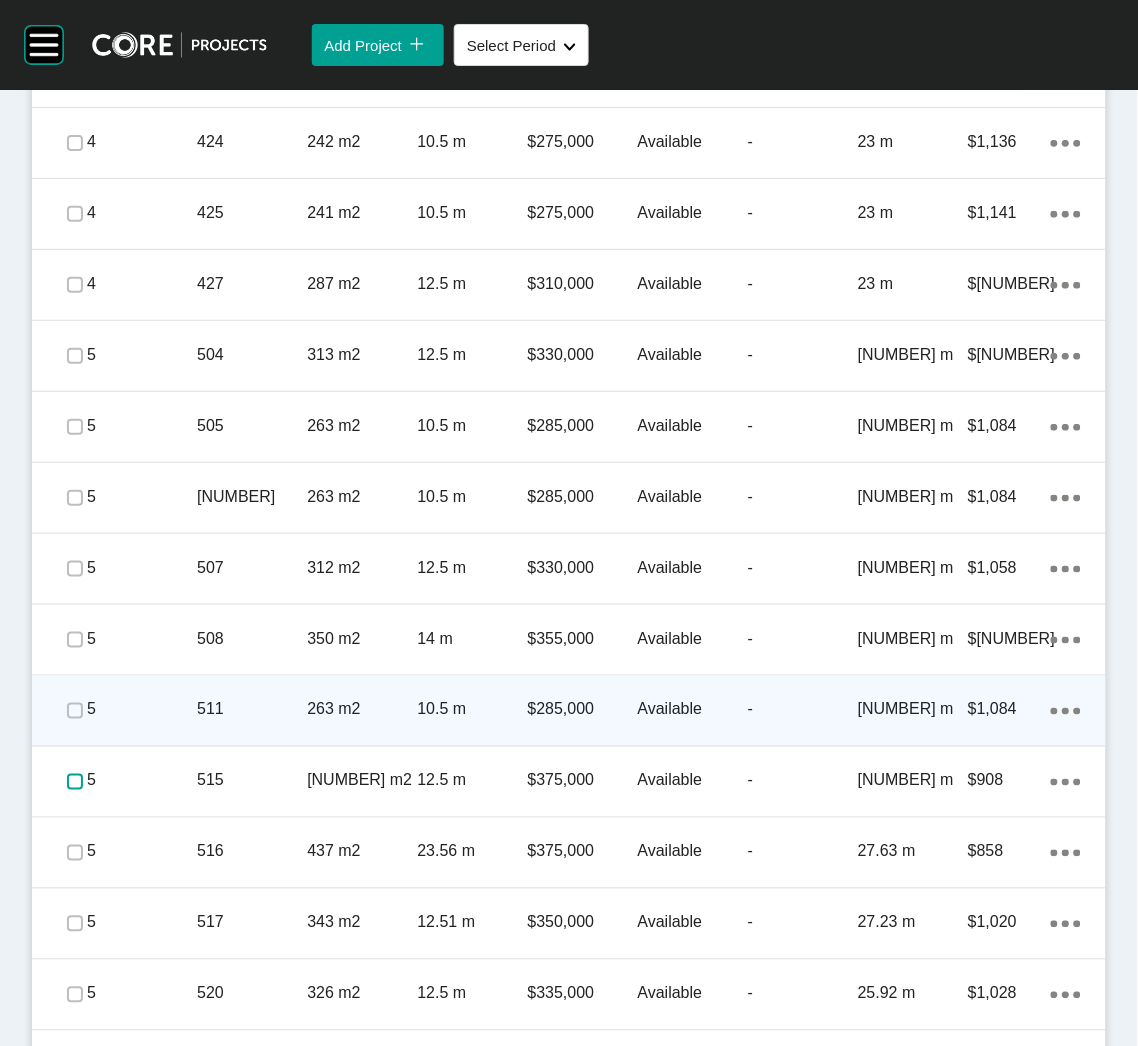 scroll, scrollTop: 2932, scrollLeft: 0, axis: vertical 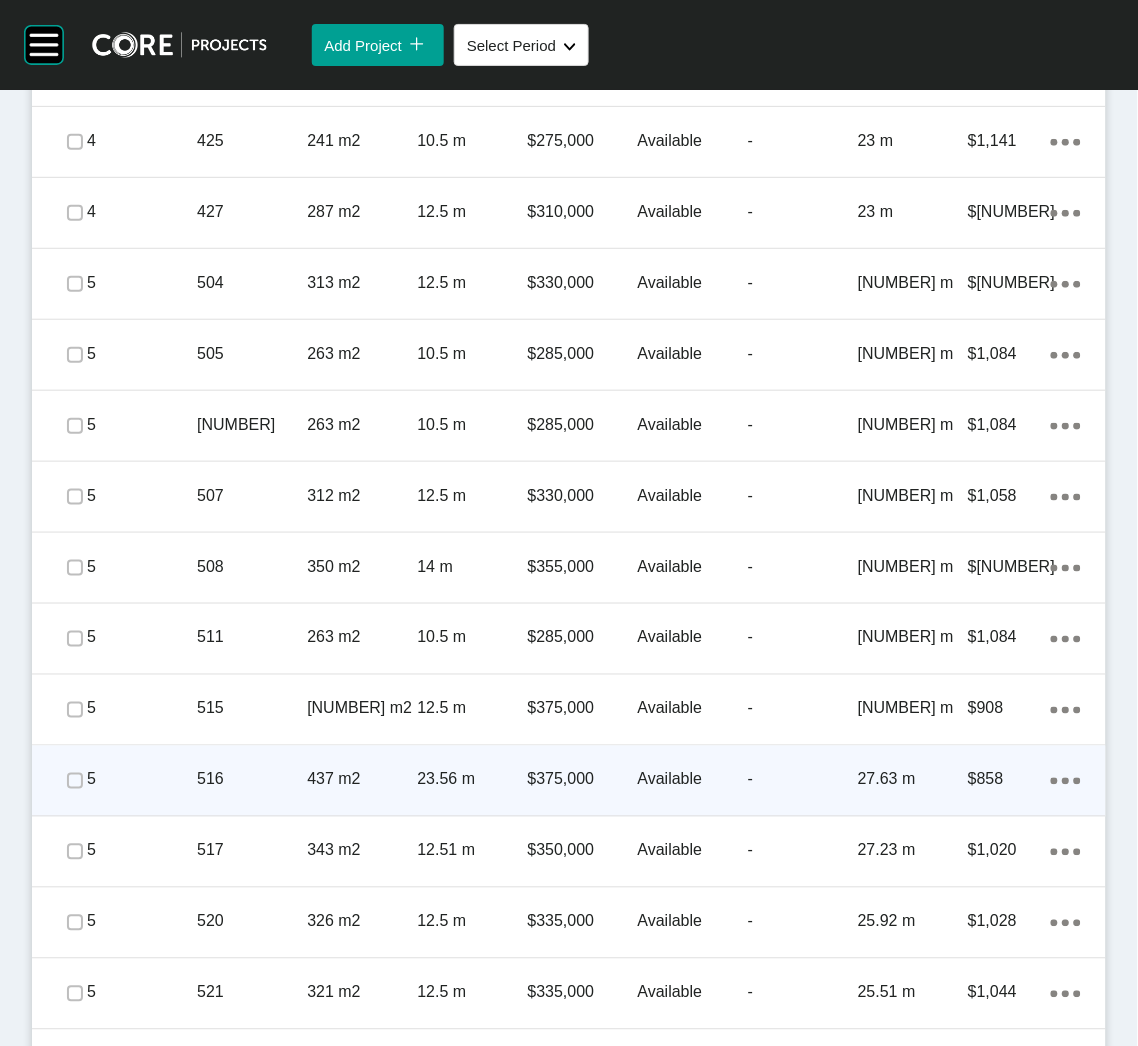 click on "516" at bounding box center [252, 780] 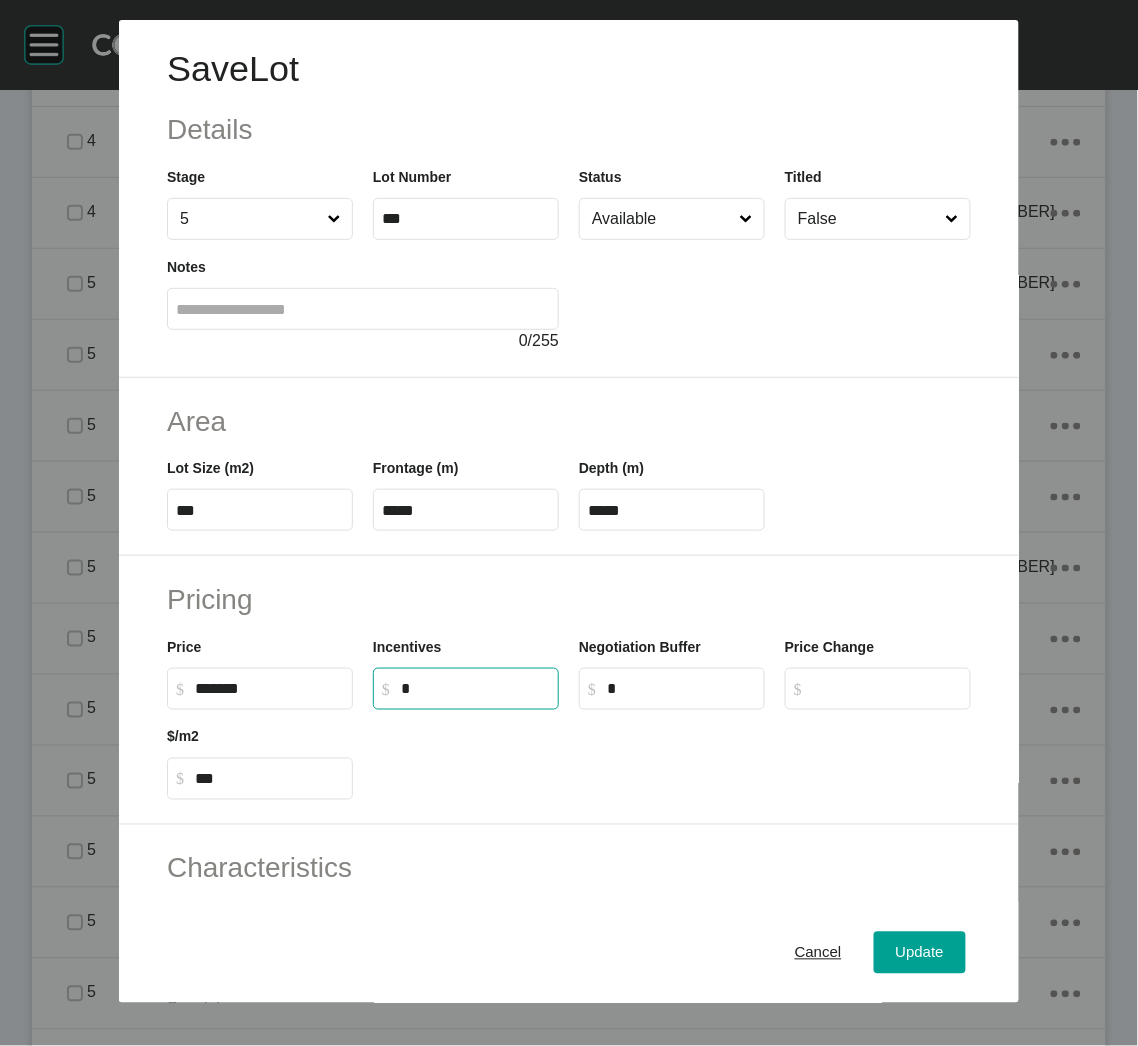 drag, startPoint x: 418, startPoint y: 680, endPoint x: 389, endPoint y: 680, distance: 29 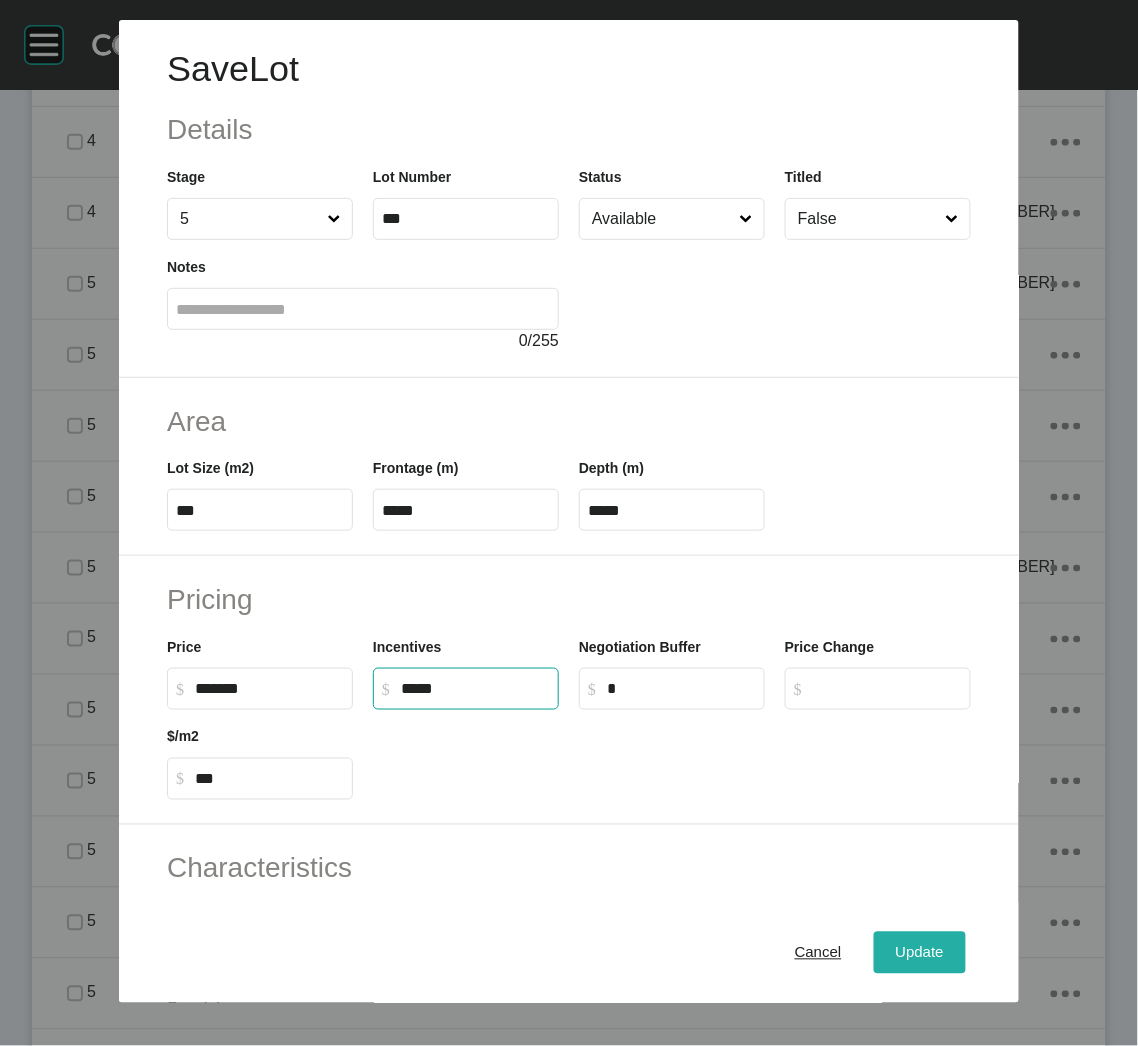type on "******" 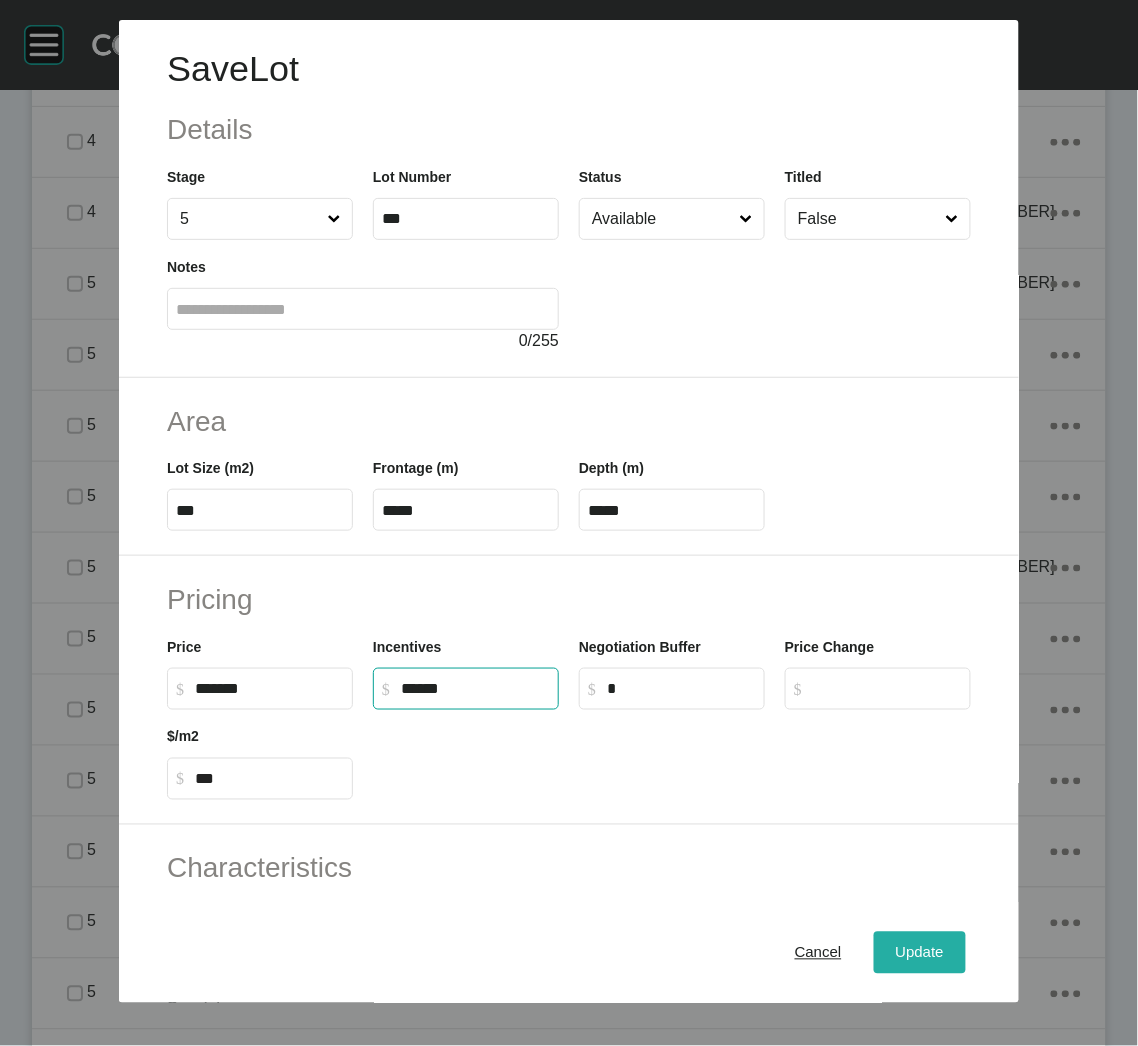 click on "Update" at bounding box center [920, 953] 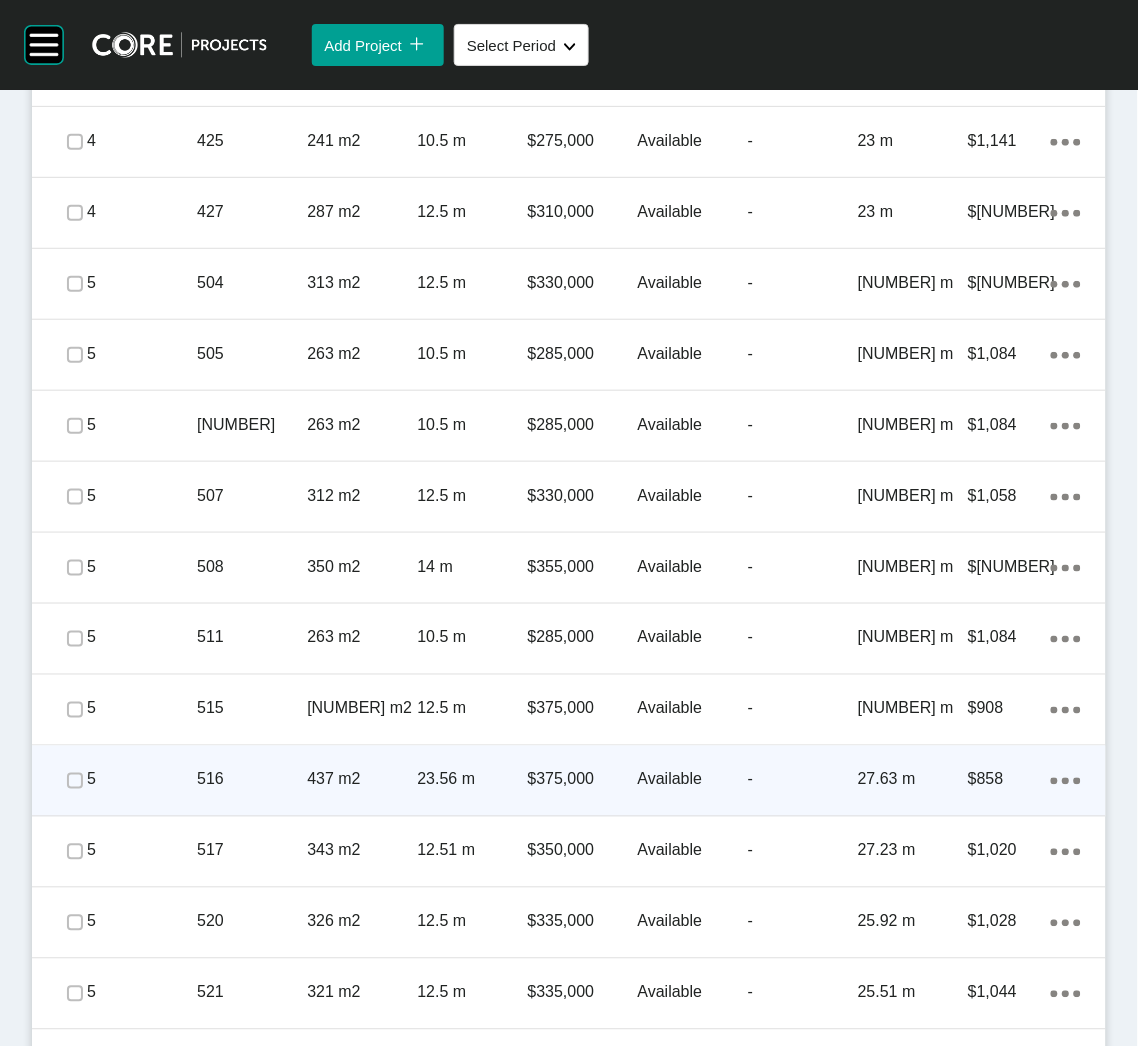 click on "5" at bounding box center (142, 780) 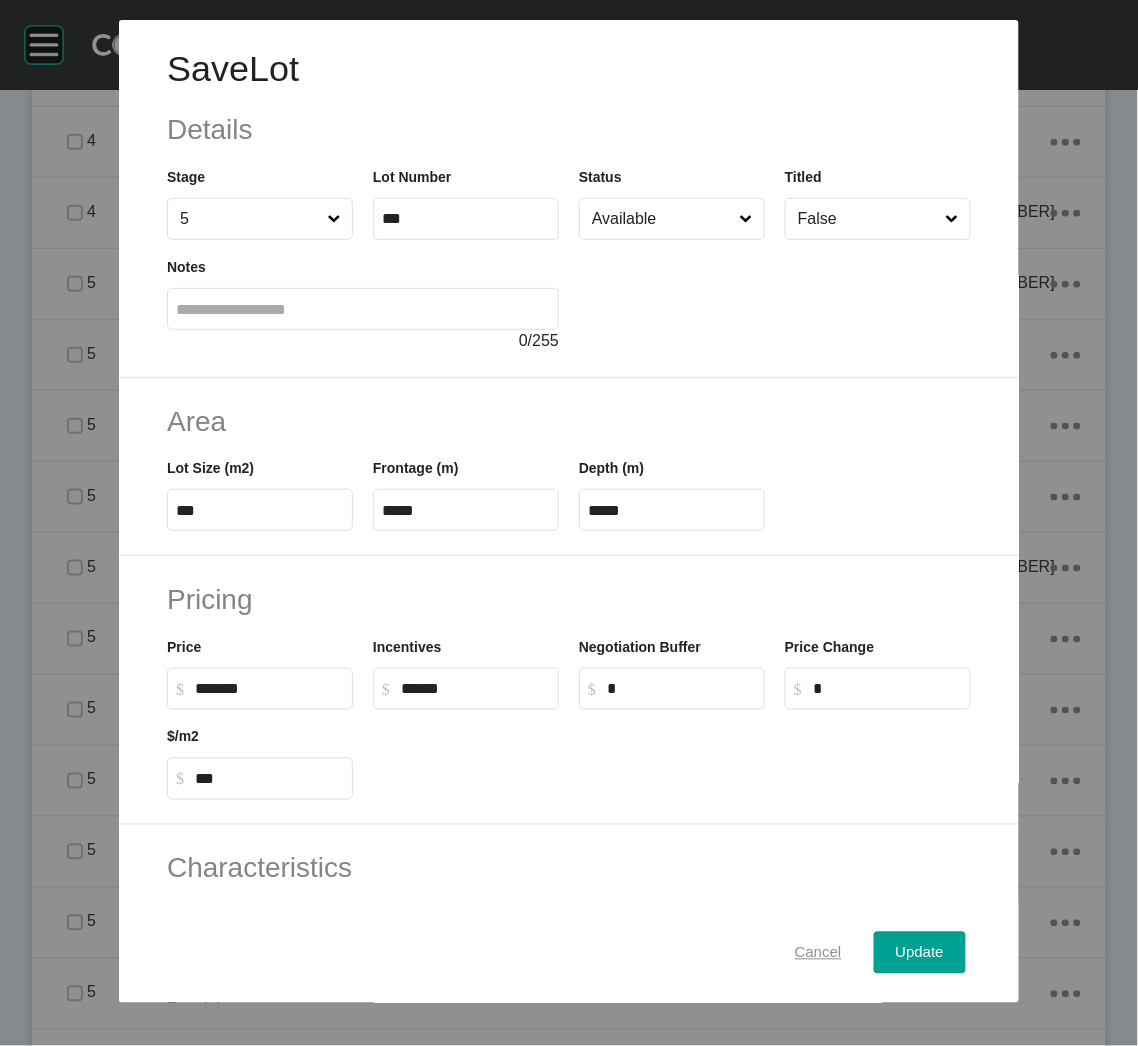 click on "Cancel" at bounding box center [818, 953] 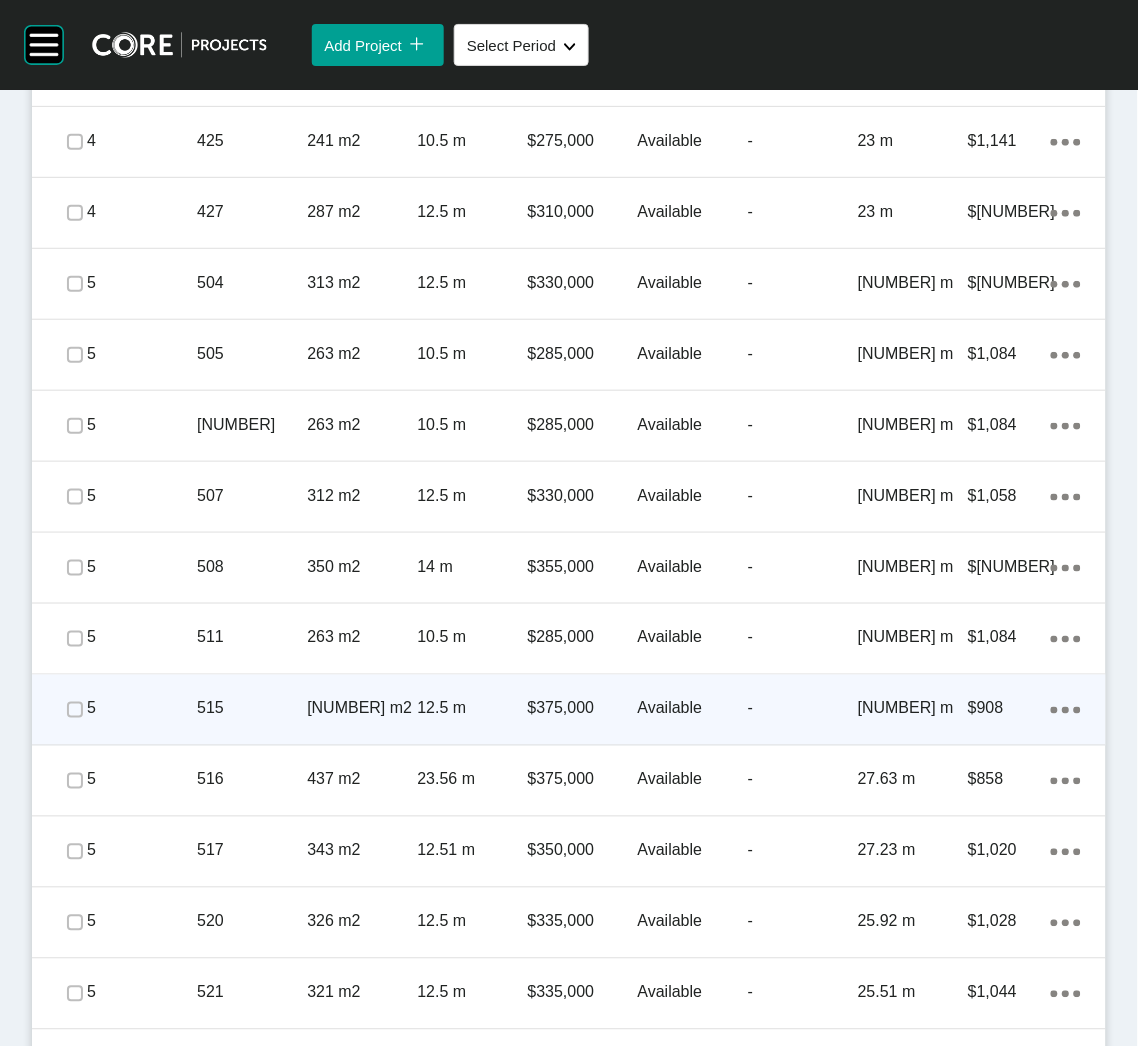 click on "515" at bounding box center (252, 709) 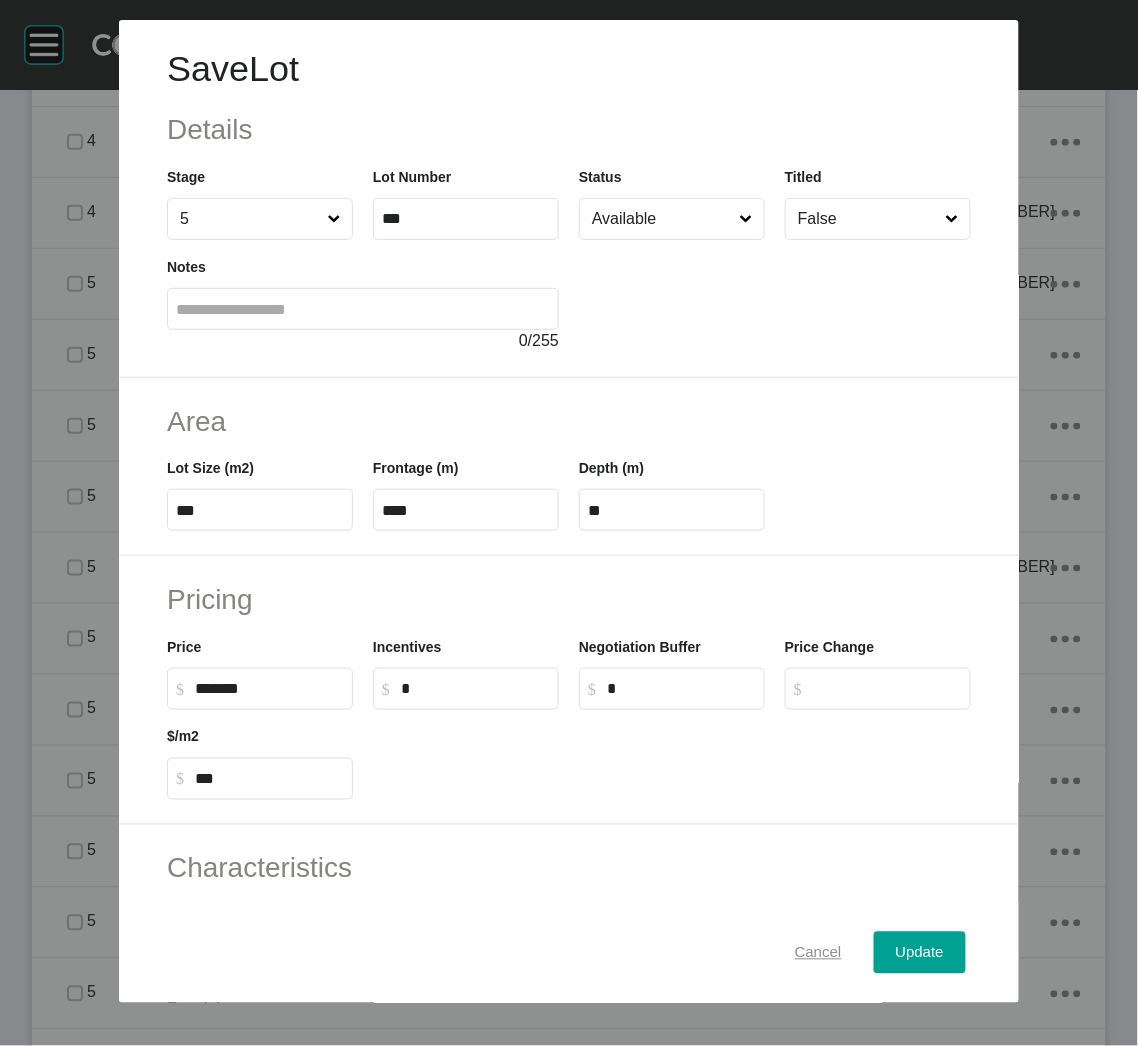 click on "Cancel" at bounding box center (818, 953) 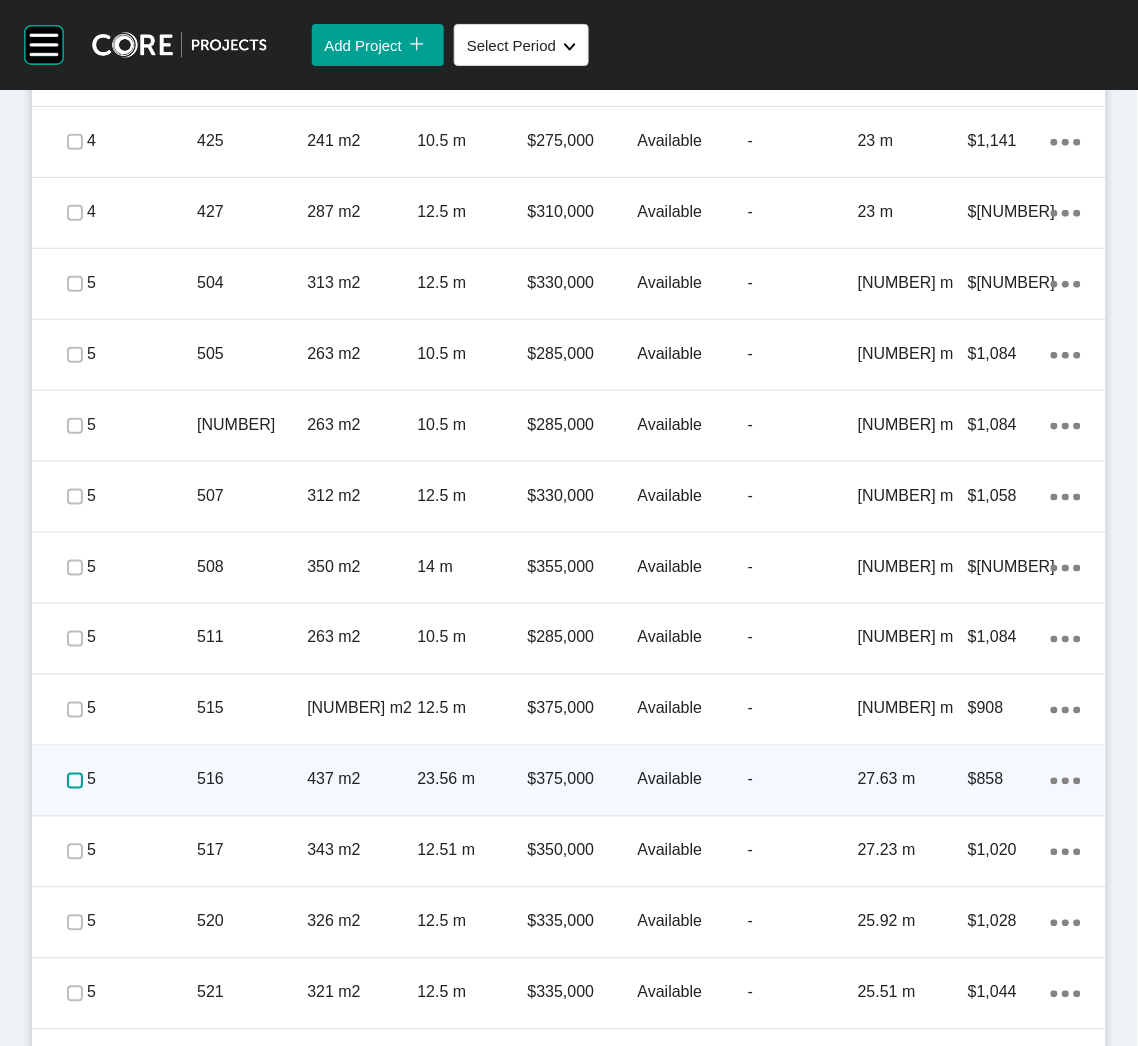 click at bounding box center (75, 781) 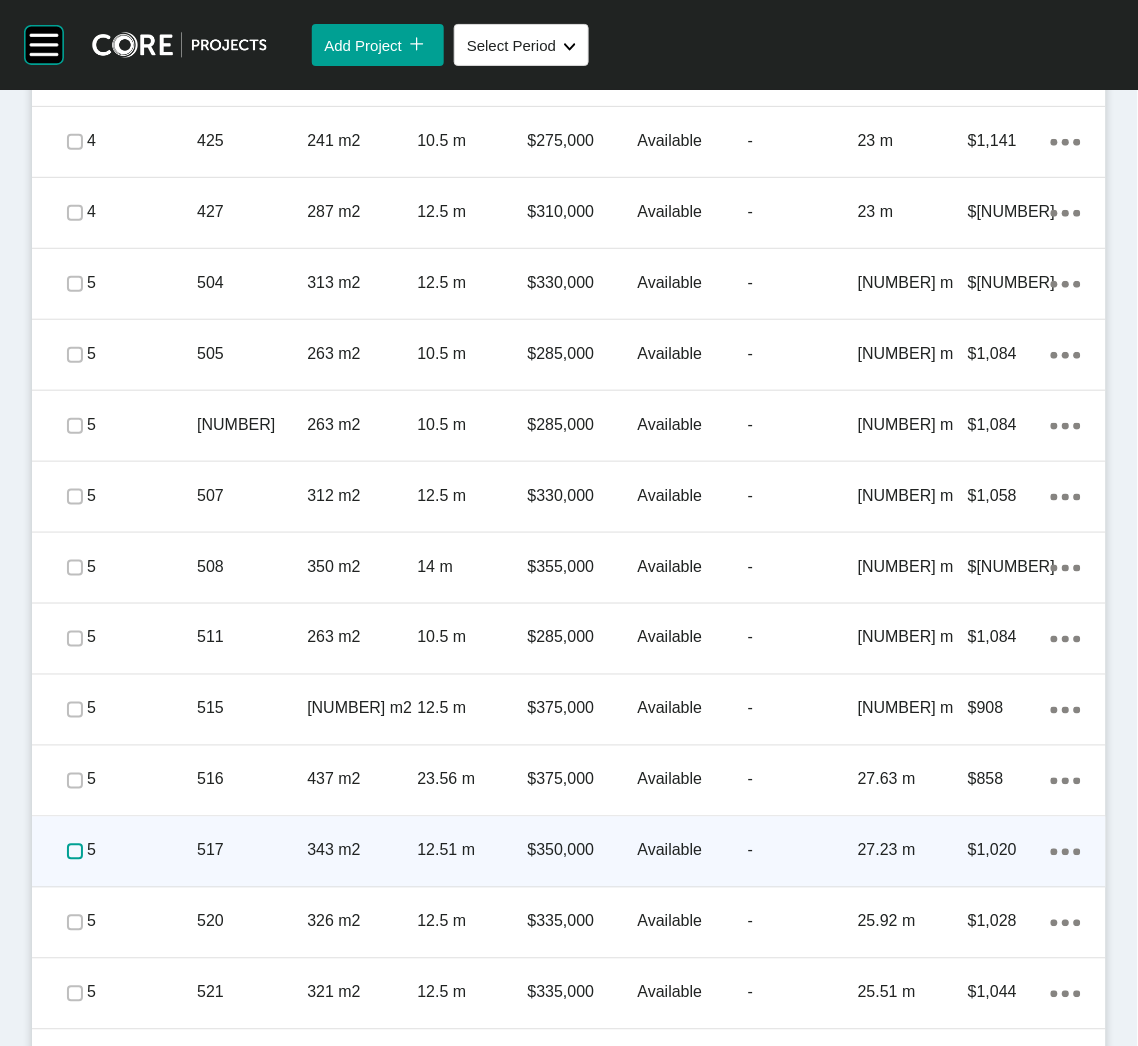 click at bounding box center [75, 852] 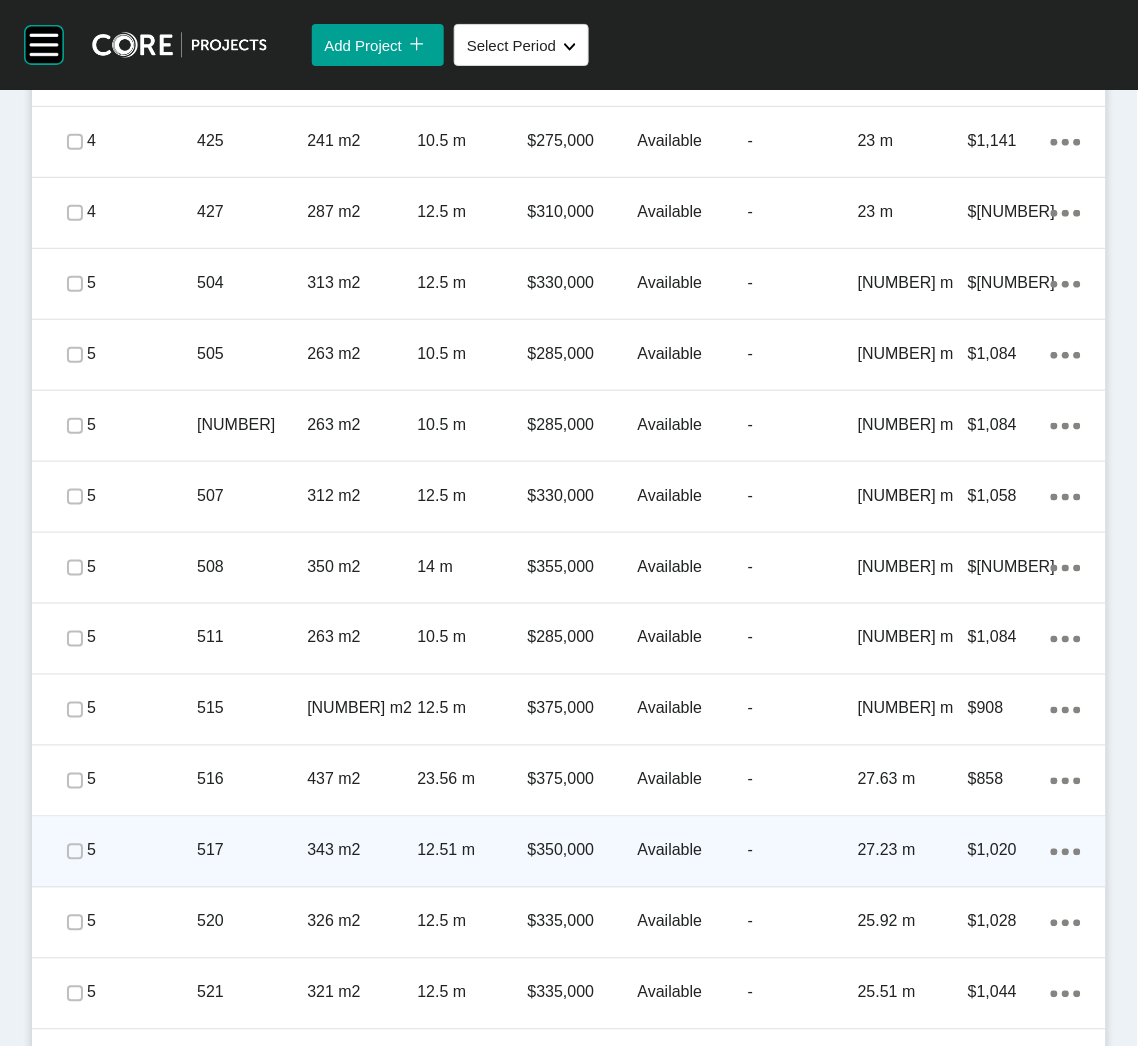 click on "517" at bounding box center (252, 851) 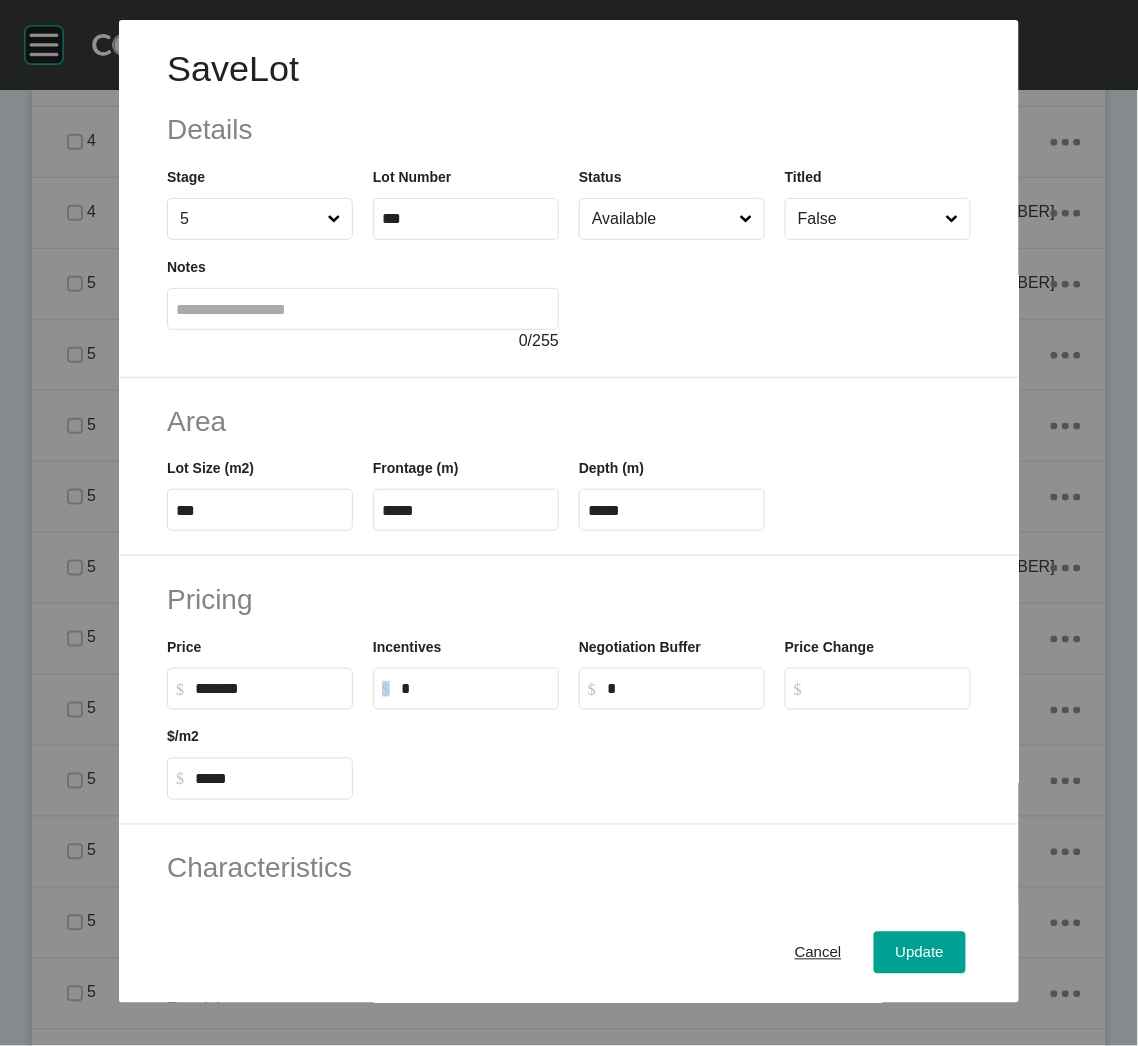 drag, startPoint x: 412, startPoint y: 704, endPoint x: 385, endPoint y: 693, distance: 29.15476 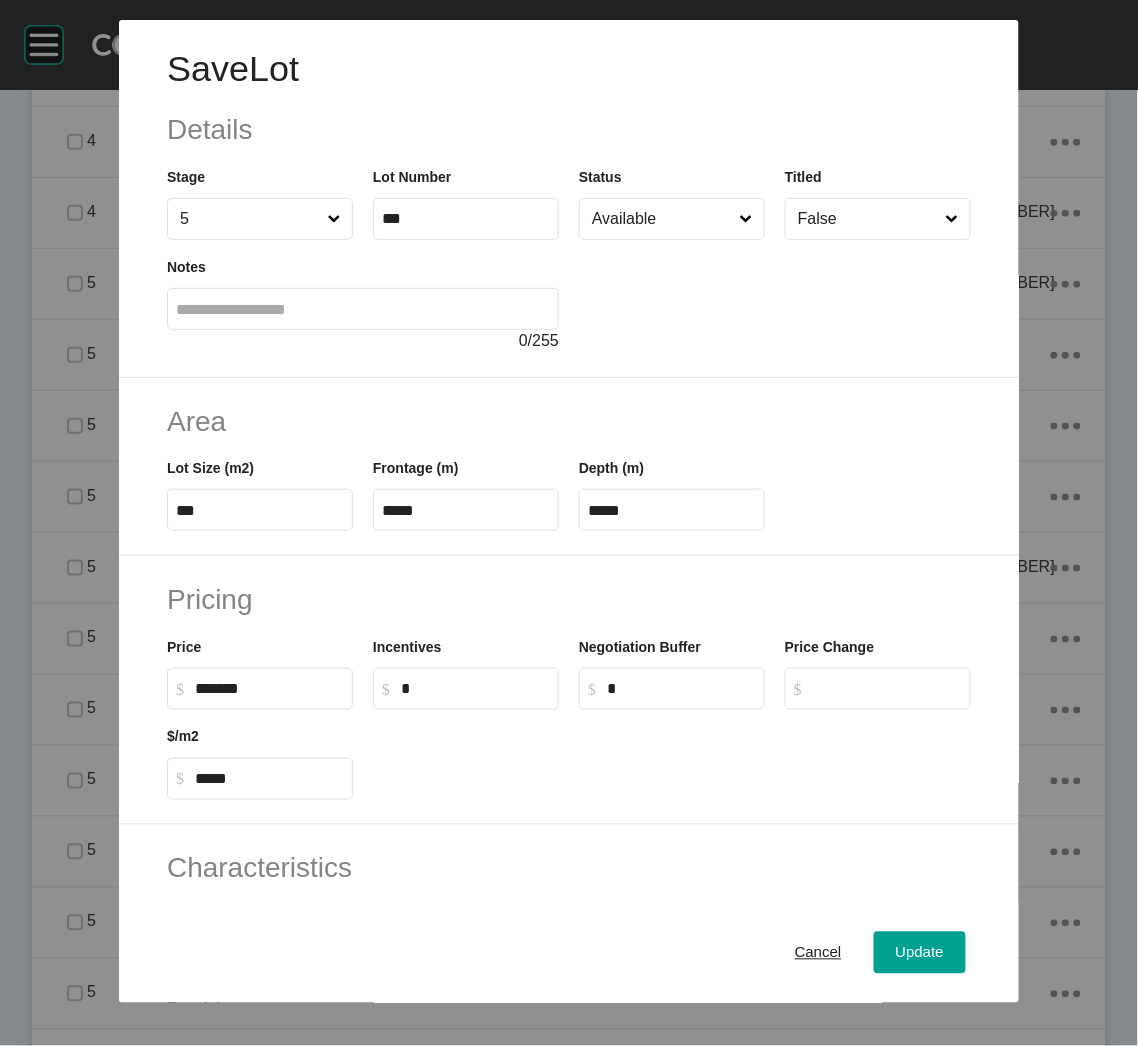 click on "$ Created with Sketch. $ *" at bounding box center (466, 689) 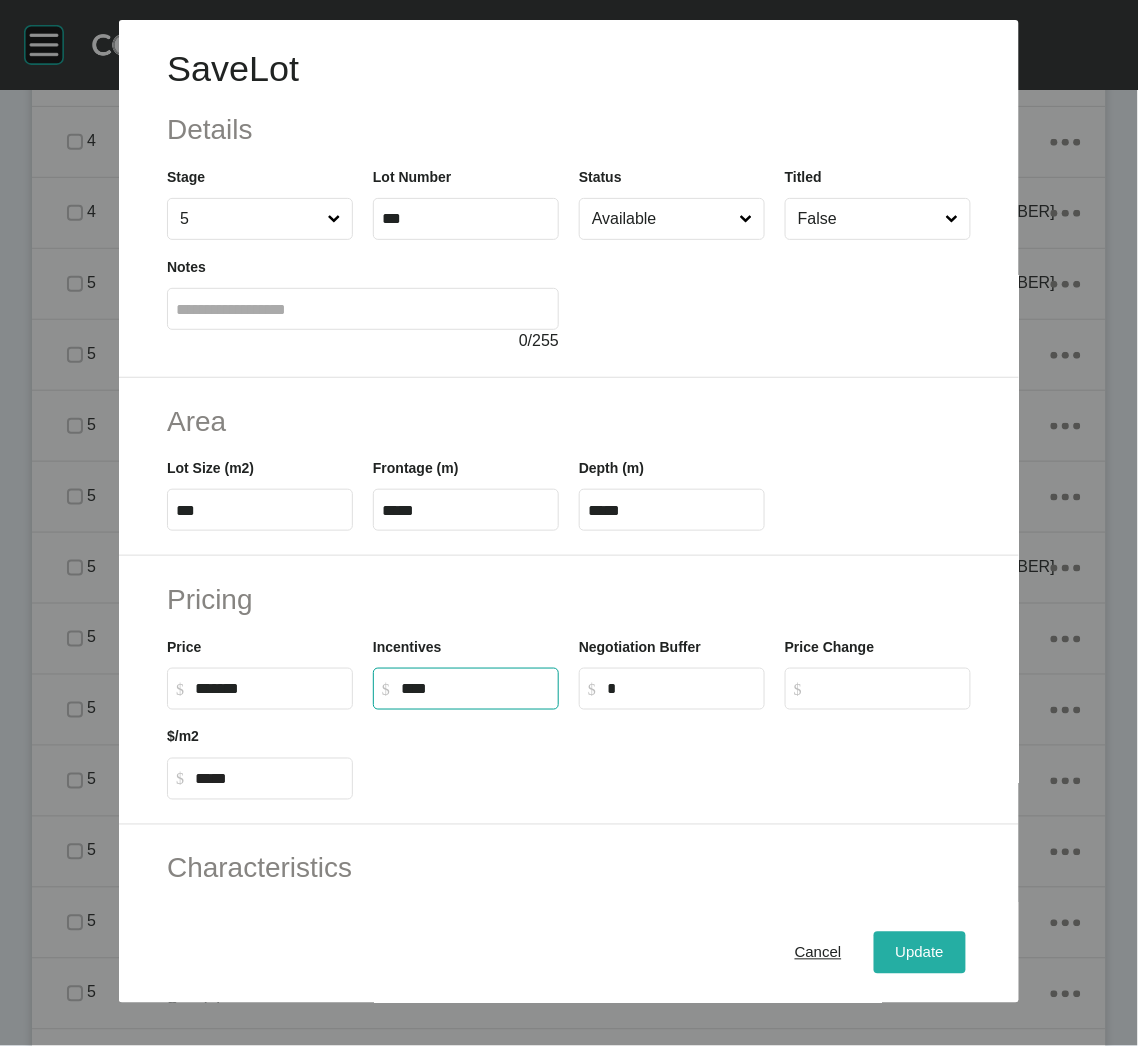 type on "*****" 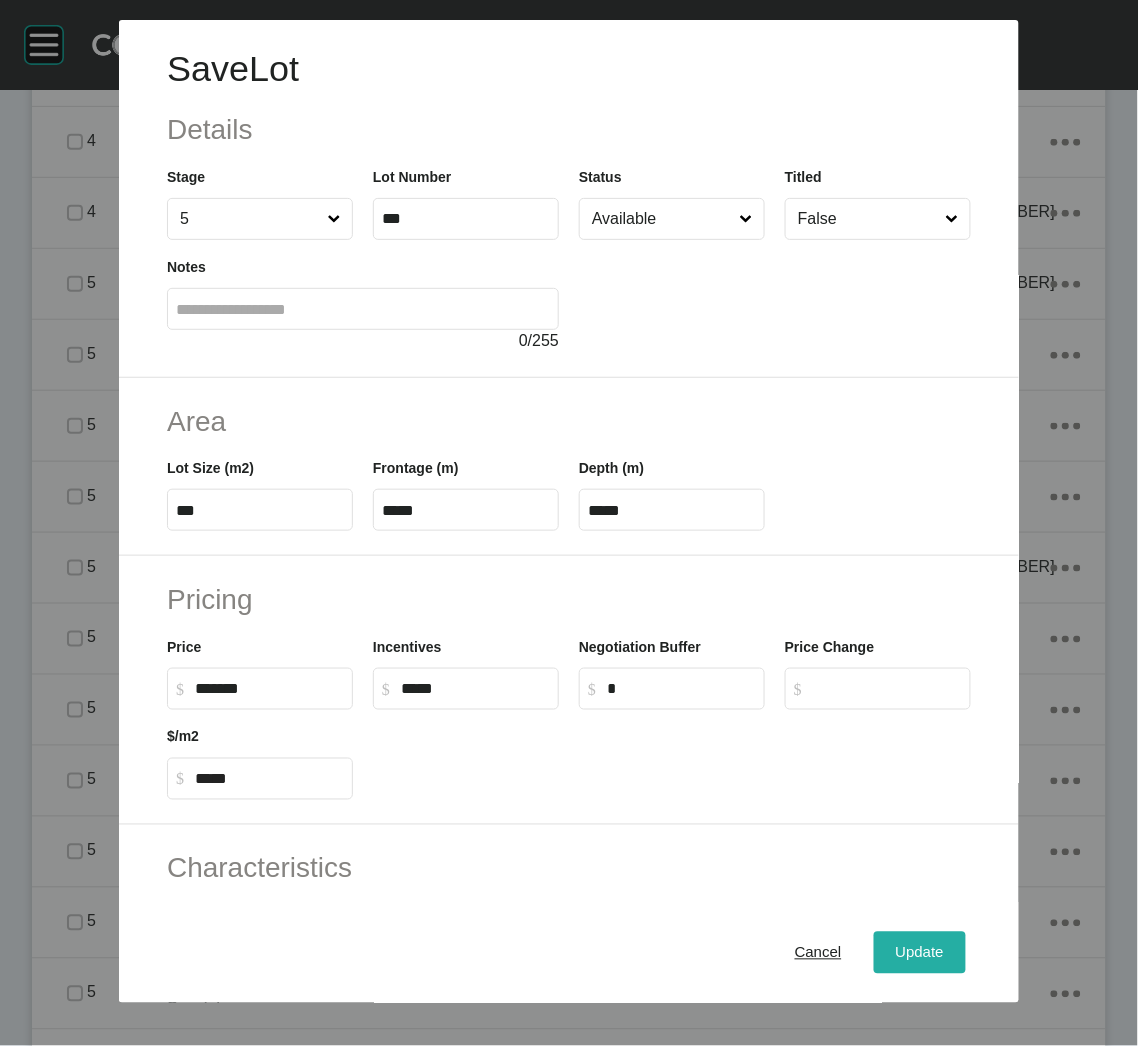 click on "Update" at bounding box center [920, 953] 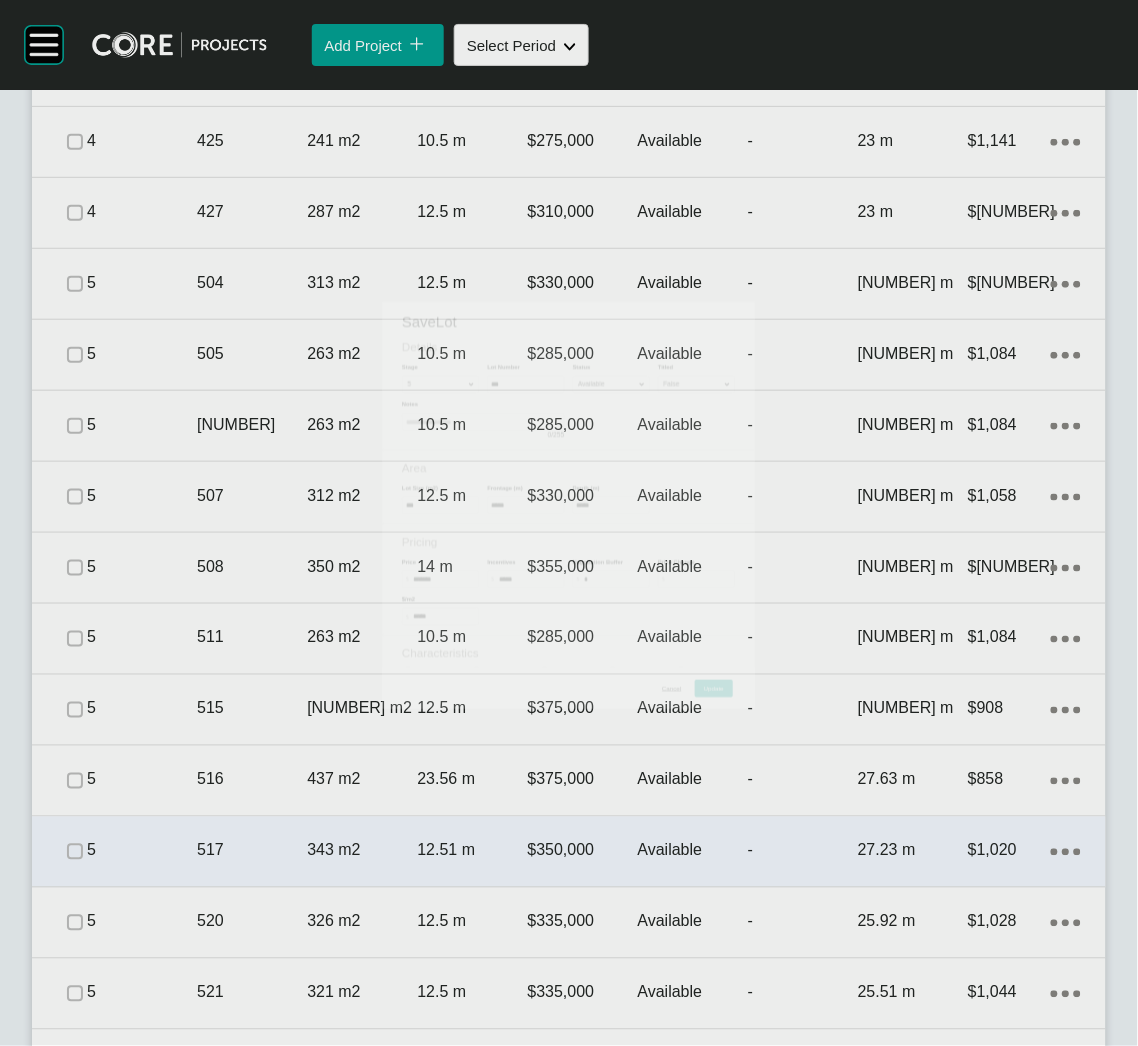 scroll, scrollTop: 2978, scrollLeft: 0, axis: vertical 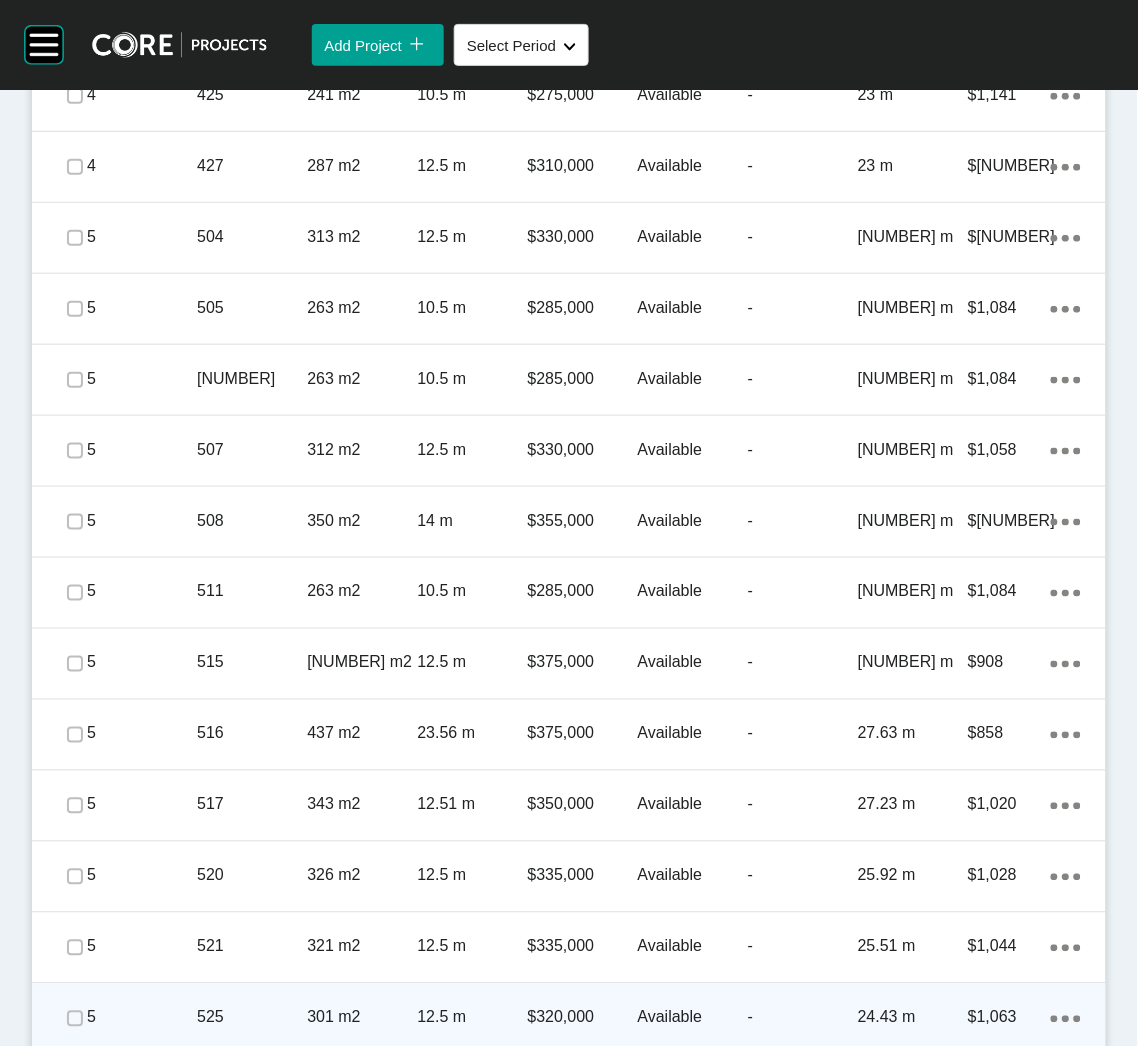 click on "525" at bounding box center [252, 1018] 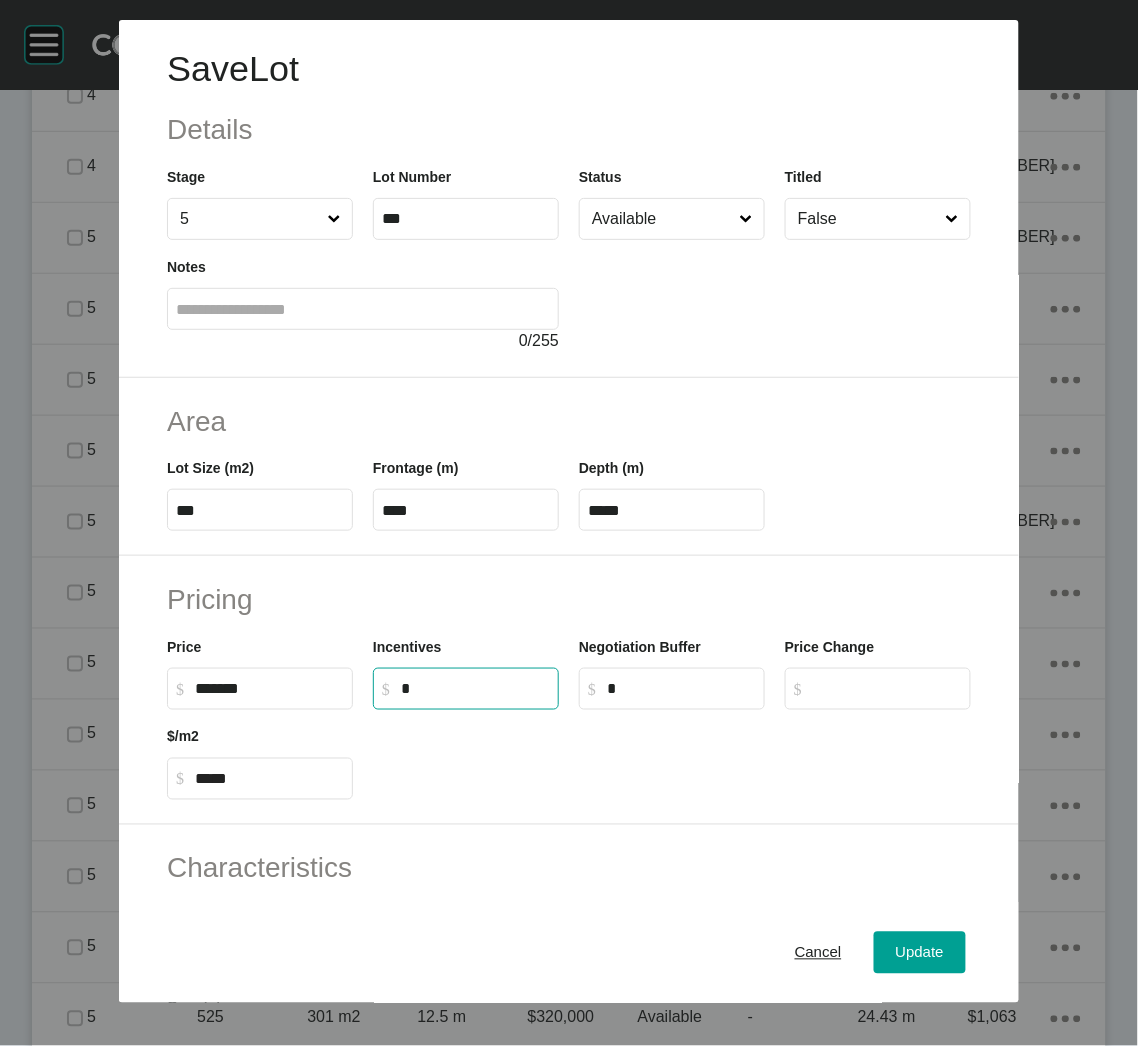 click on "*" at bounding box center (475, 688) 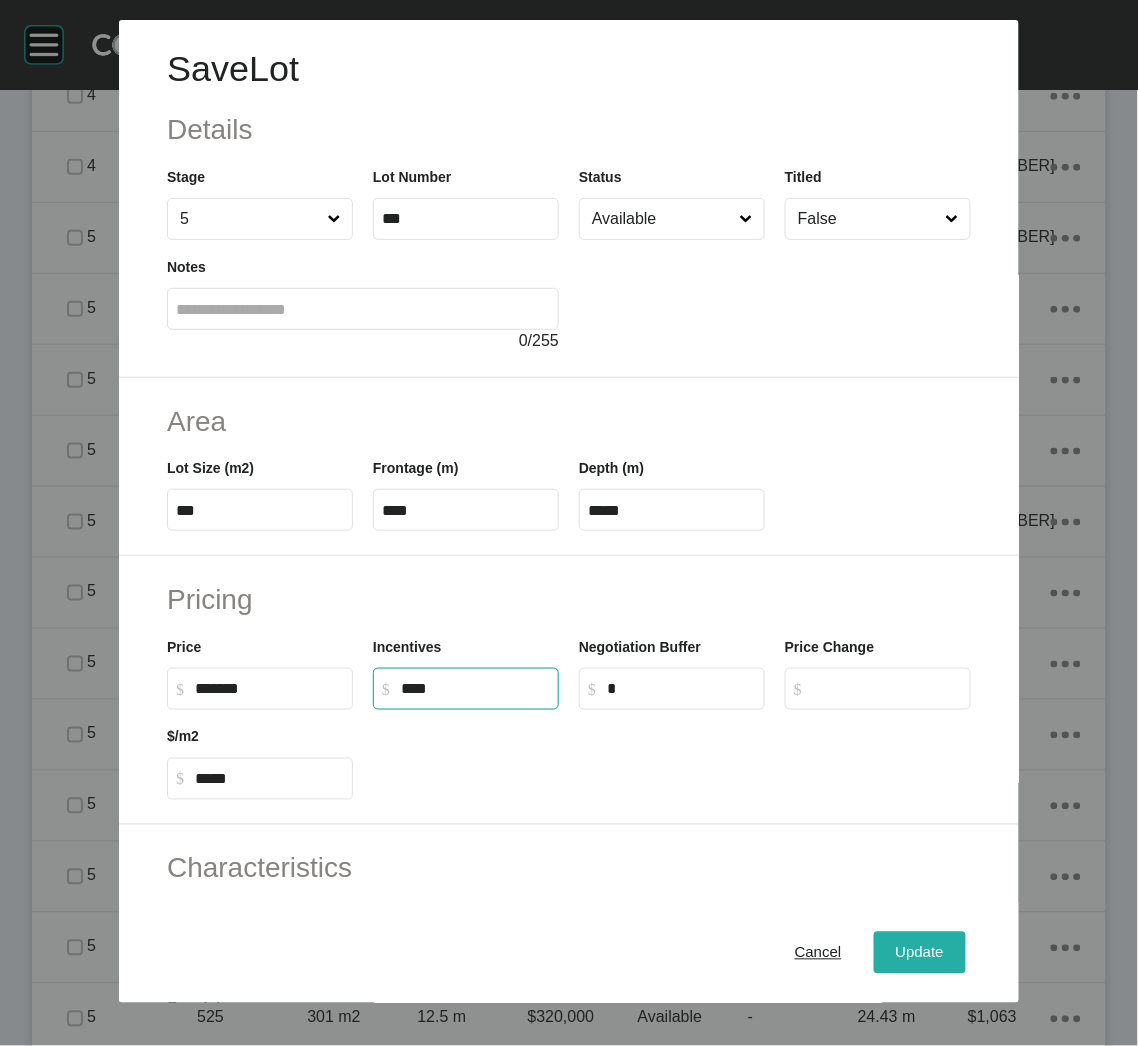 type on "*****" 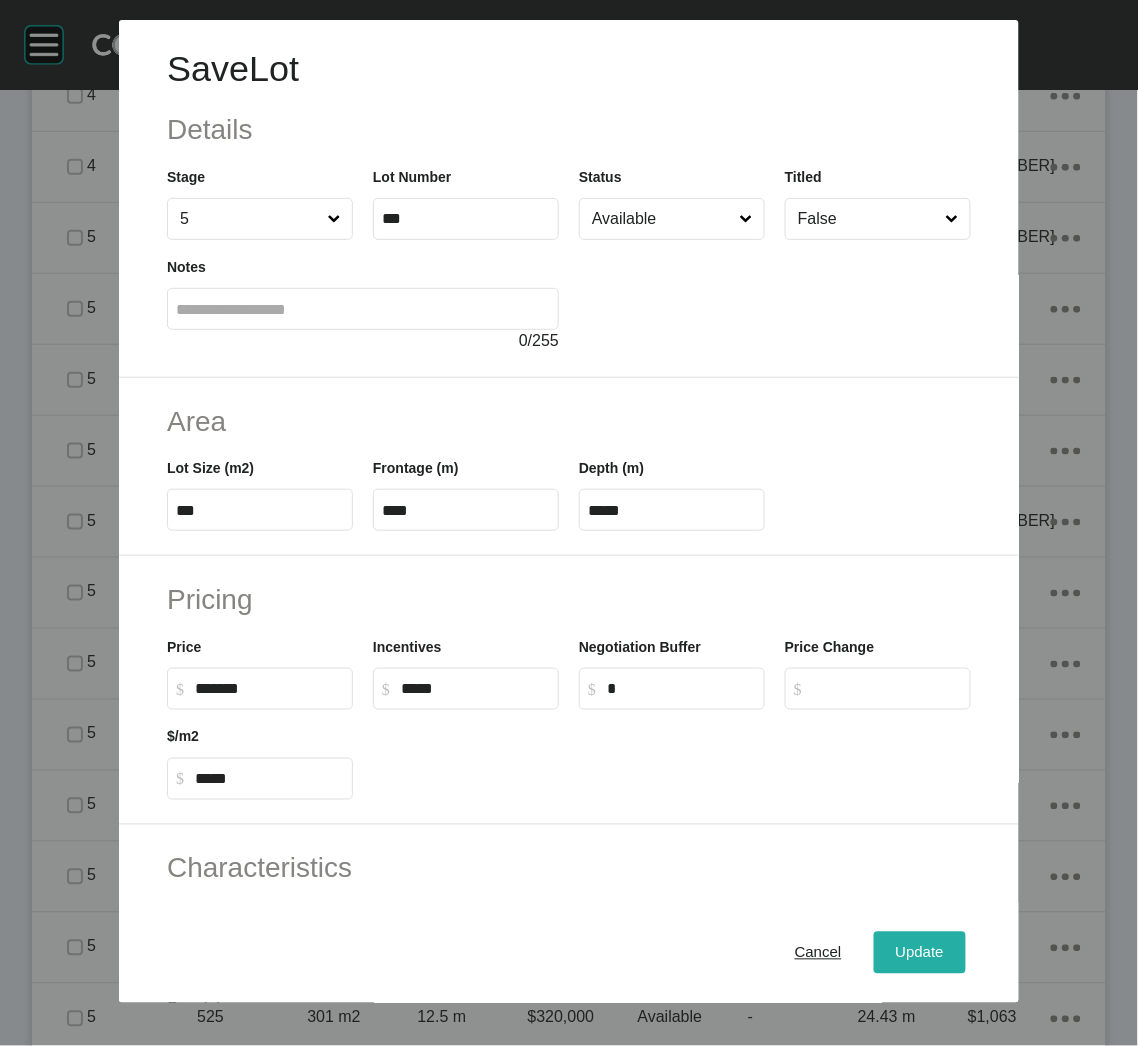 click on "Update" at bounding box center (920, 953) 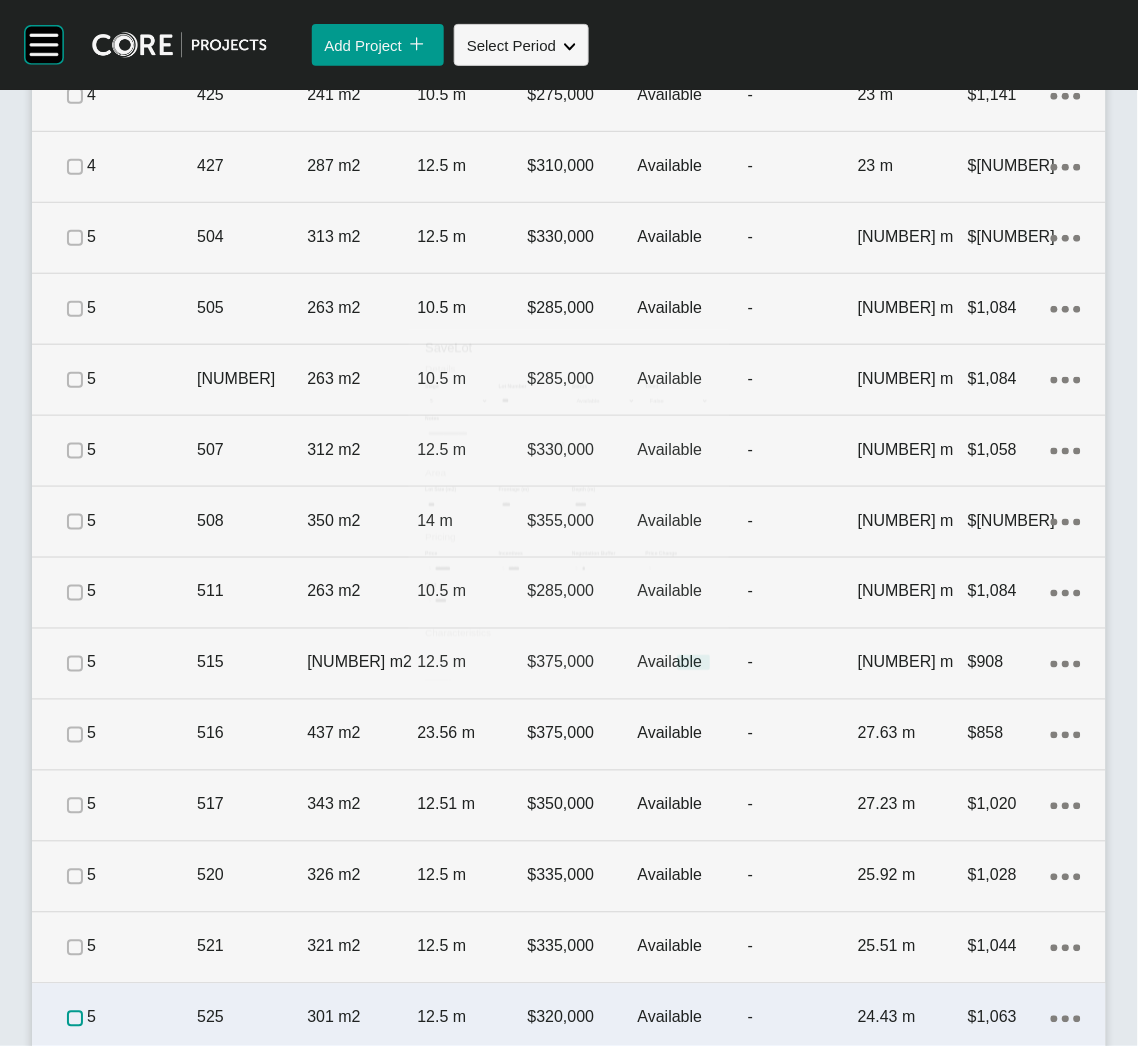 click at bounding box center [75, 1019] 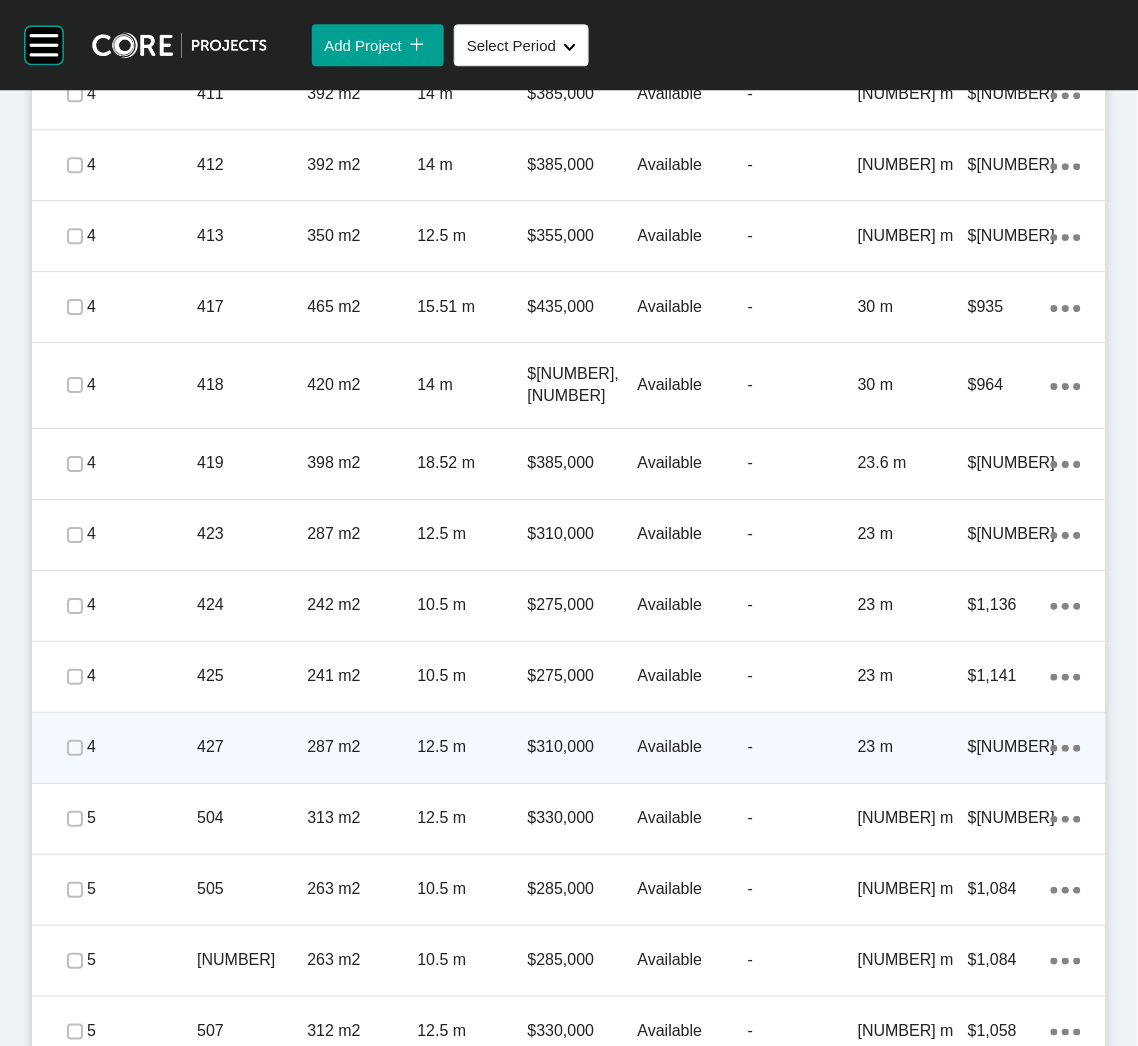 scroll, scrollTop: 2378, scrollLeft: 0, axis: vertical 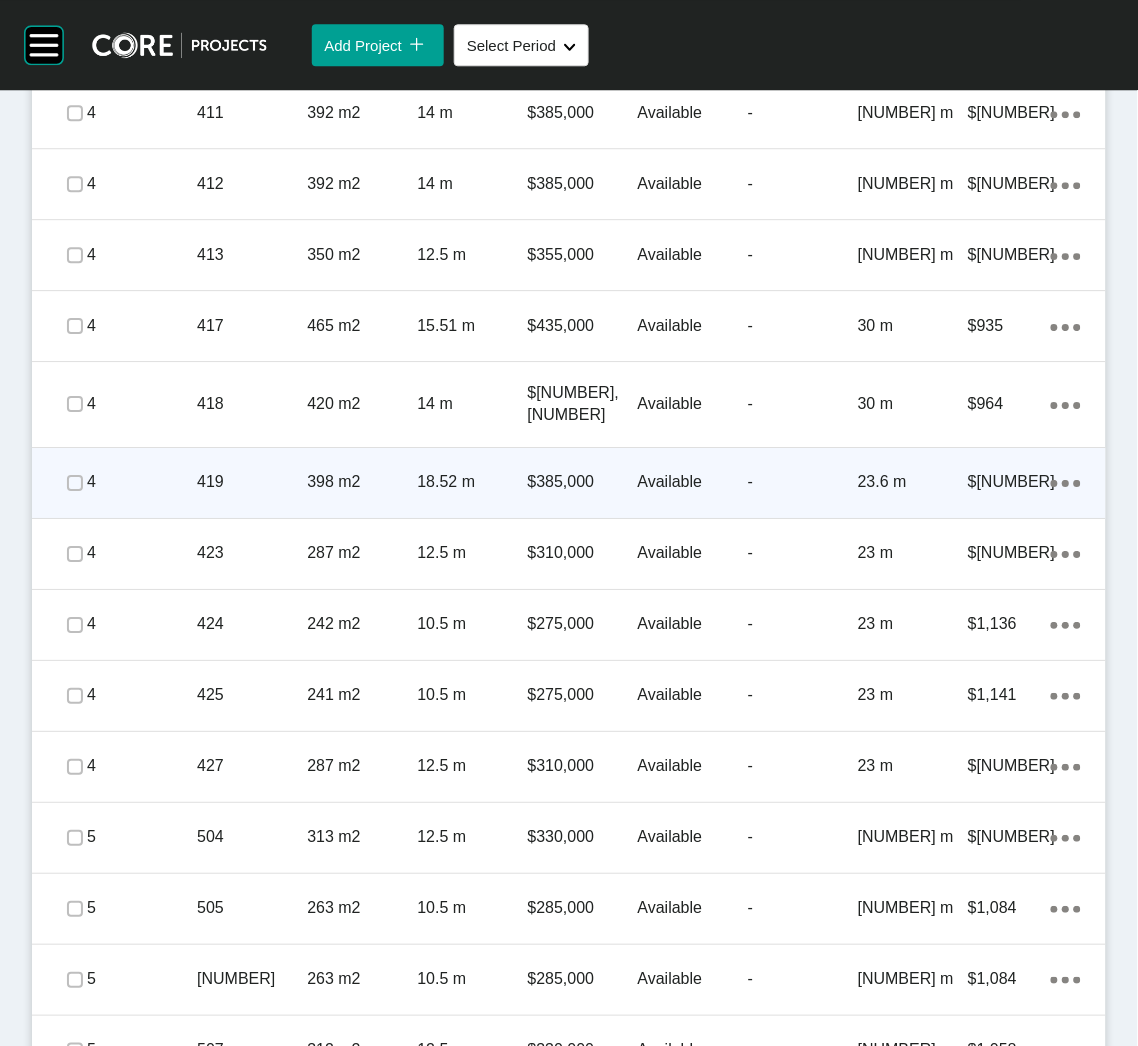 click on "419" at bounding box center [252, 482] 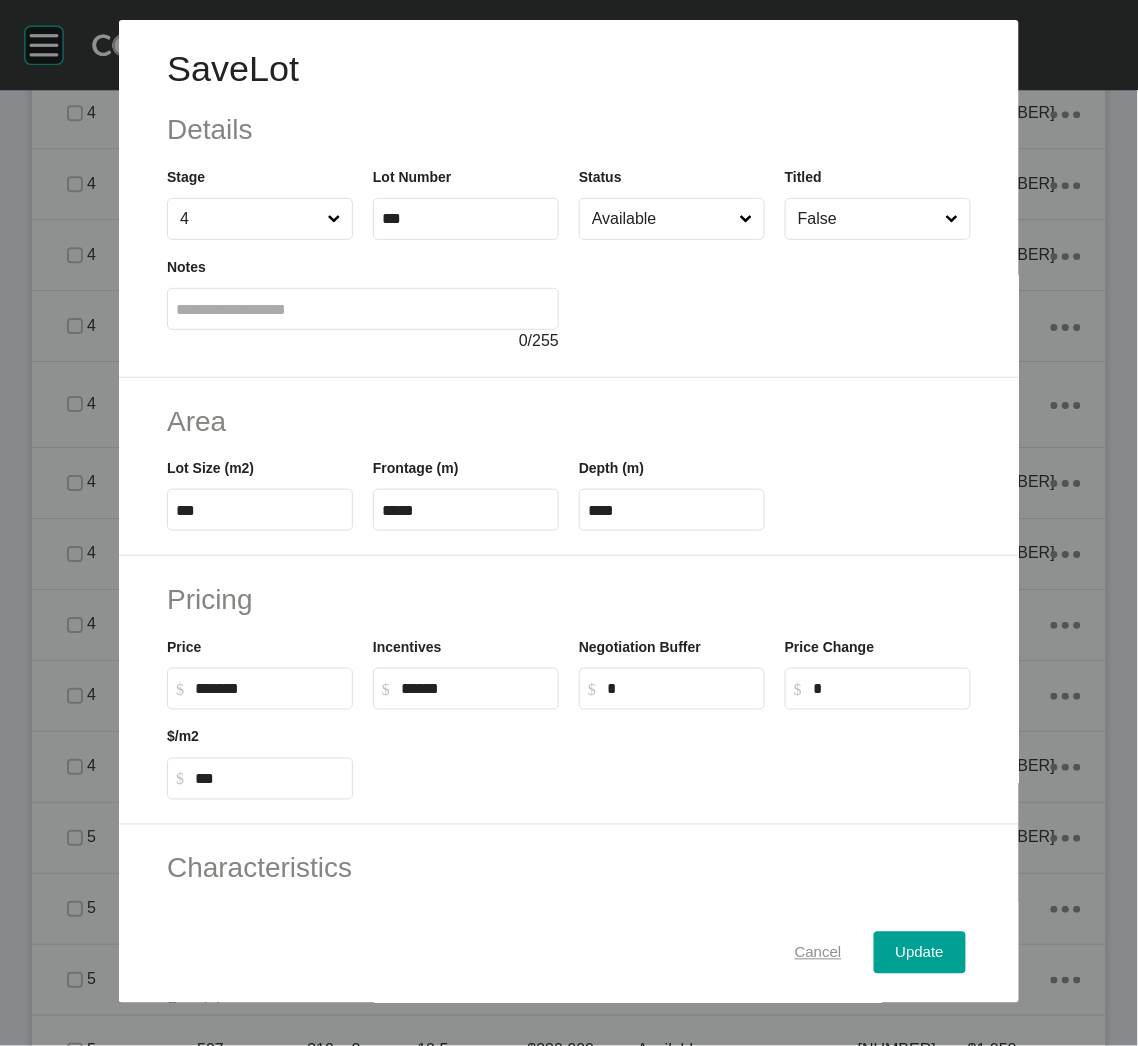 click on "Cancel" at bounding box center [818, 953] 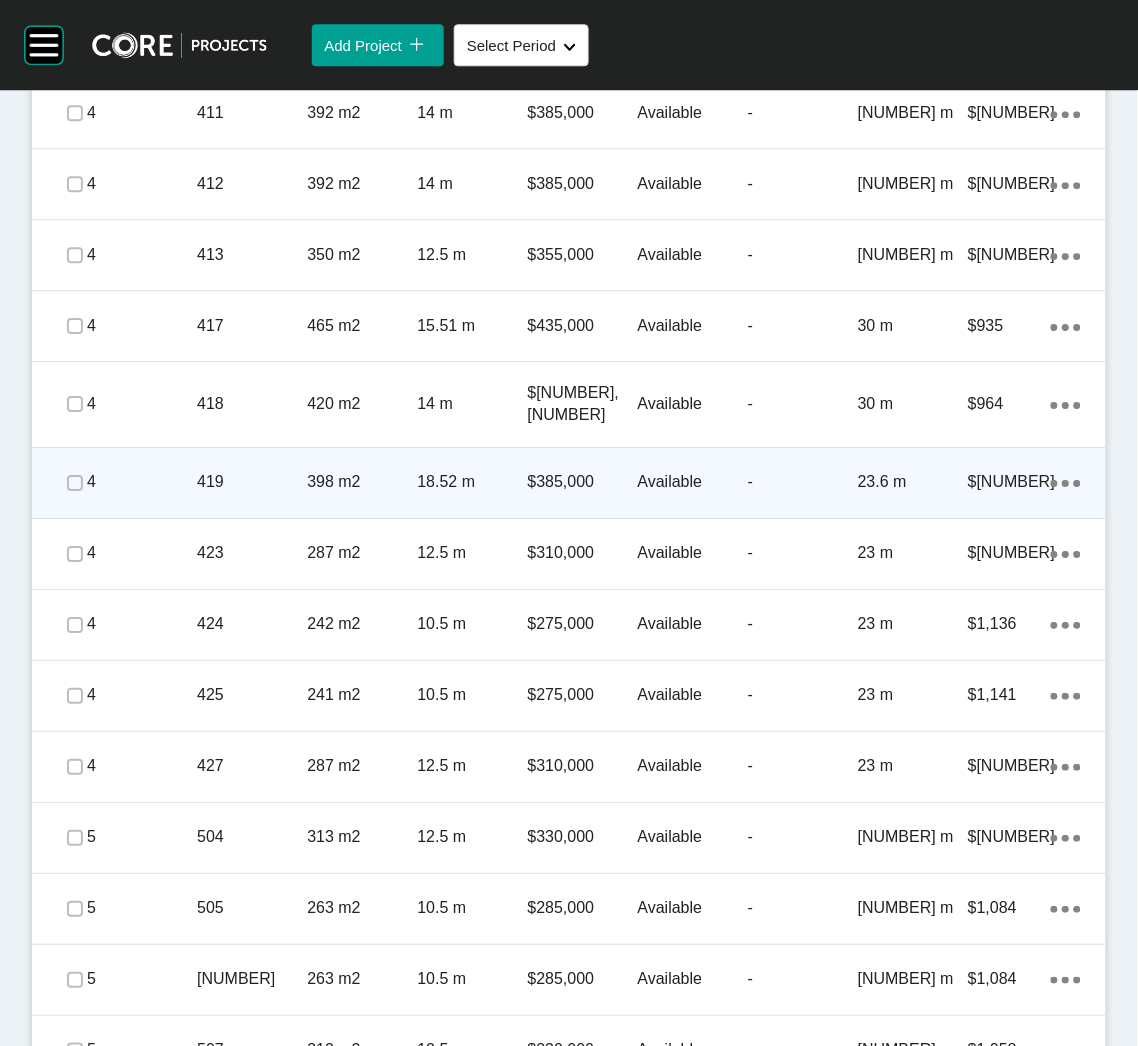 click on "419" at bounding box center [252, 482] 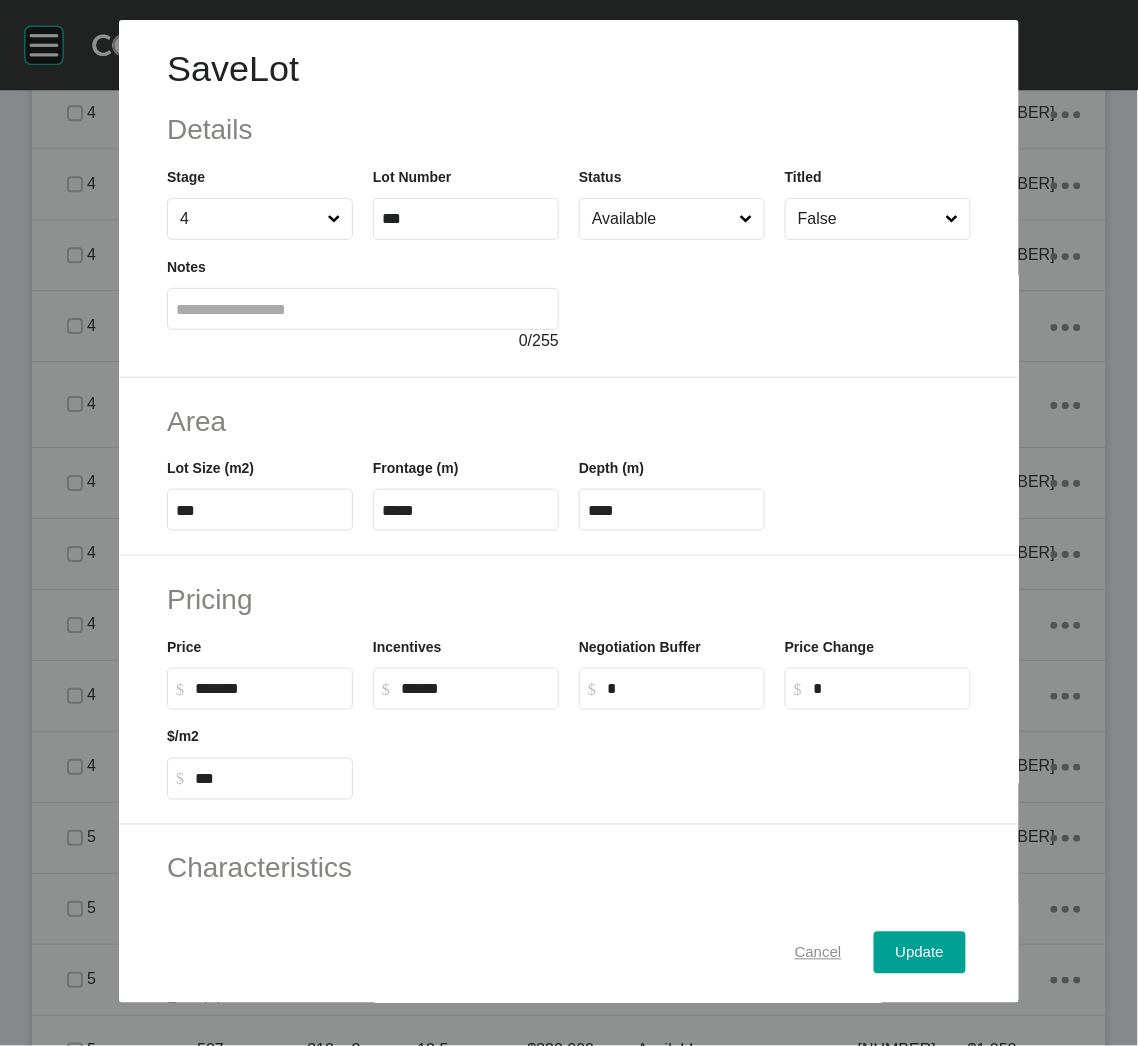 click on "Cancel" at bounding box center [818, 953] 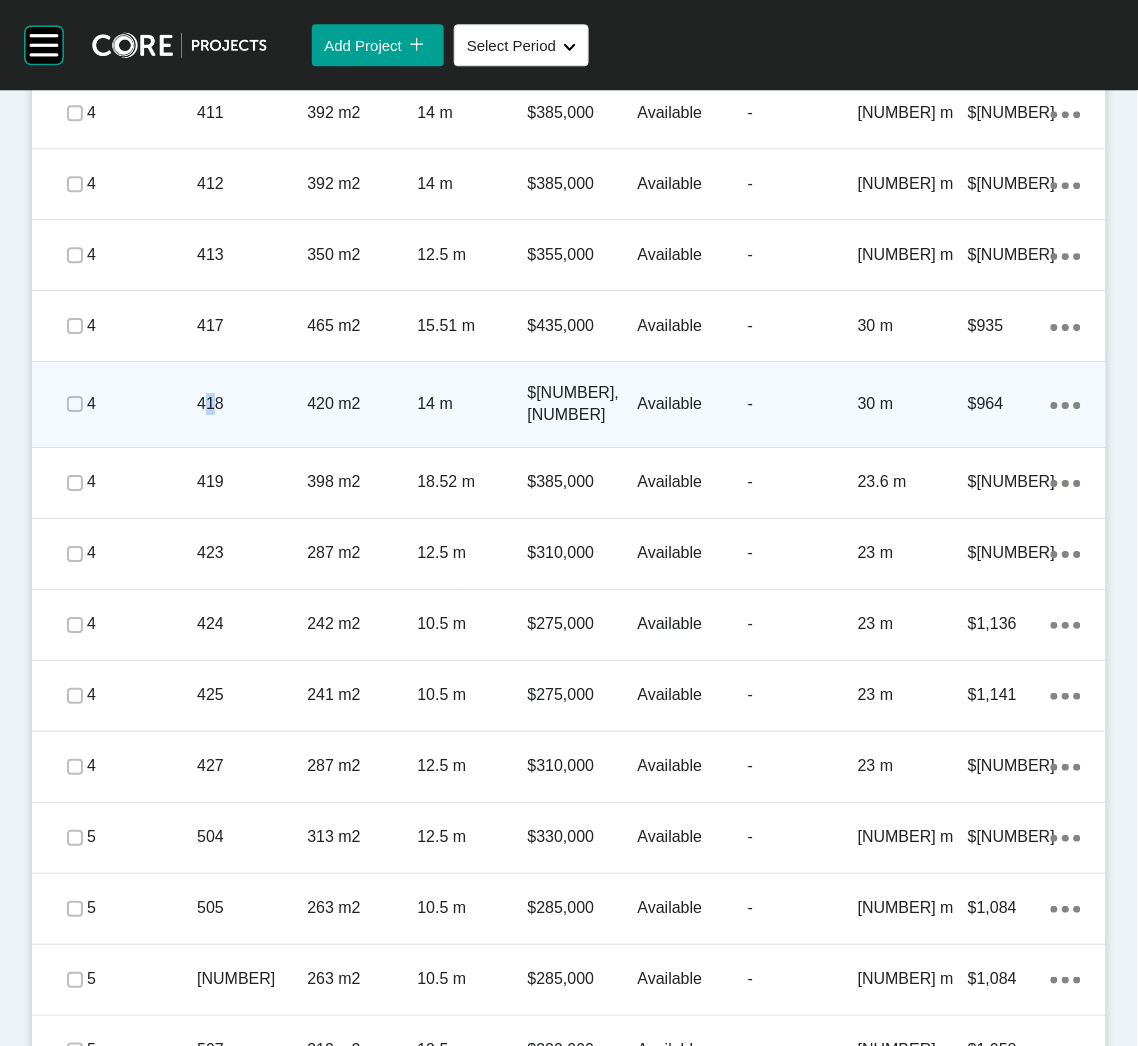 click on "418" at bounding box center (252, 404) 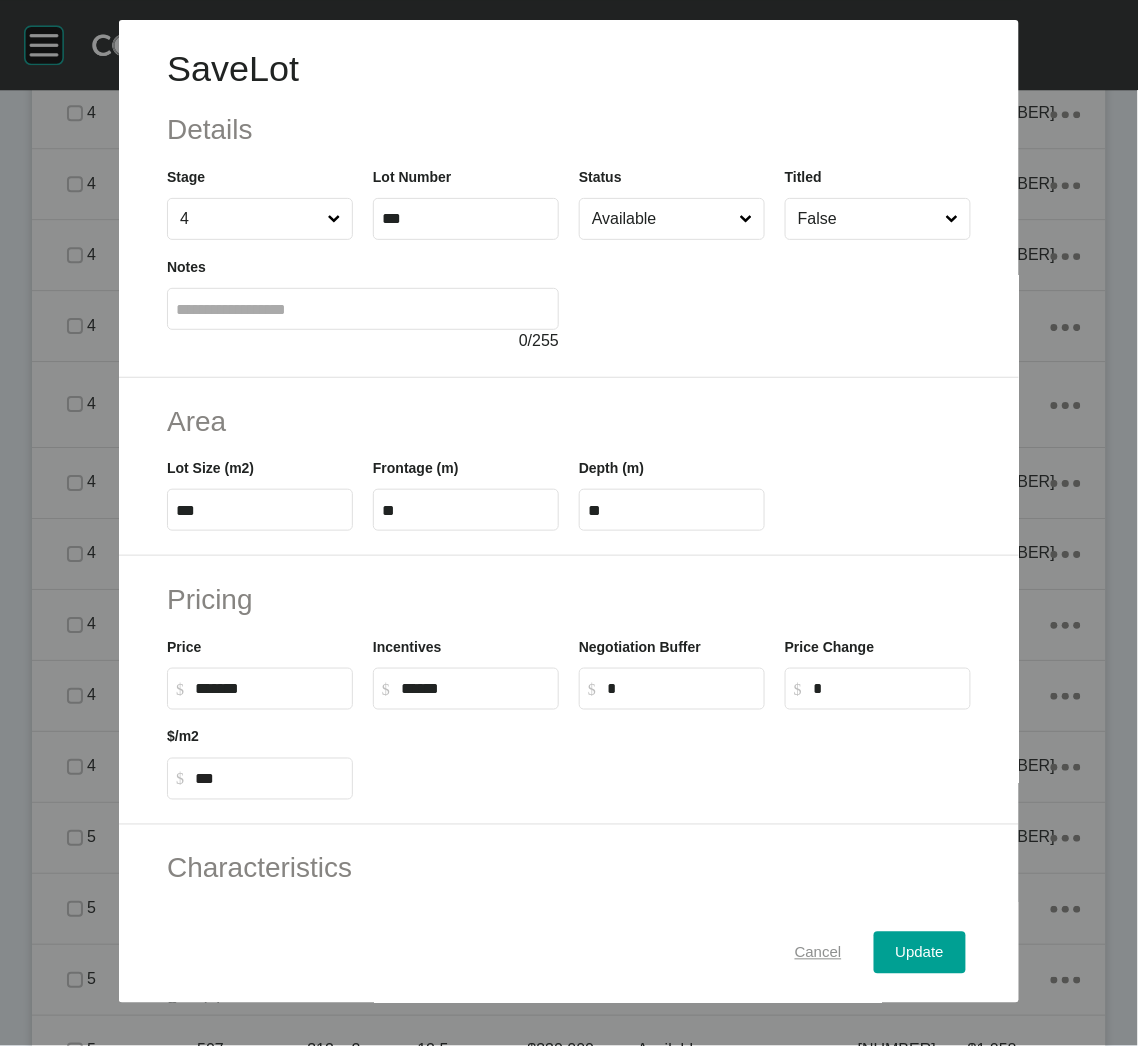 click on "Cancel" at bounding box center [818, 953] 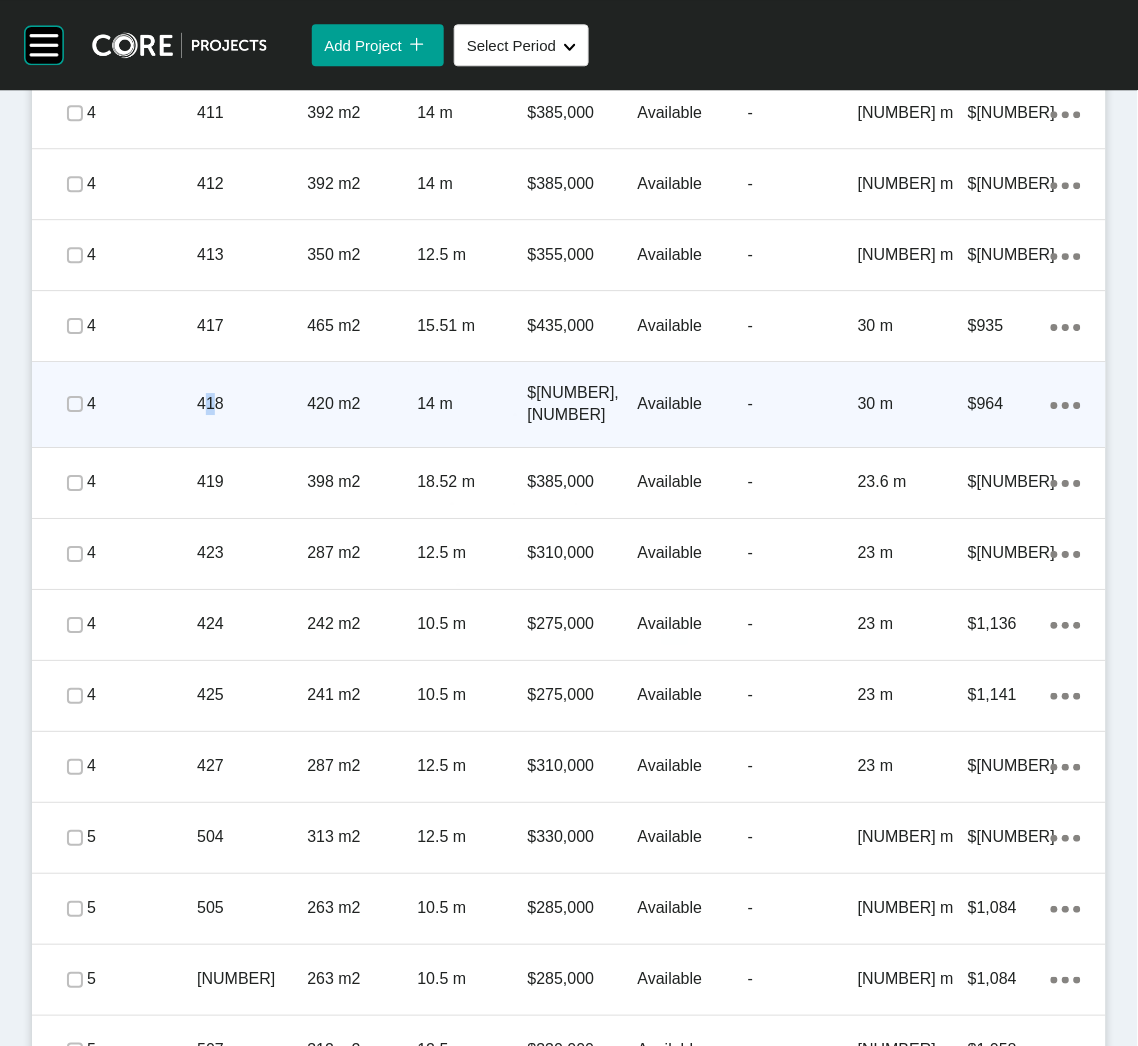 scroll, scrollTop: 2228, scrollLeft: 0, axis: vertical 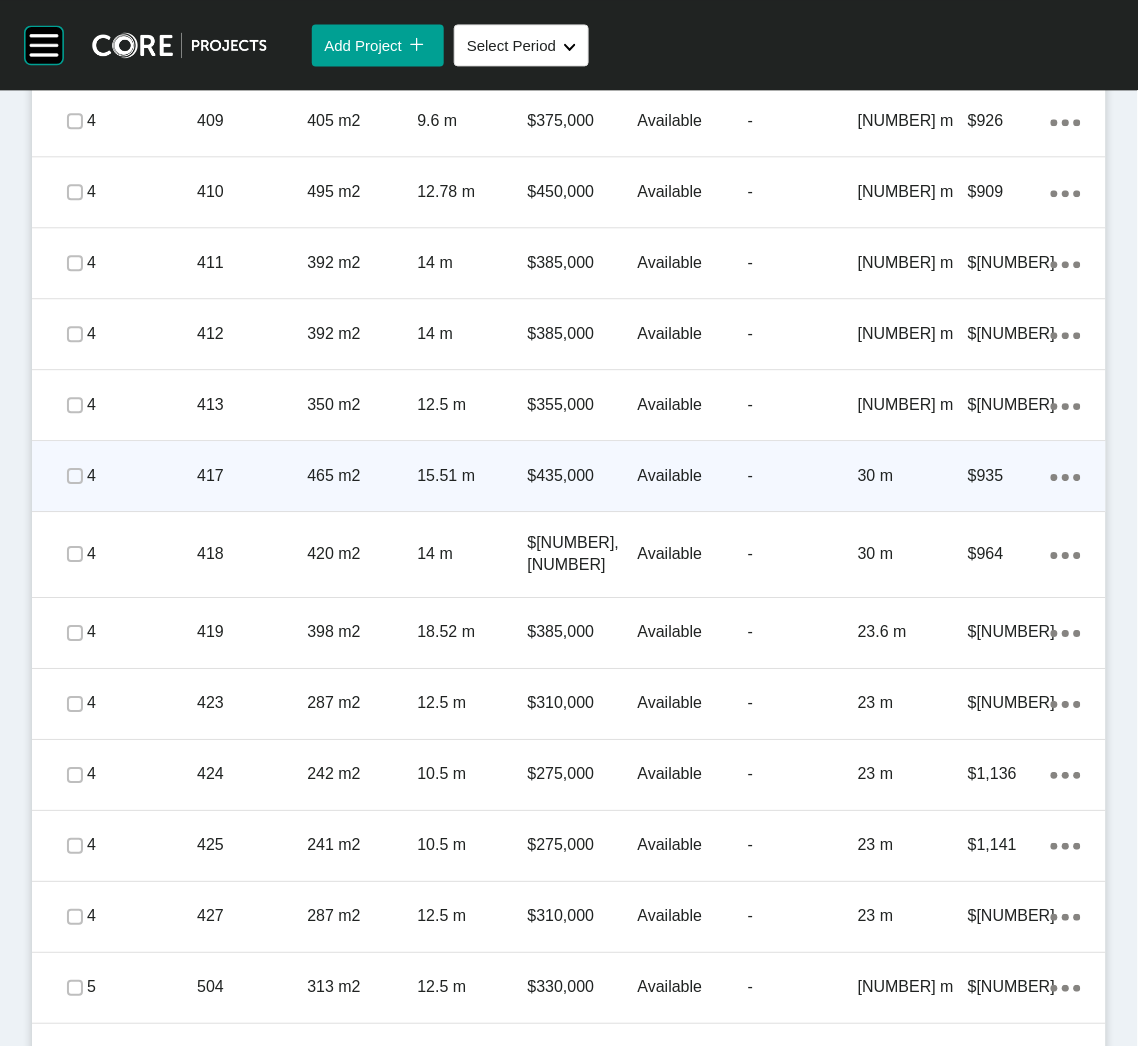 click on "465 m2" at bounding box center [362, 476] 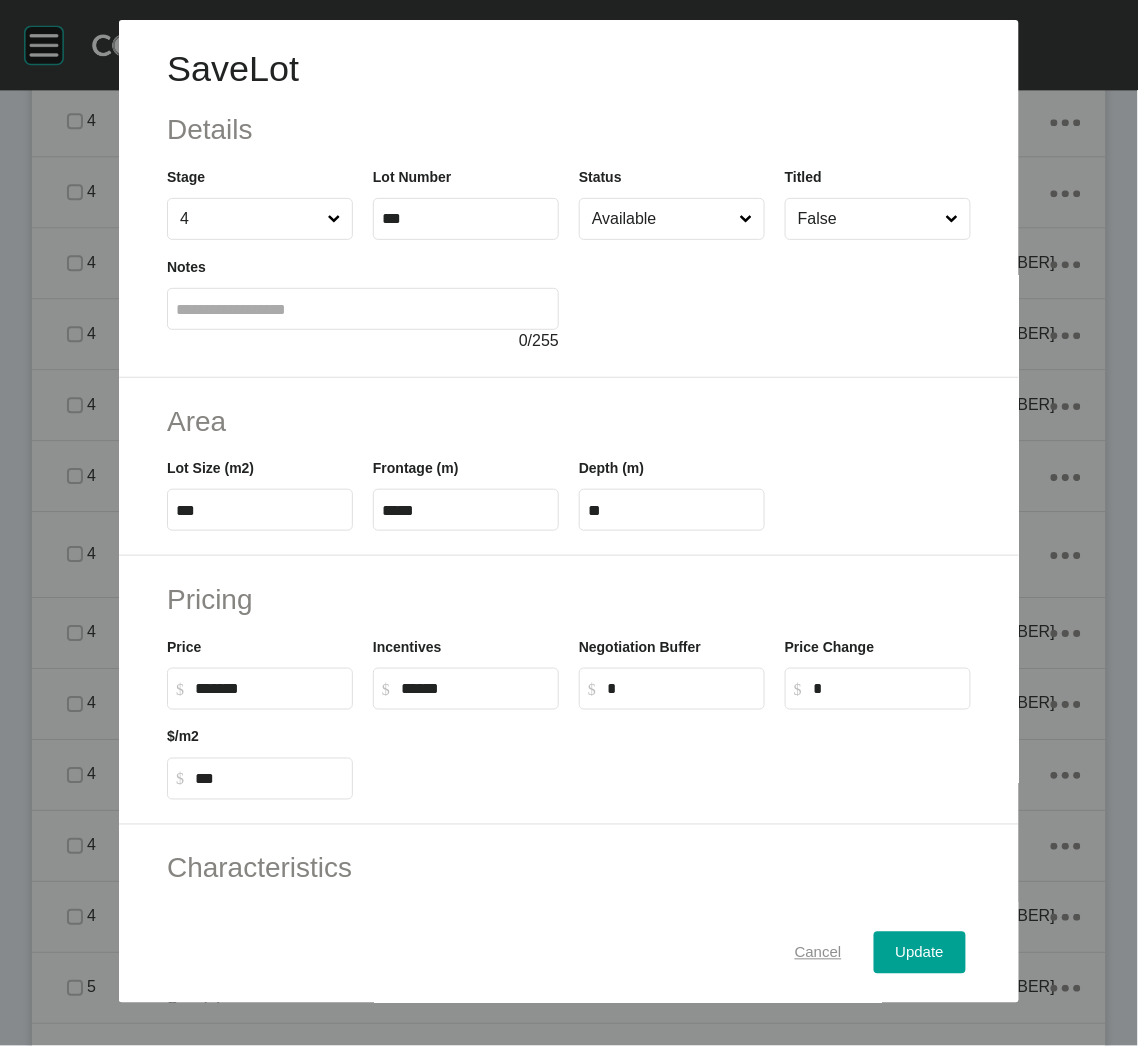 click on "Cancel" at bounding box center (818, 953) 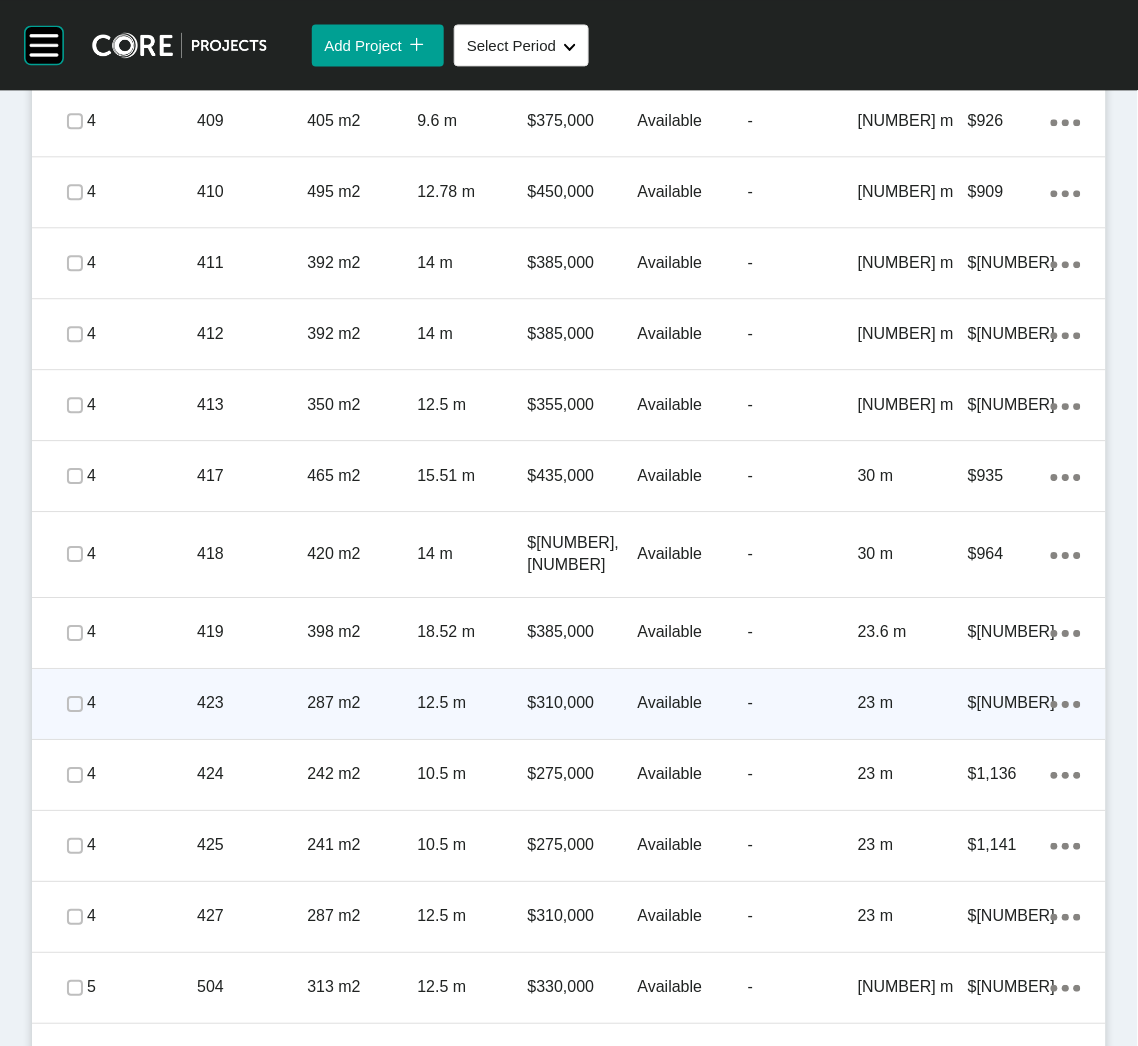 scroll, scrollTop: 2078, scrollLeft: 0, axis: vertical 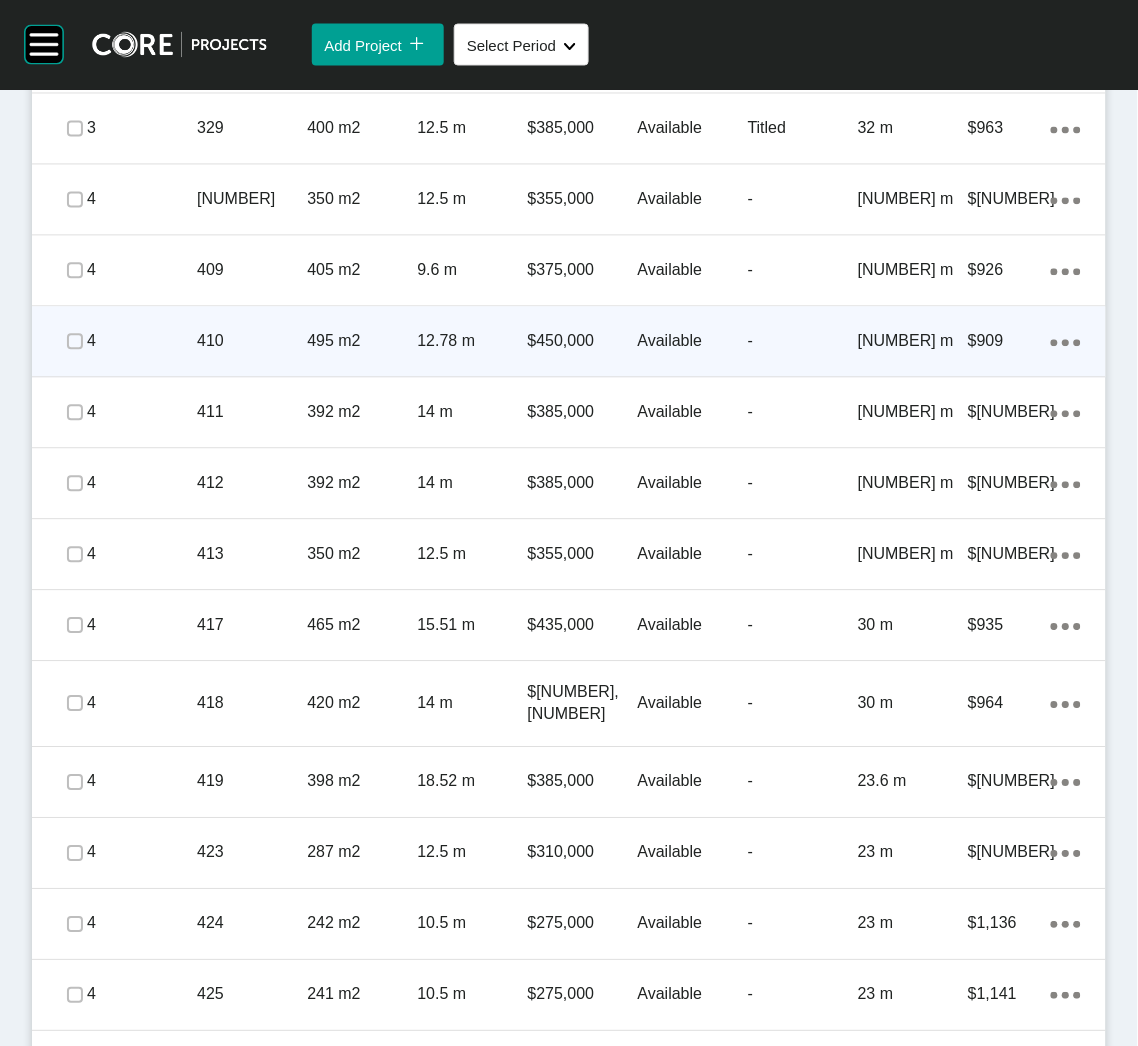 click on "410" at bounding box center [252, 342] 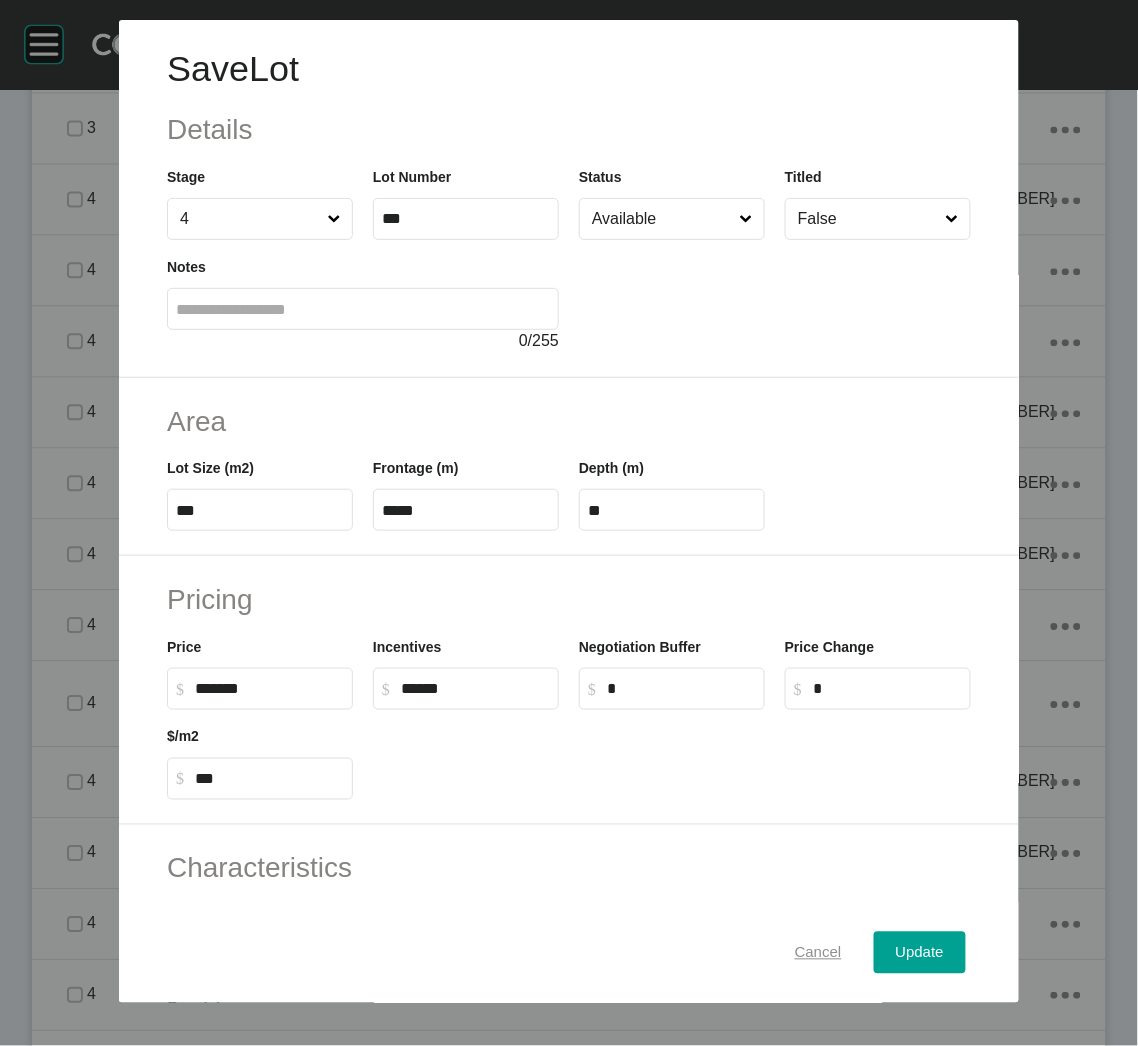 click on "Cancel" at bounding box center (818, 953) 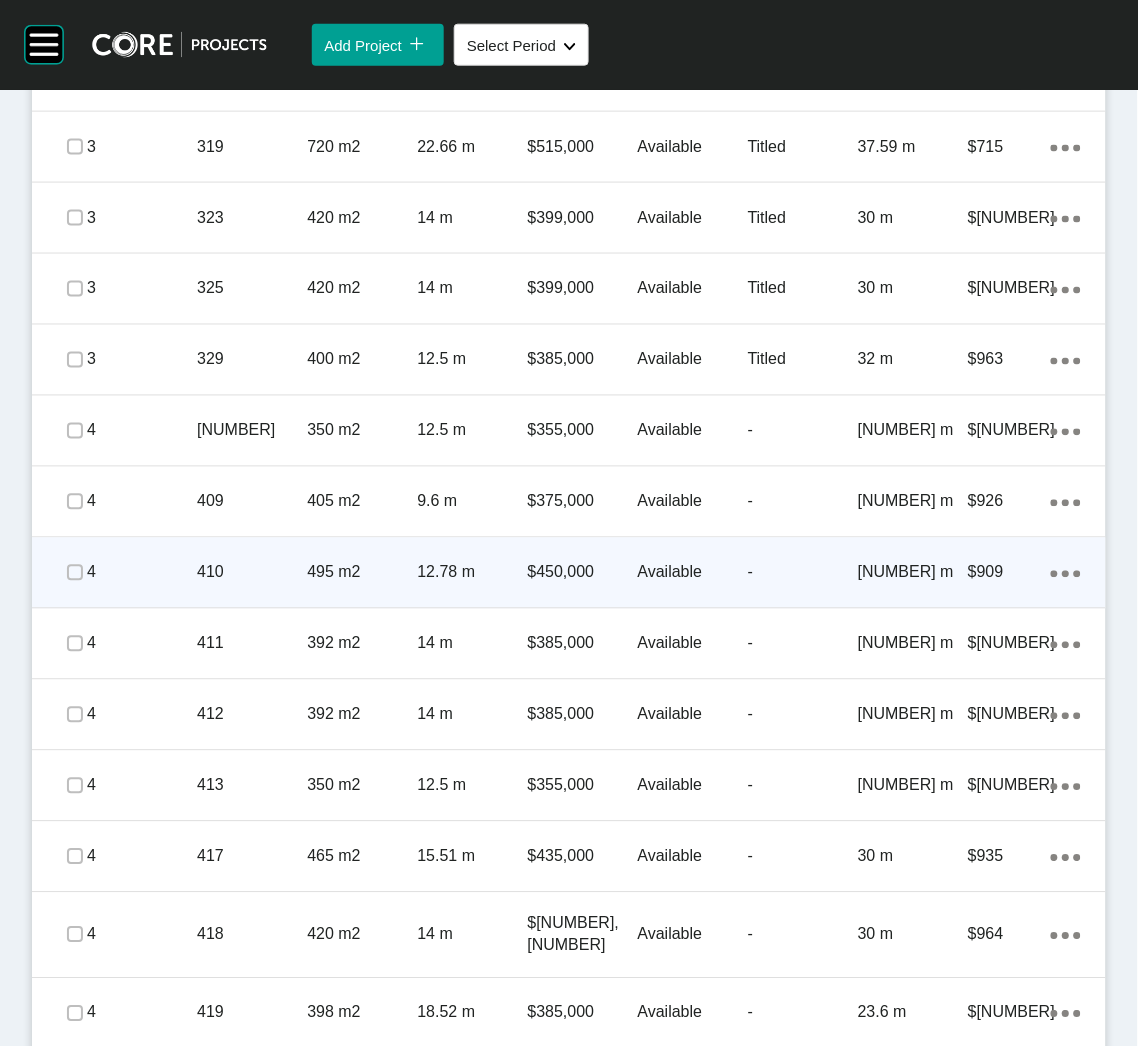 scroll, scrollTop: 1778, scrollLeft: 0, axis: vertical 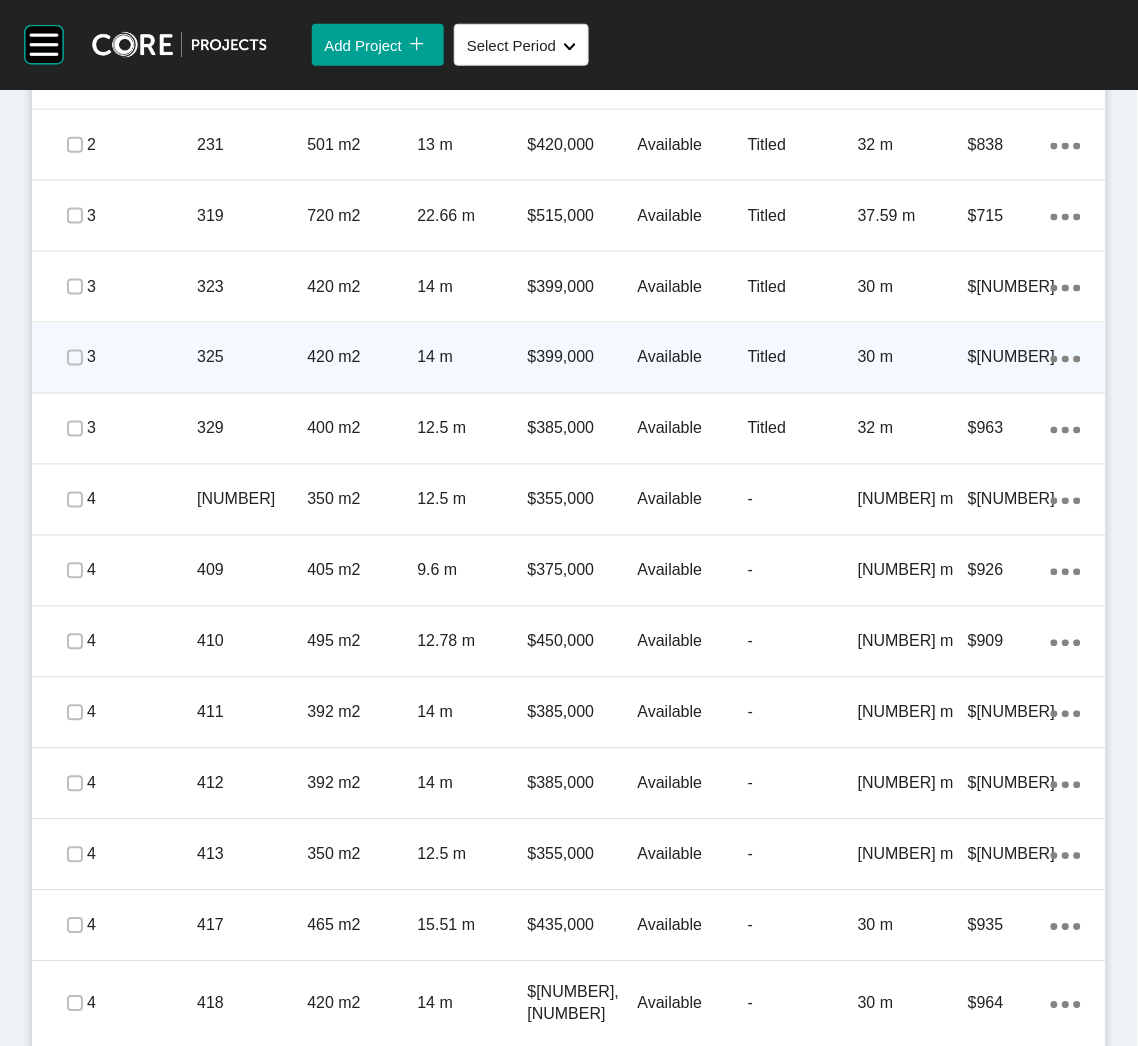 click on "325" at bounding box center [252, 358] 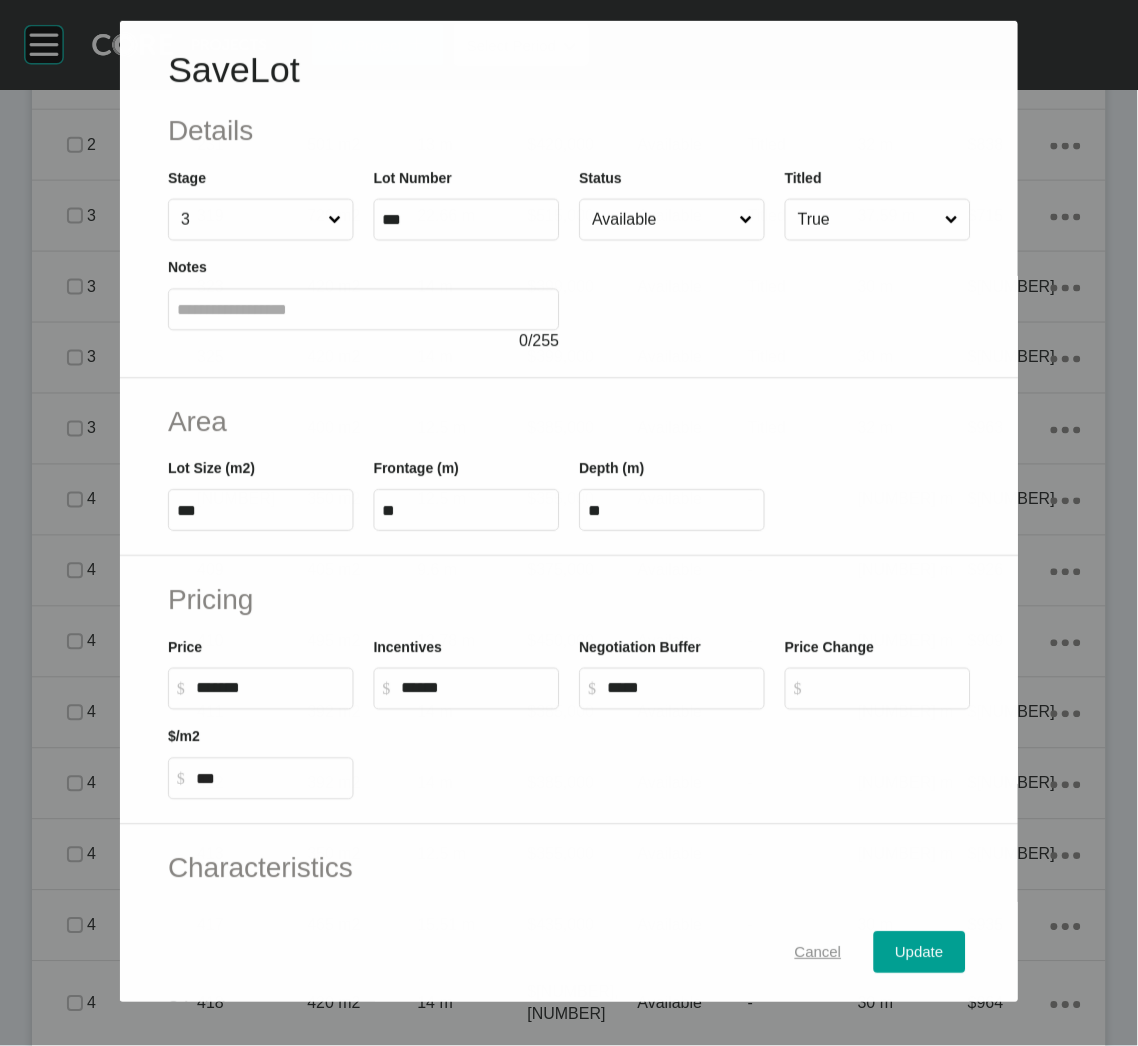 click on "Cancel" at bounding box center (818, 952) 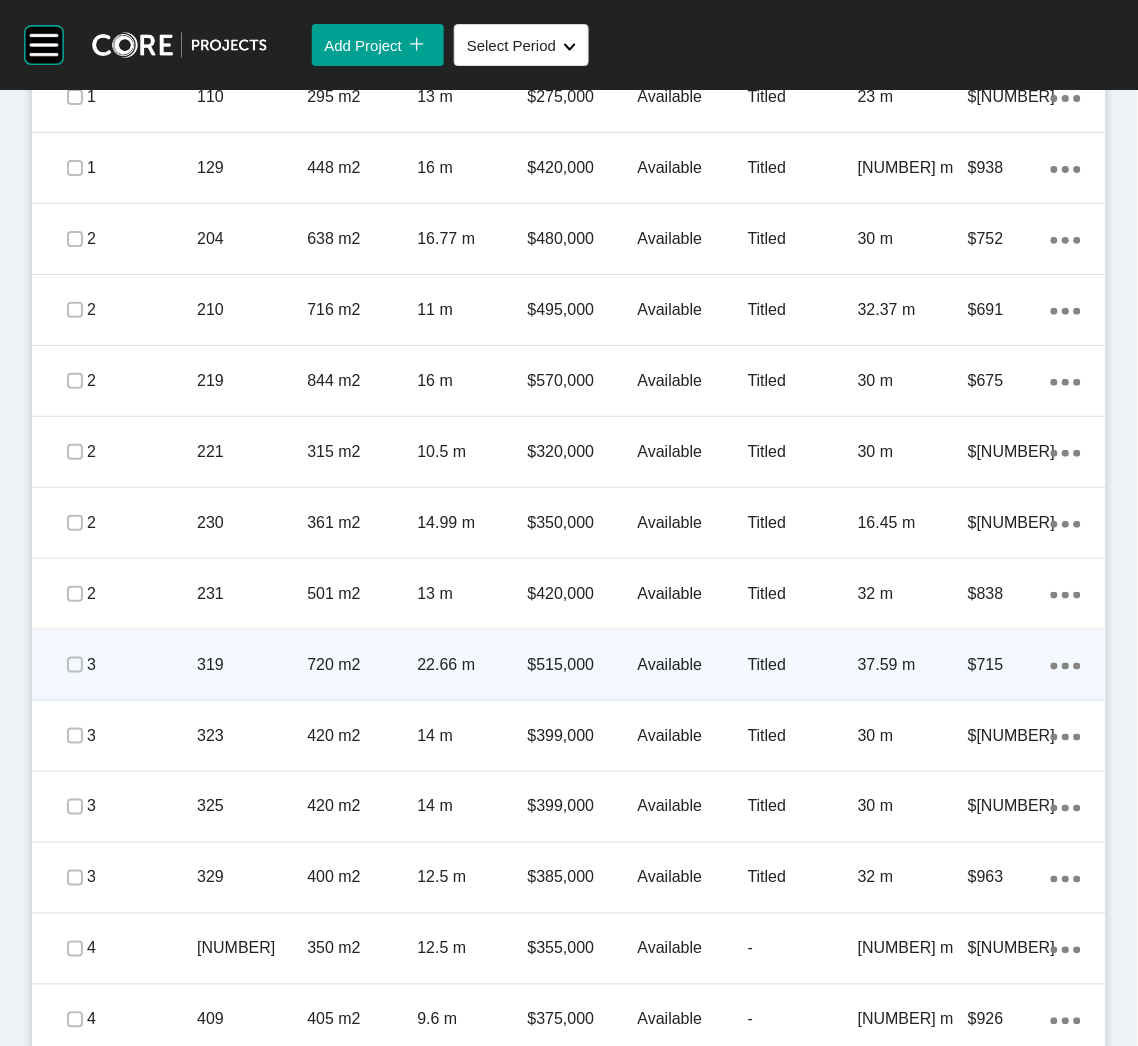 scroll, scrollTop: 1328, scrollLeft: 0, axis: vertical 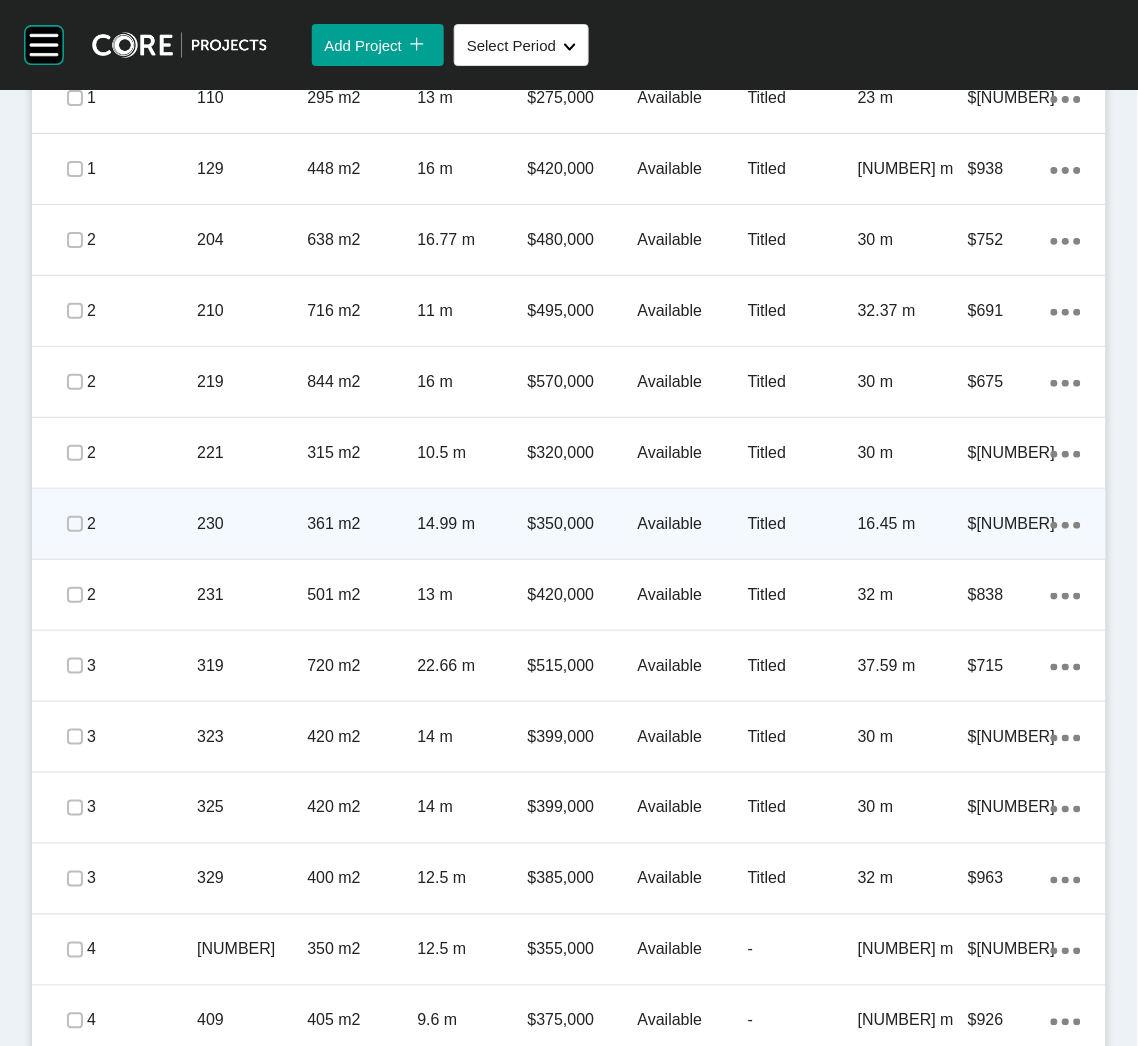 click on "230" at bounding box center [252, 524] 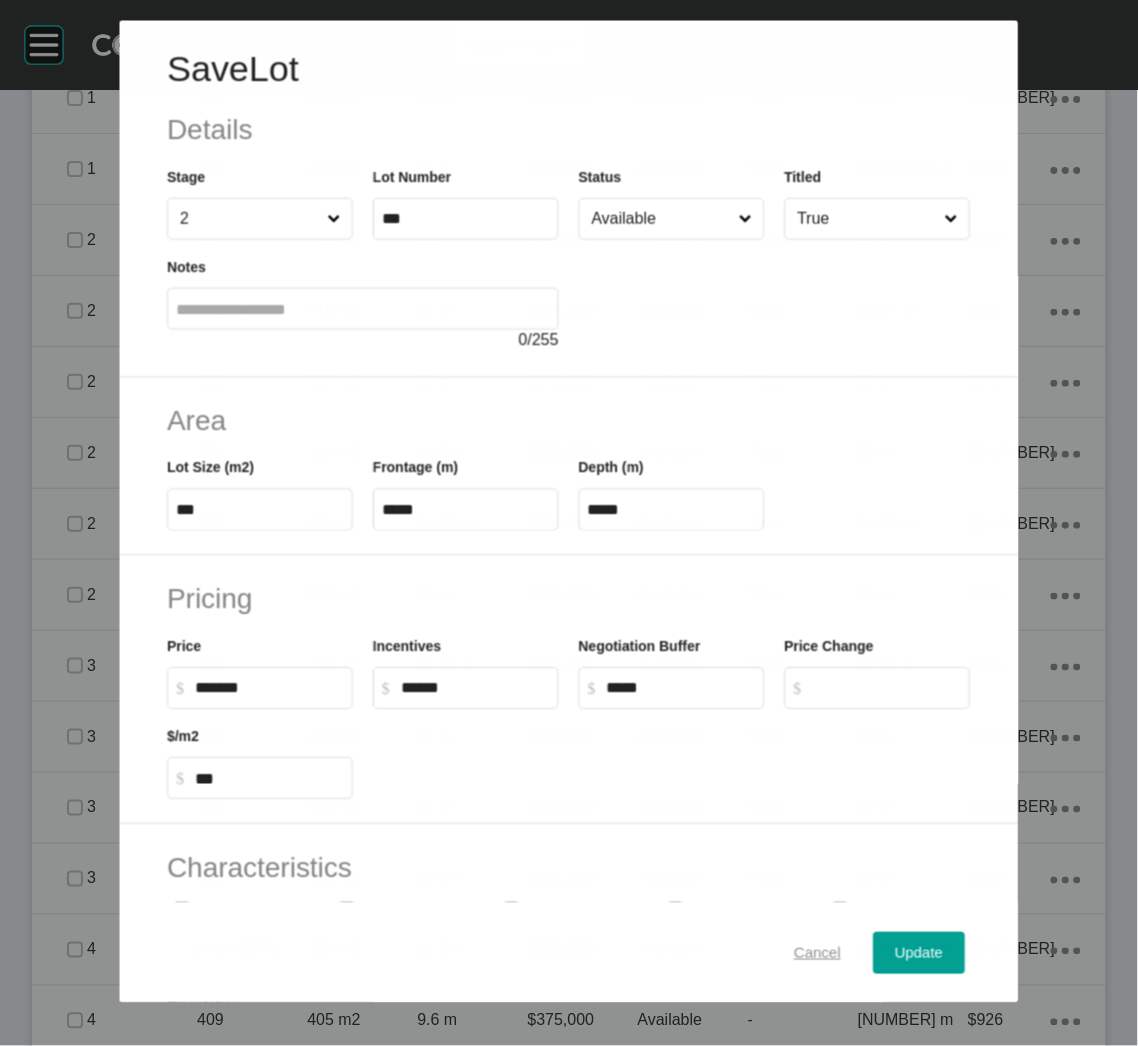 click on "Cancel" at bounding box center [818, 953] 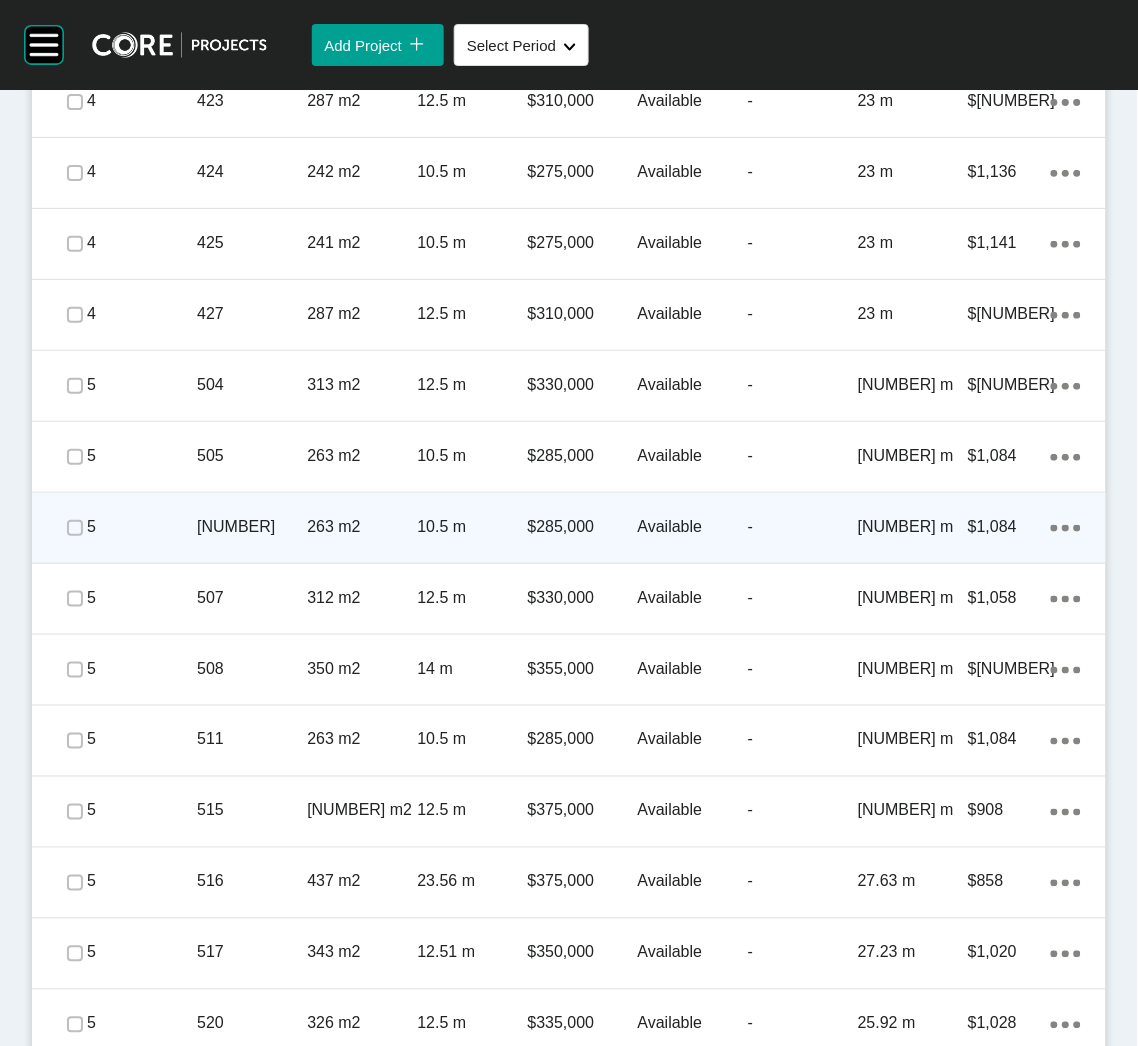 scroll, scrollTop: 2678, scrollLeft: 0, axis: vertical 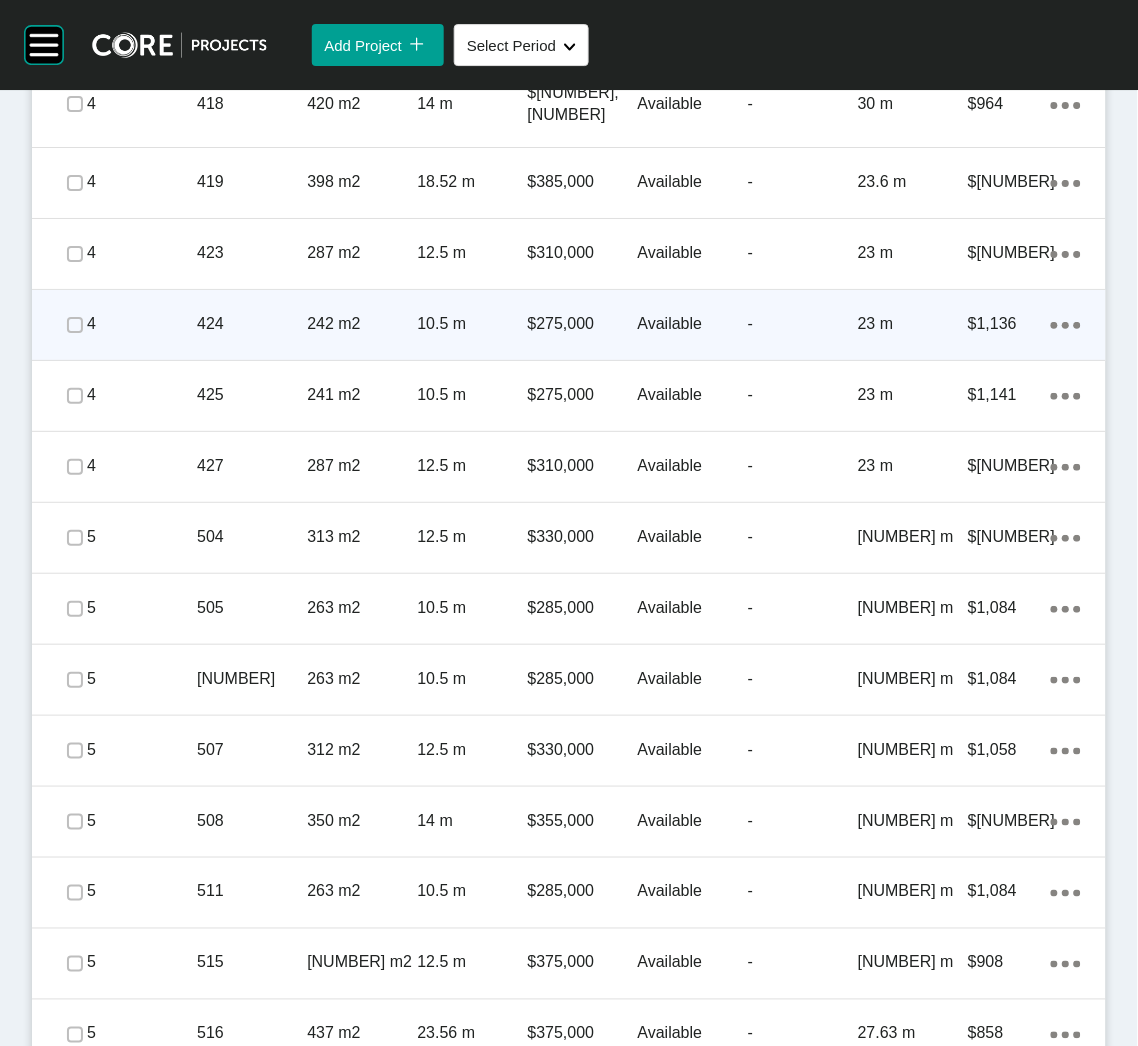 click on "424" at bounding box center [252, 324] 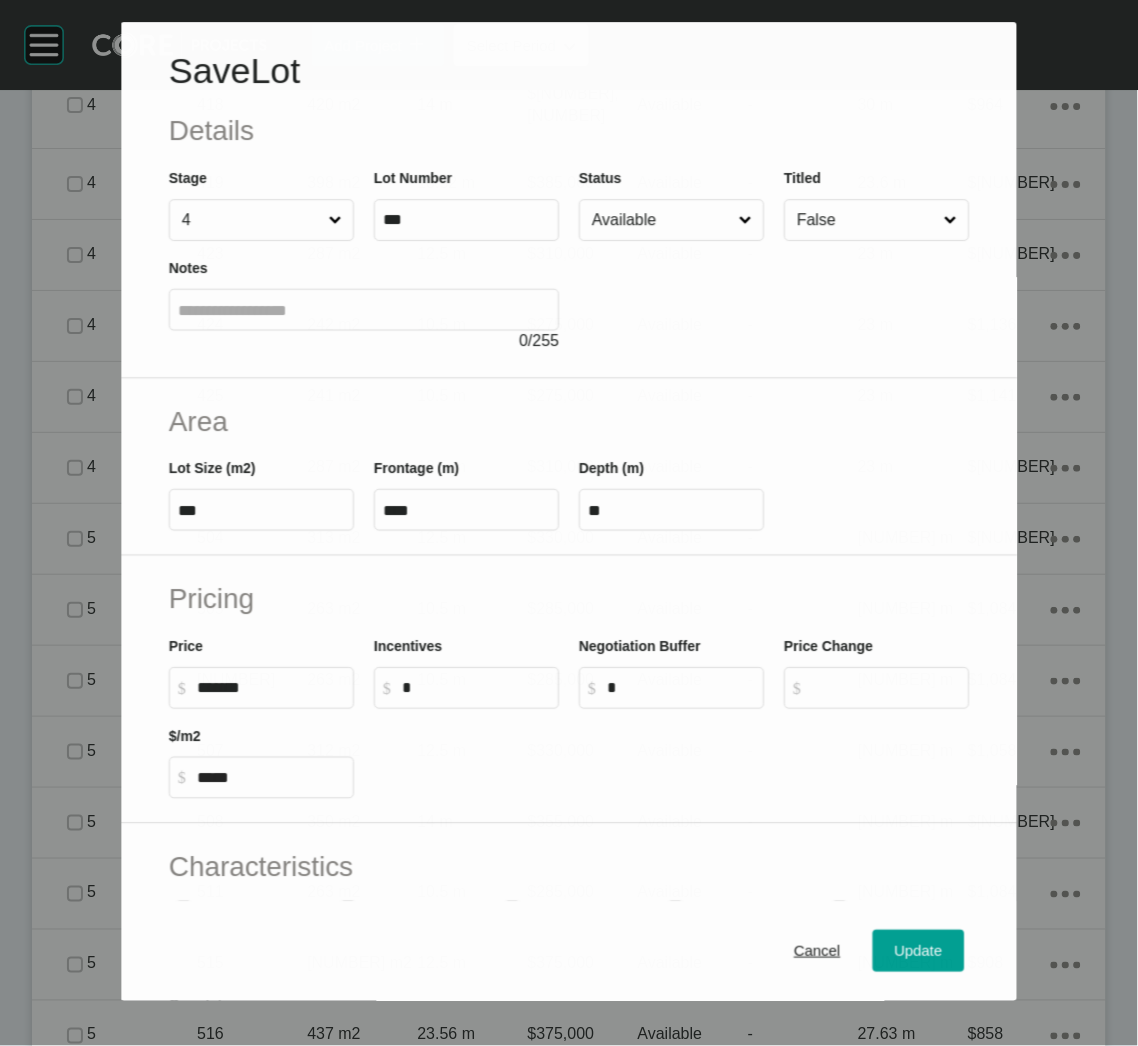 click on "Available" at bounding box center [661, 220] 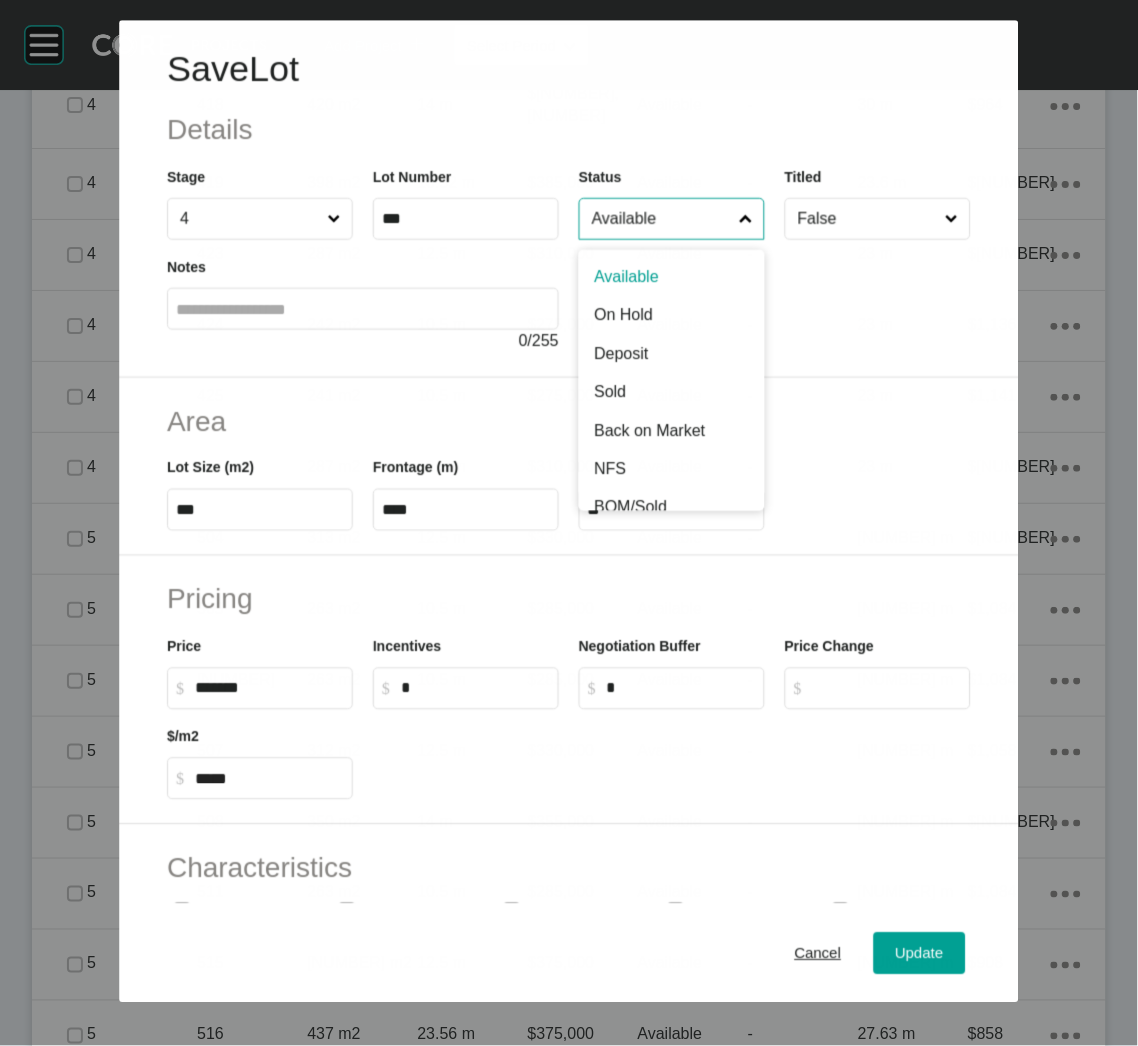 scroll, scrollTop: 2678, scrollLeft: 0, axis: vertical 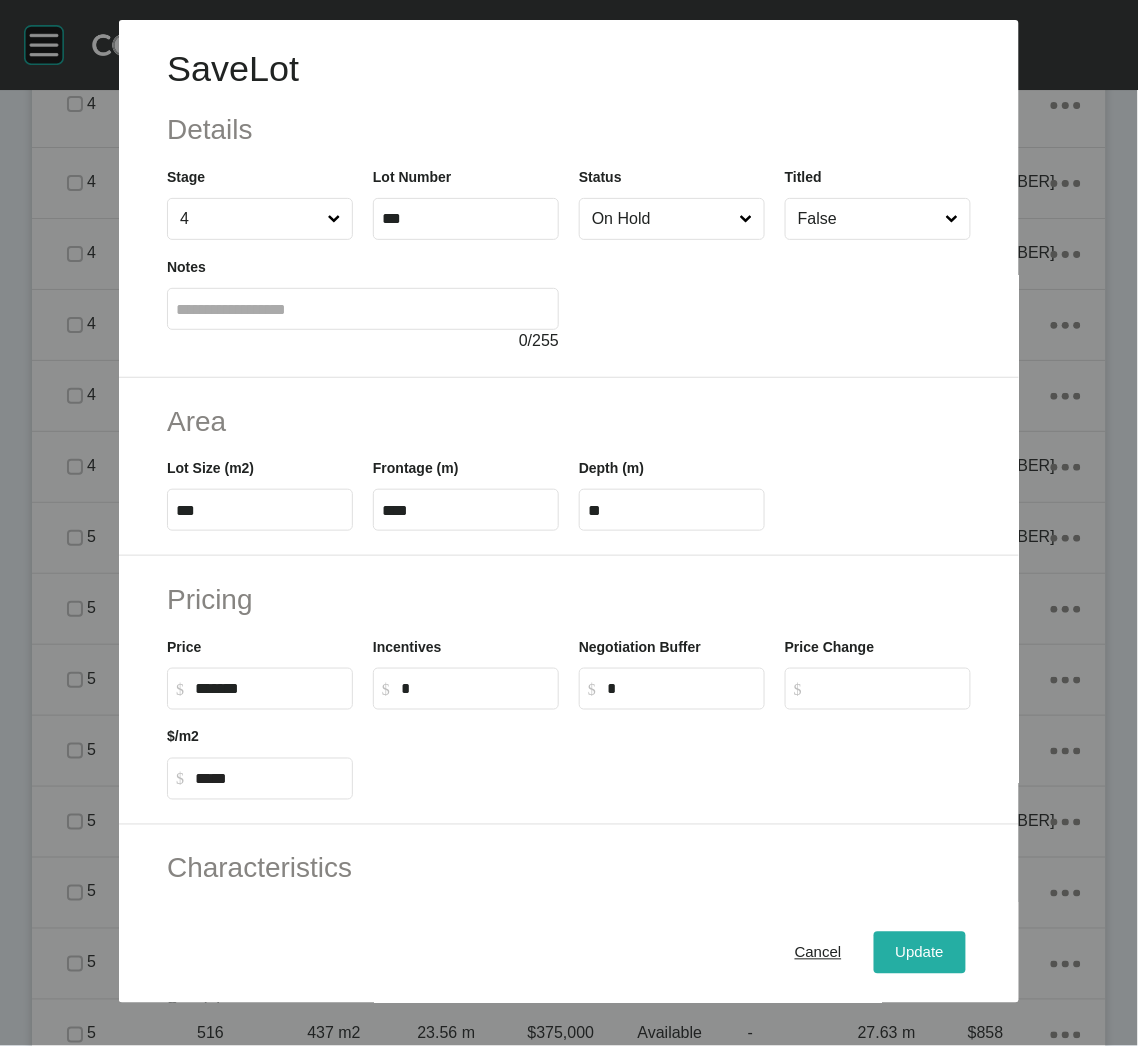 click on "Update" at bounding box center (920, 953) 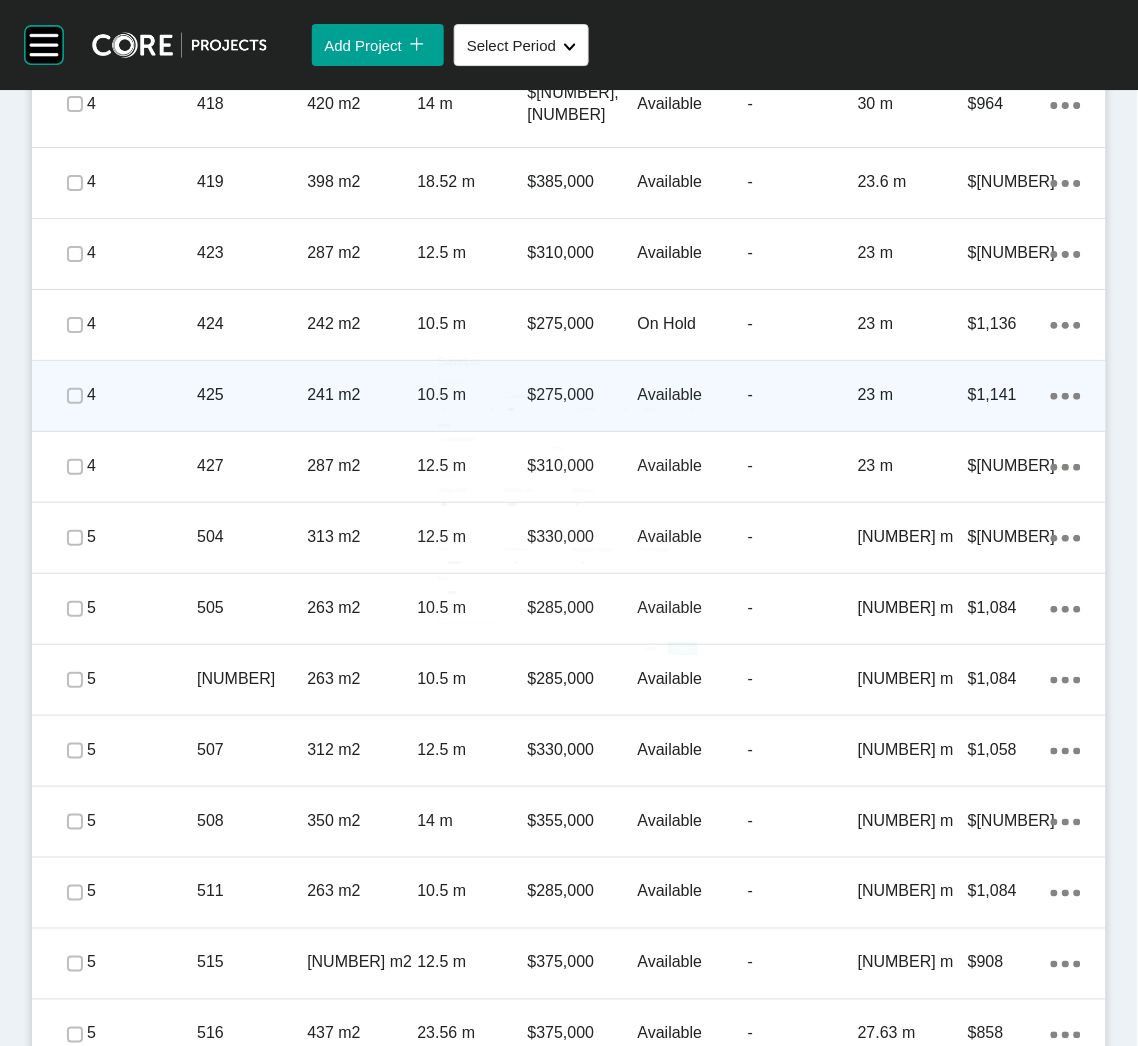 click on "241 m2" at bounding box center (362, 395) 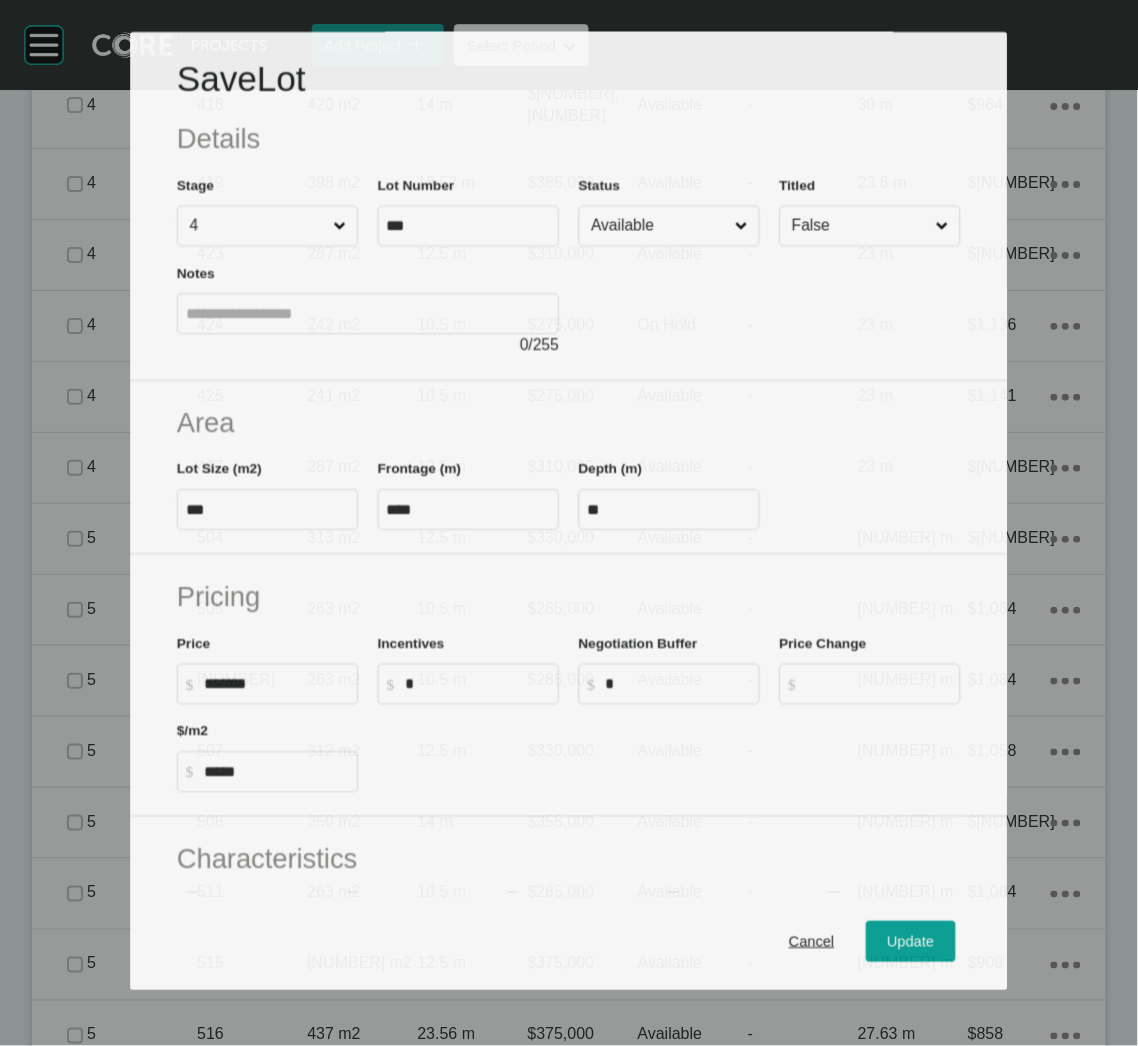 scroll, scrollTop: 2678, scrollLeft: 0, axis: vertical 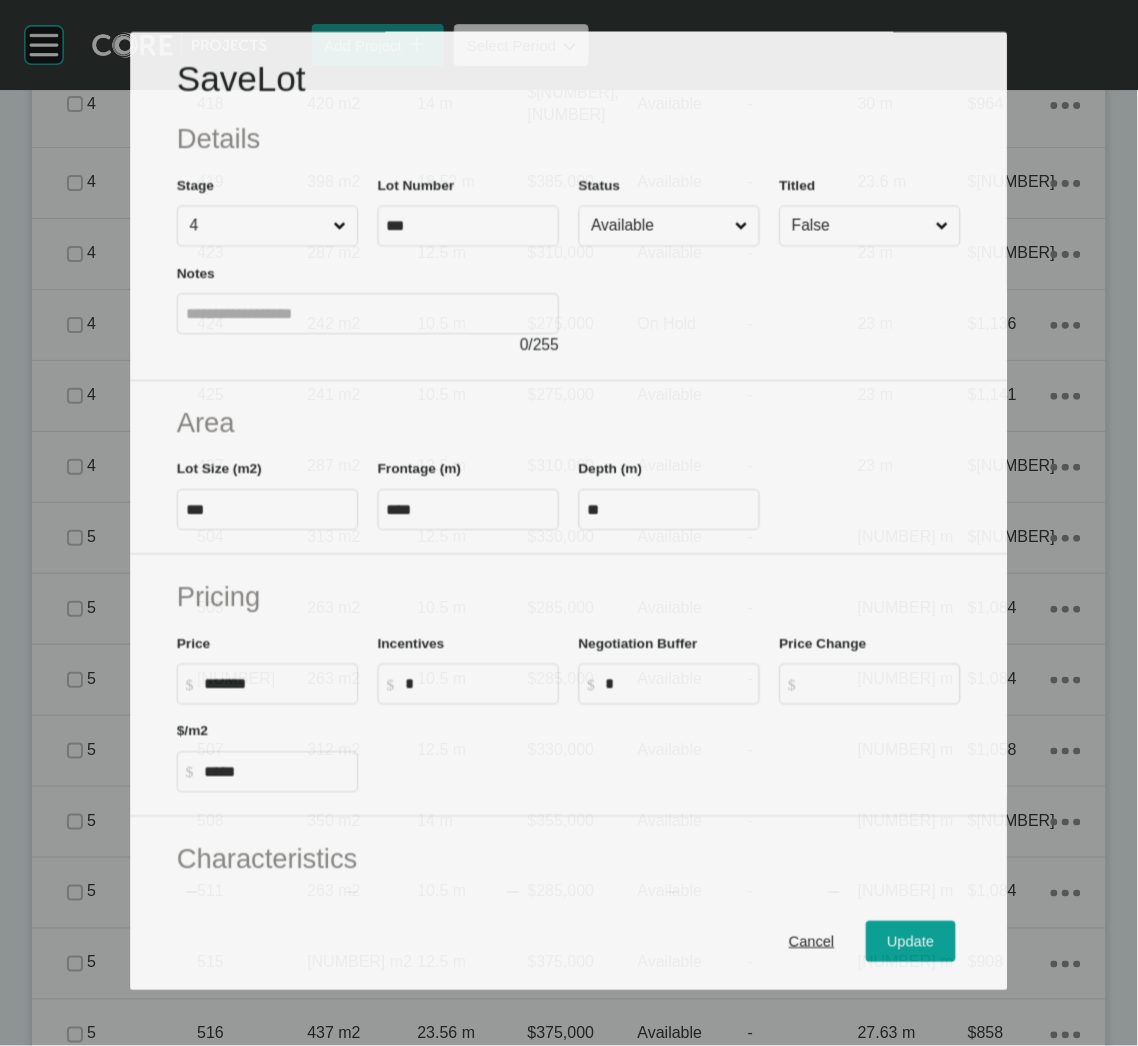 click on "Available" at bounding box center (660, 226) 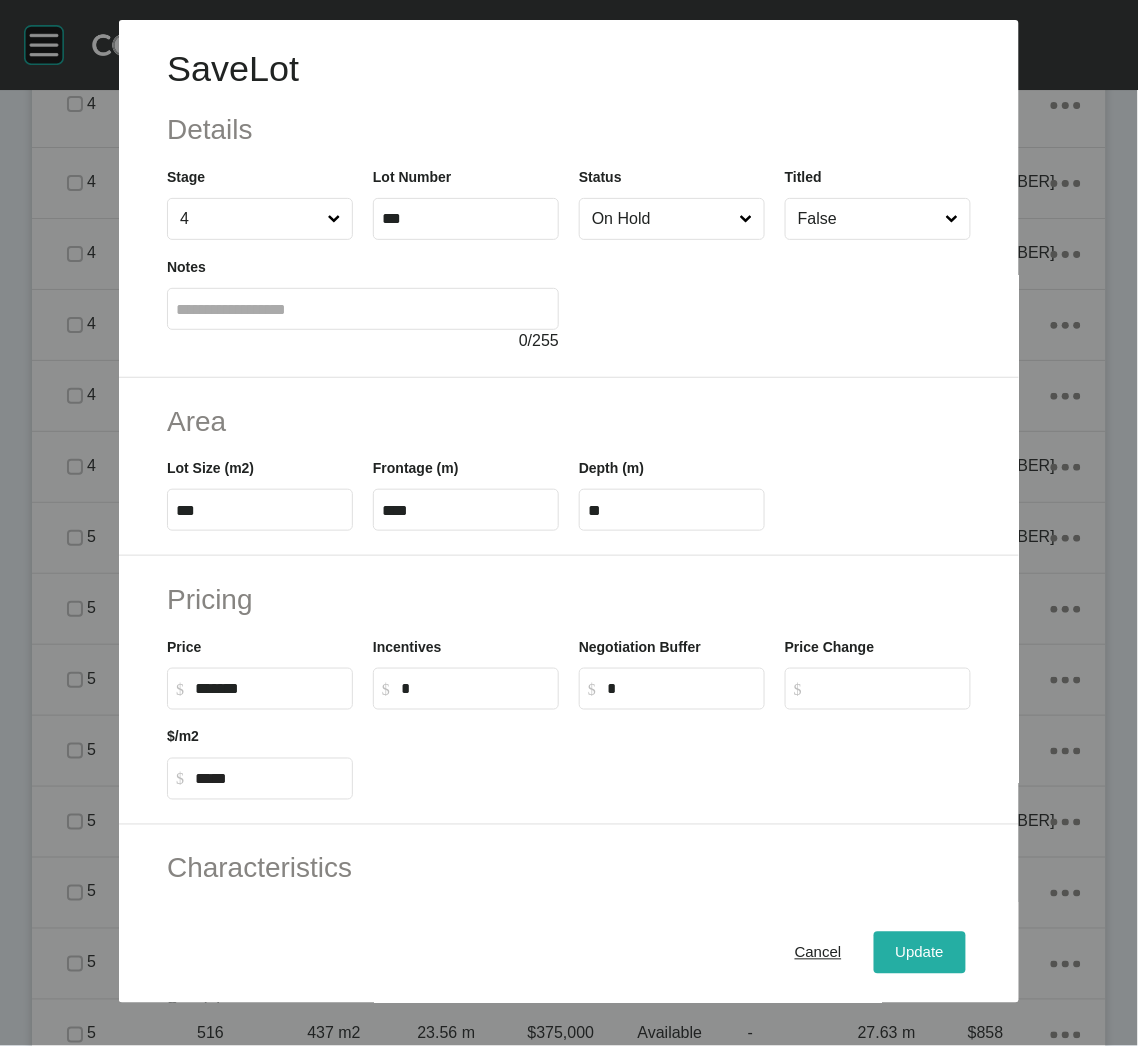 click on "Update" at bounding box center [920, 953] 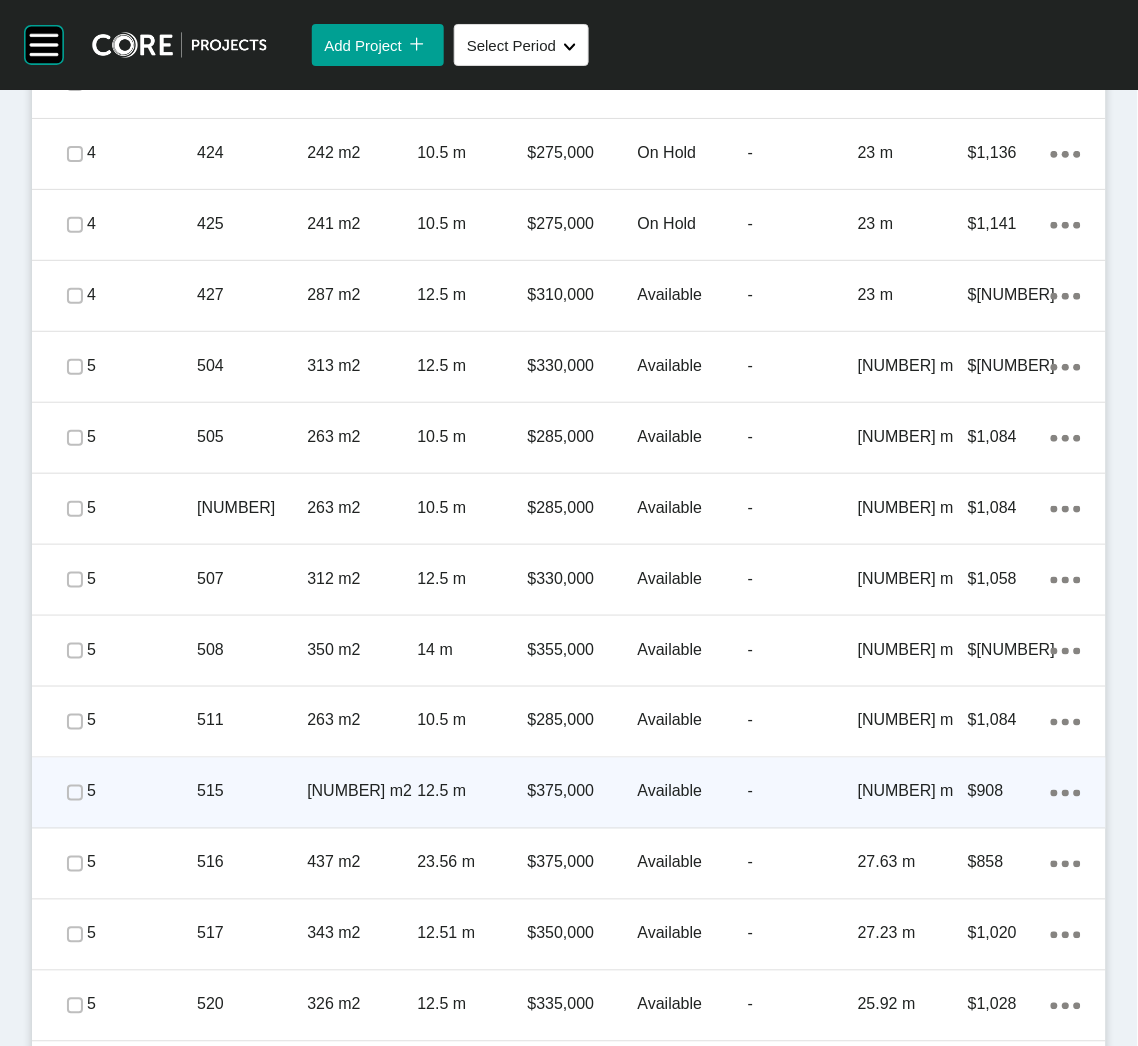 scroll, scrollTop: 2978, scrollLeft: 0, axis: vertical 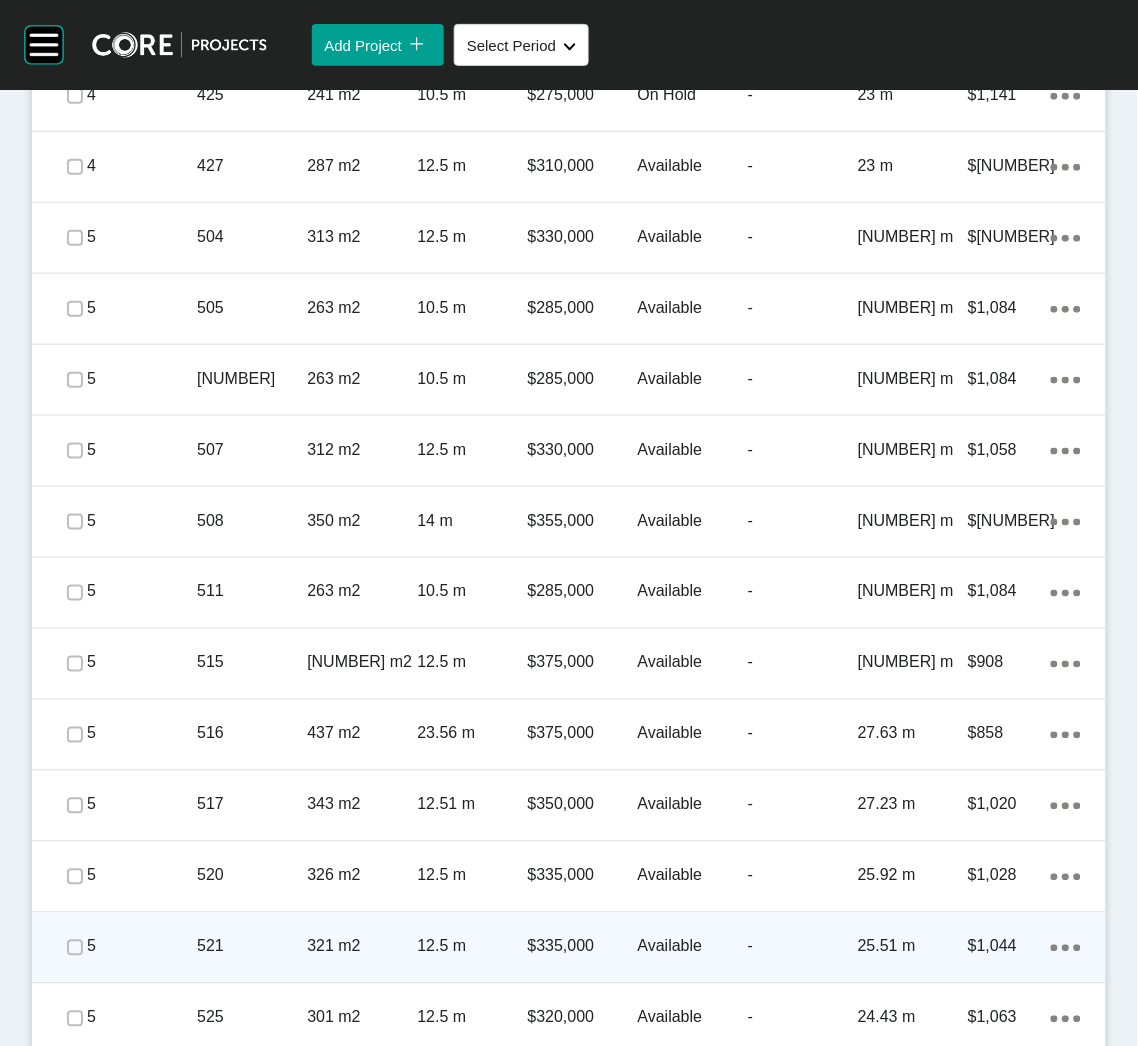 click 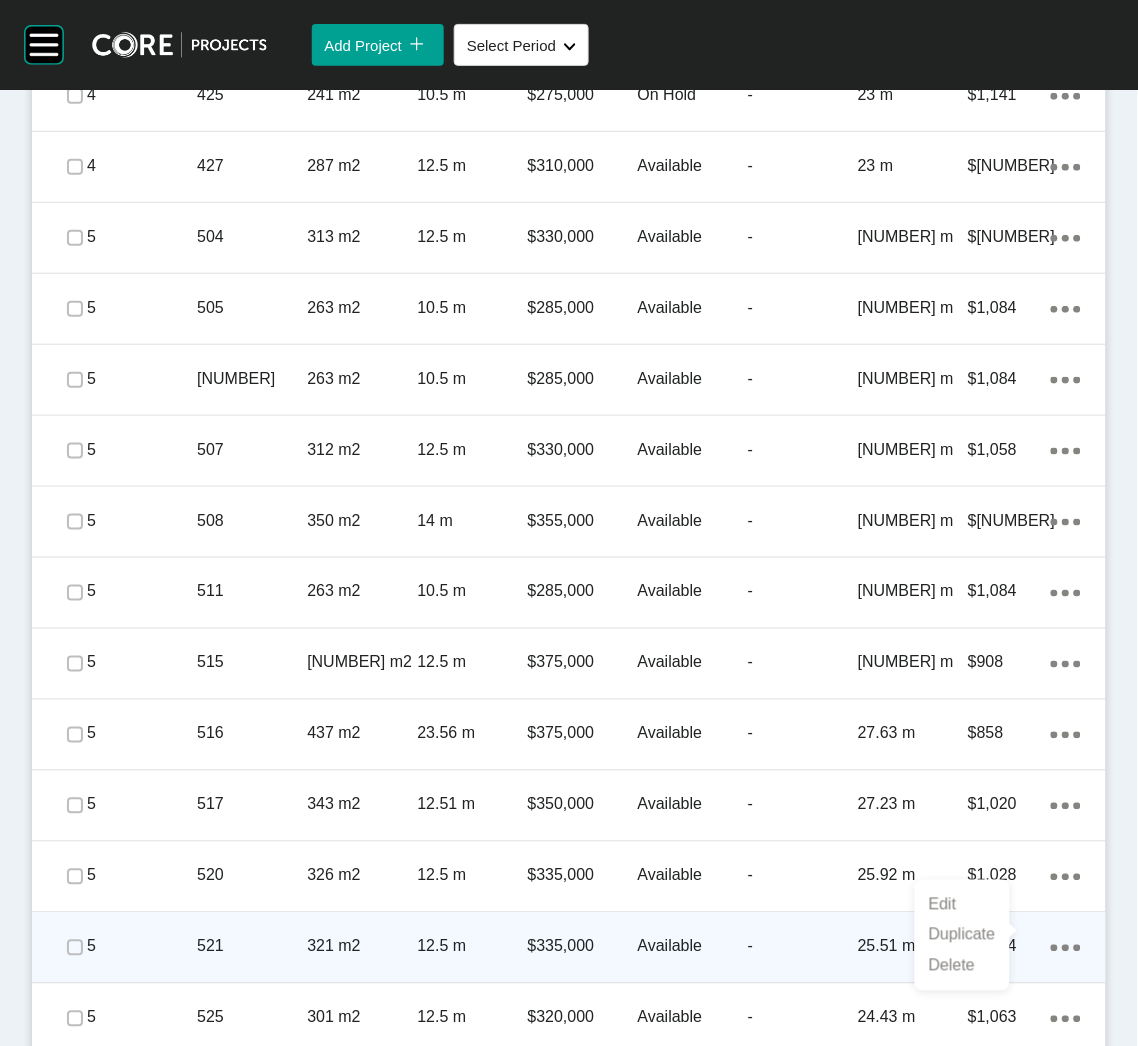 drag, startPoint x: 958, startPoint y: 929, endPoint x: 969, endPoint y: 929, distance: 11 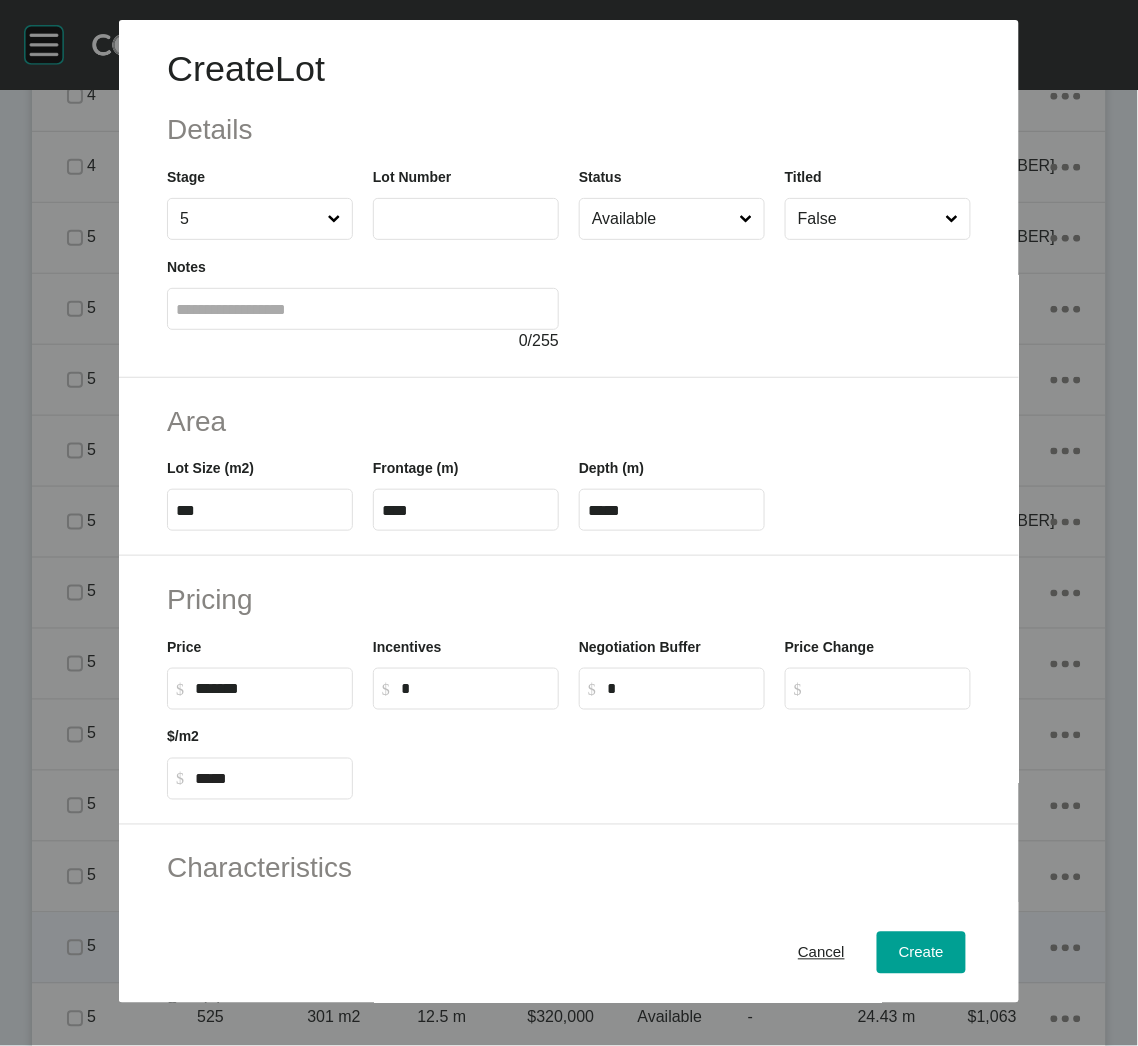 click at bounding box center [466, 218] 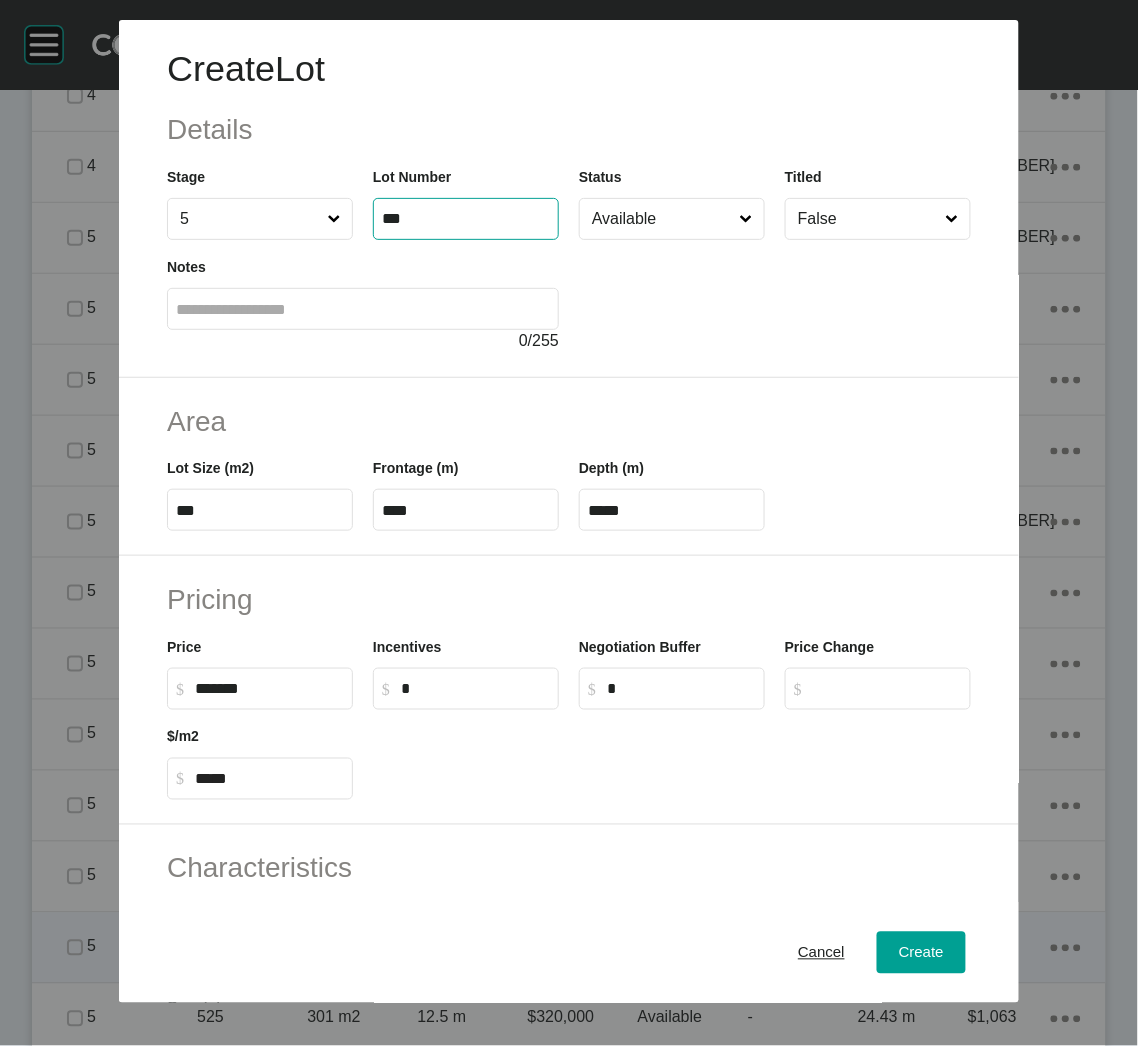 type on "***" 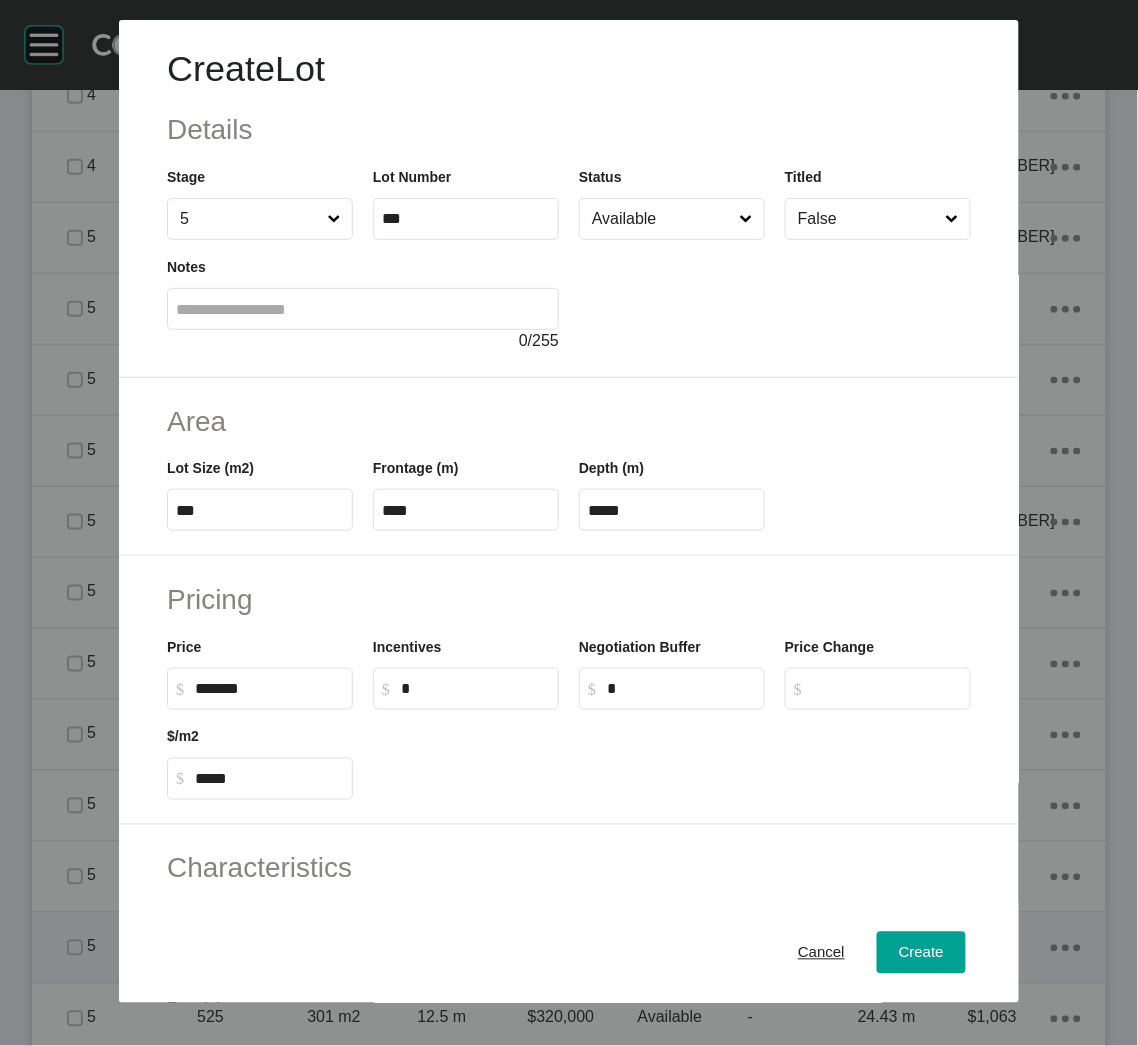 click on "Area Lot Size (m2) *** Frontage (m) **** Depth (m) *****" at bounding box center (569, 467) 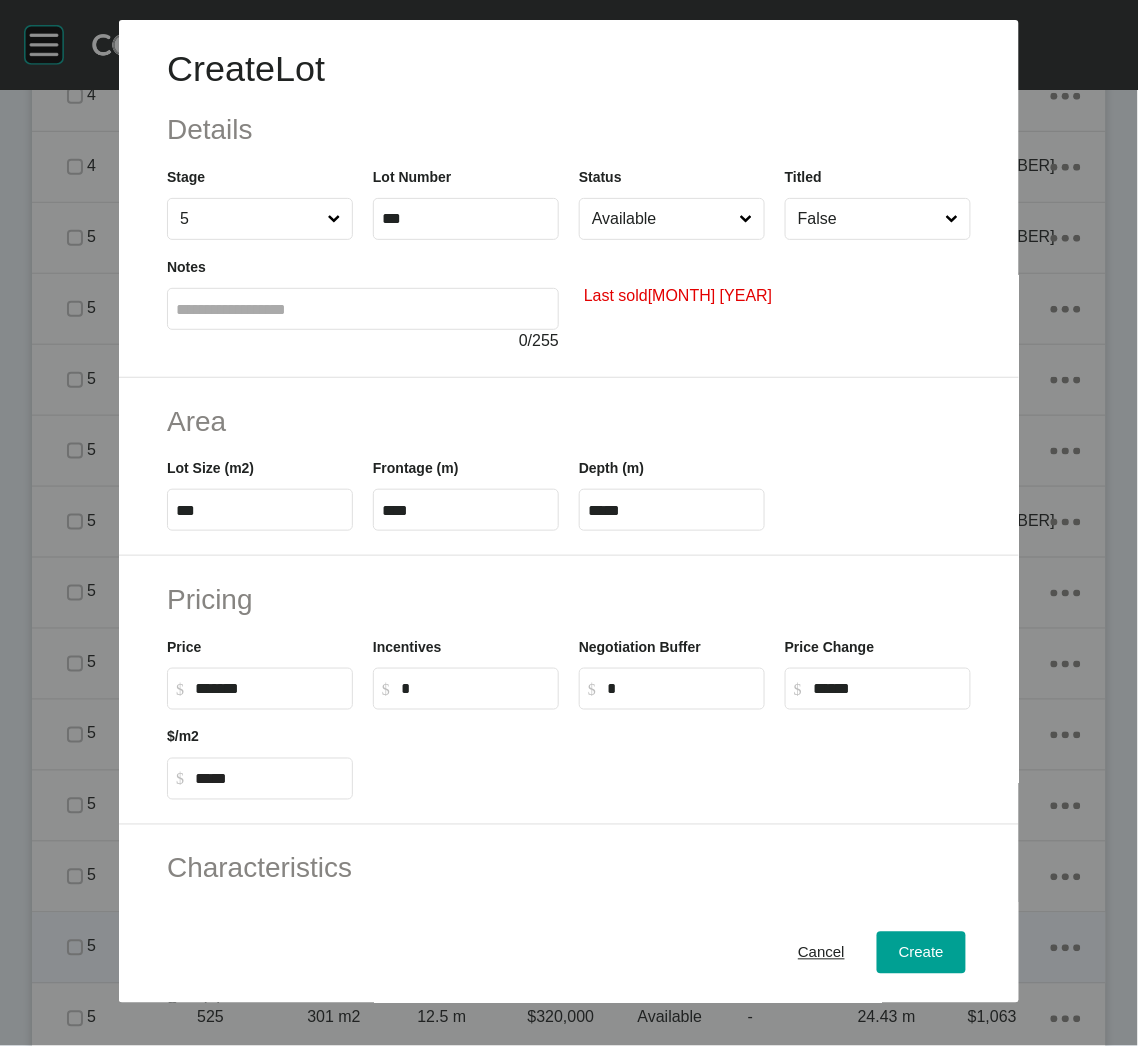 type on "******" 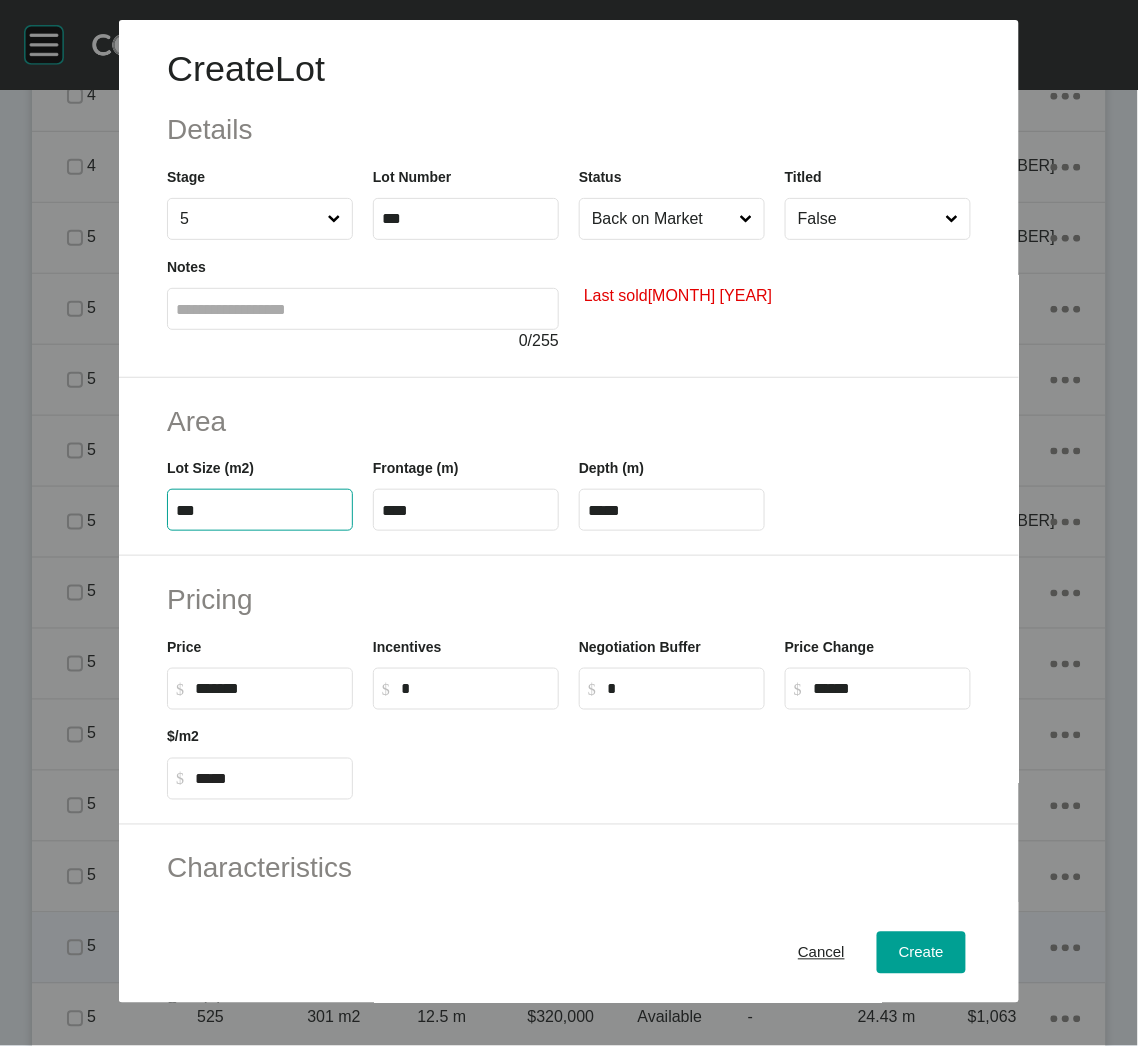 drag, startPoint x: 215, startPoint y: 499, endPoint x: 142, endPoint y: 494, distance: 73.171036 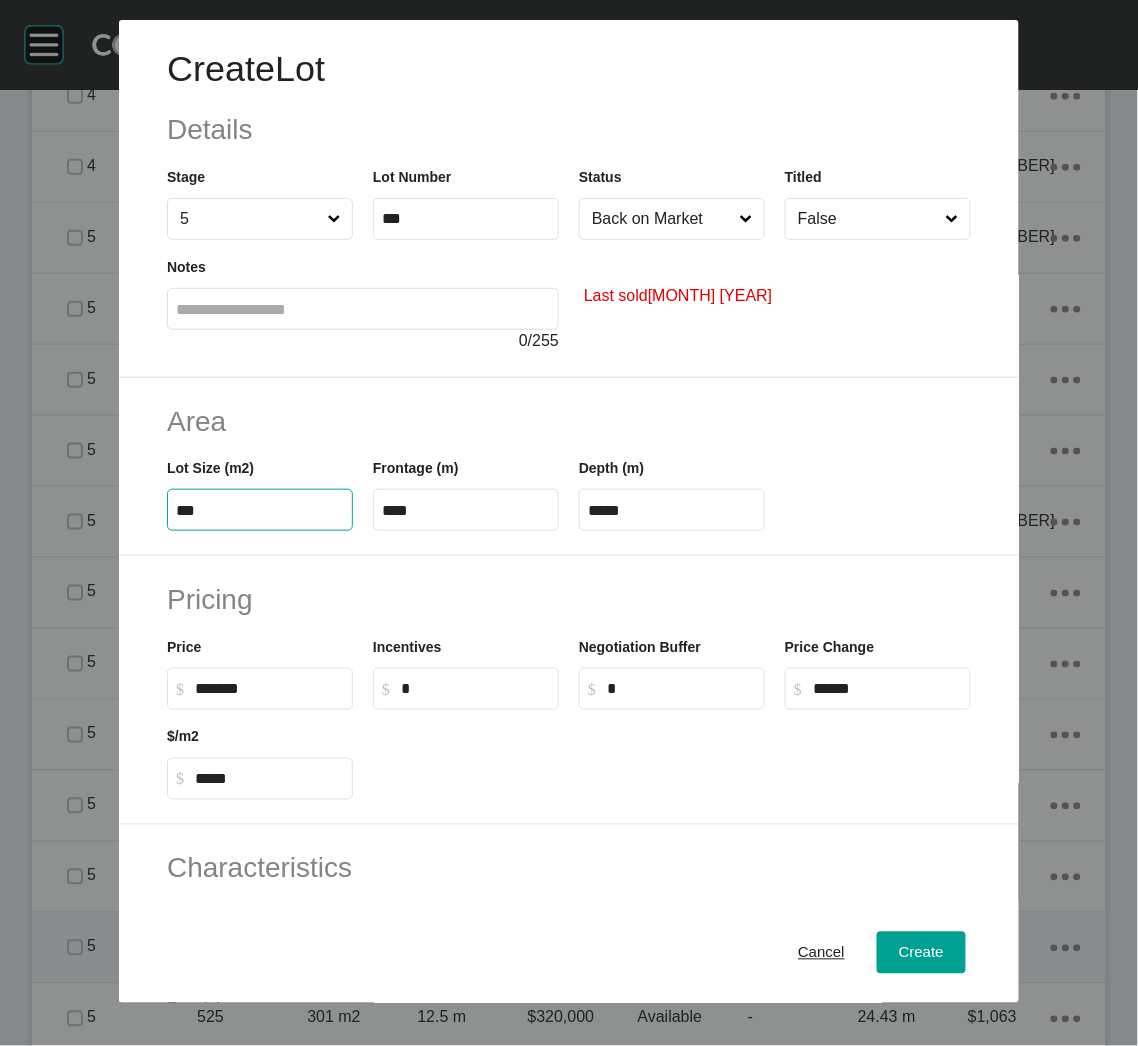 type on "***" 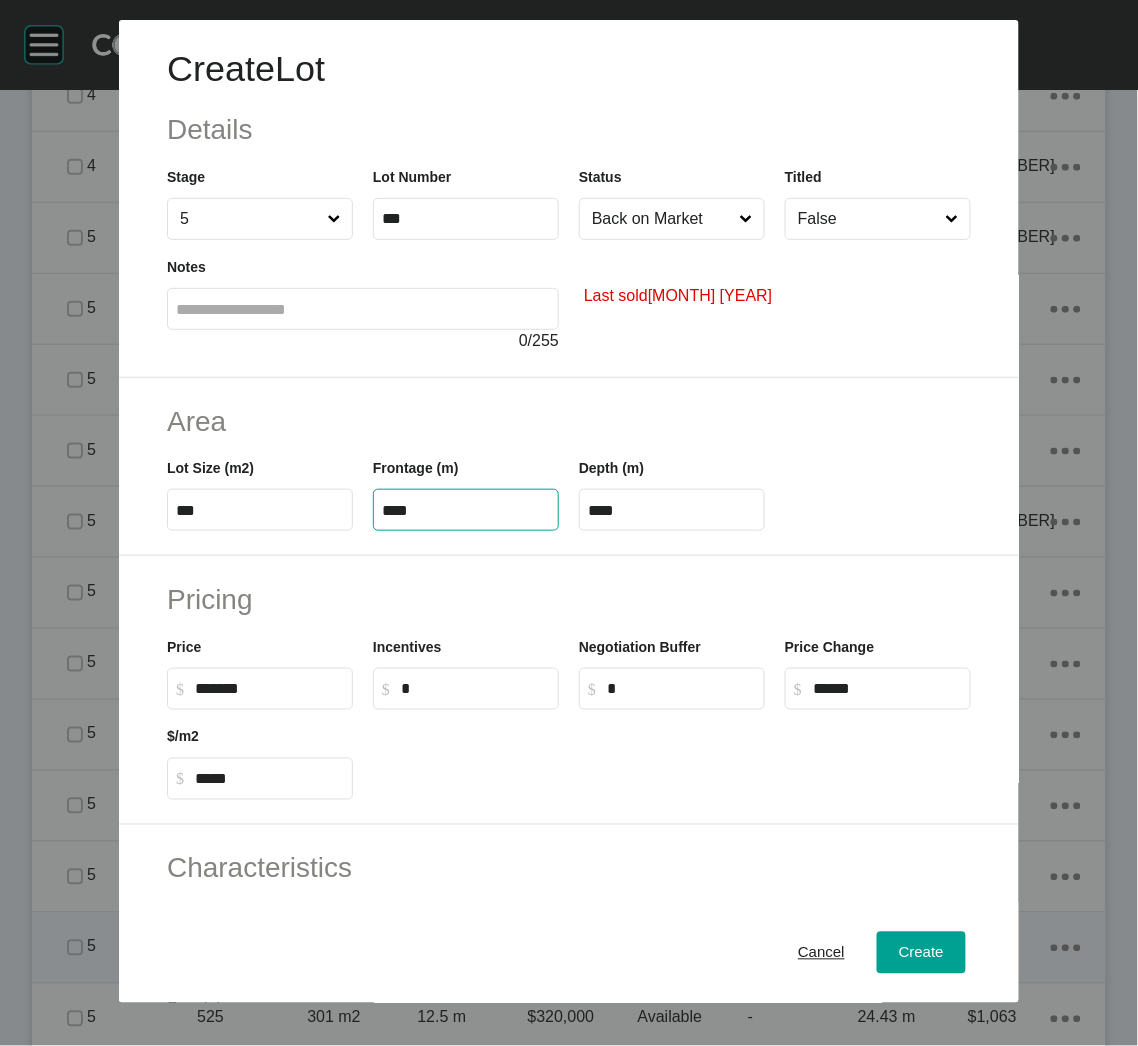 type on "****" 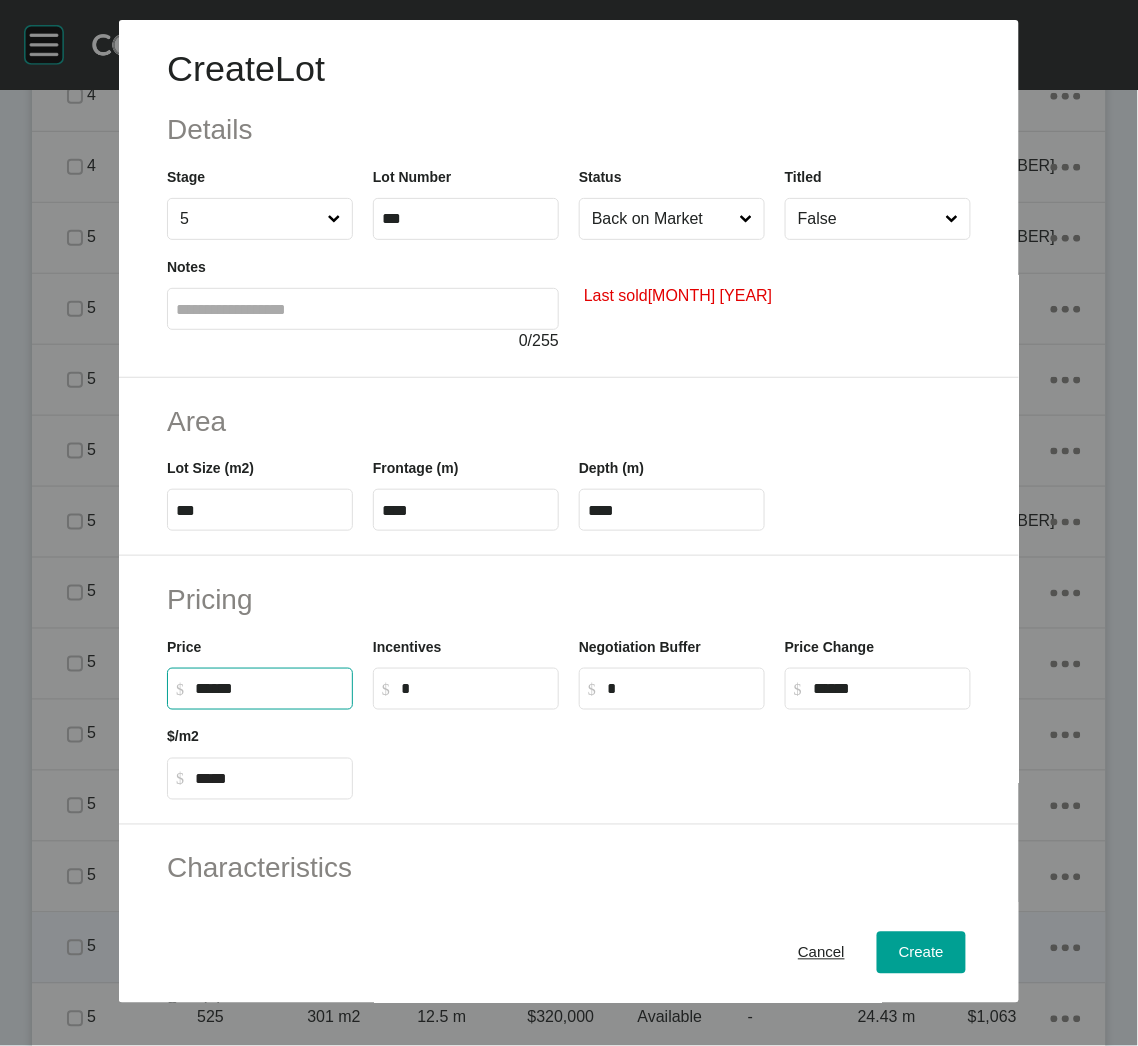 drag, startPoint x: 223, startPoint y: 687, endPoint x: 184, endPoint y: 680, distance: 39.623226 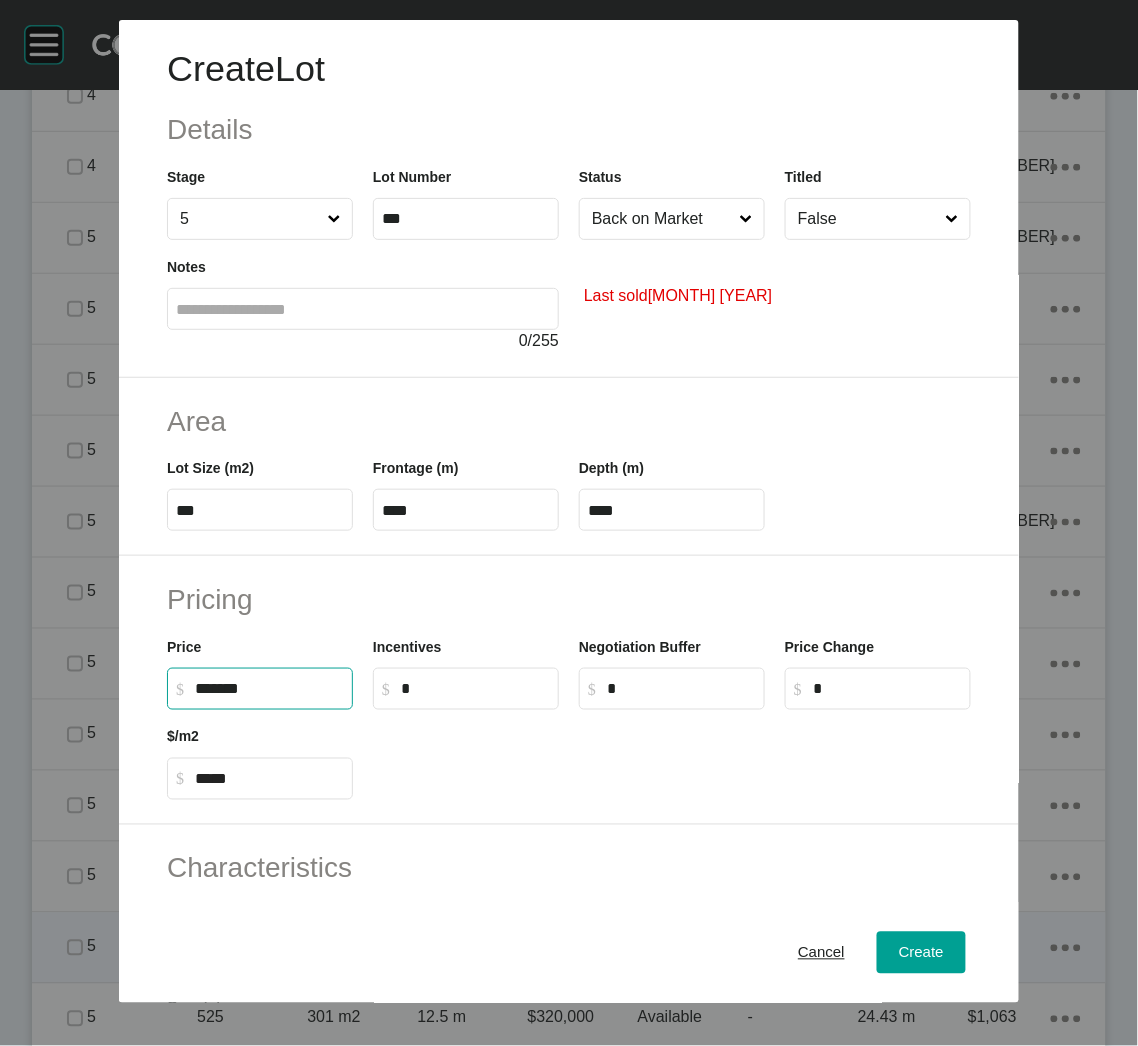 click on "Pricing Price $ Created with Sketch. $ ******* Incentives $ Created with Sketch. $ * Negotiation Buffer $ Created with Sketch. $ * Price Change $ Created with Sketch. $ * $/m2 $ Created with Sketch. $ *****" at bounding box center (569, 690) 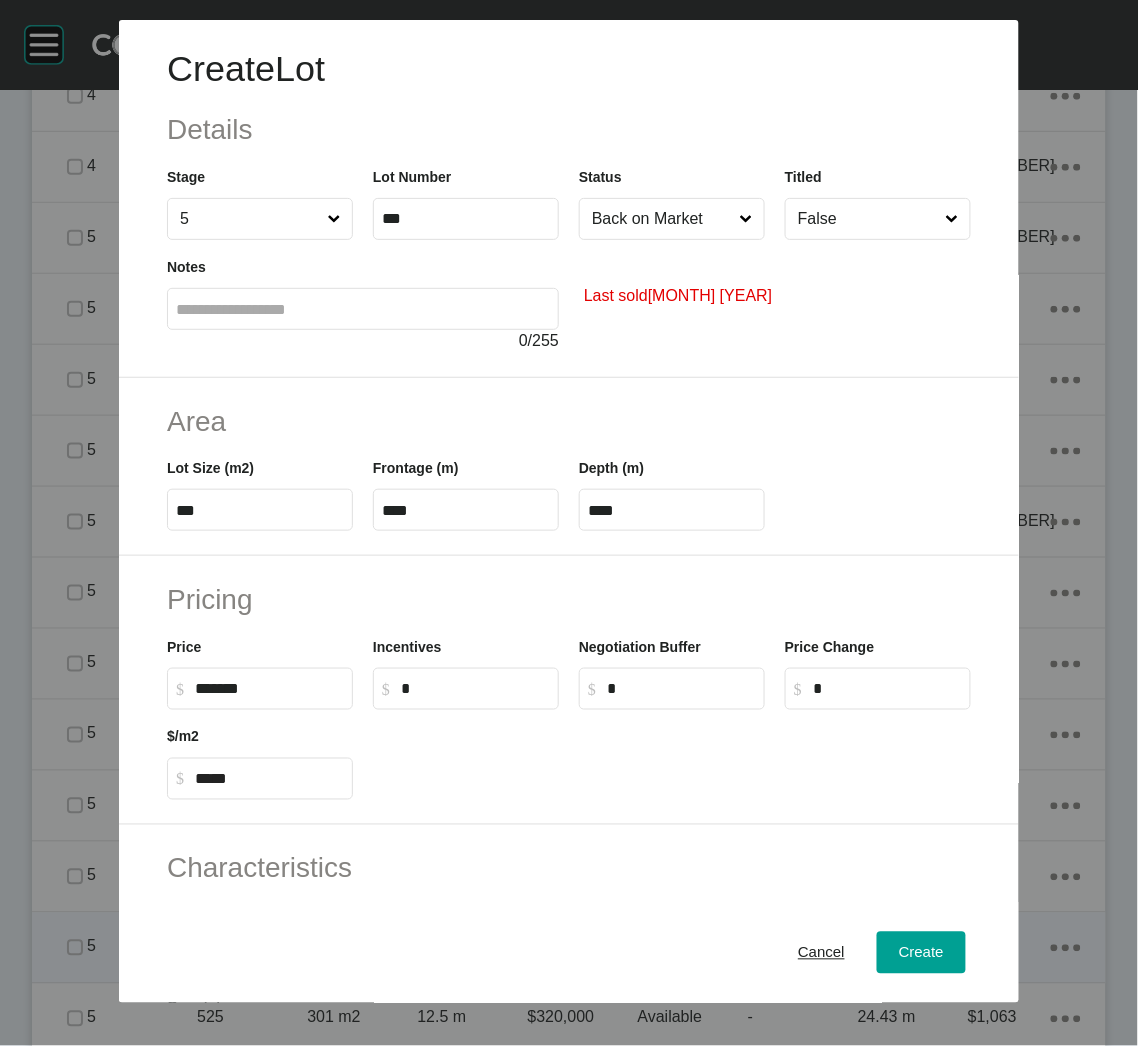 click on "****" at bounding box center [672, 510] 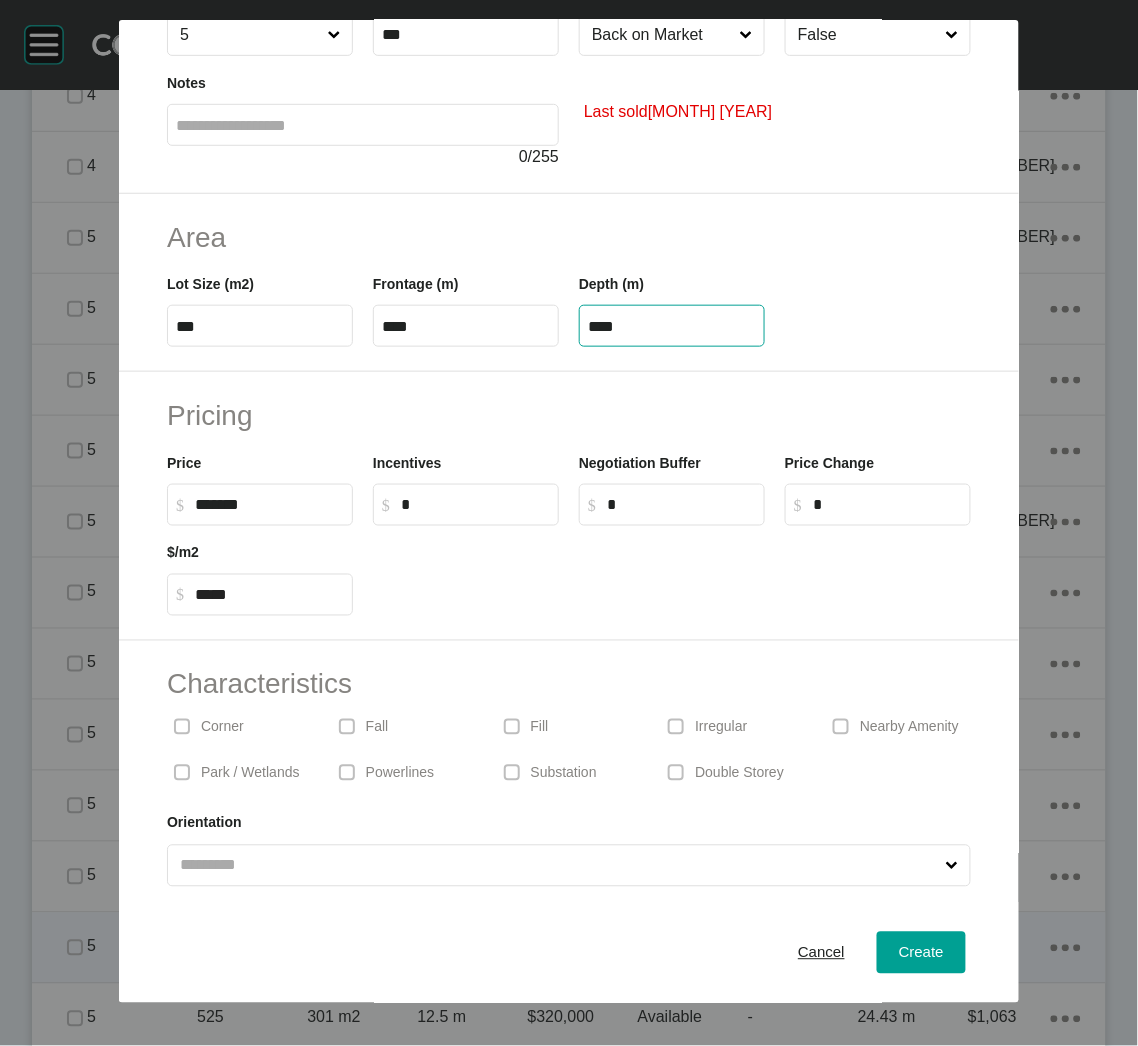 scroll, scrollTop: 191, scrollLeft: 0, axis: vertical 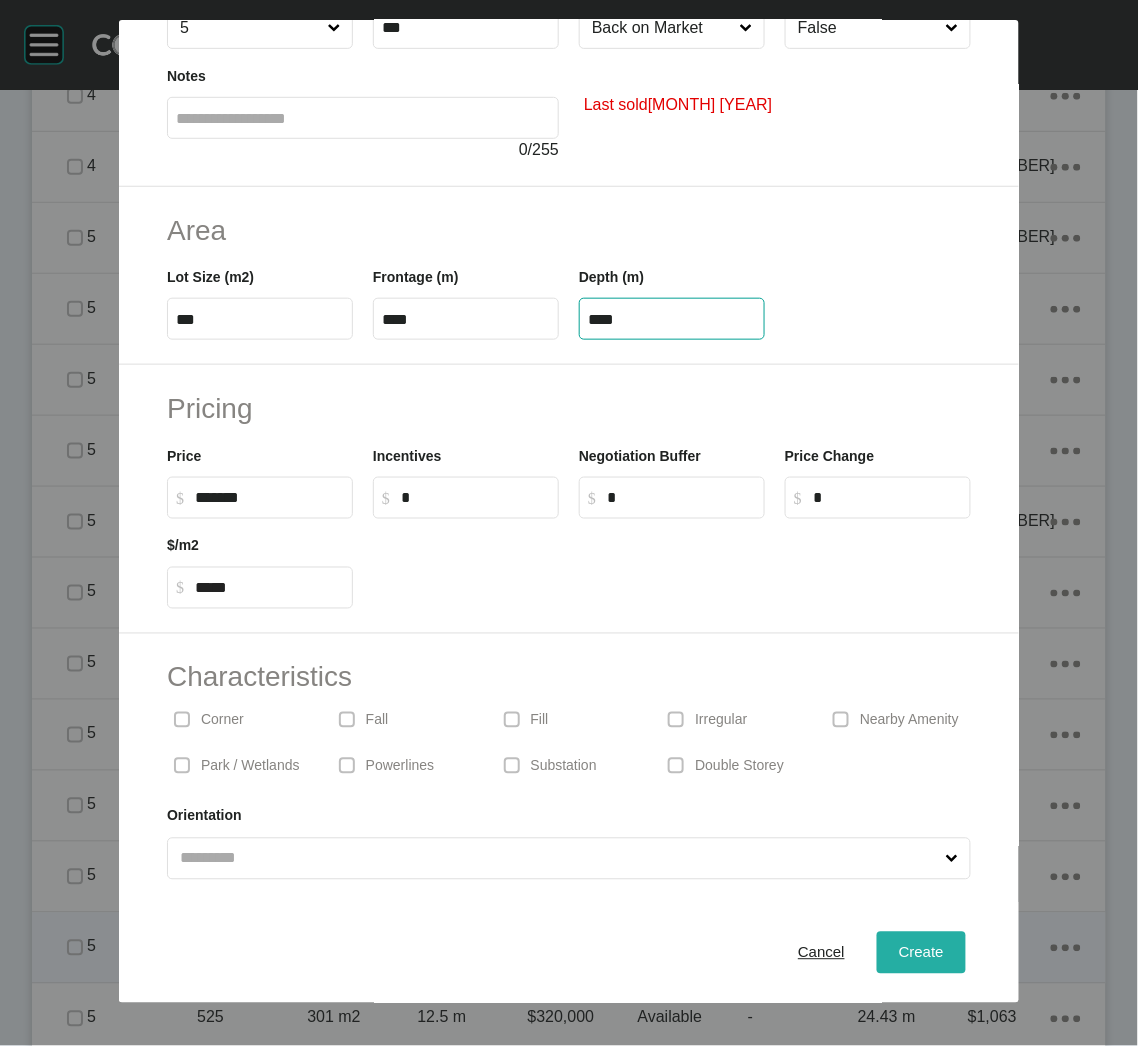 type on "****" 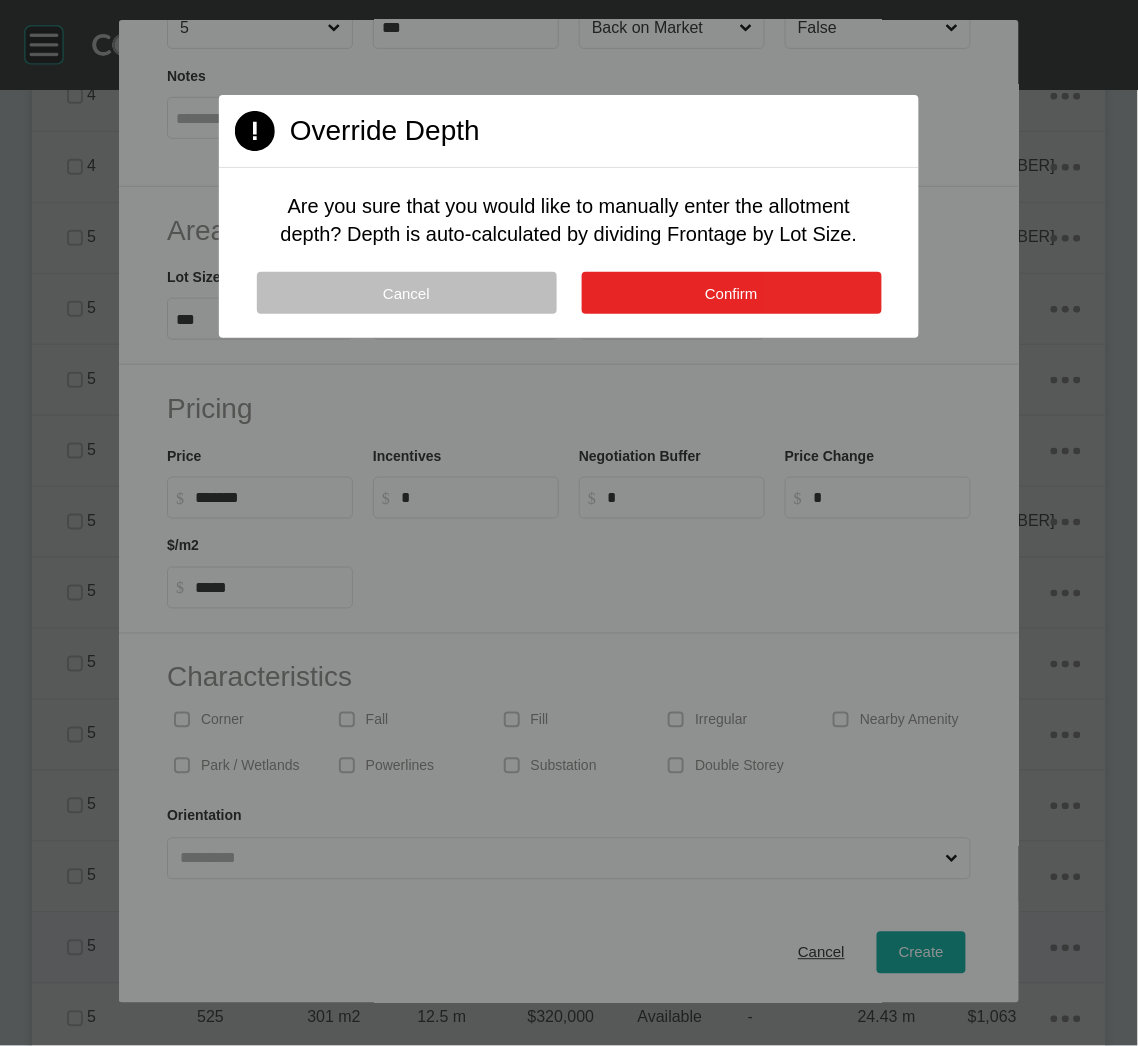 click on "Confirm" at bounding box center (732, 293) 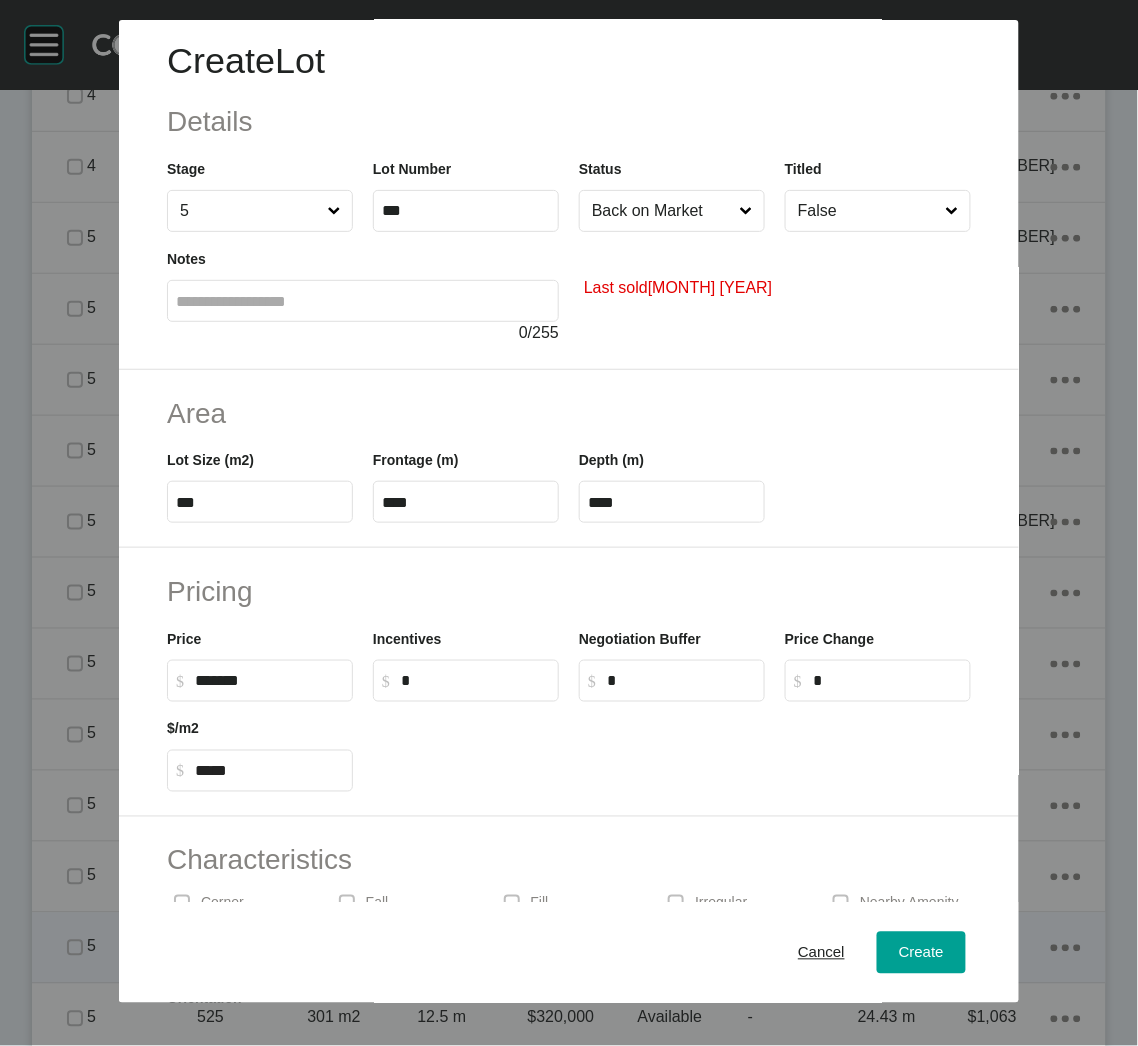 scroll, scrollTop: 0, scrollLeft: 0, axis: both 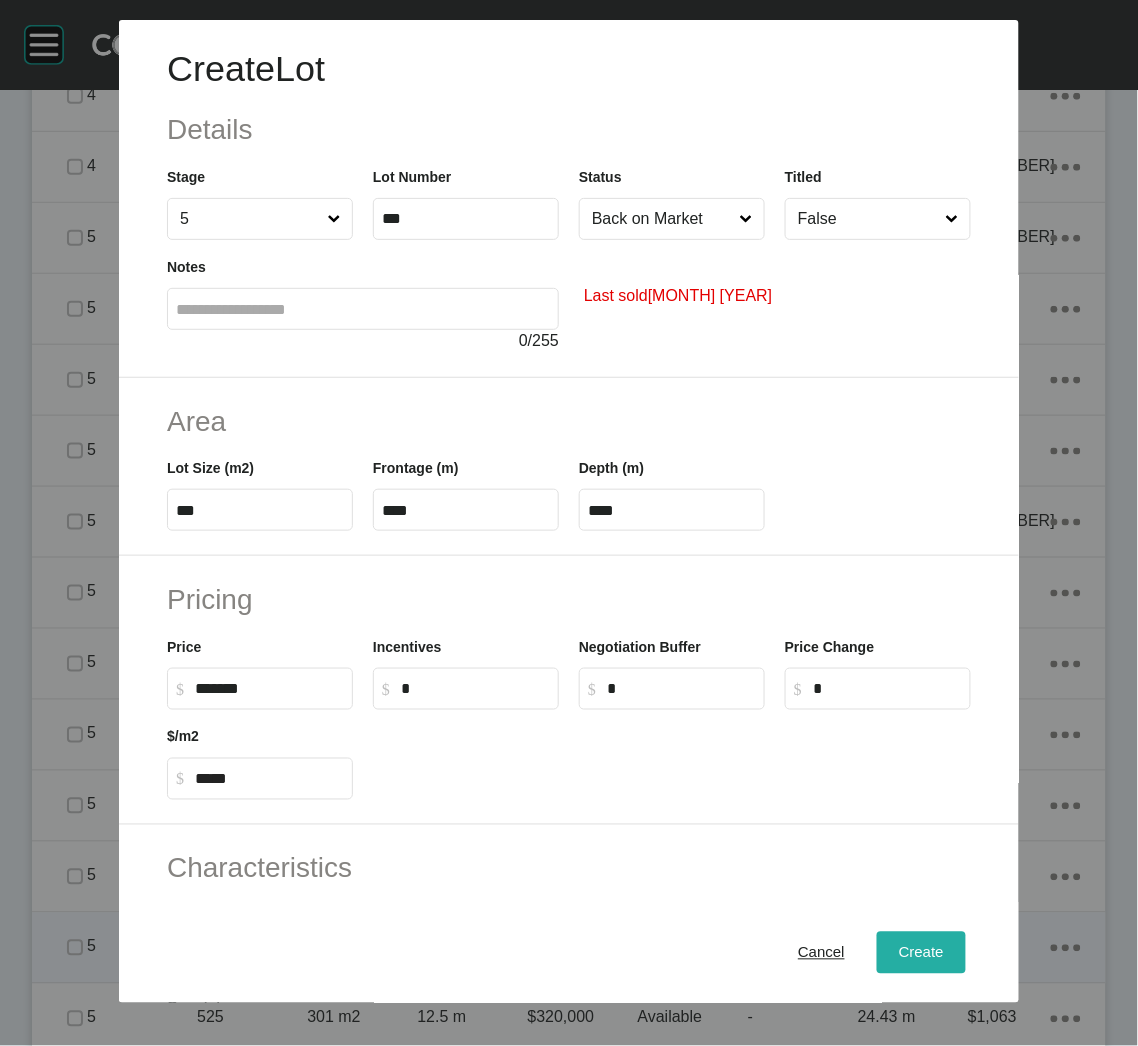 click on "Create" at bounding box center [921, 953] 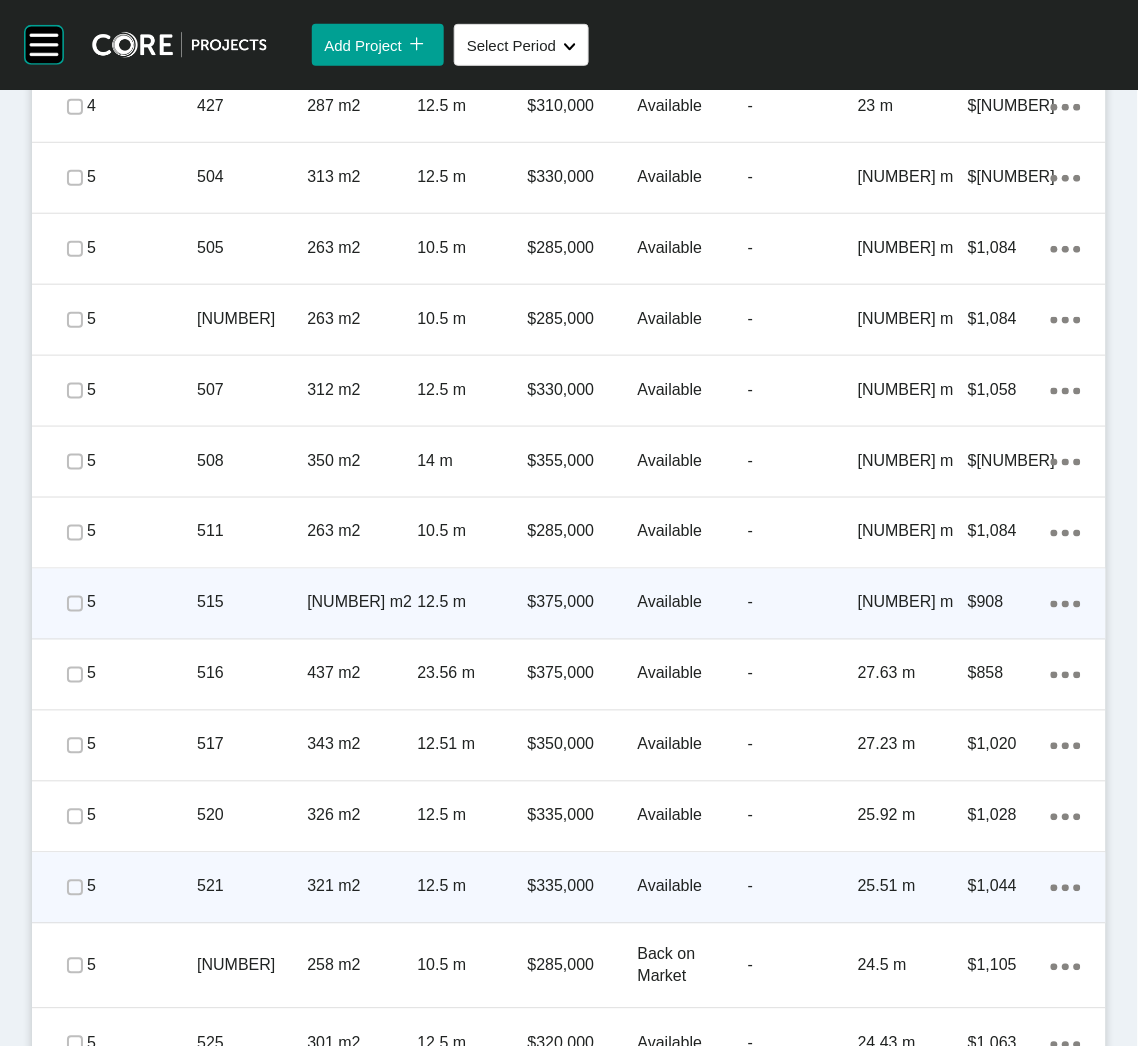 scroll, scrollTop: 3064, scrollLeft: 0, axis: vertical 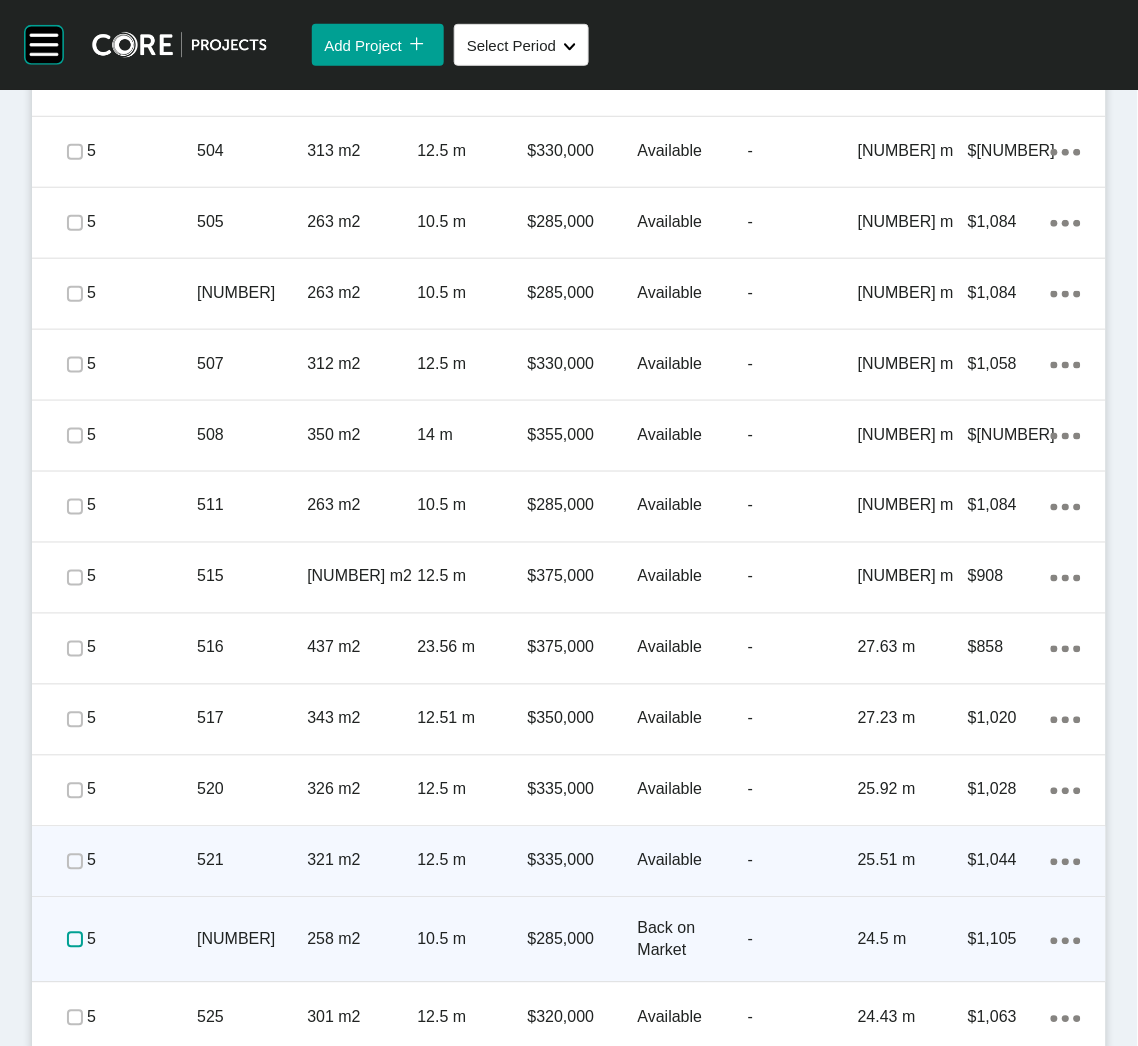 click at bounding box center (75, 940) 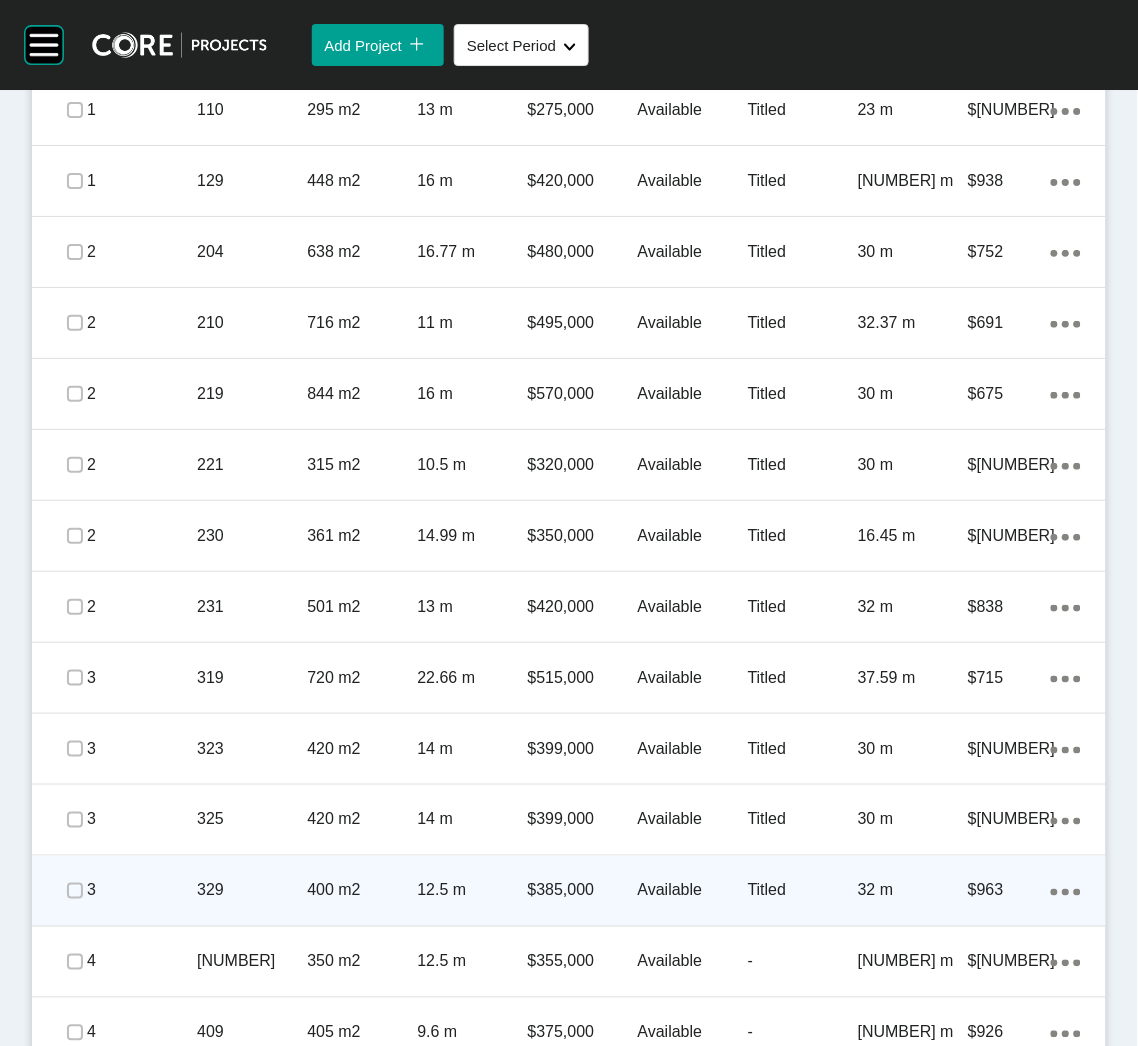 scroll, scrollTop: 1264, scrollLeft: 0, axis: vertical 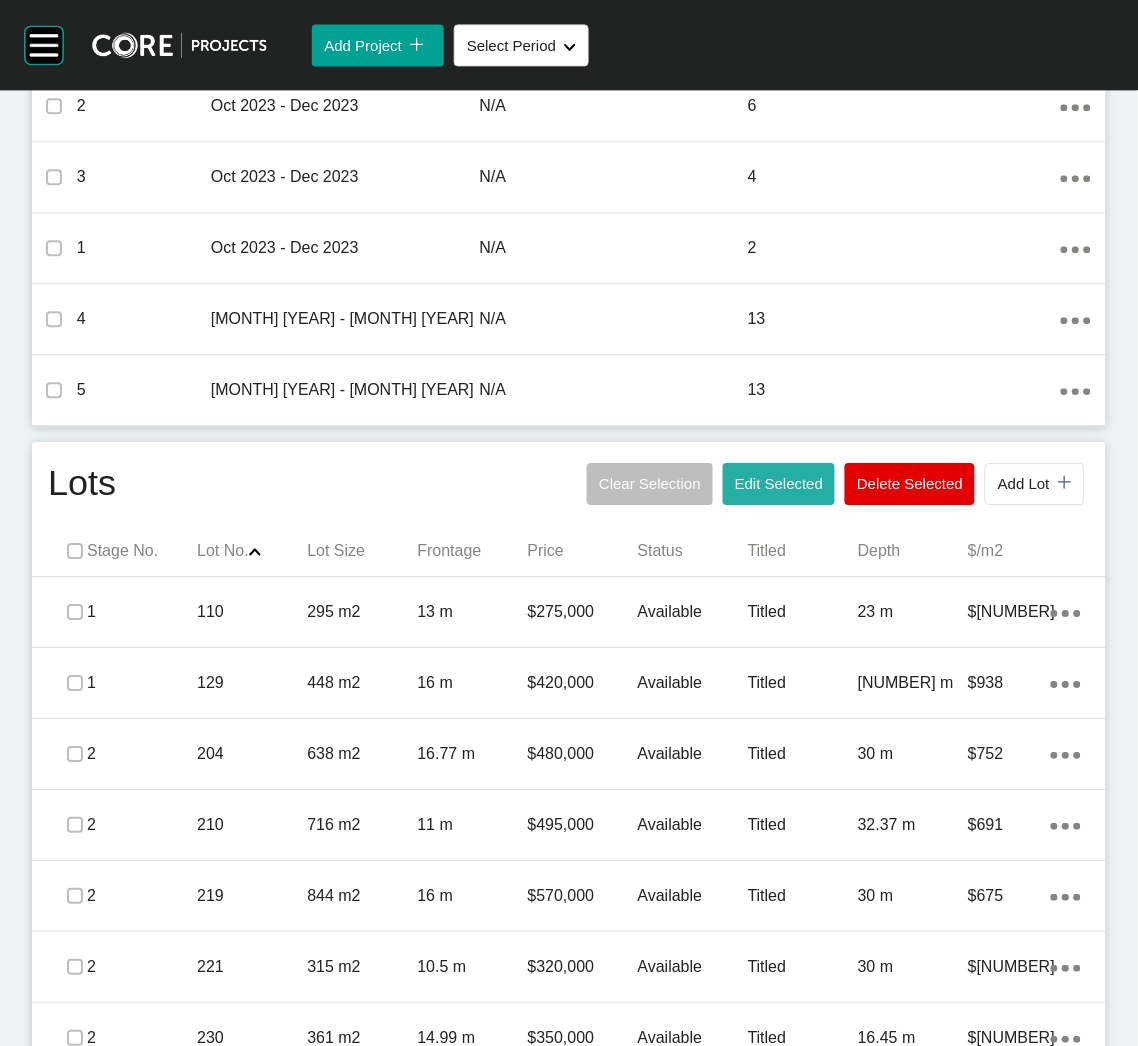 click on "Edit Selected" at bounding box center [779, 483] 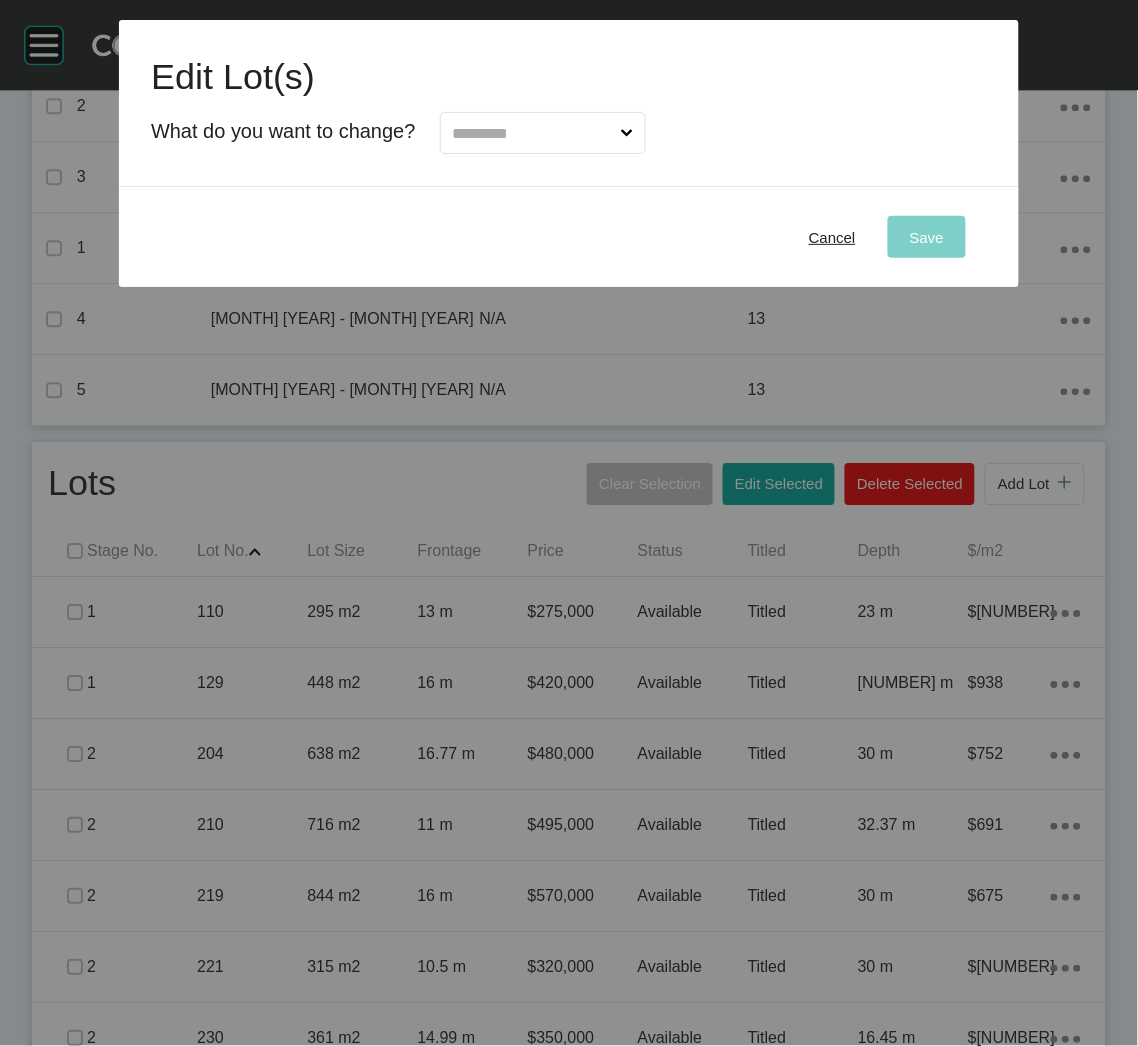 click at bounding box center (533, 133) 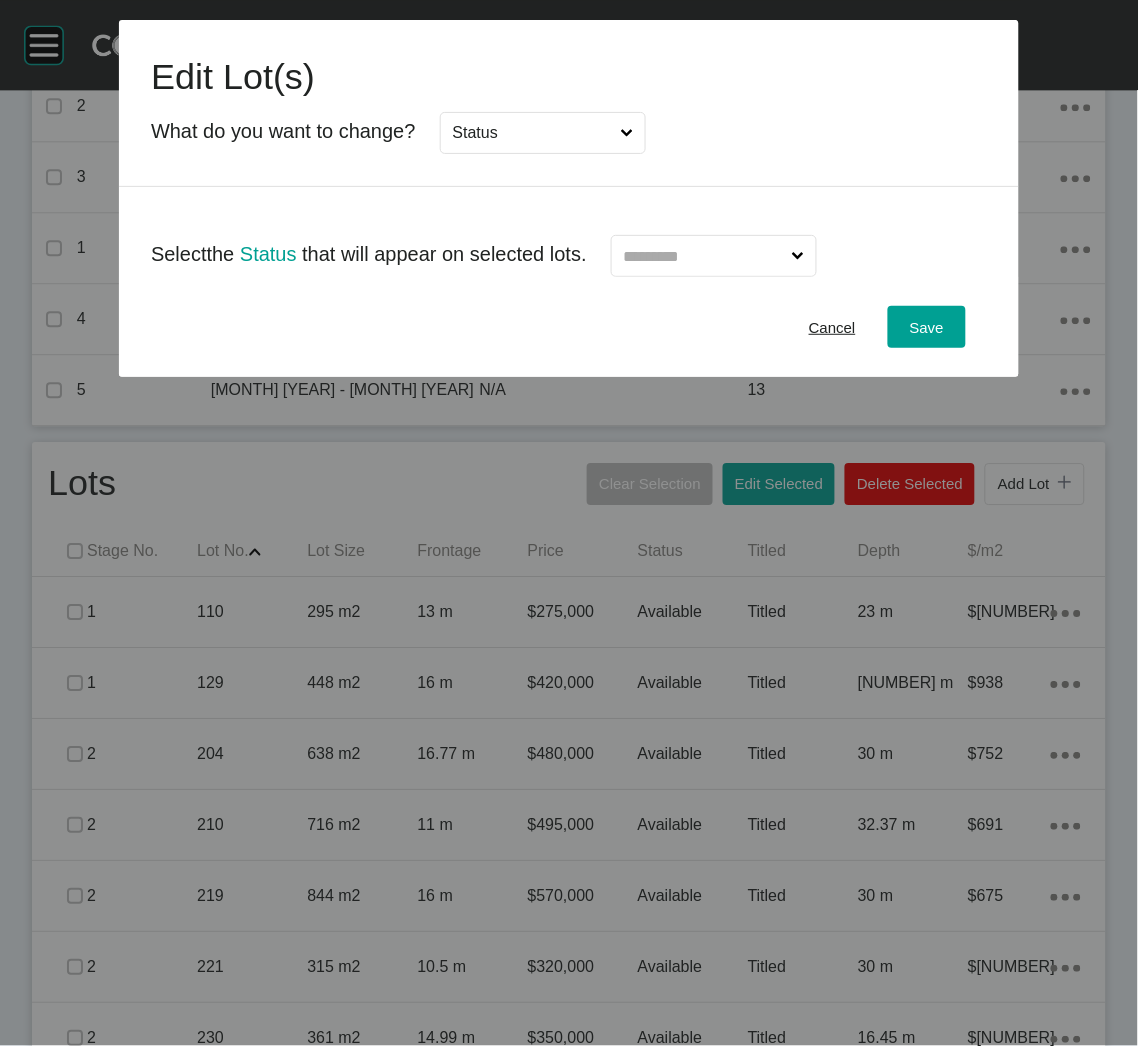 click at bounding box center (704, 256) 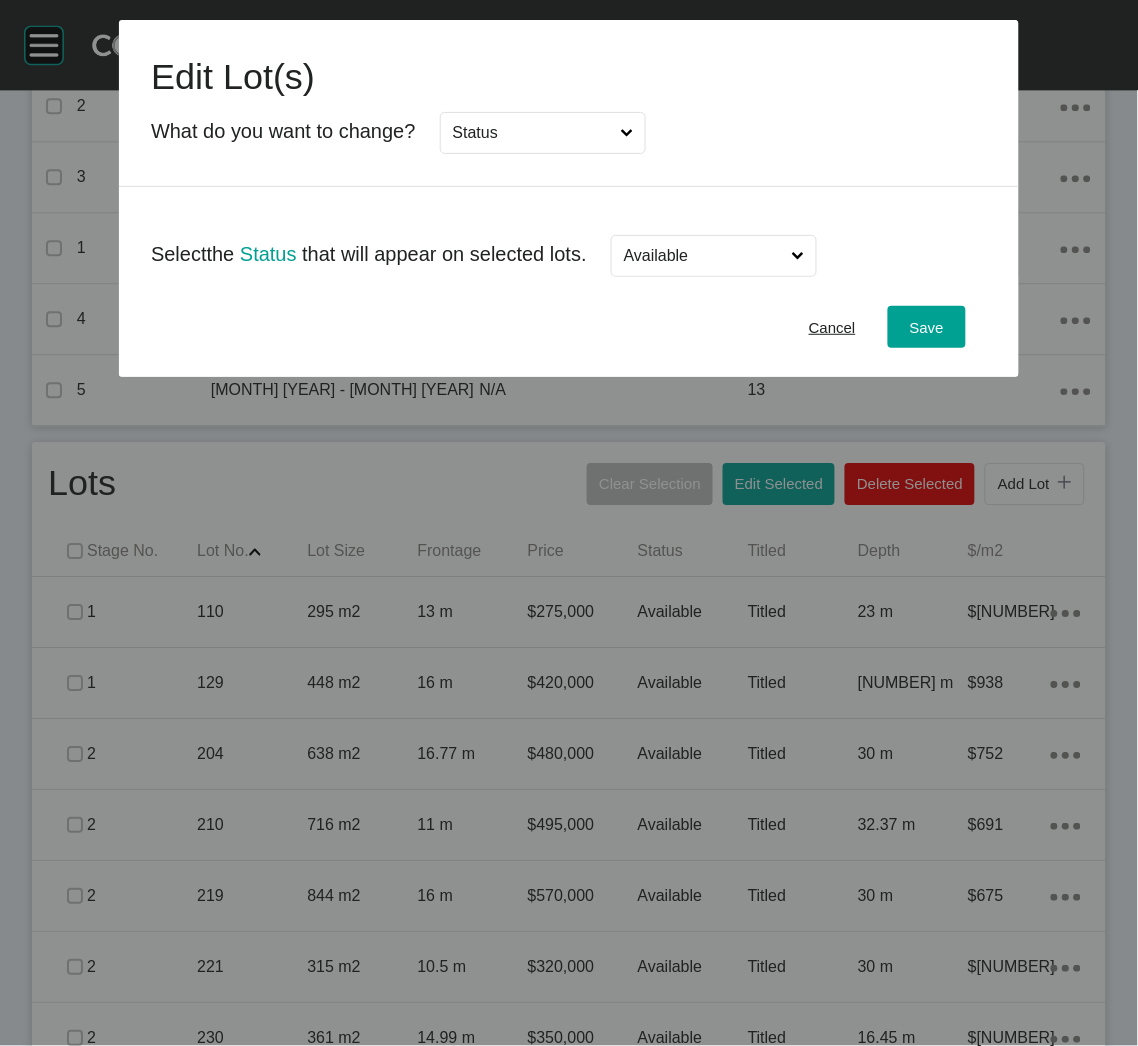 click on "Available" at bounding box center [704, 256] 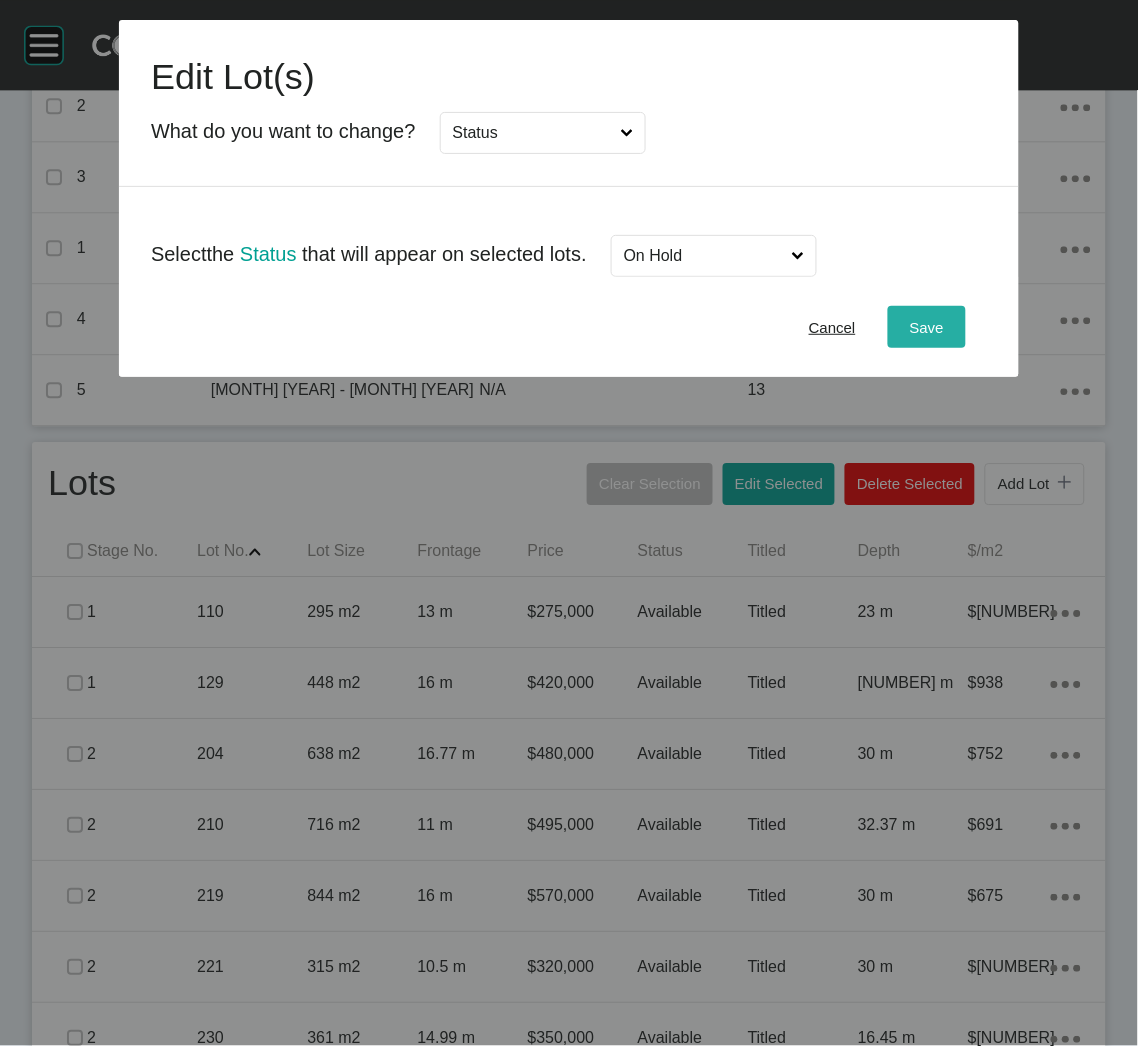 click on "Save" at bounding box center [927, 327] 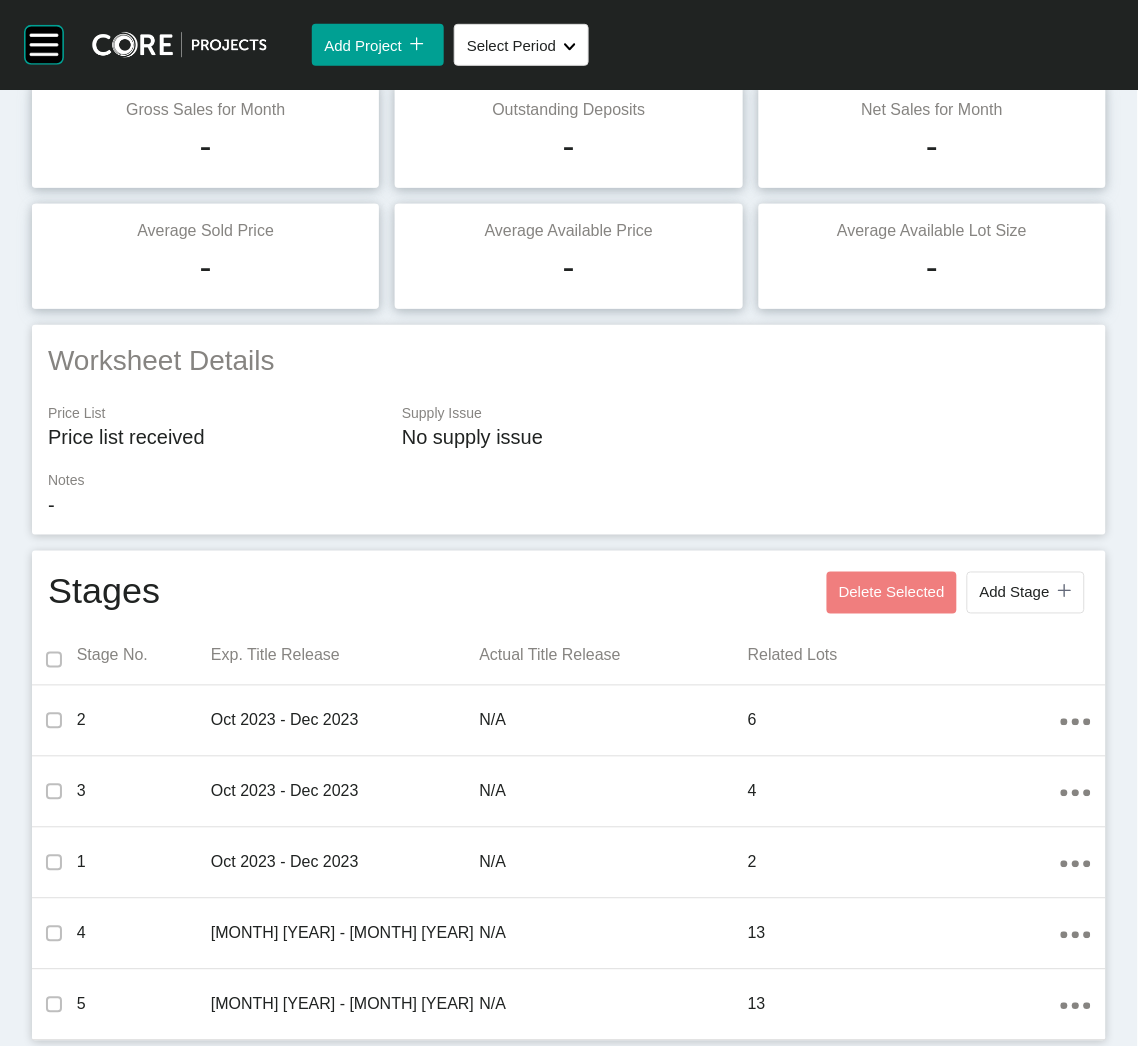 scroll, scrollTop: 0, scrollLeft: 0, axis: both 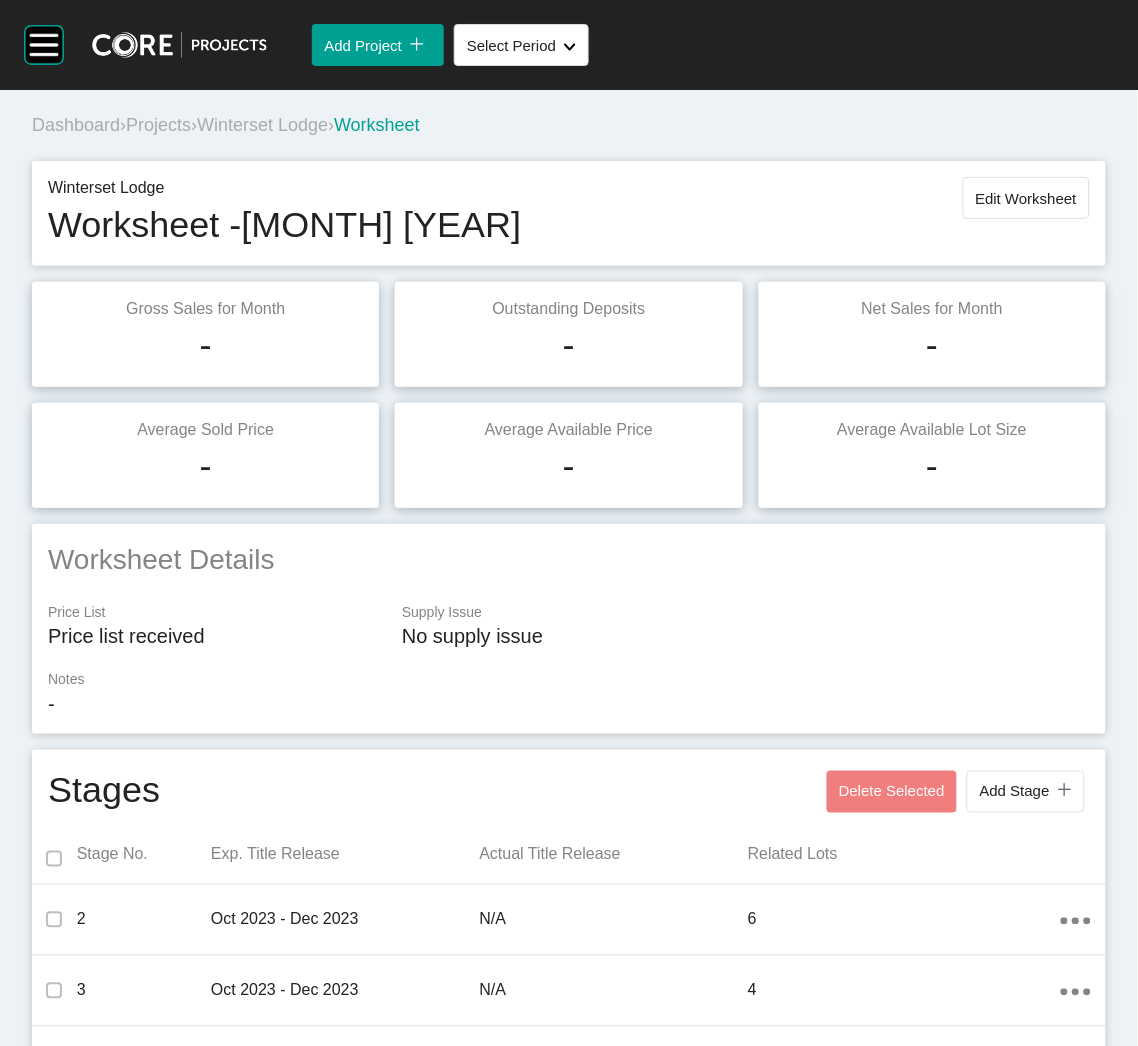 click on "Projects" at bounding box center (158, 125) 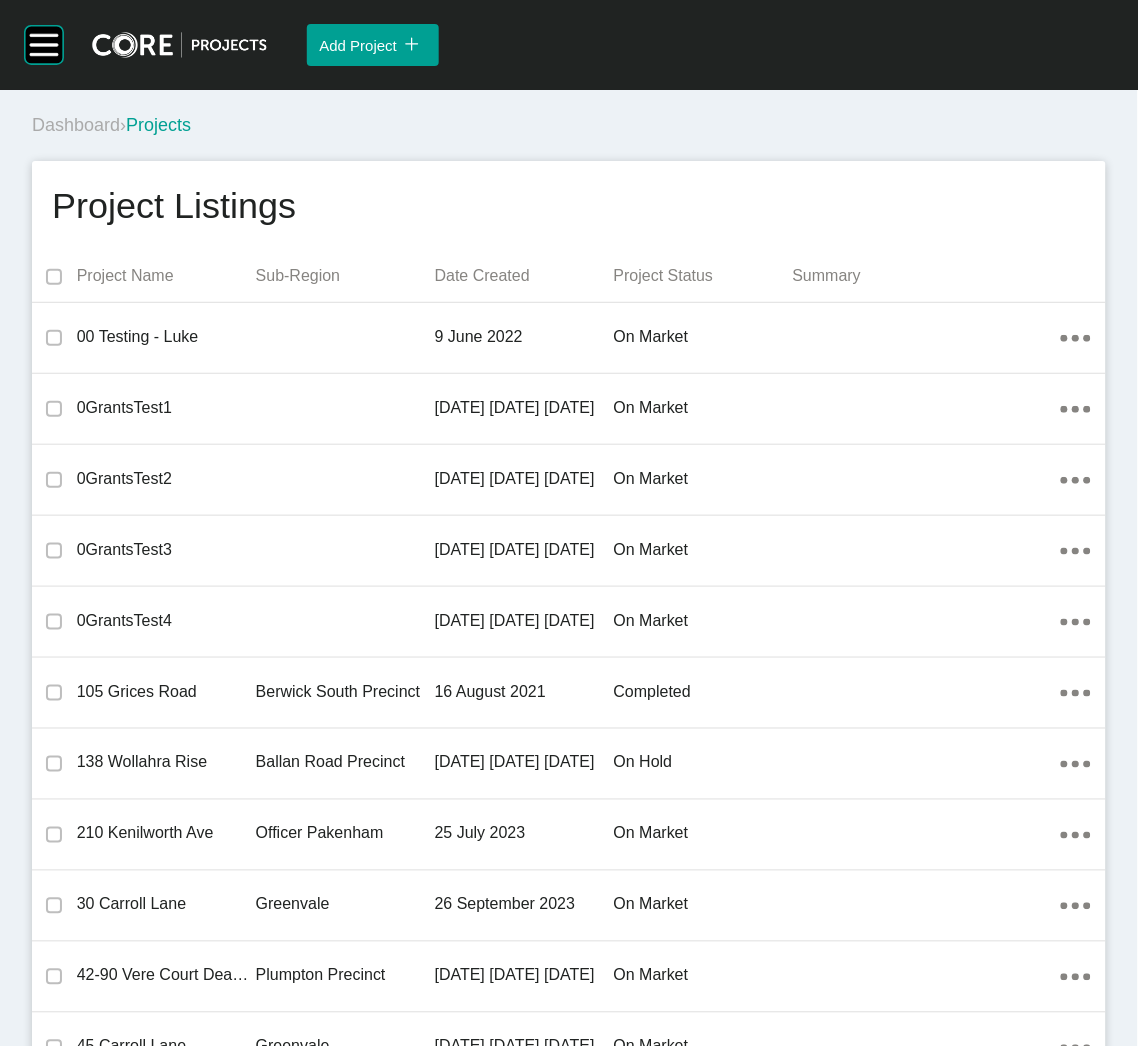 scroll, scrollTop: 46570, scrollLeft: 0, axis: vertical 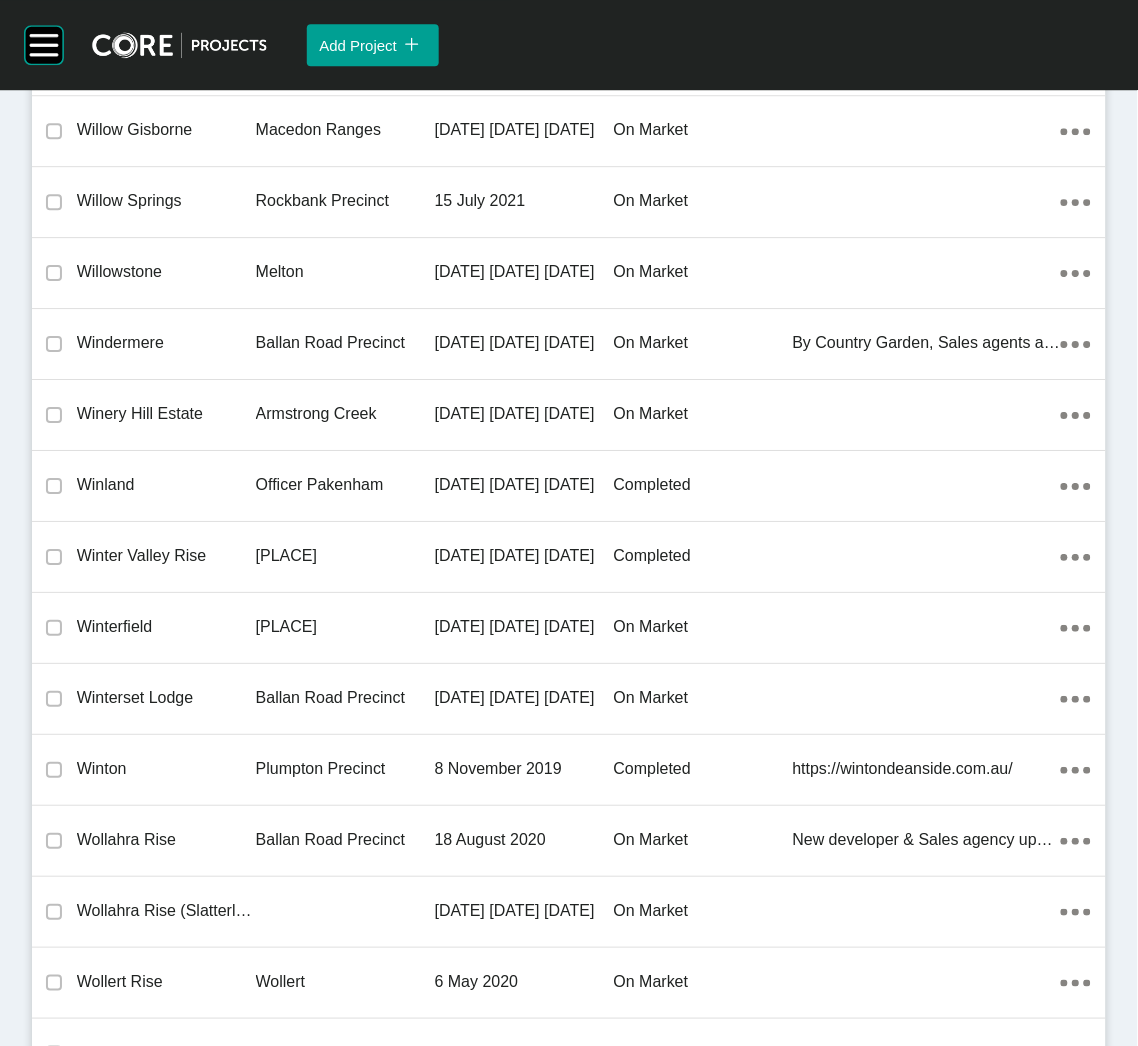 drag, startPoint x: 241, startPoint y: 317, endPoint x: 201, endPoint y: 546, distance: 232.46721 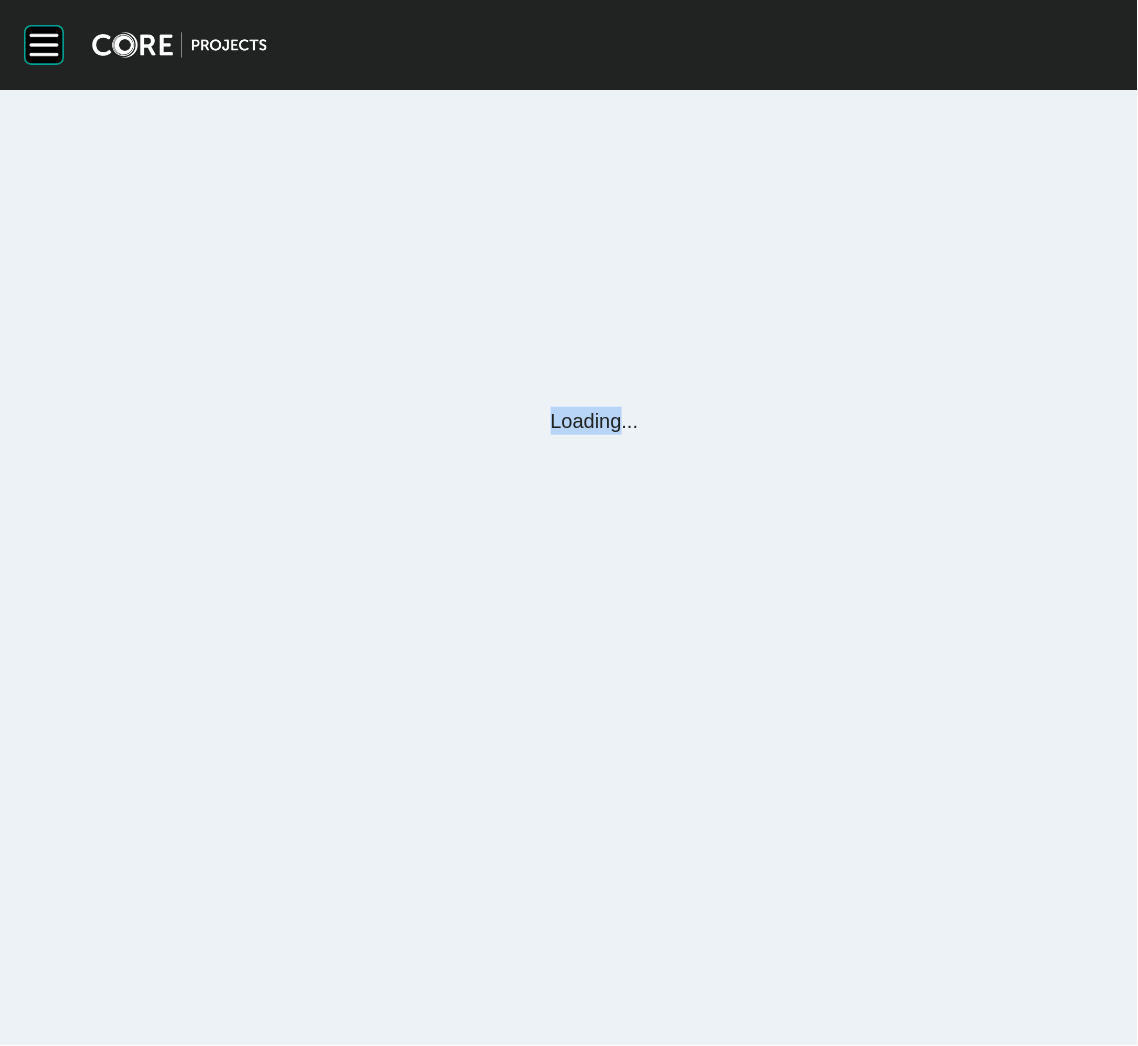 scroll, scrollTop: 0, scrollLeft: 0, axis: both 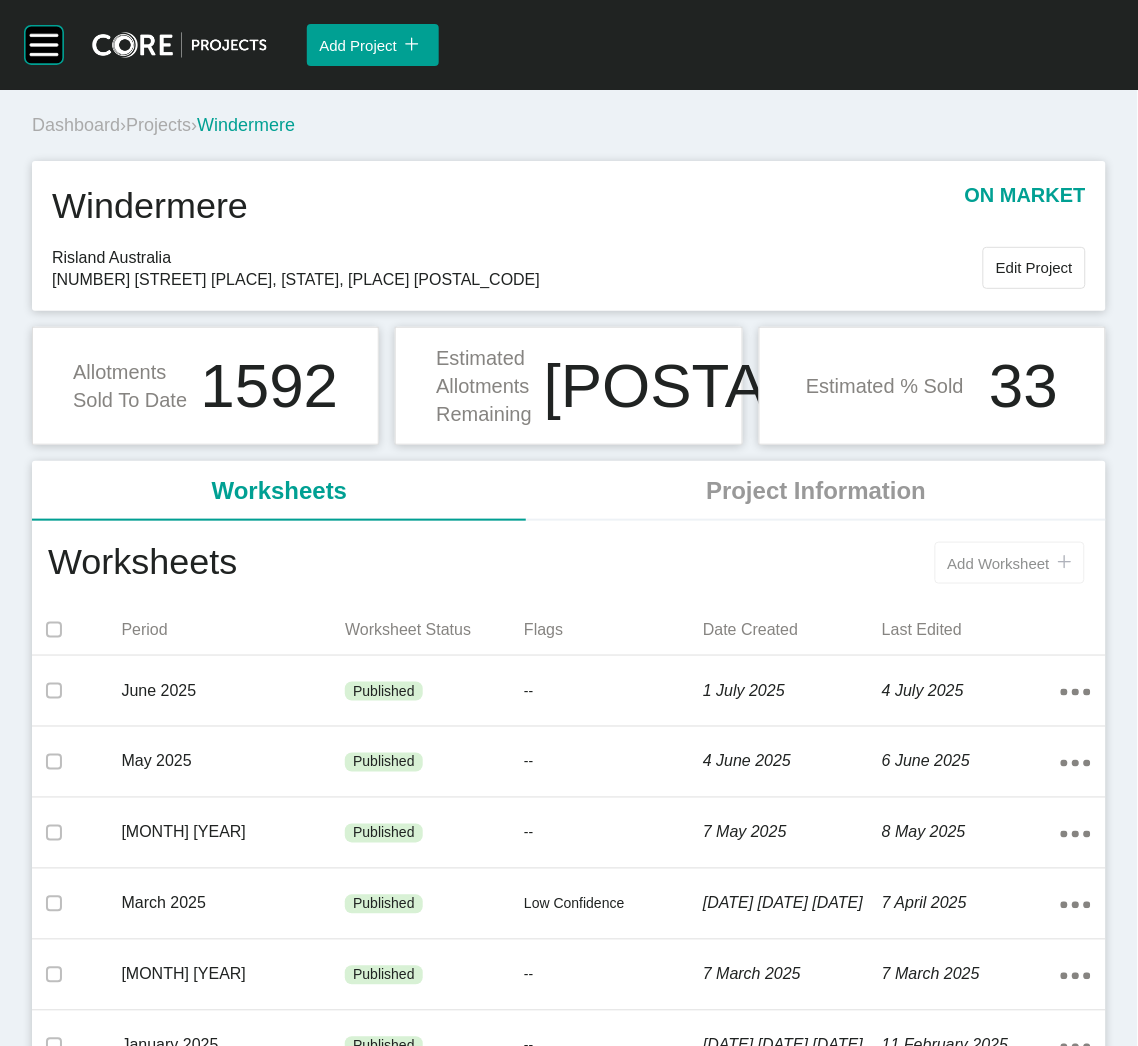click on "Add Worksheet" at bounding box center (999, 563) 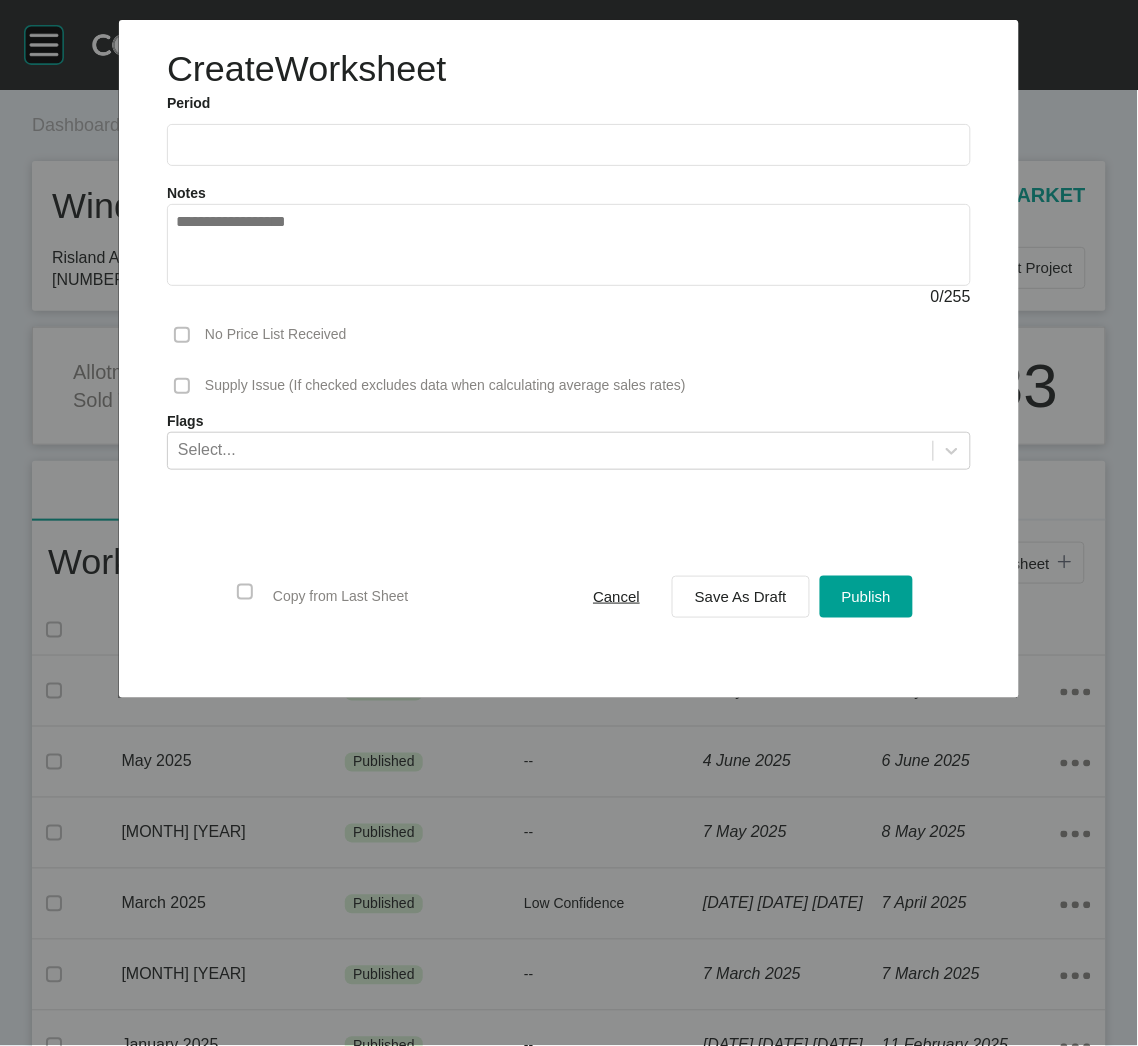 click at bounding box center (569, 145) 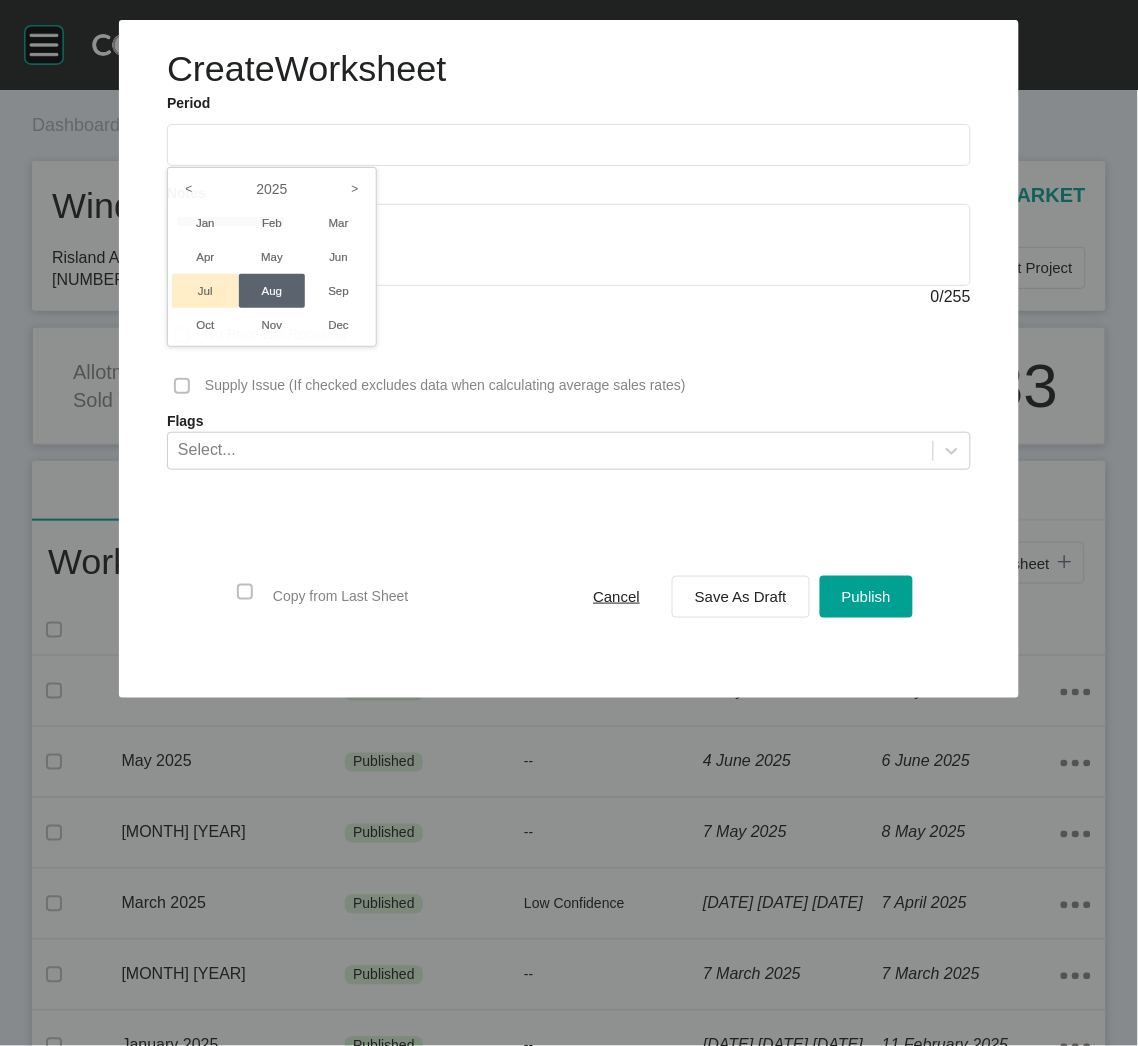 click on "Jul" at bounding box center (205, 291) 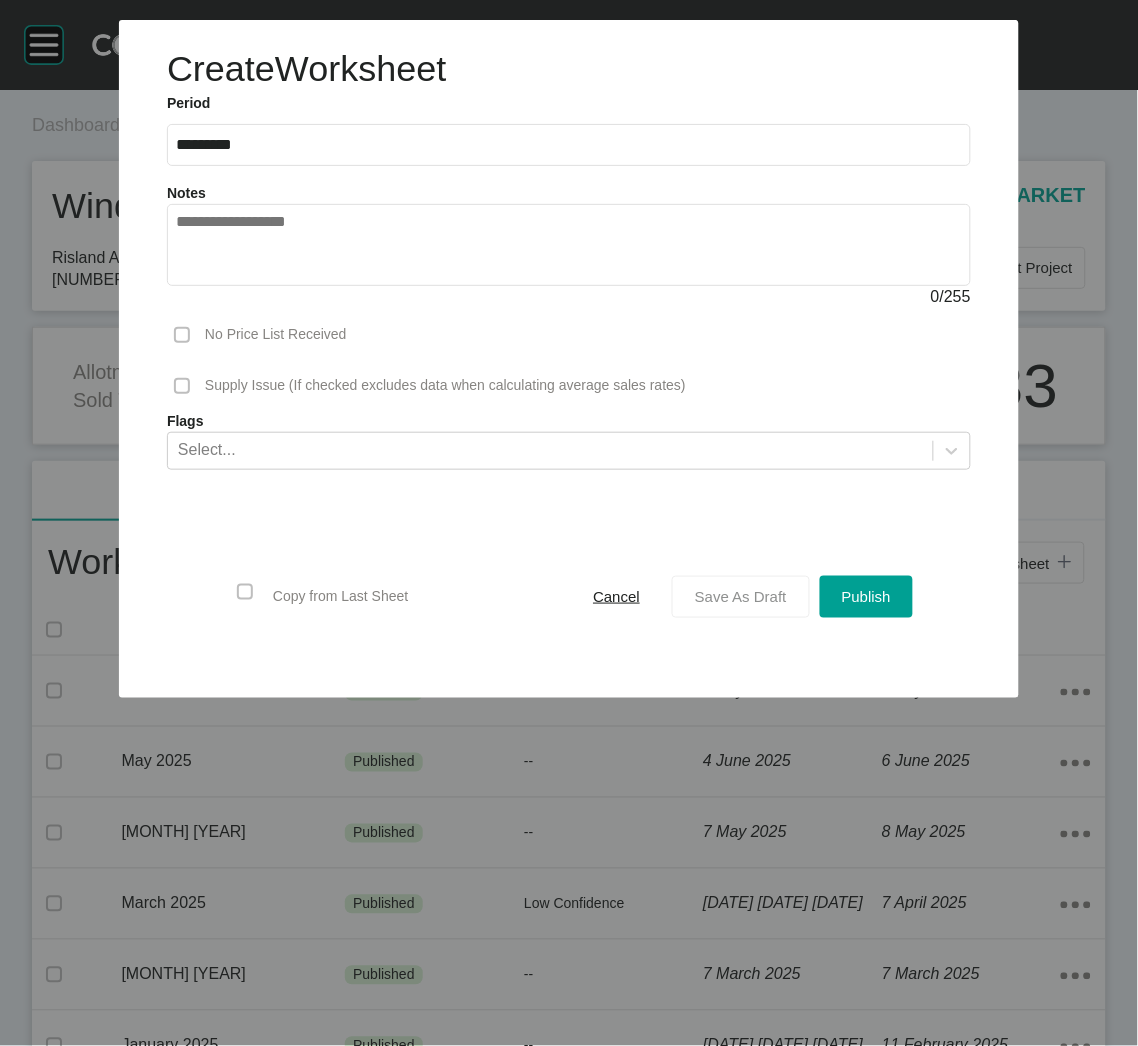 click on "Save As Draft" at bounding box center [741, 596] 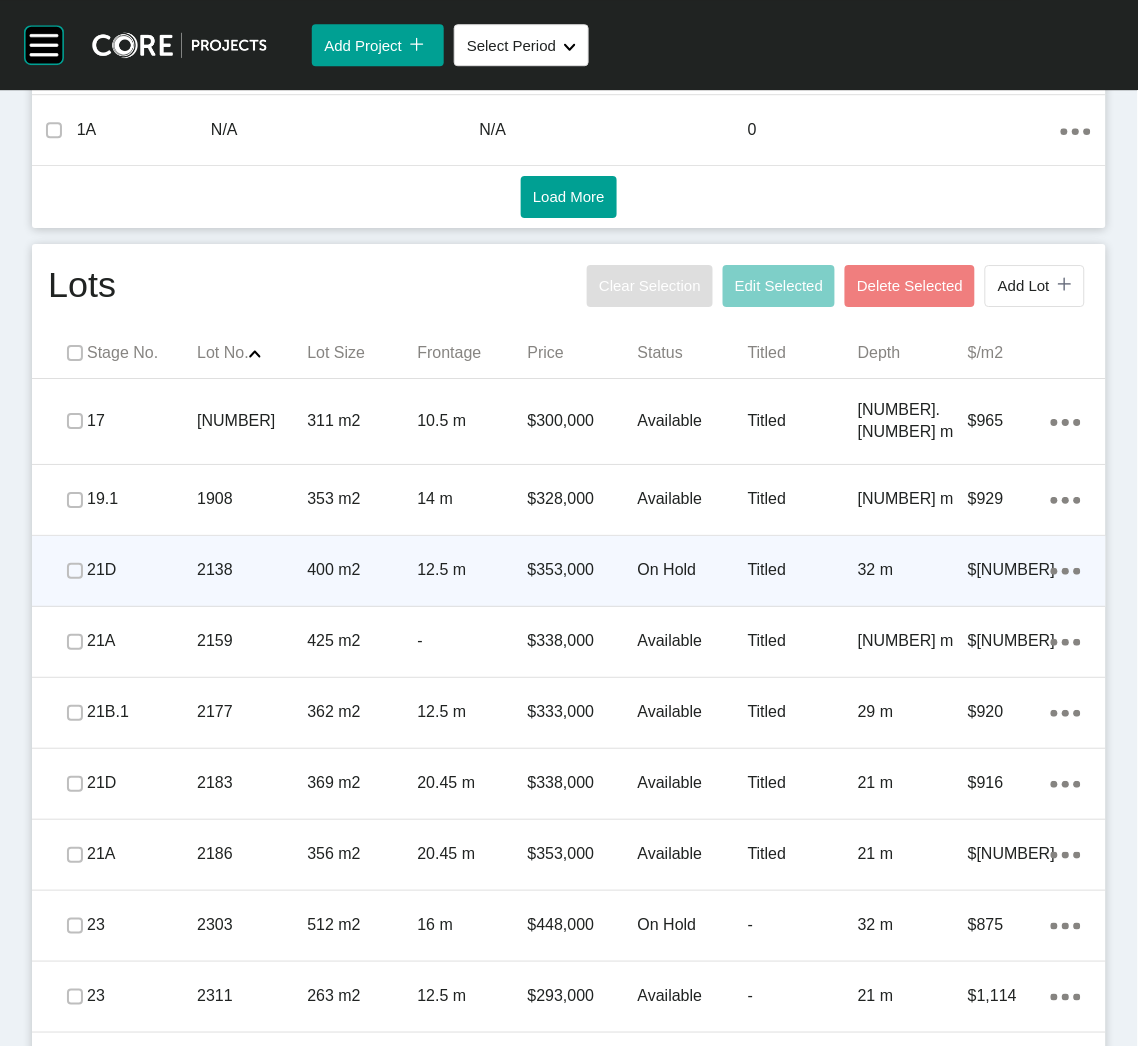 scroll, scrollTop: 1131, scrollLeft: 0, axis: vertical 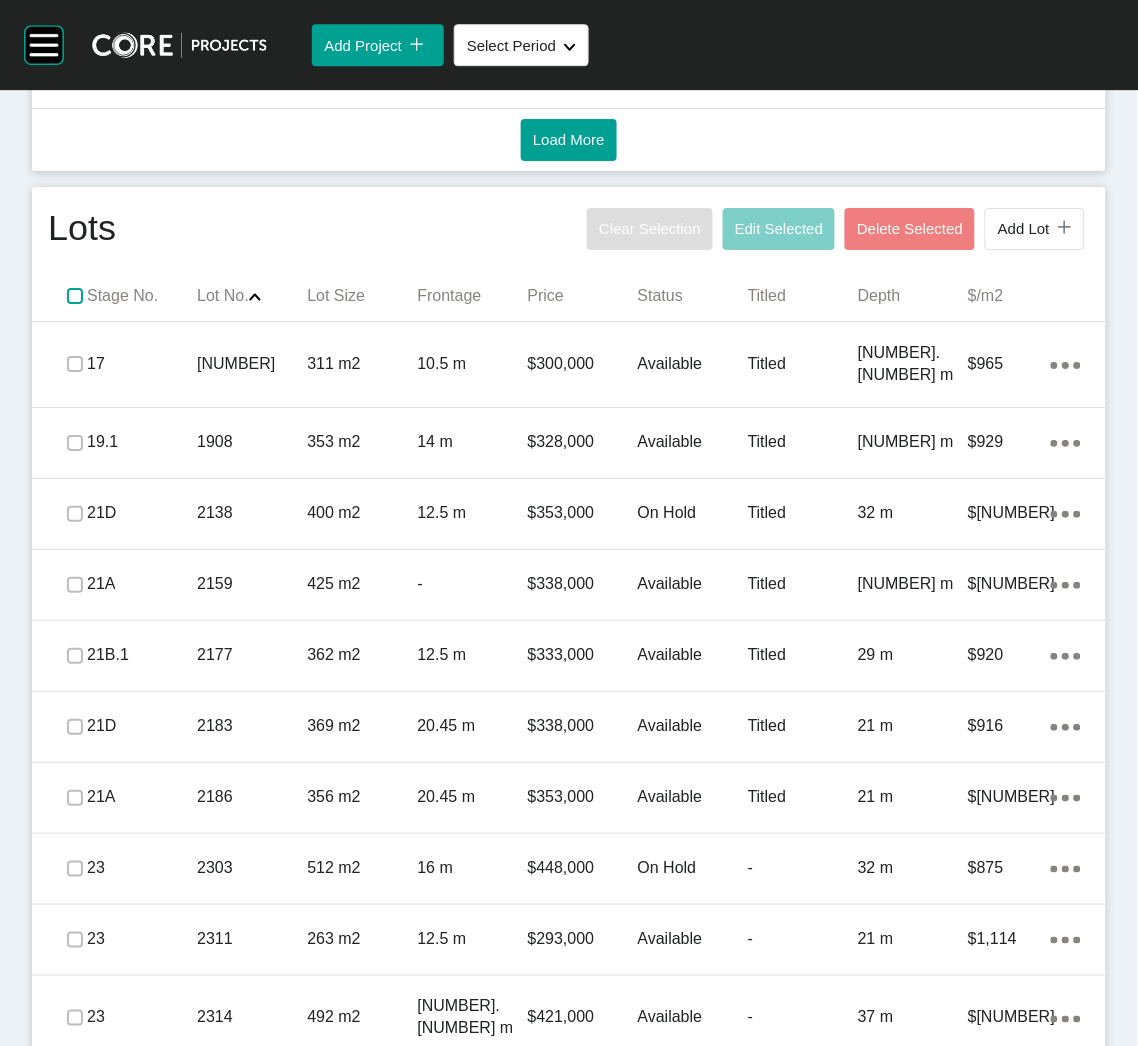 click at bounding box center (75, 296) 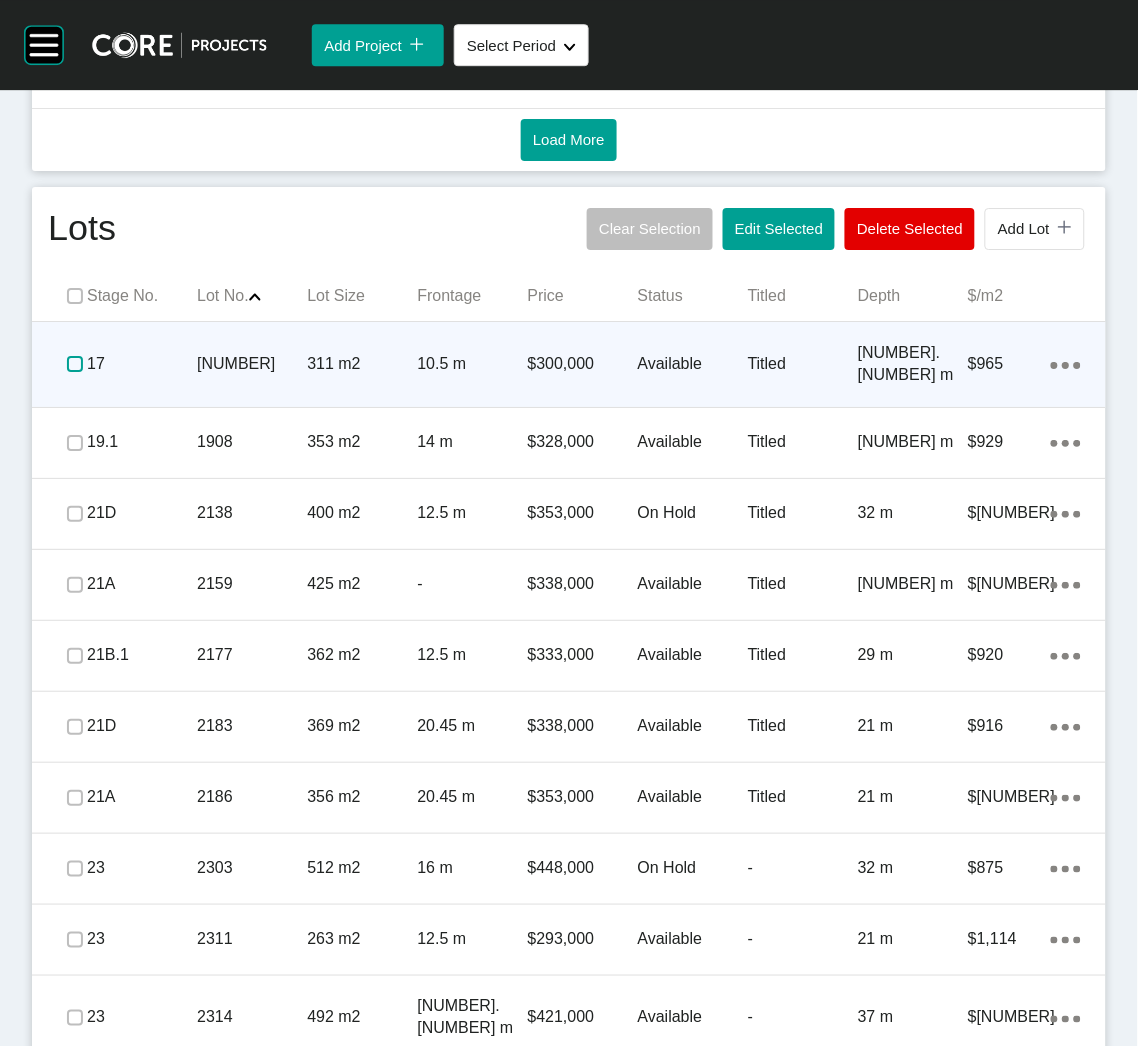 click at bounding box center (75, 364) 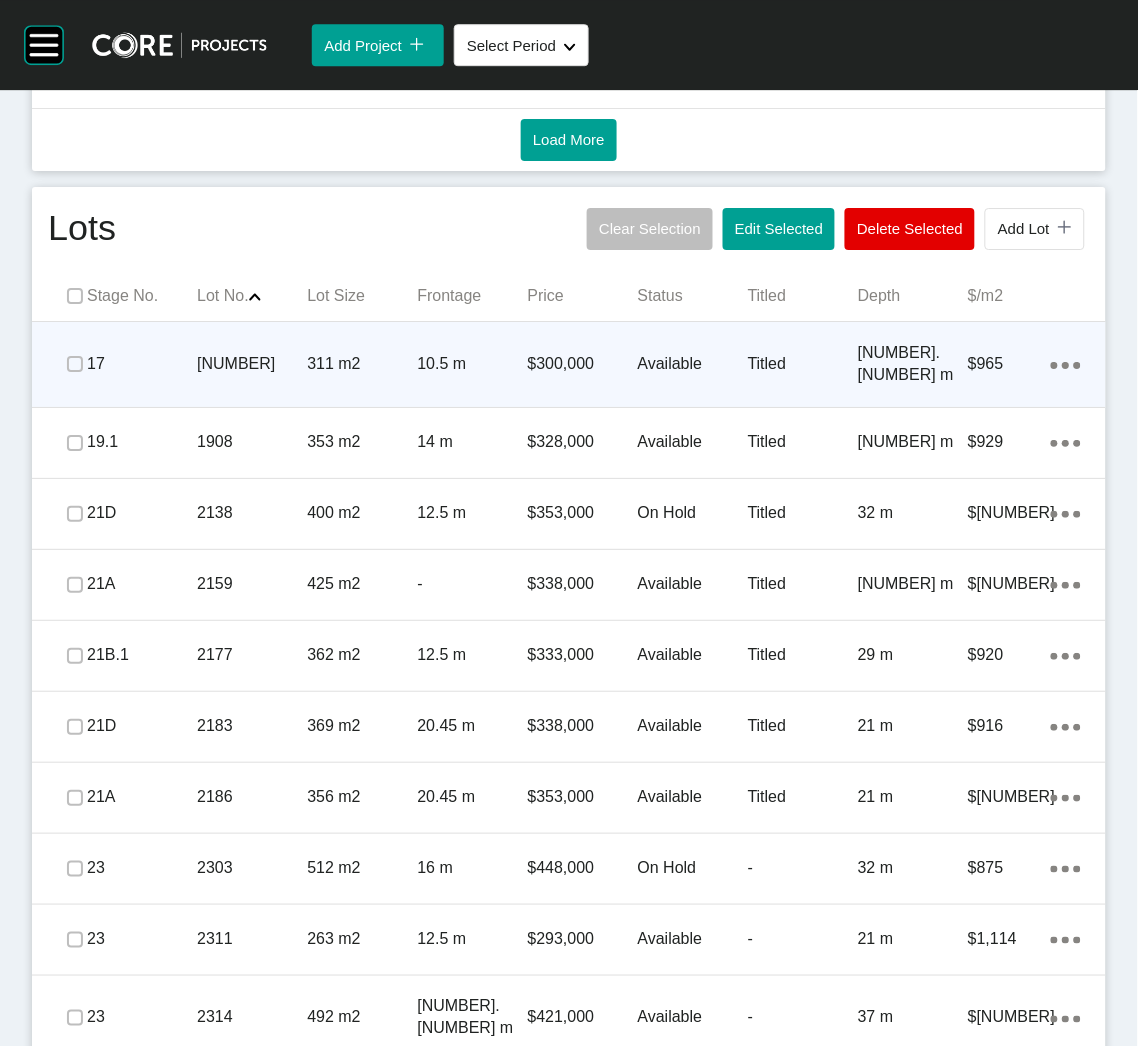 click on "[NUMBER]" at bounding box center [252, 364] 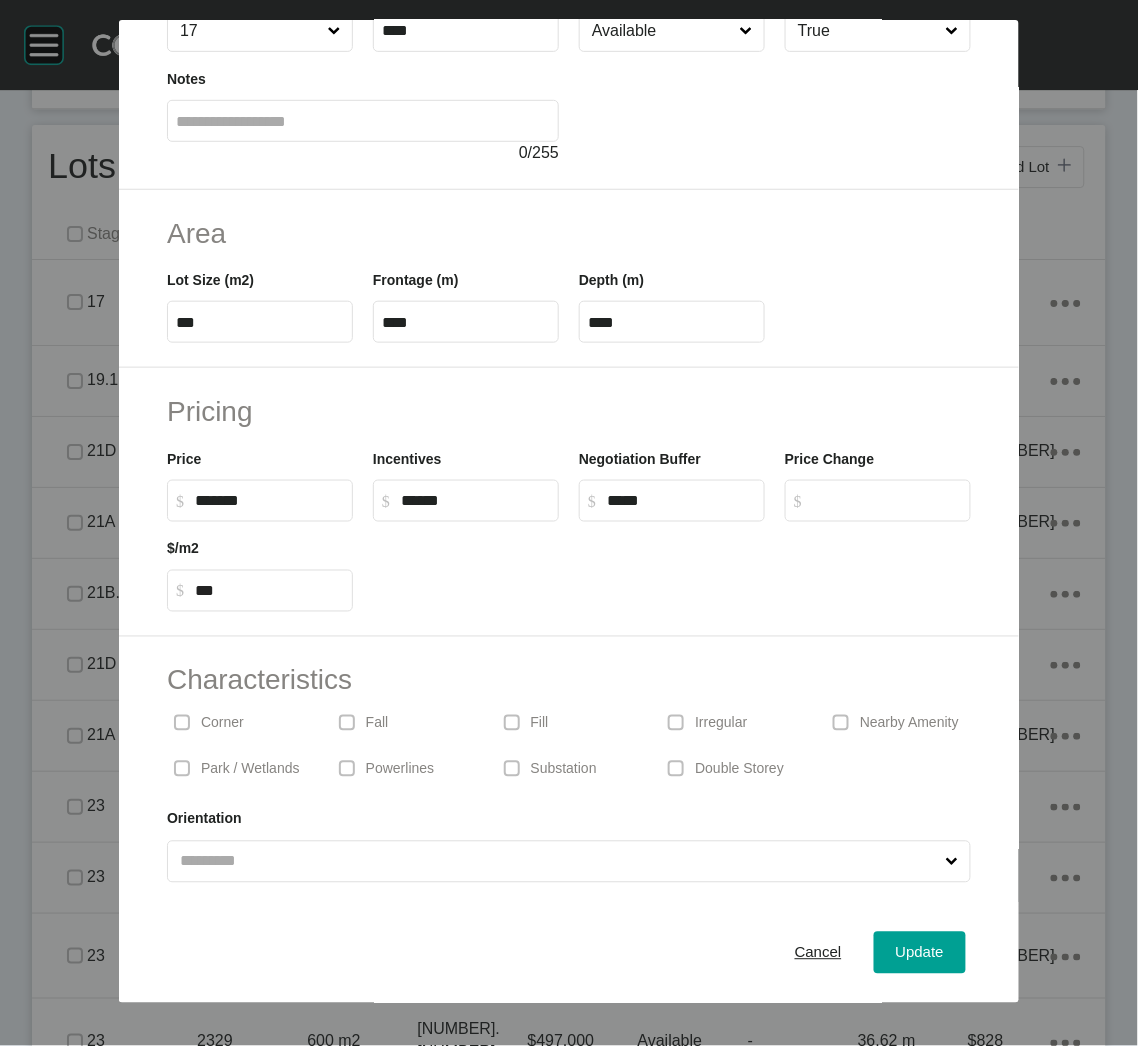 scroll, scrollTop: 191, scrollLeft: 0, axis: vertical 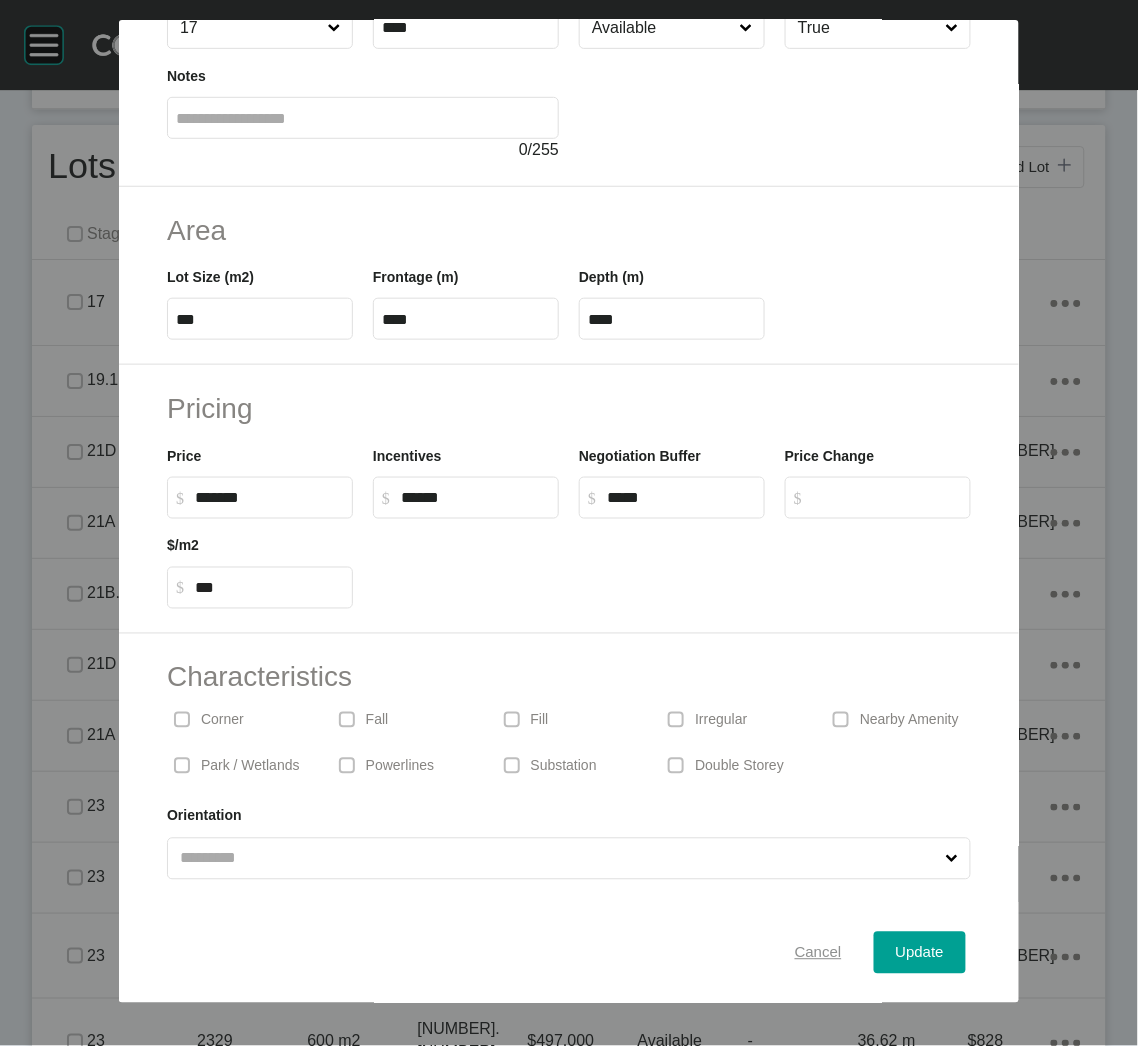 click on "Cancel" at bounding box center (818, 953) 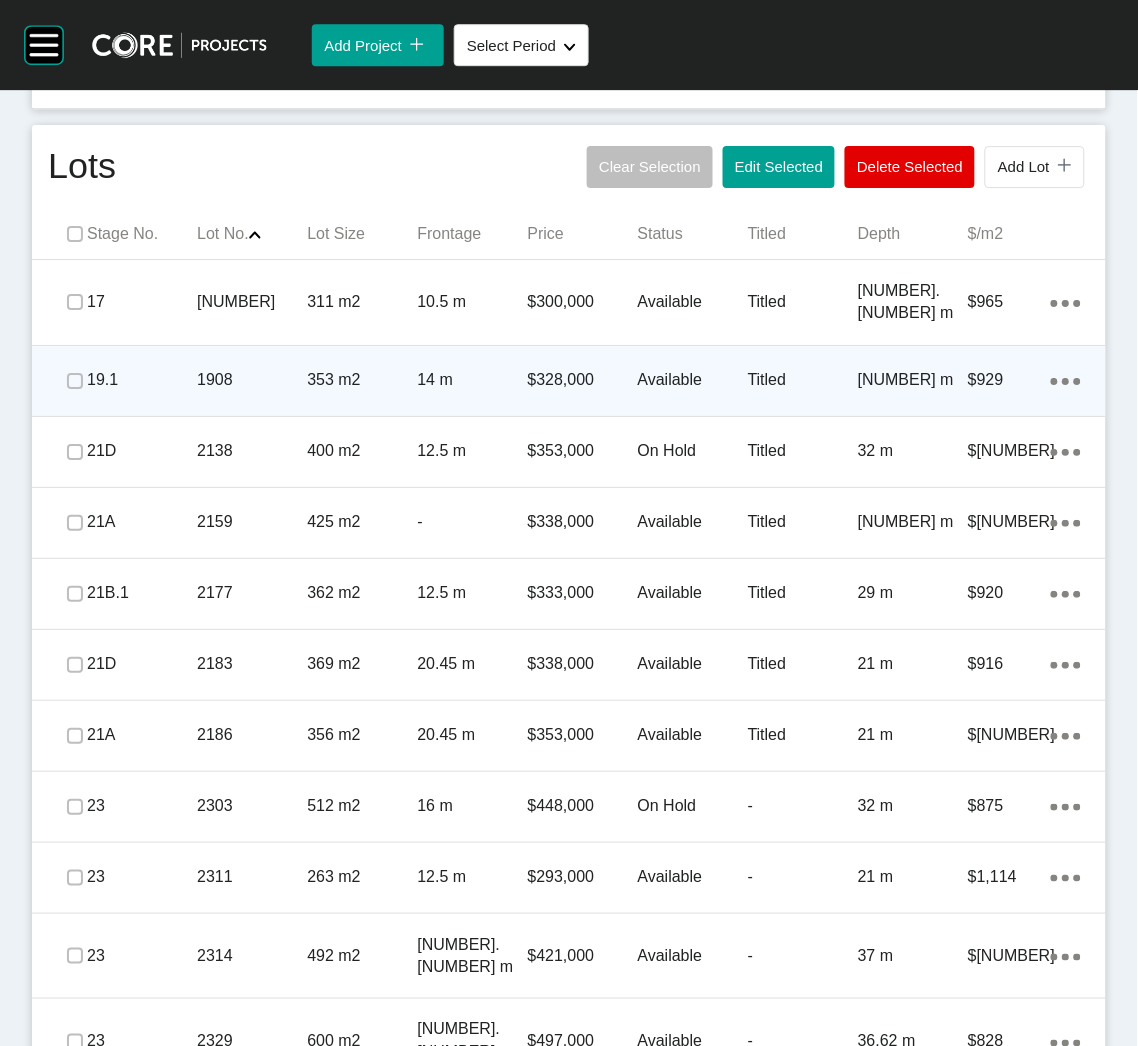 click on "1908" at bounding box center [252, 380] 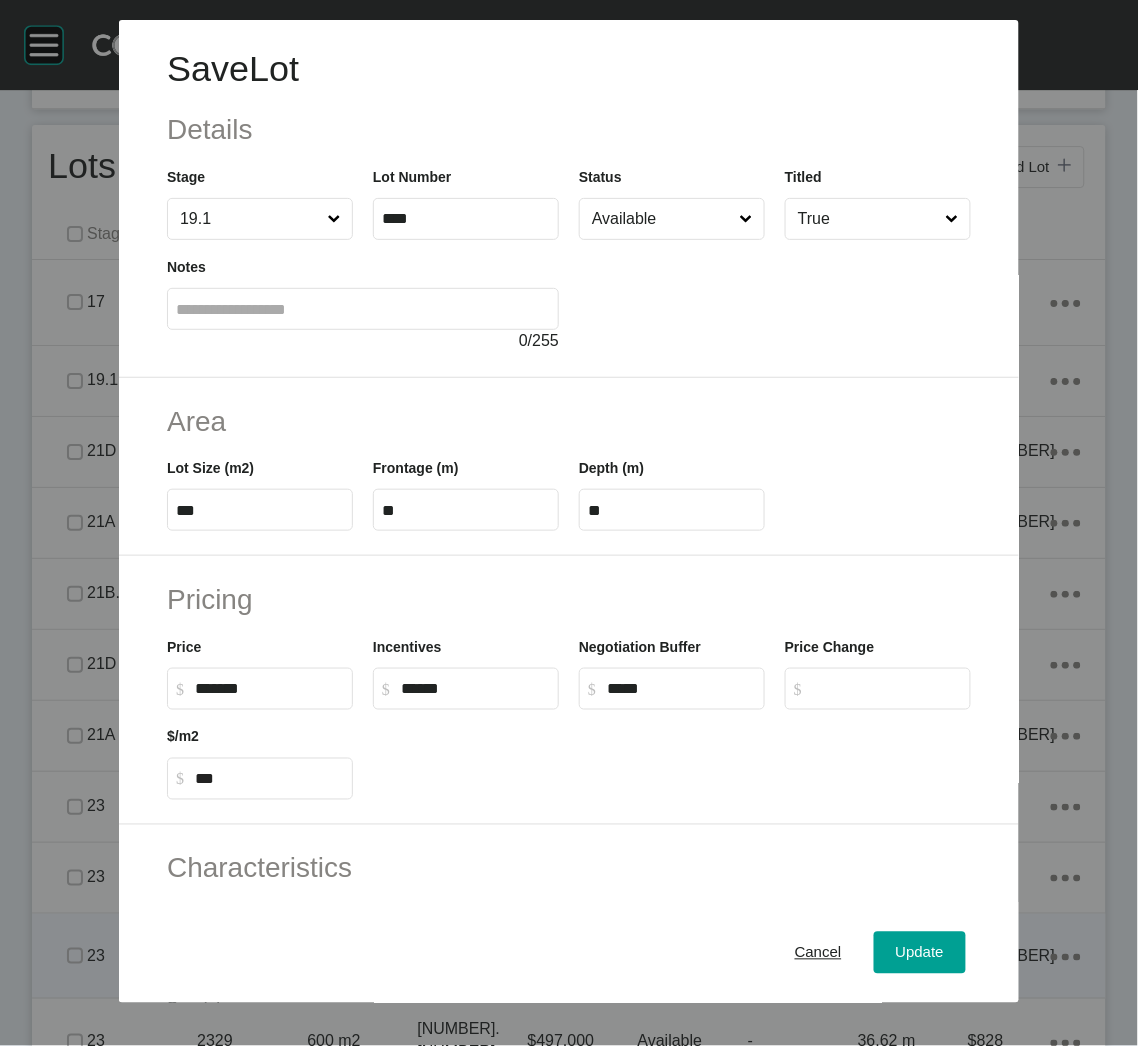 click on "Cancel" at bounding box center [818, 953] 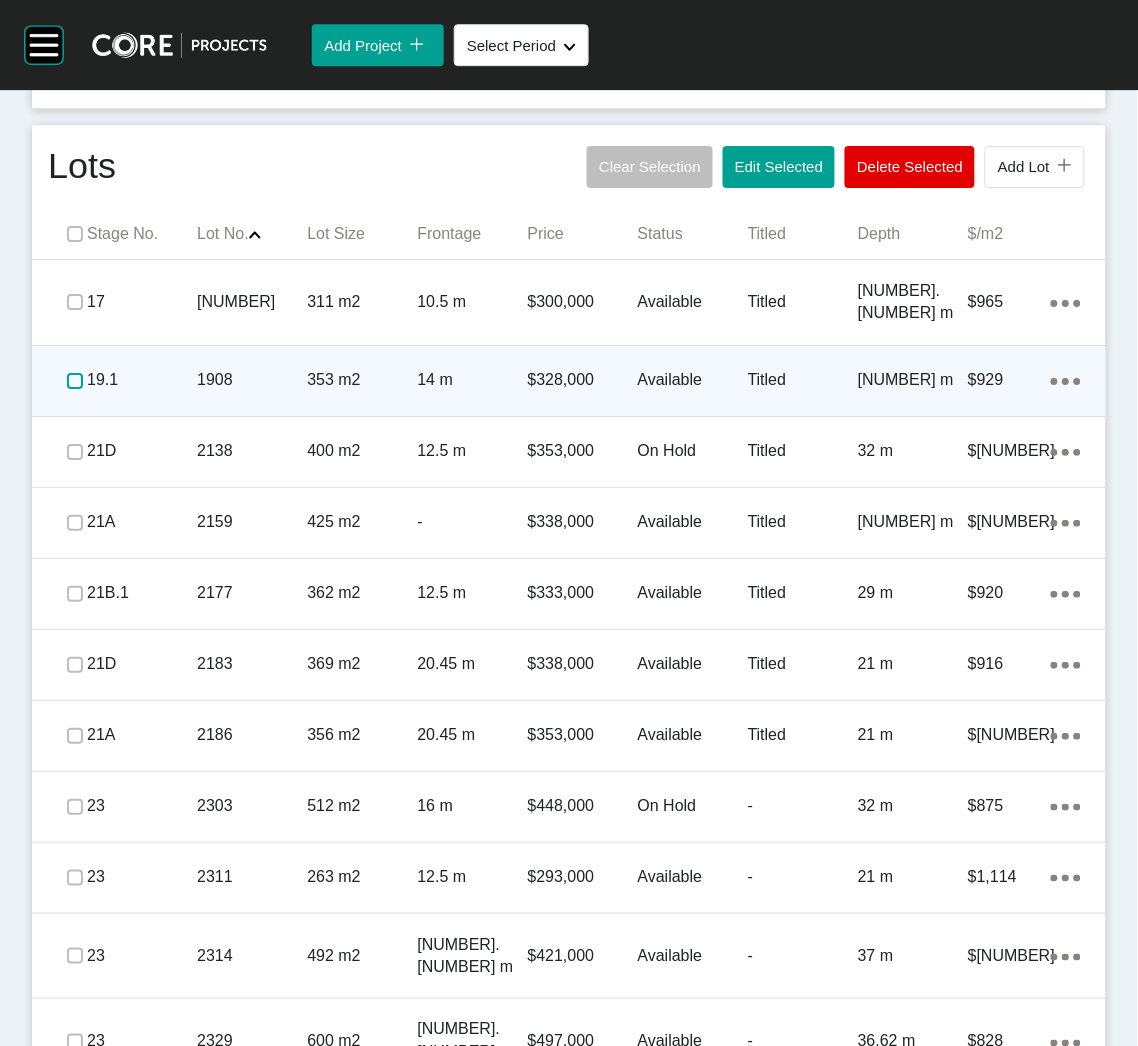 click at bounding box center [75, 381] 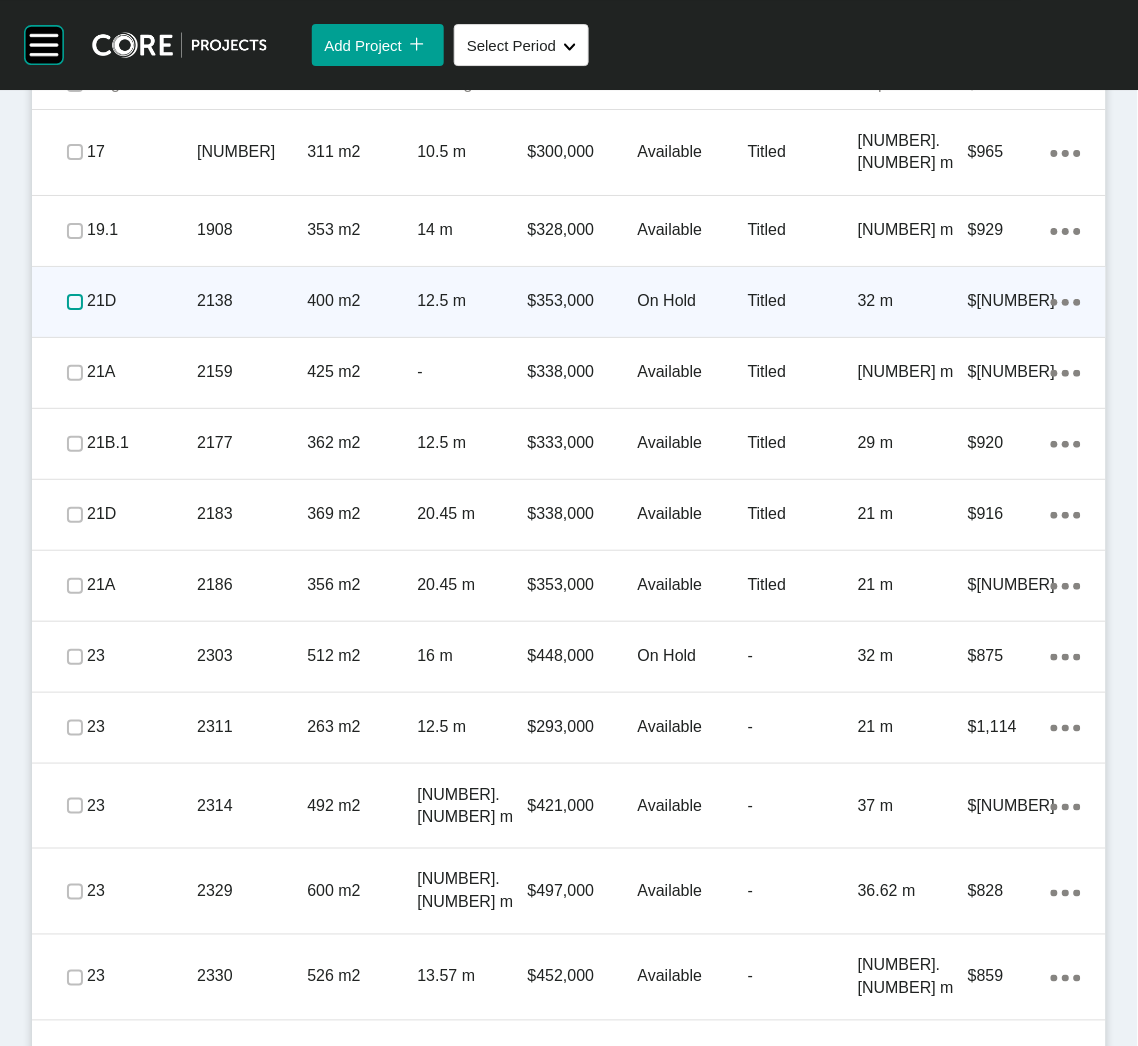 click at bounding box center (75, 302) 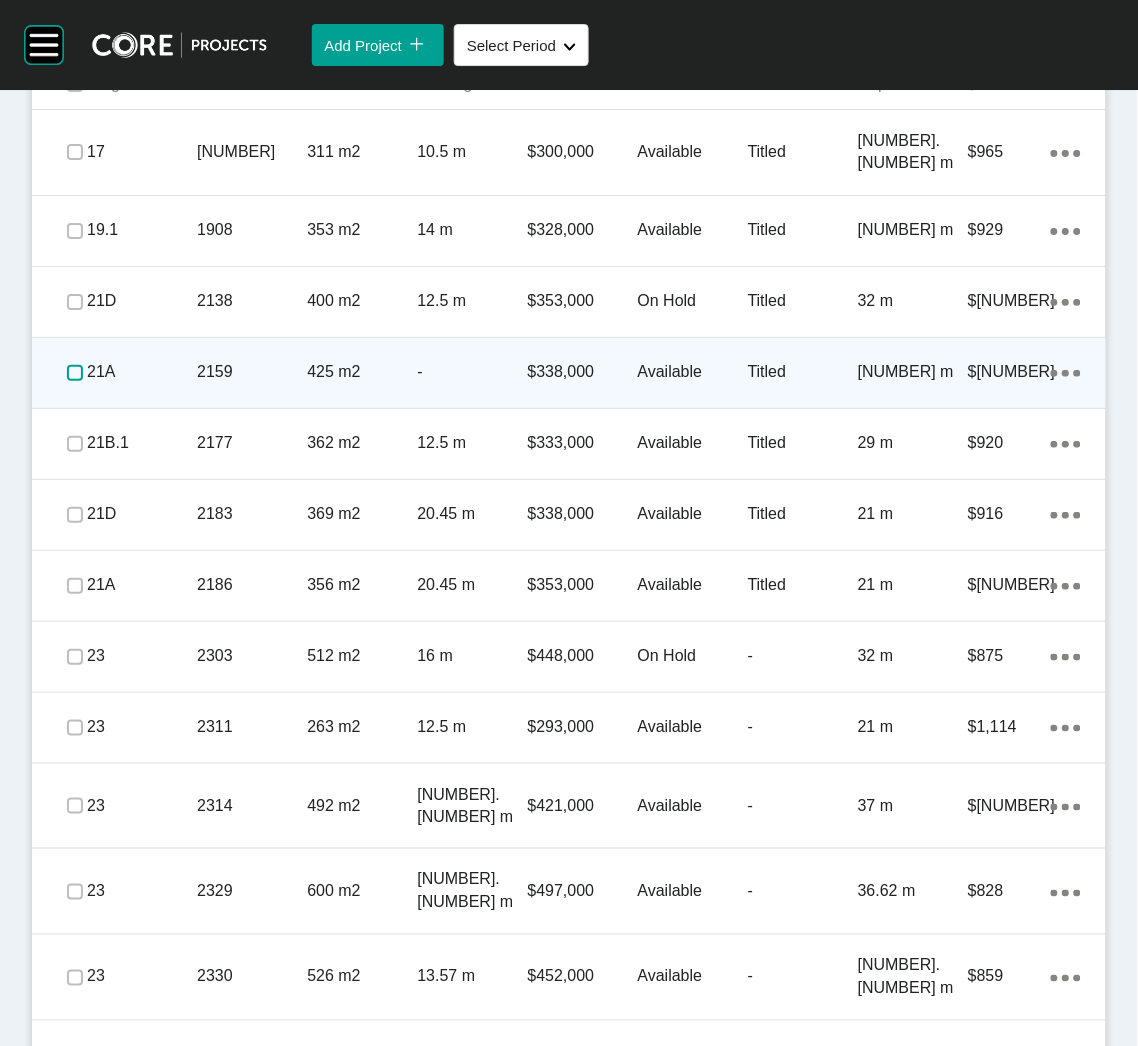 click at bounding box center (75, 373) 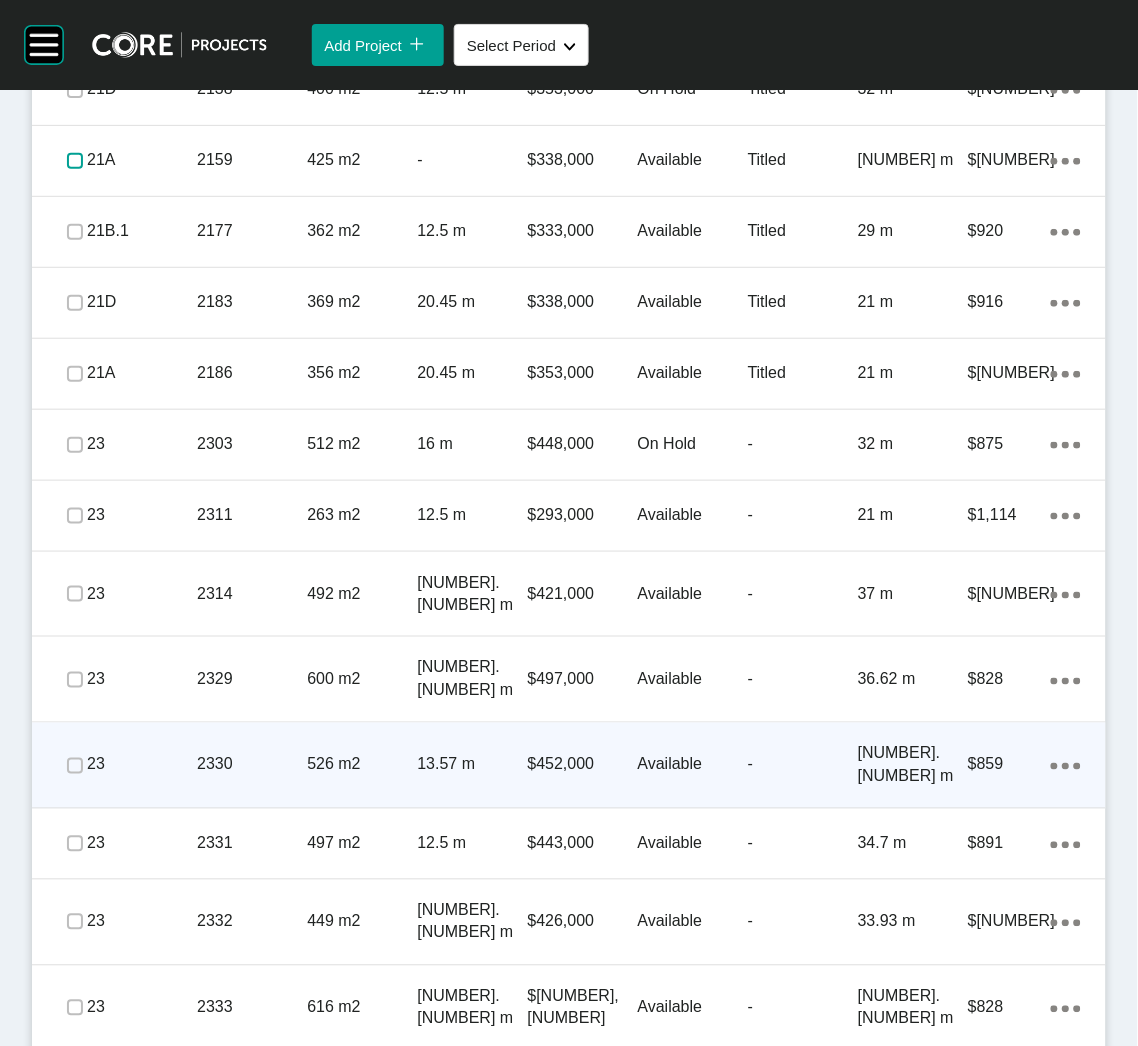 scroll, scrollTop: 1431, scrollLeft: 0, axis: vertical 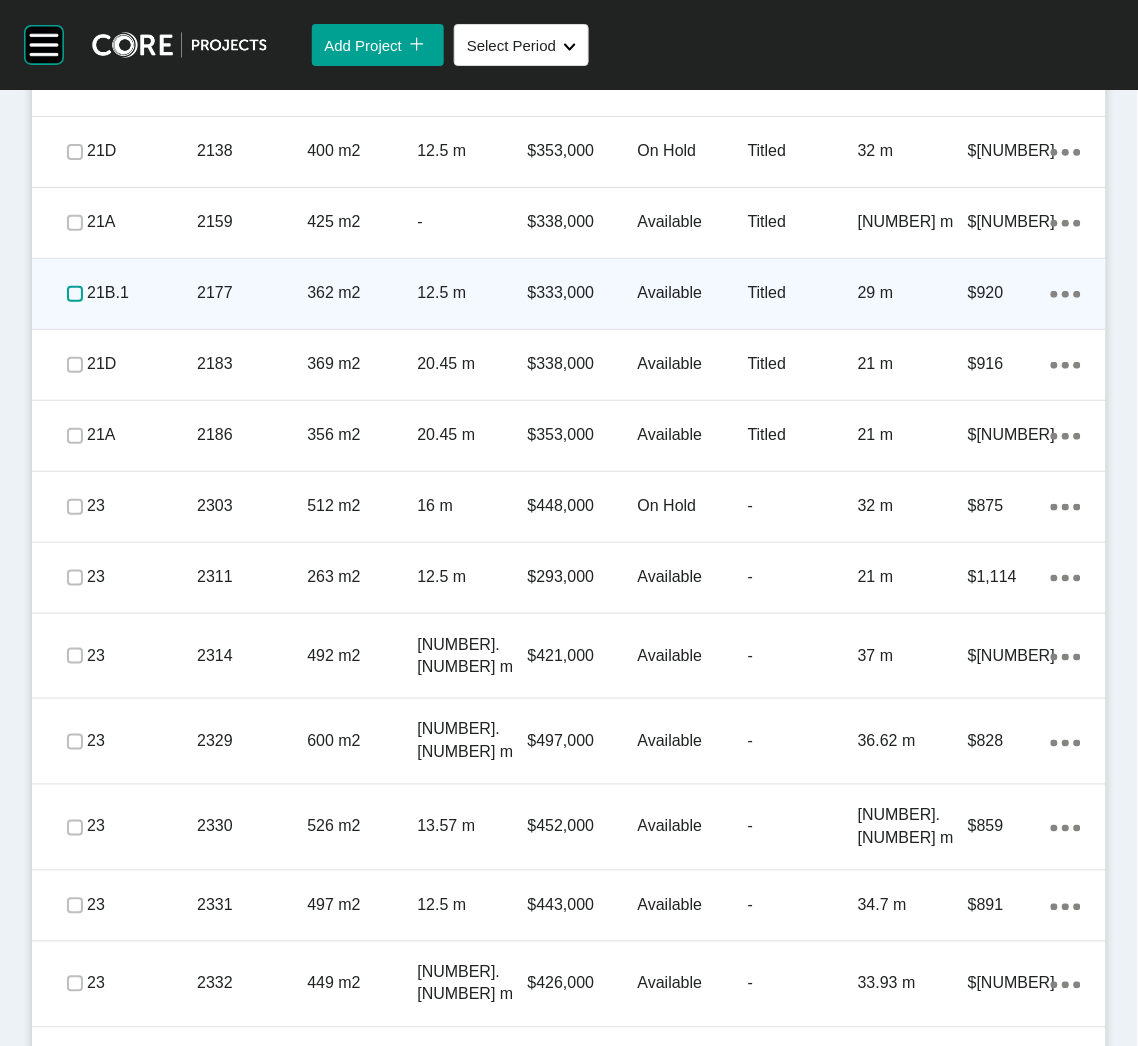 click at bounding box center [75, 294] 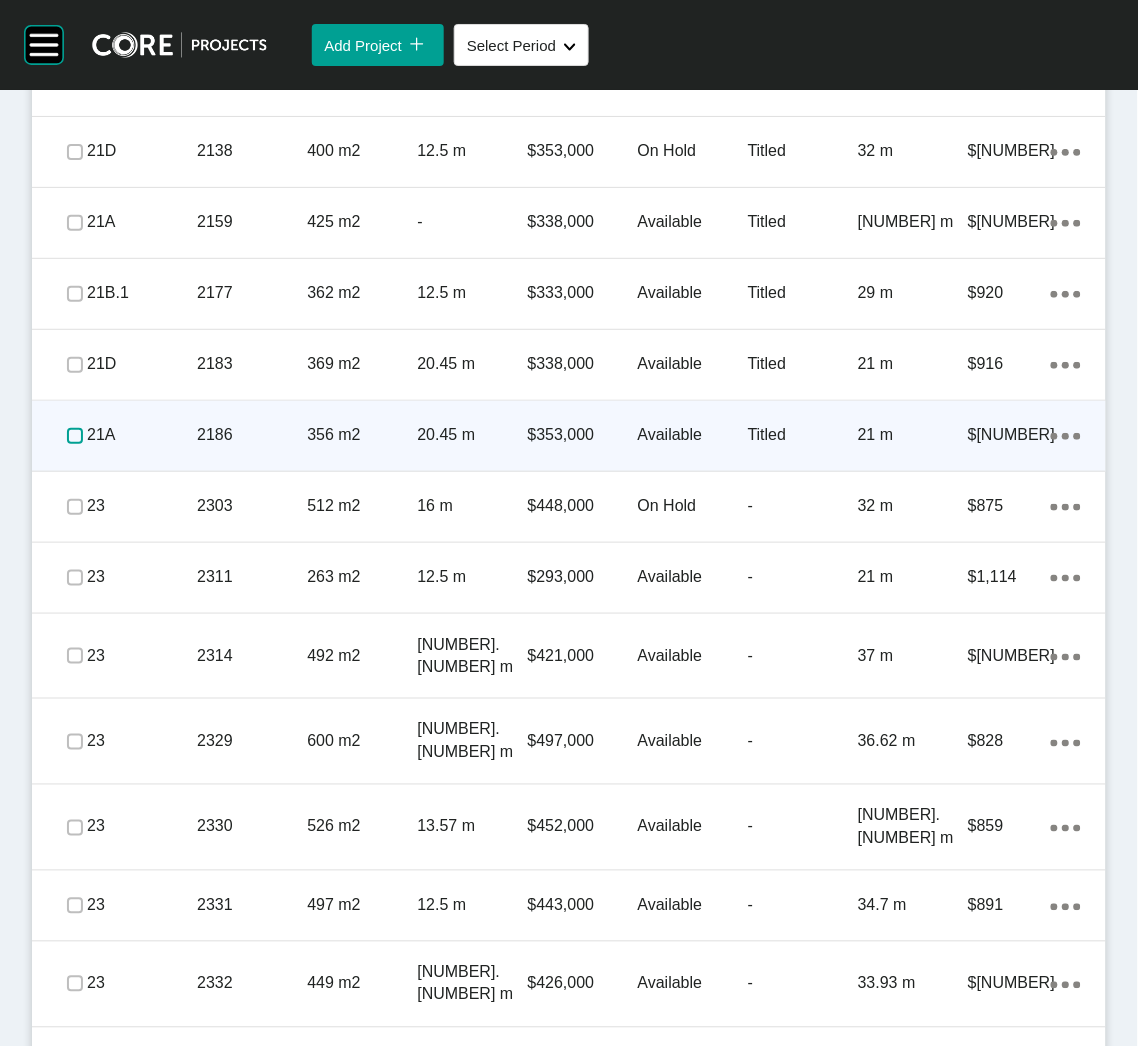 click at bounding box center (75, 436) 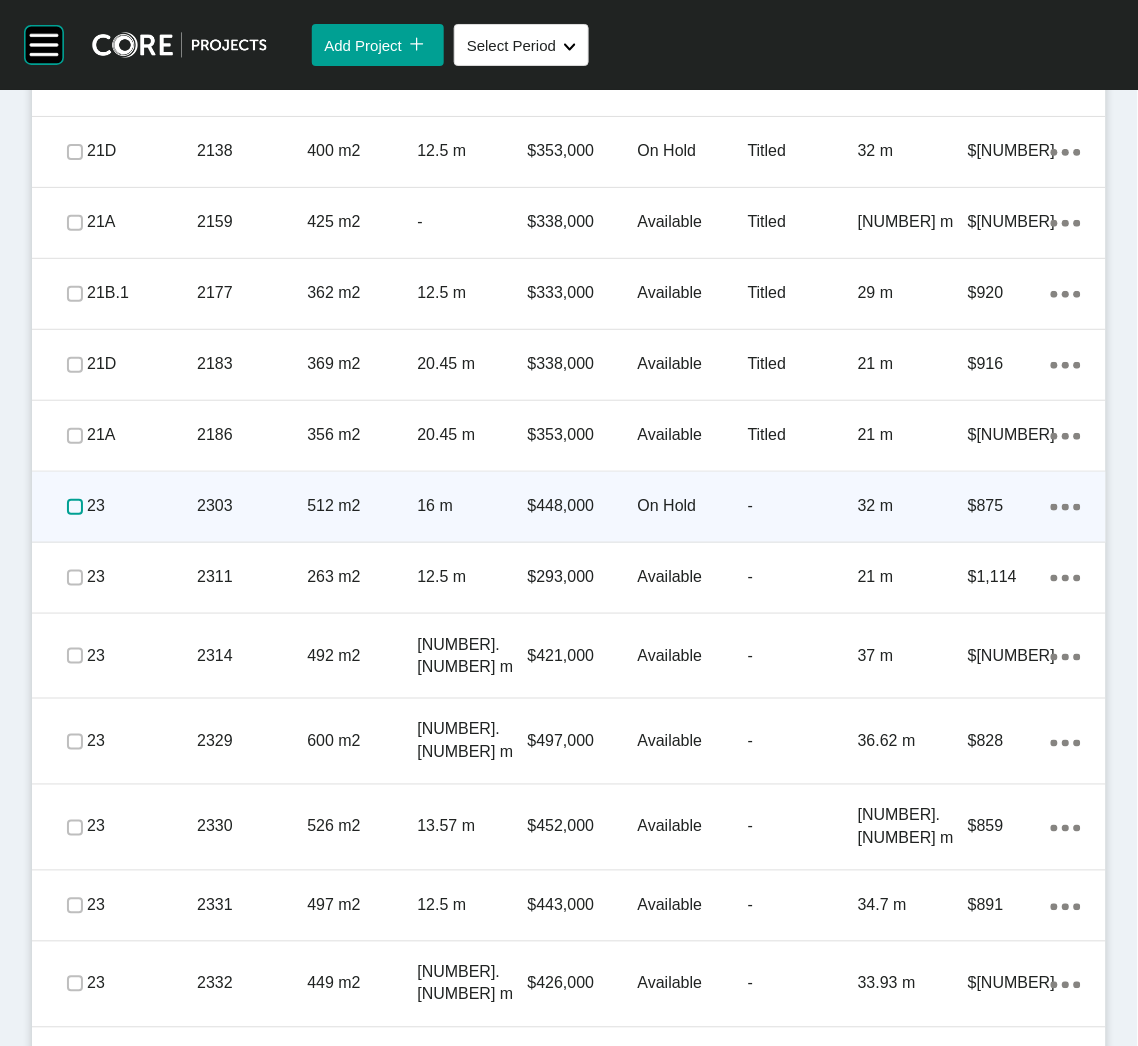 click at bounding box center [75, 507] 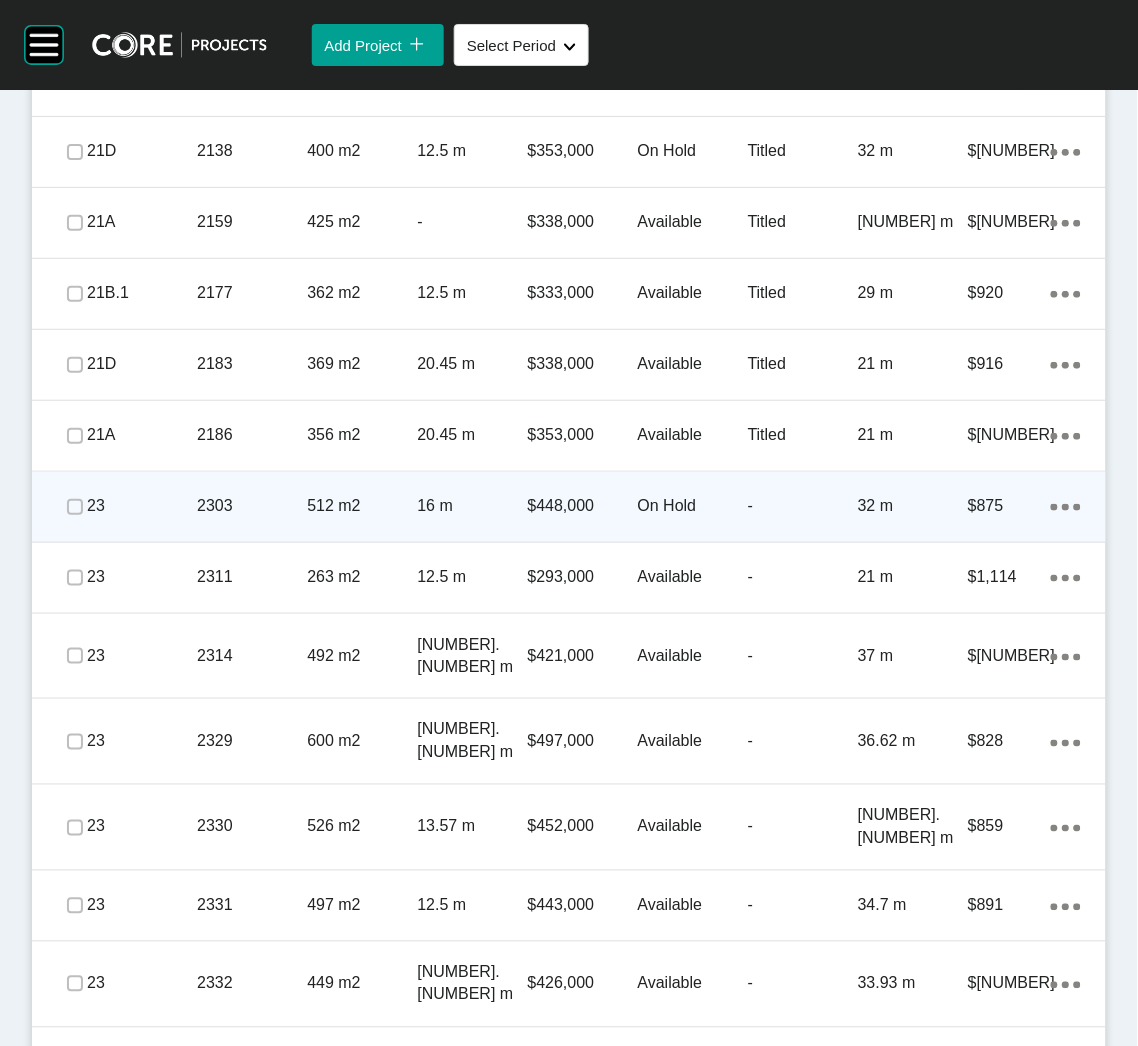 click on "2303" at bounding box center (252, 506) 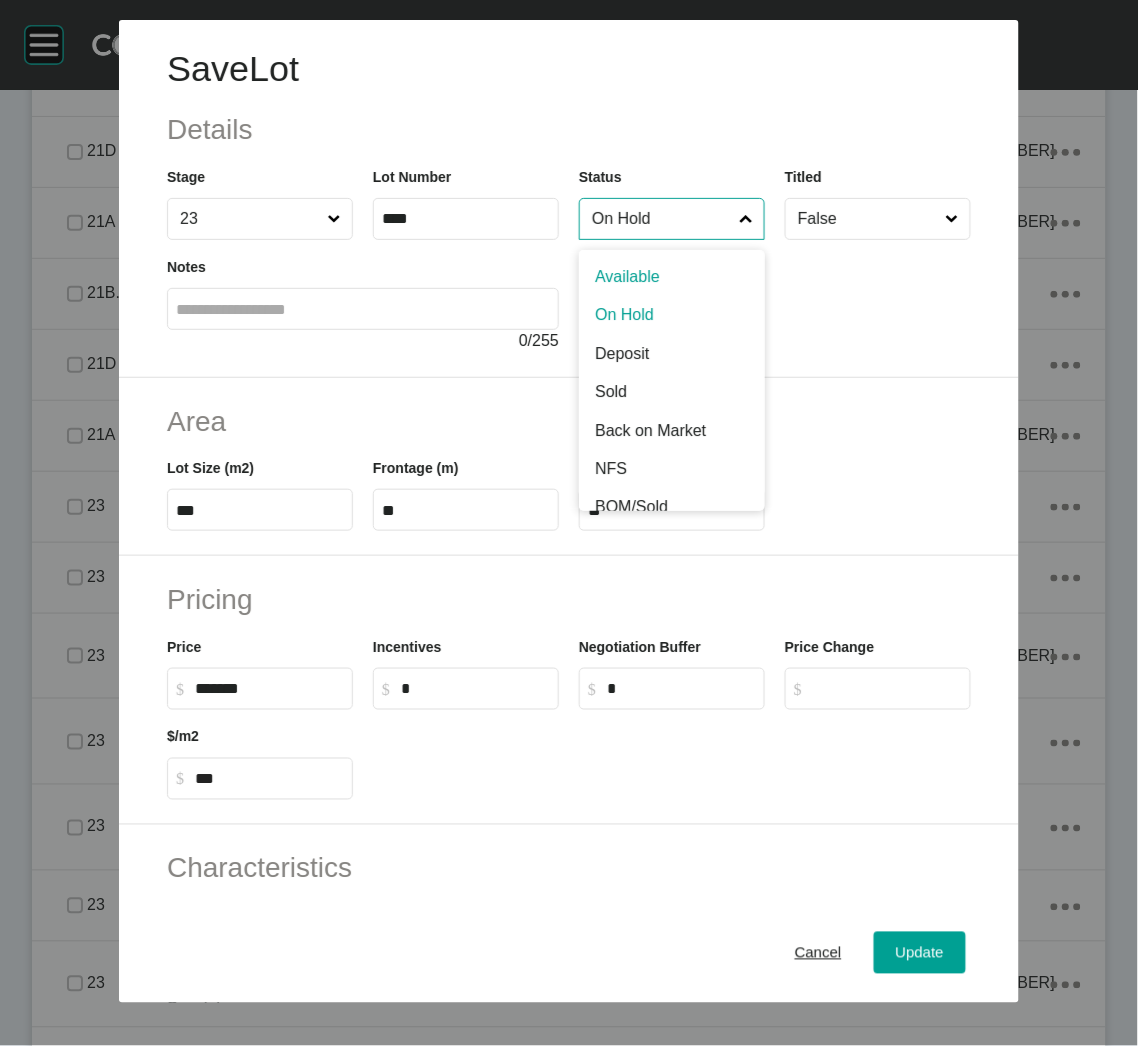 click on "On Hold" at bounding box center [662, 219] 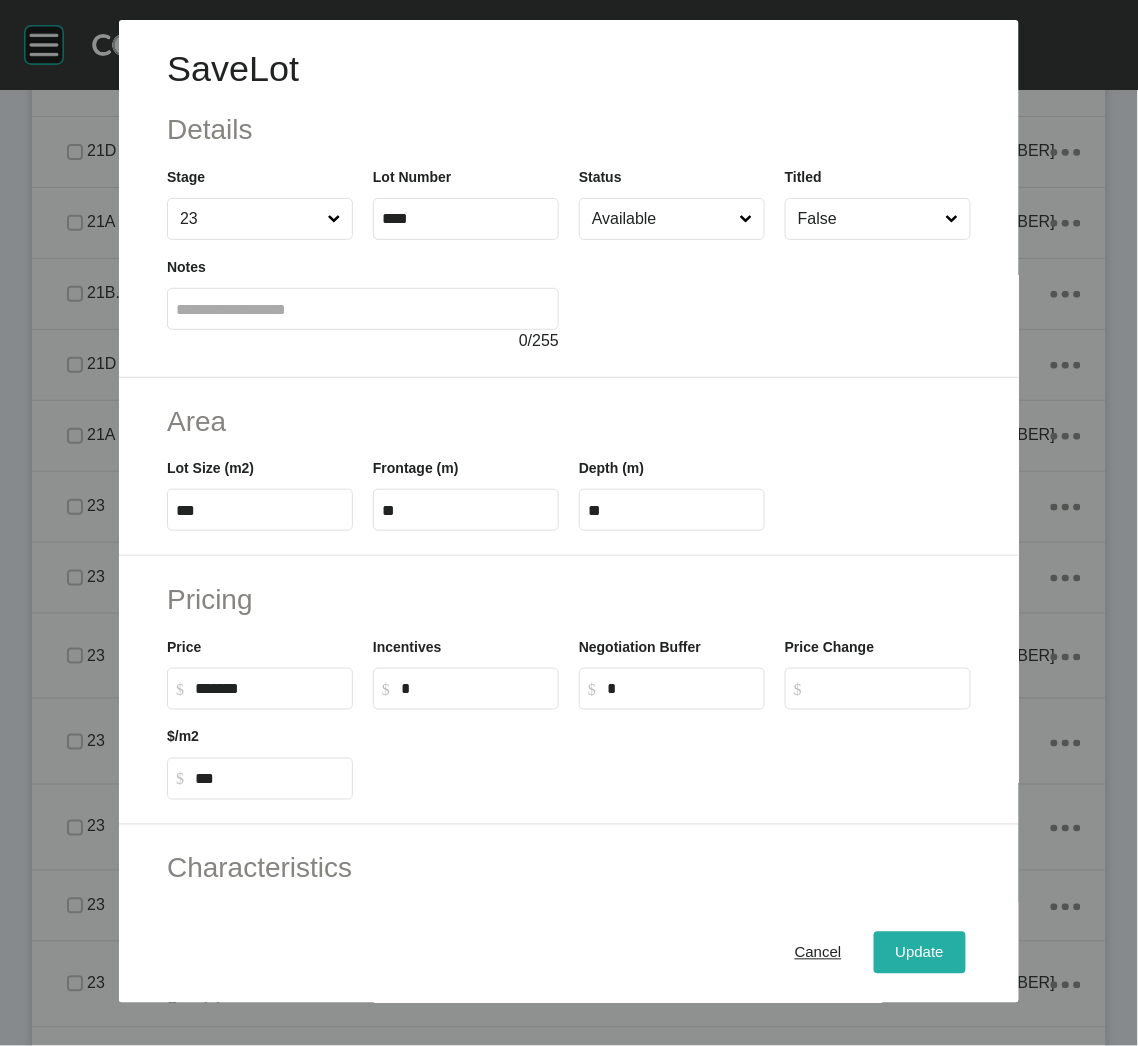 click on "Update" at bounding box center (920, 953) 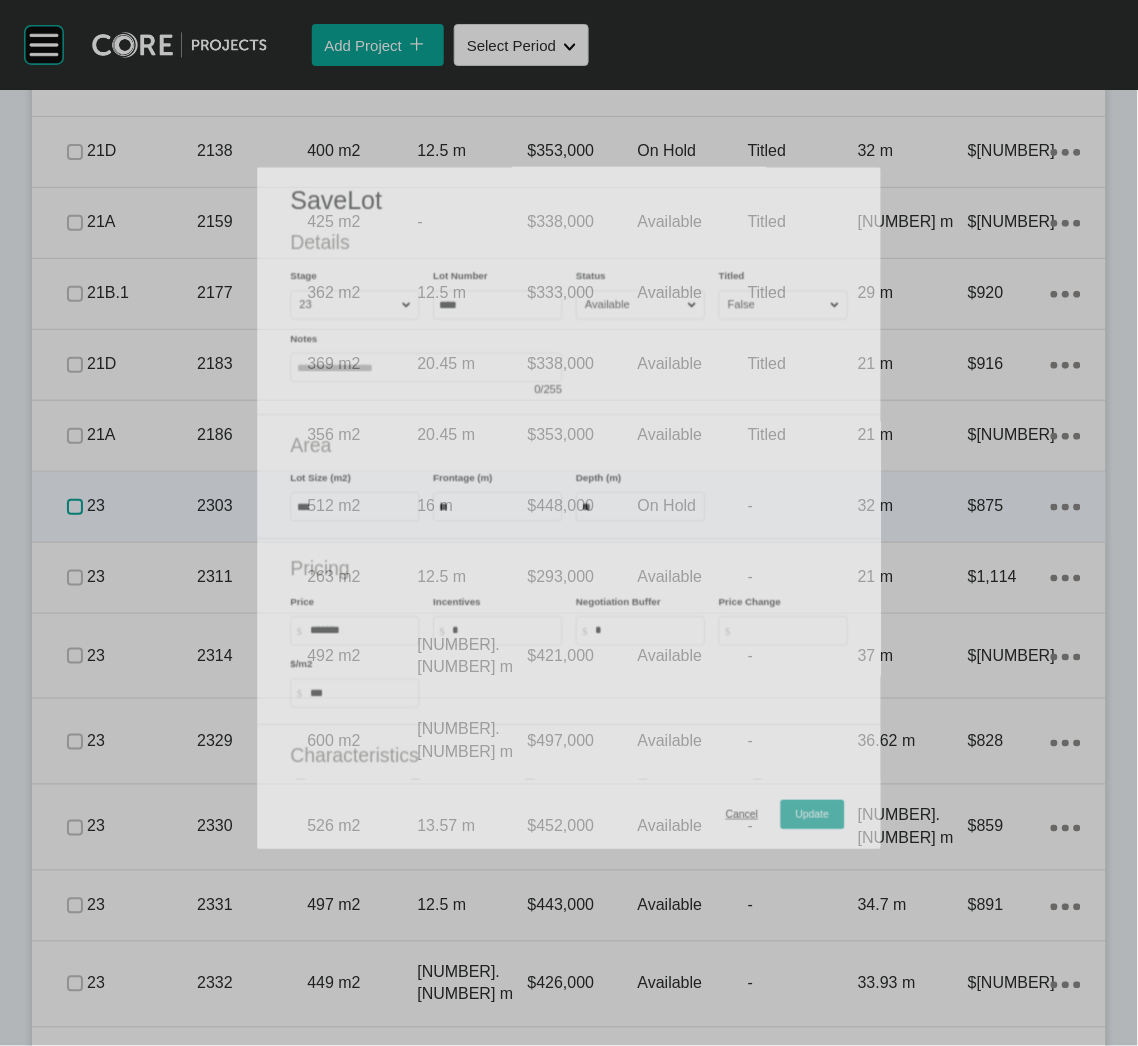 click at bounding box center [75, 507] 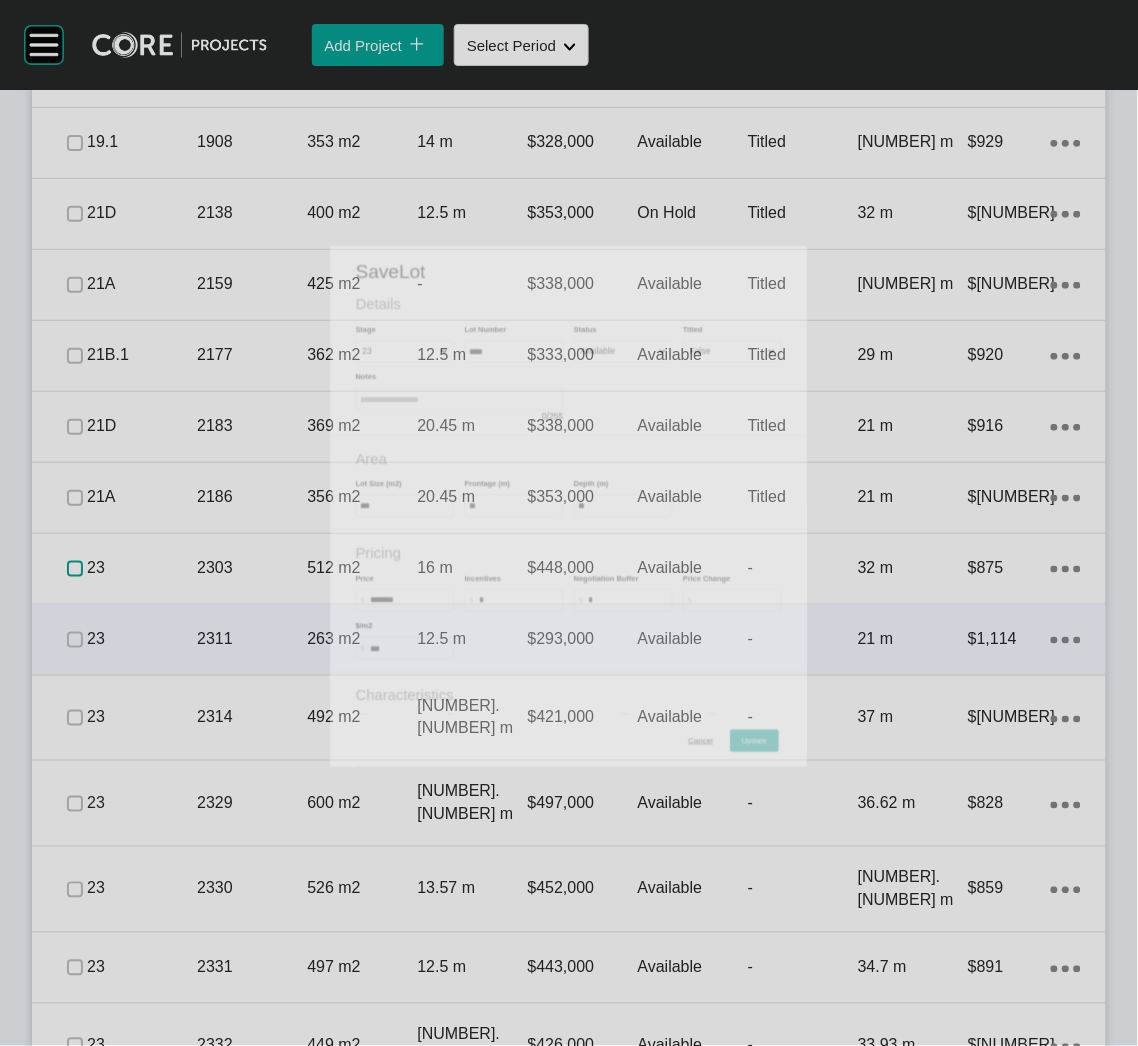 scroll, scrollTop: 1493, scrollLeft: 0, axis: vertical 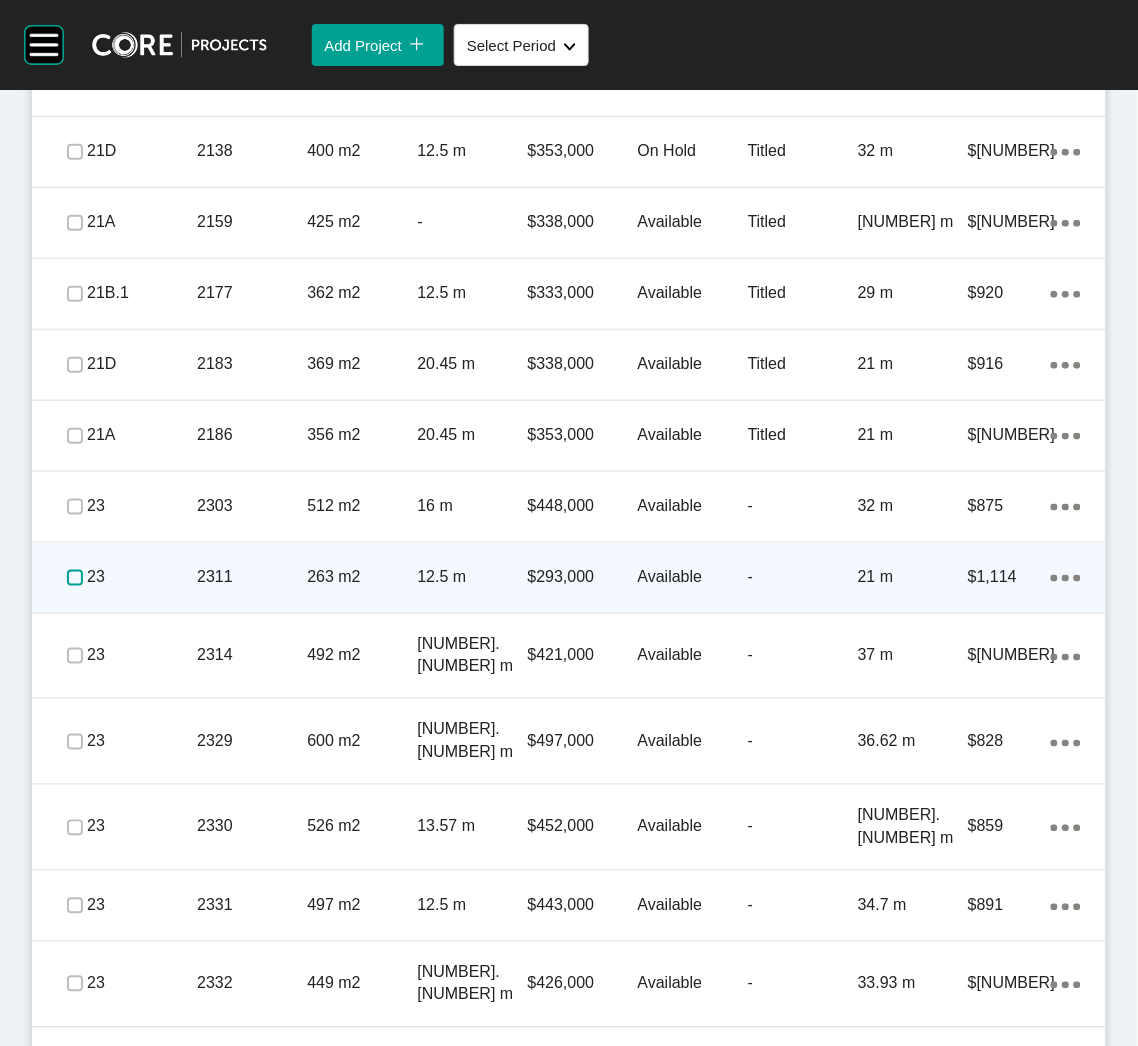 click at bounding box center (75, 578) 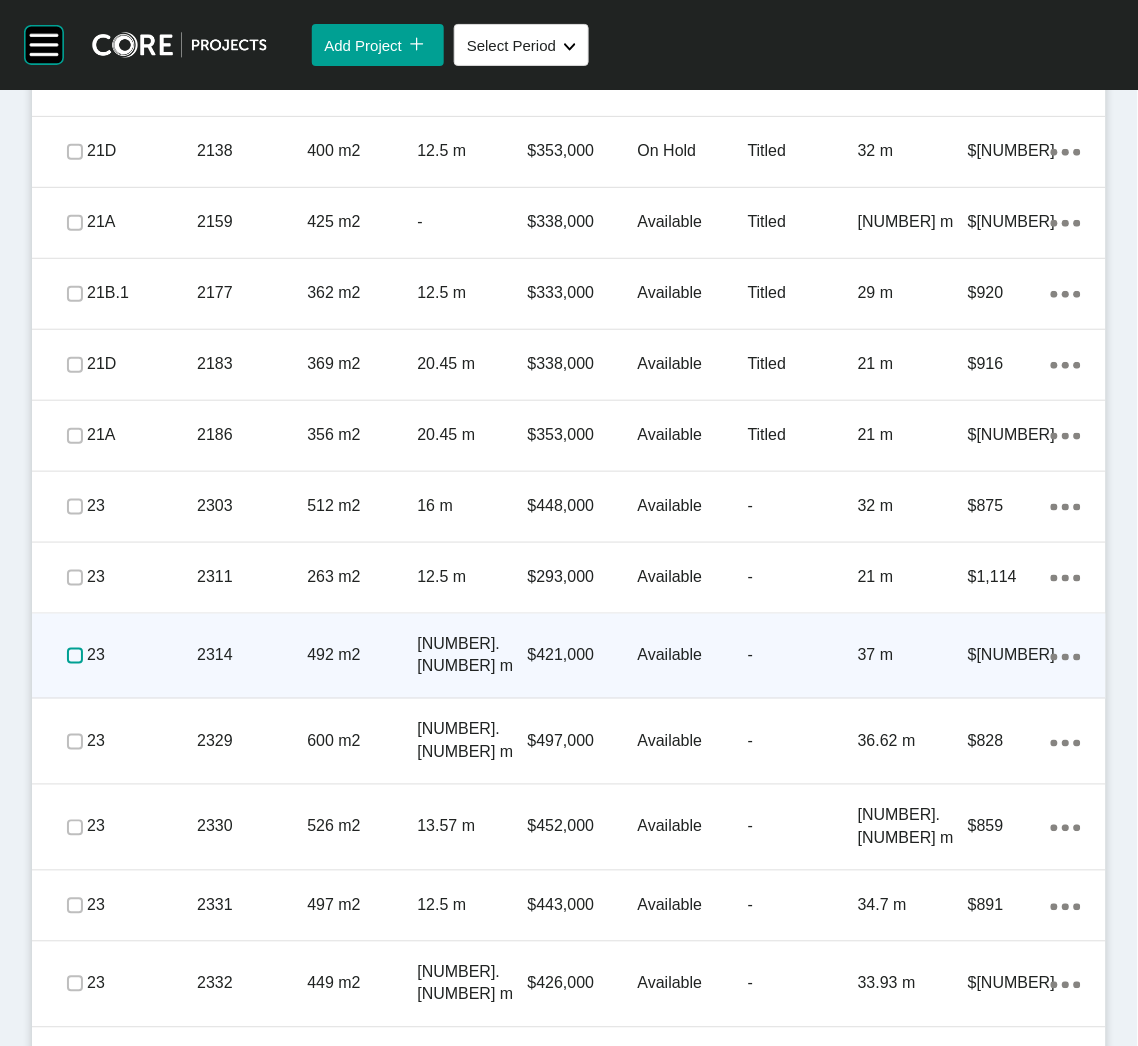 click at bounding box center (75, 656) 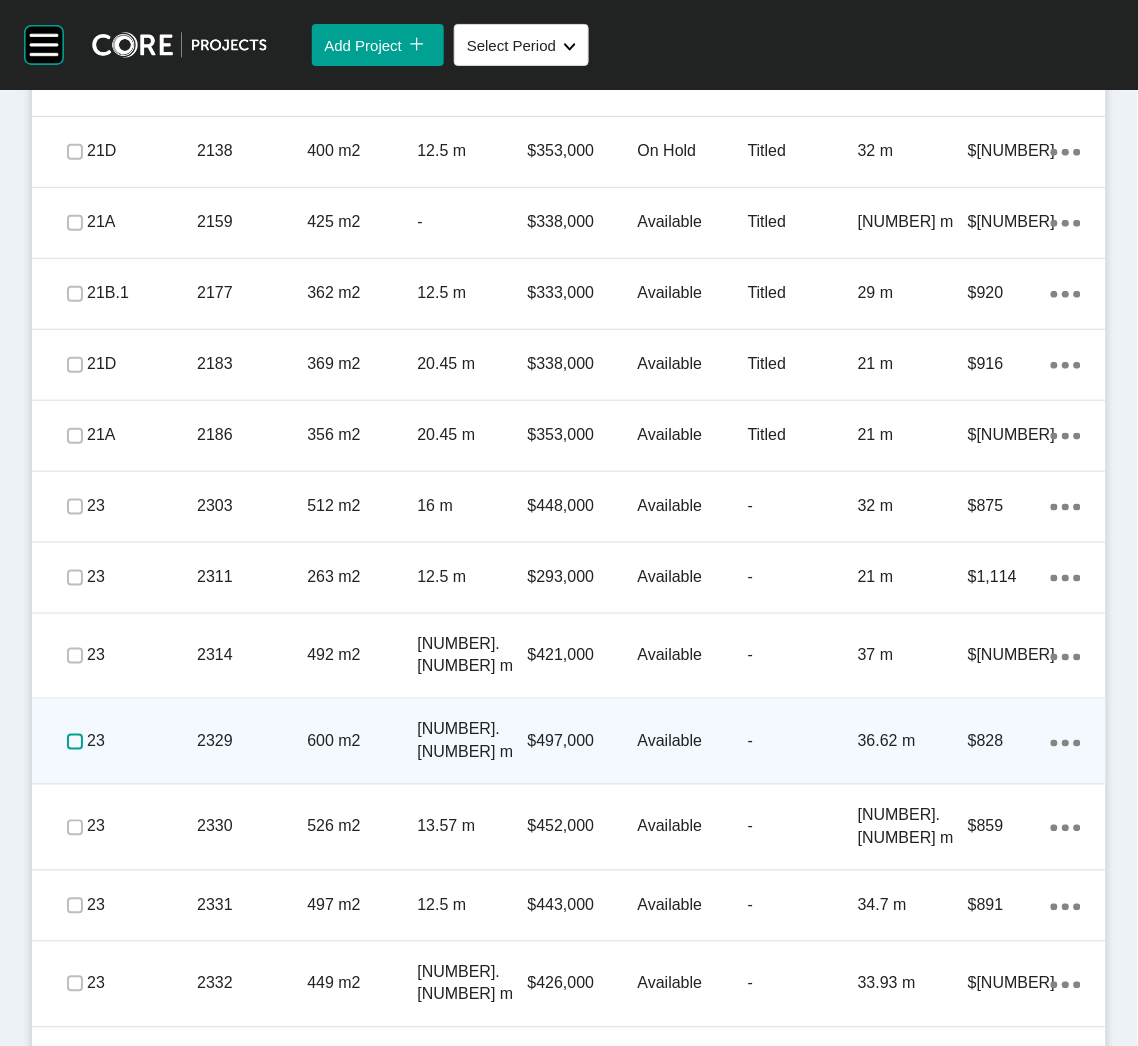 click at bounding box center (75, 742) 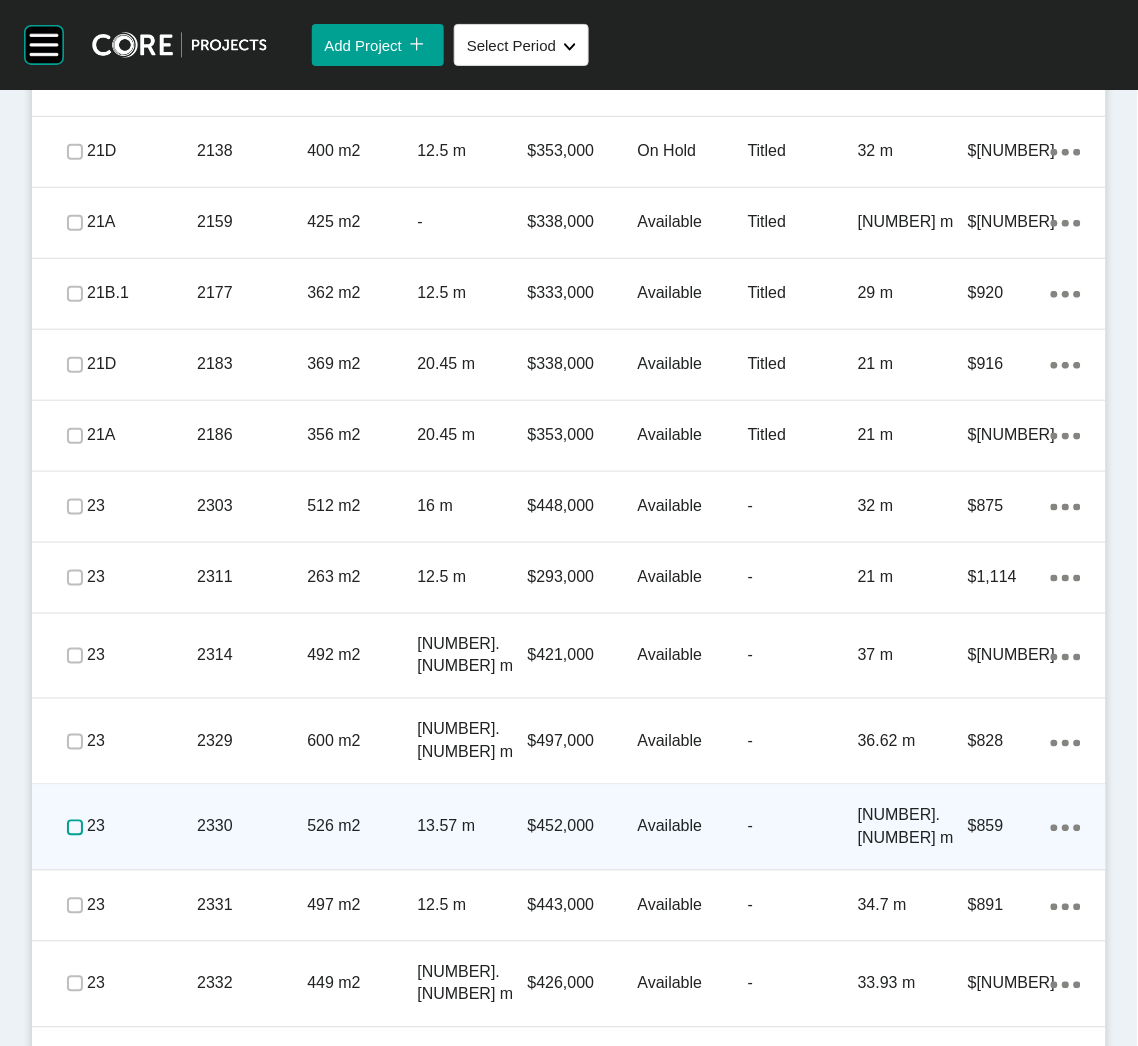 click at bounding box center [75, 828] 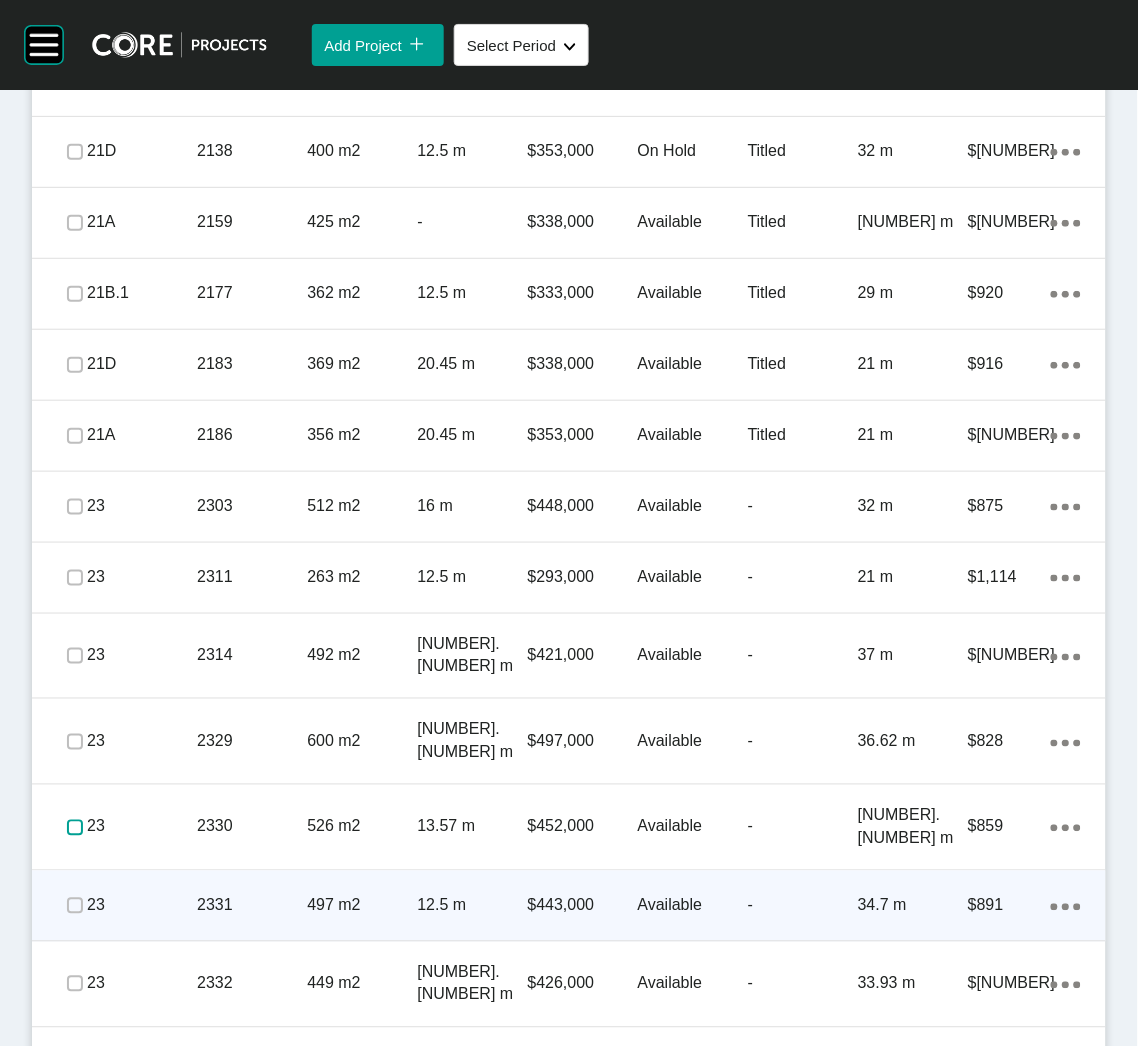 scroll, scrollTop: 1643, scrollLeft: 0, axis: vertical 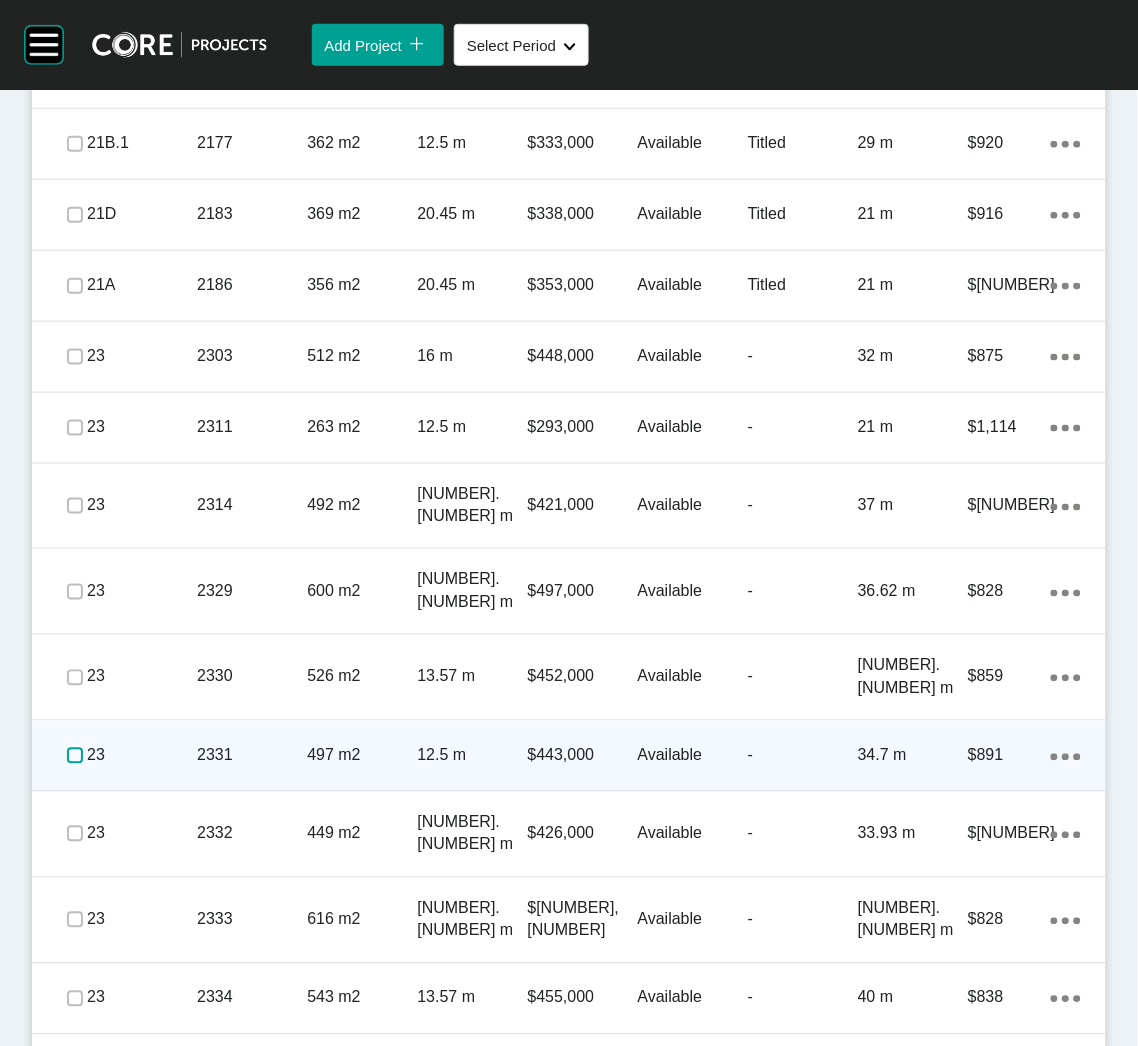 click at bounding box center [75, 756] 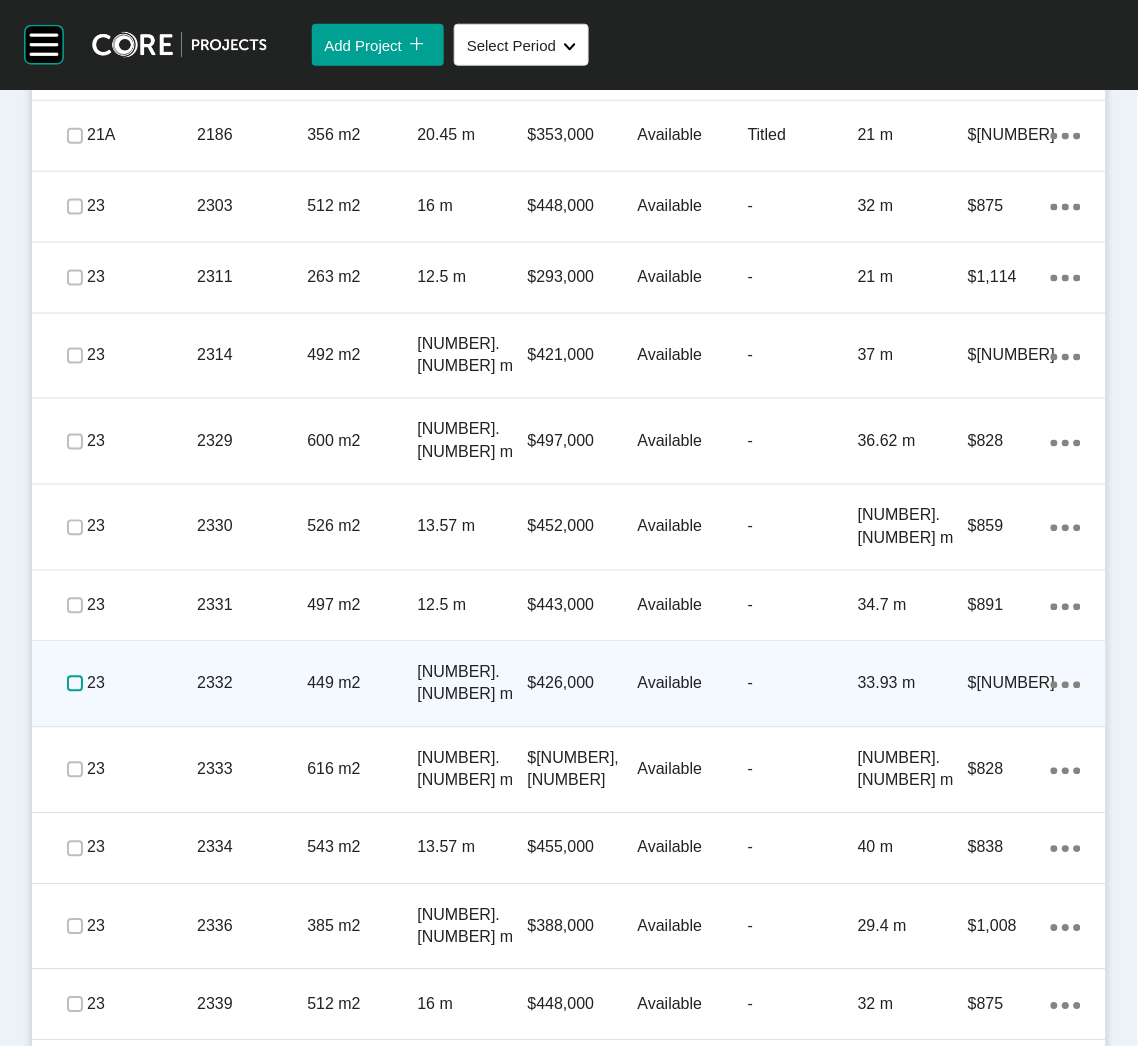 click at bounding box center [75, 684] 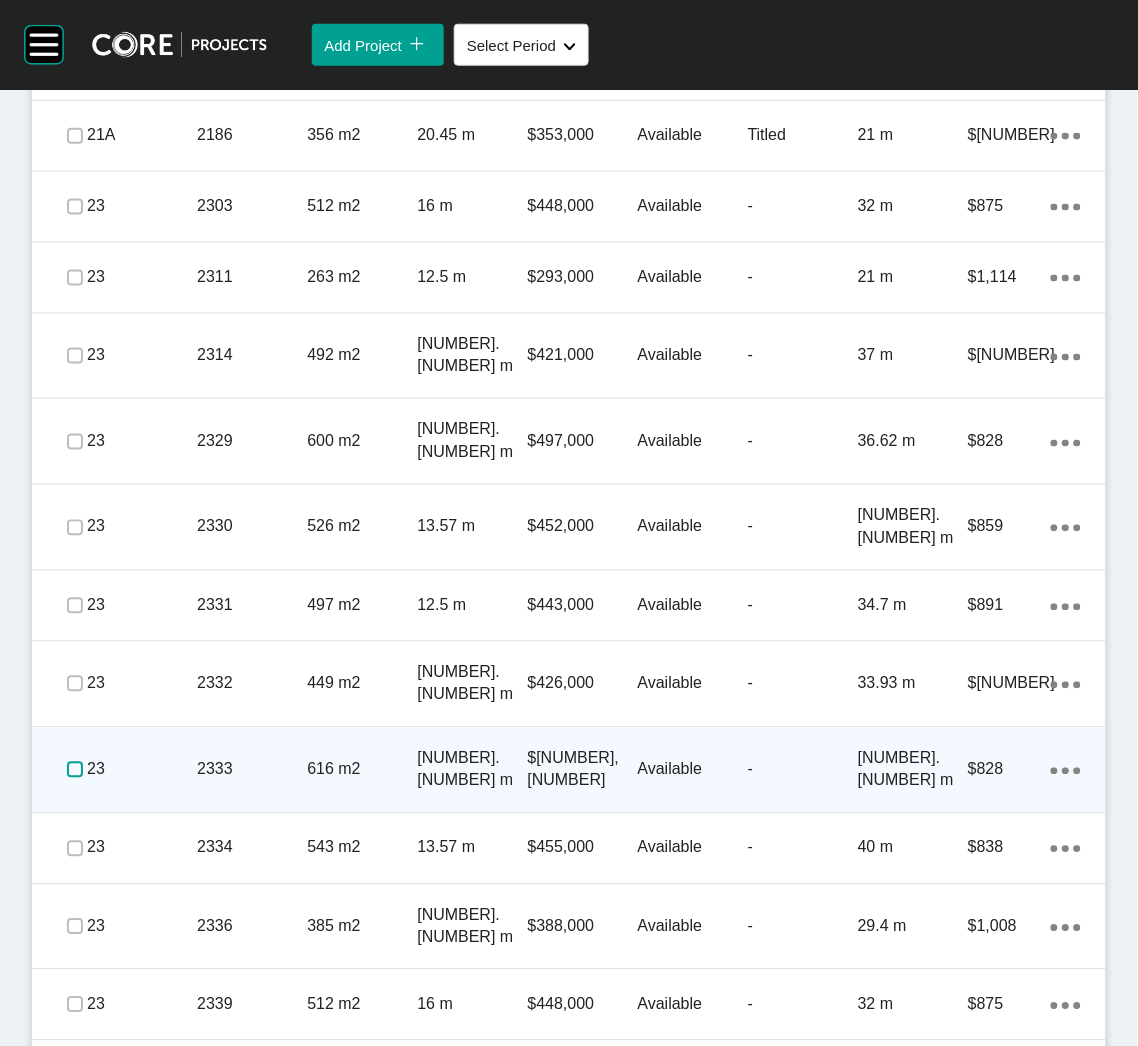 click at bounding box center (75, 770) 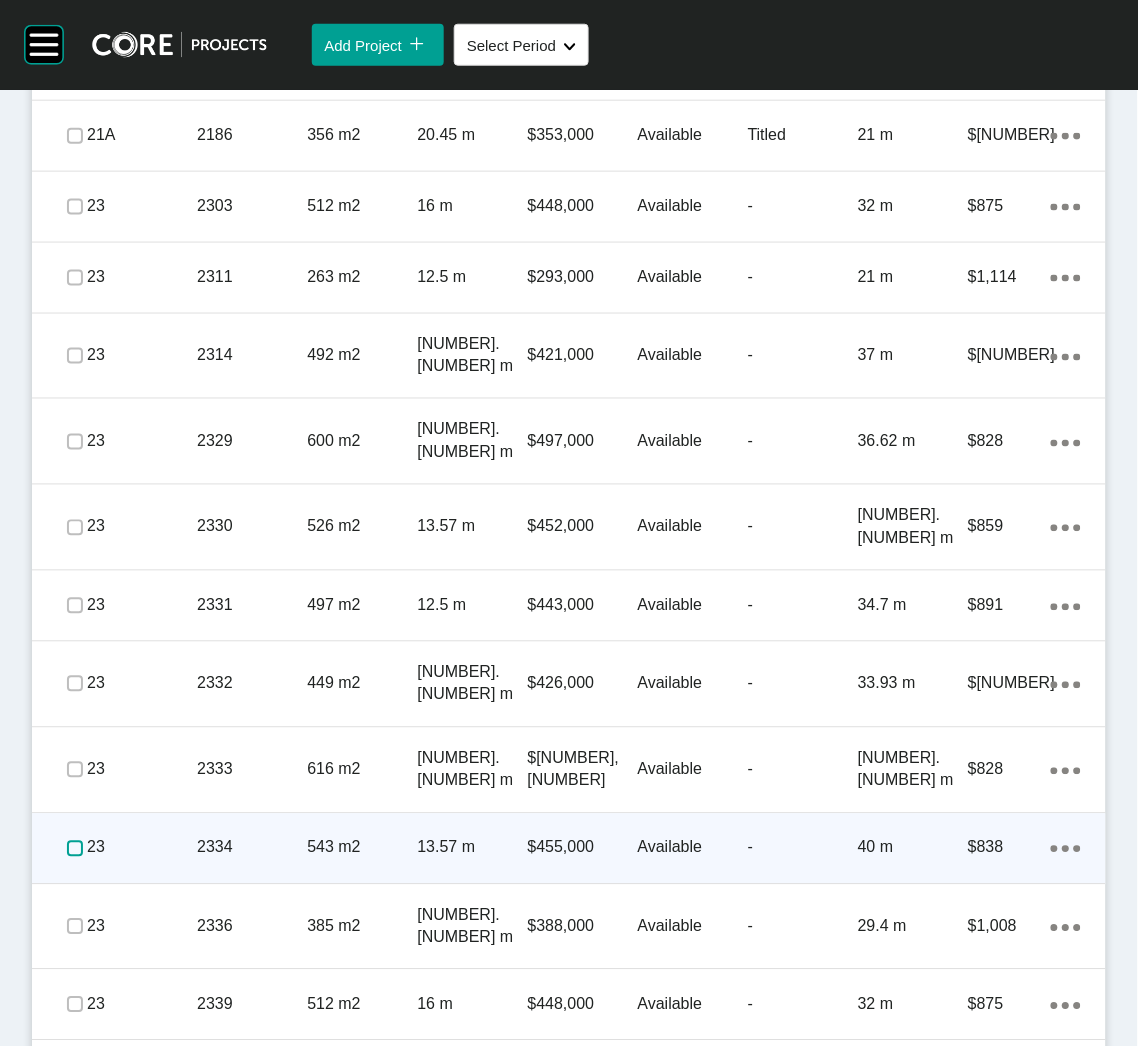 click at bounding box center (75, 849) 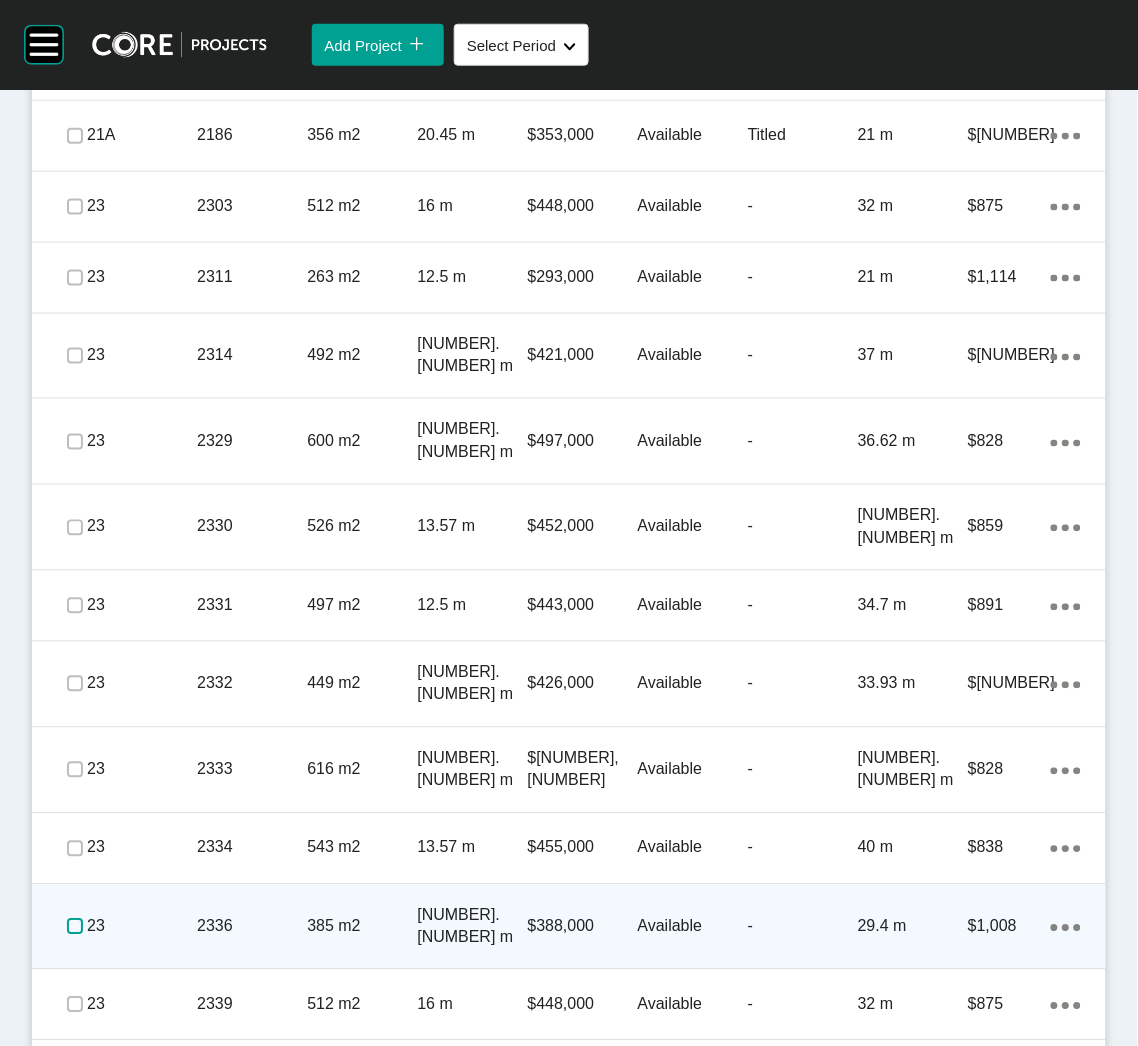 click at bounding box center [75, 927] 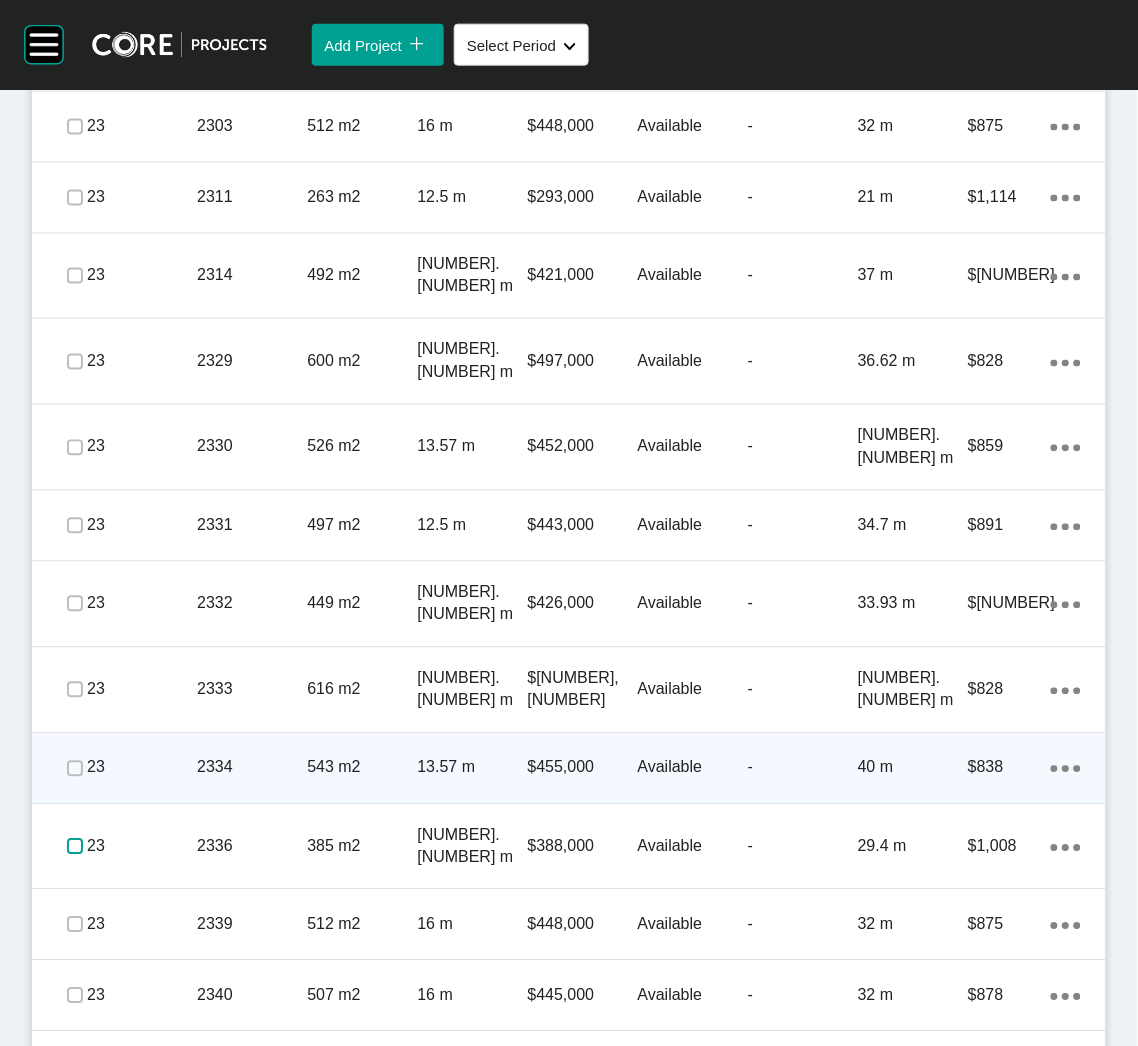 scroll, scrollTop: 1943, scrollLeft: 0, axis: vertical 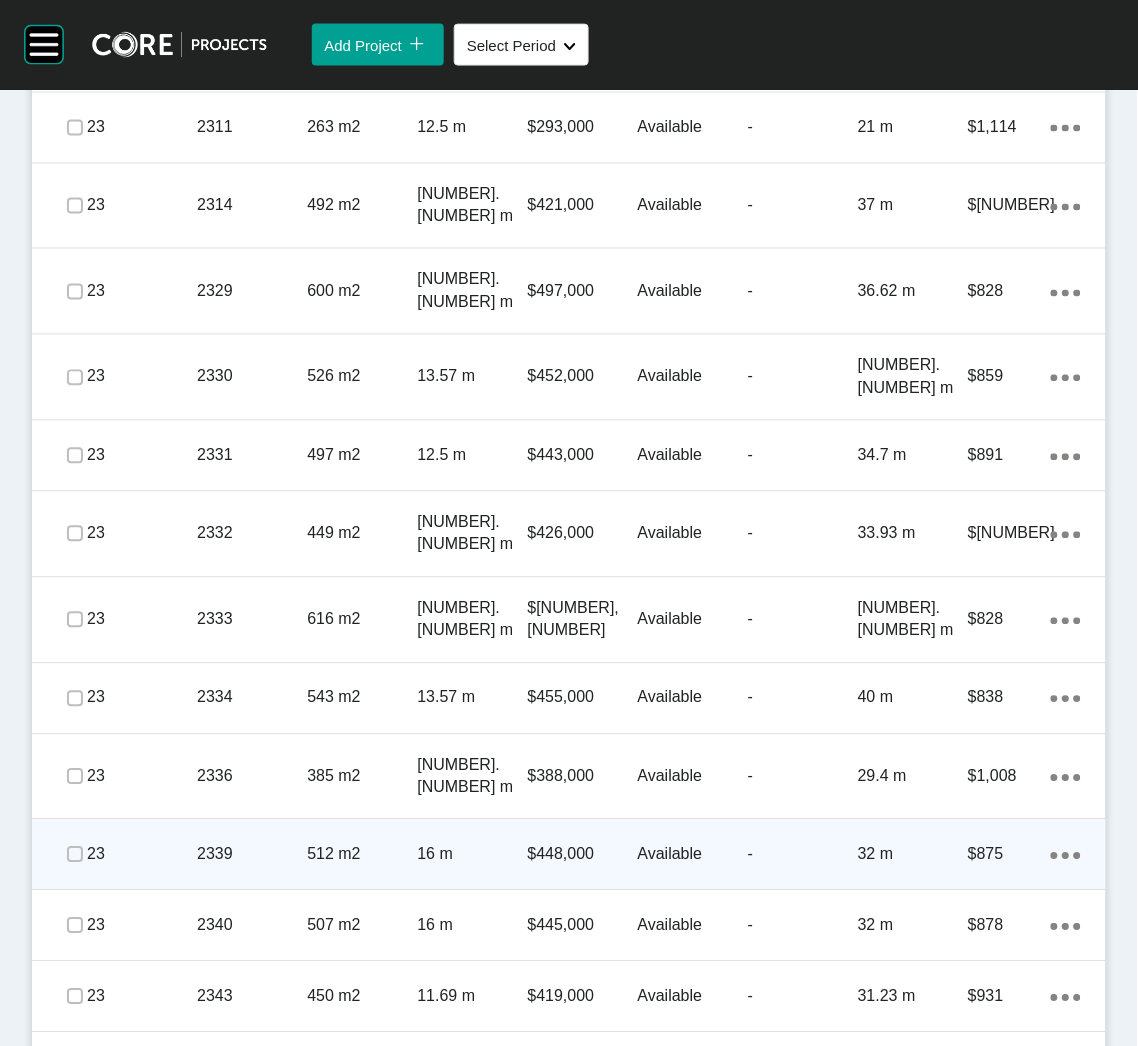 click on "23" at bounding box center (142, 855) 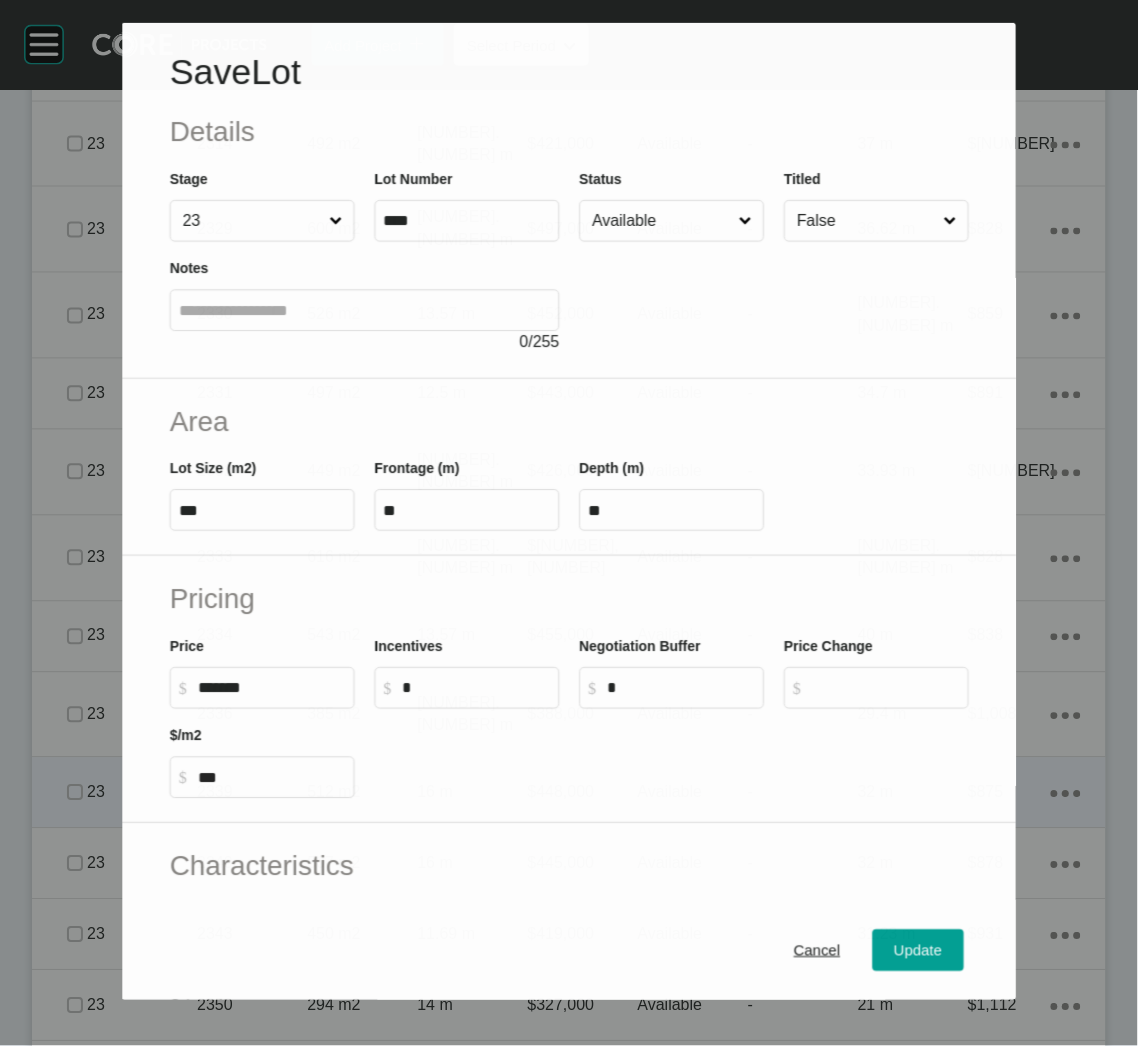 scroll, scrollTop: 1882, scrollLeft: 0, axis: vertical 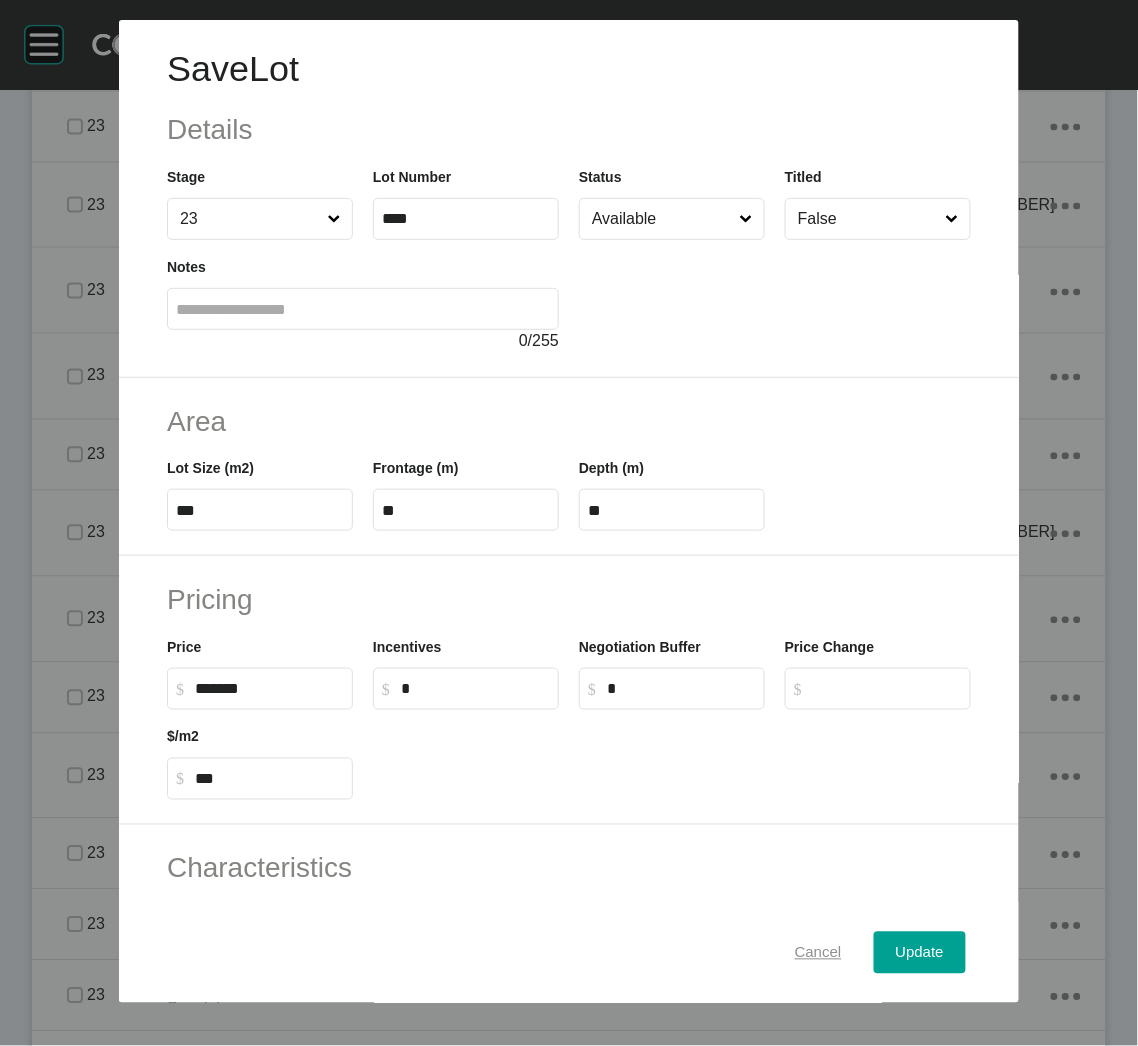 click on "Cancel" at bounding box center (818, 953) 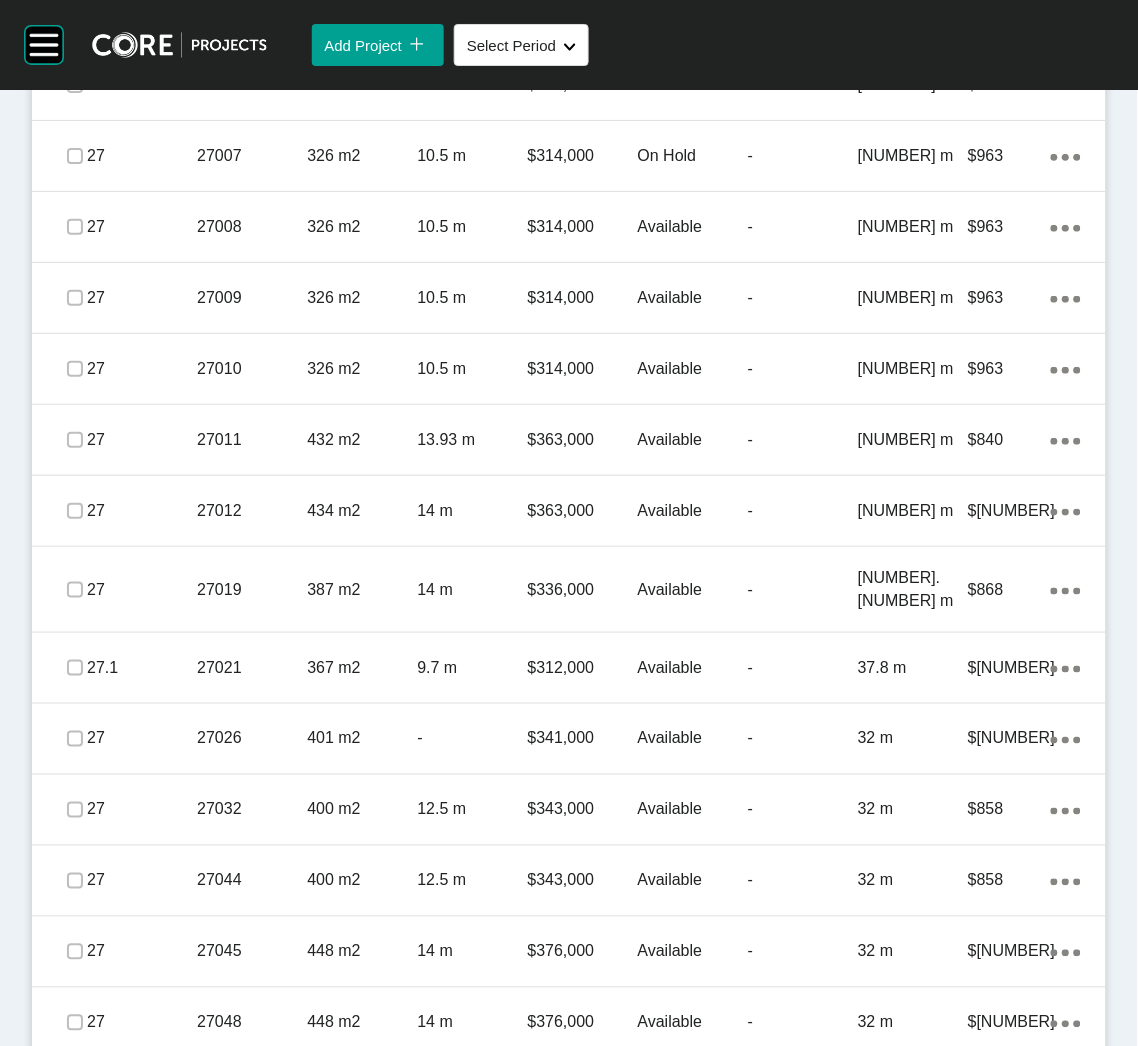 scroll, scrollTop: 5782, scrollLeft: 0, axis: vertical 